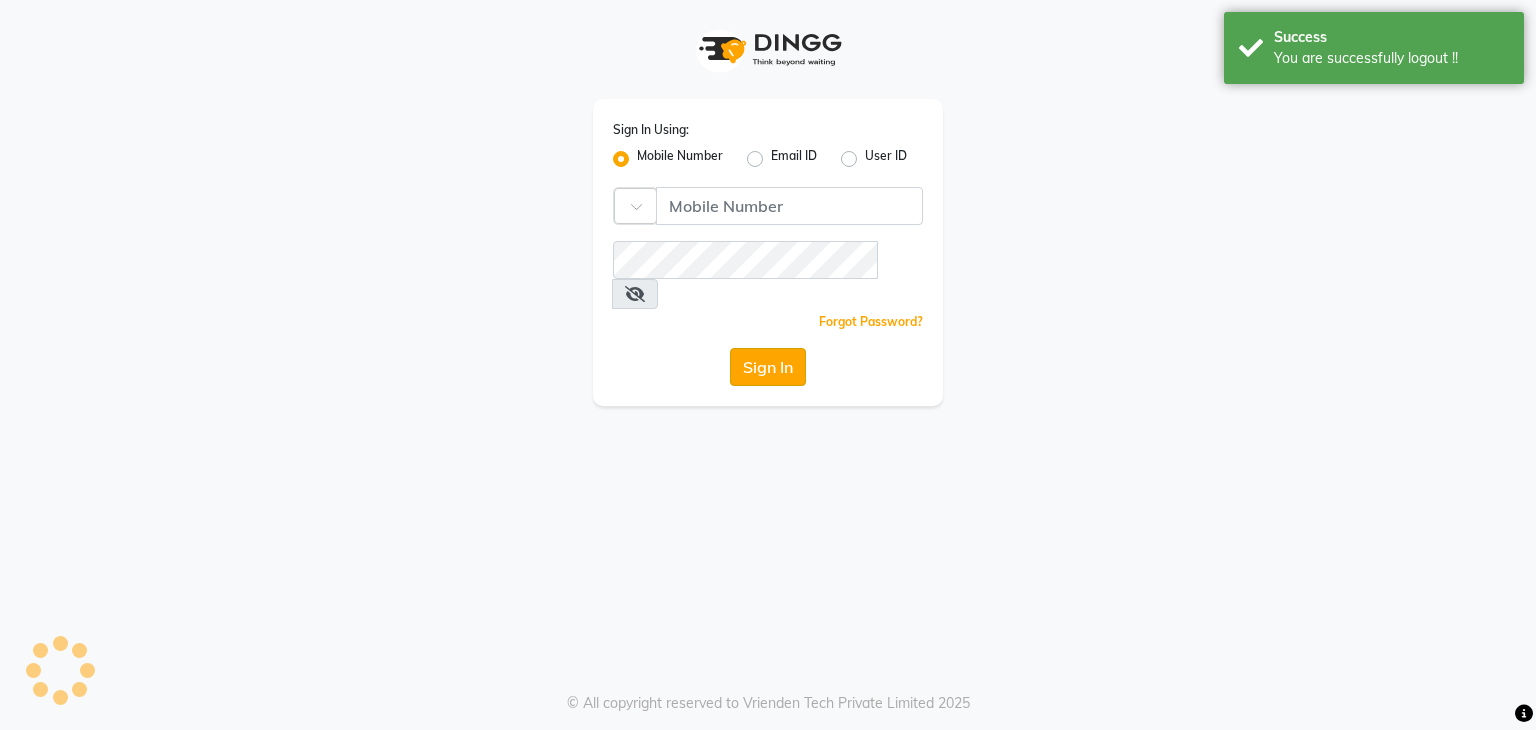scroll, scrollTop: 0, scrollLeft: 0, axis: both 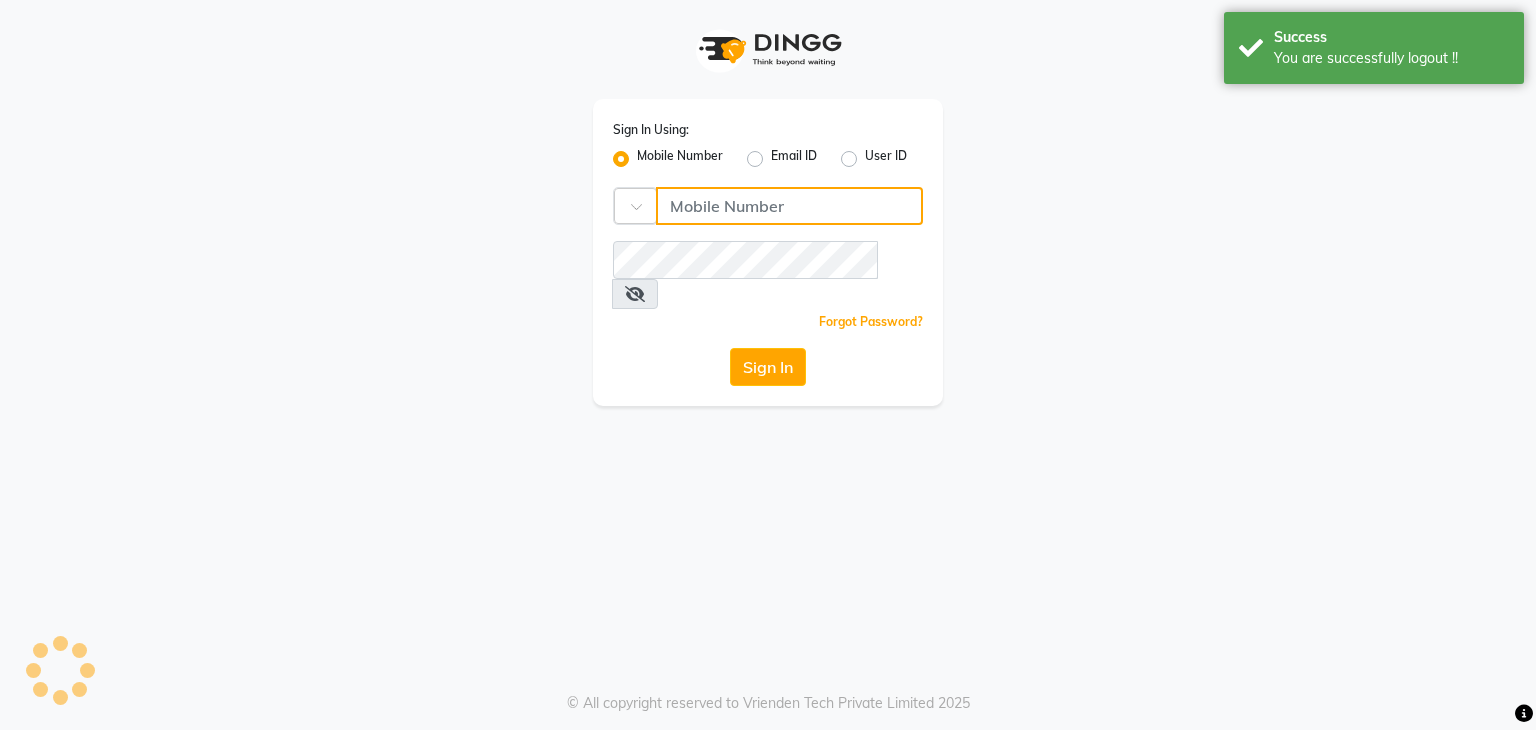 click 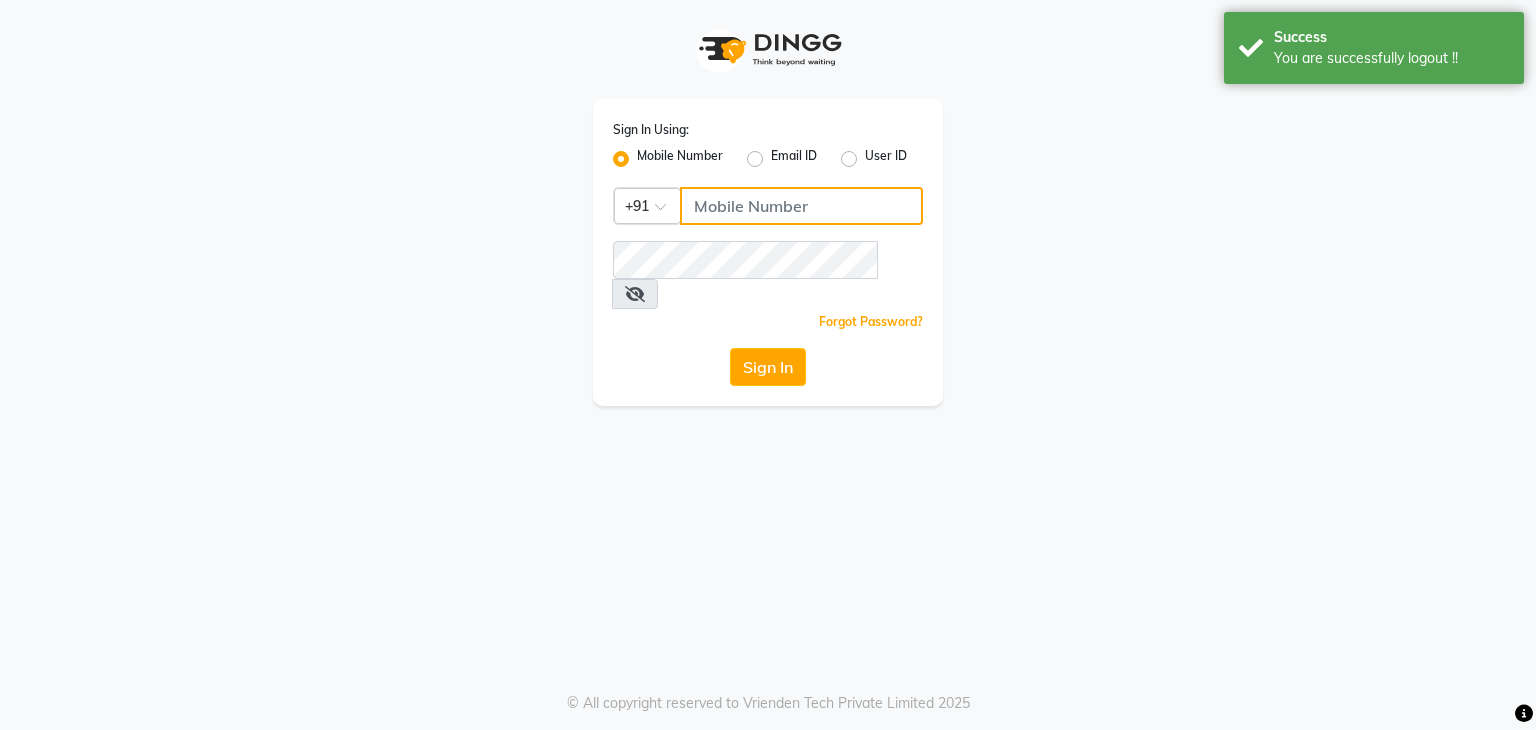 type on "7760024377" 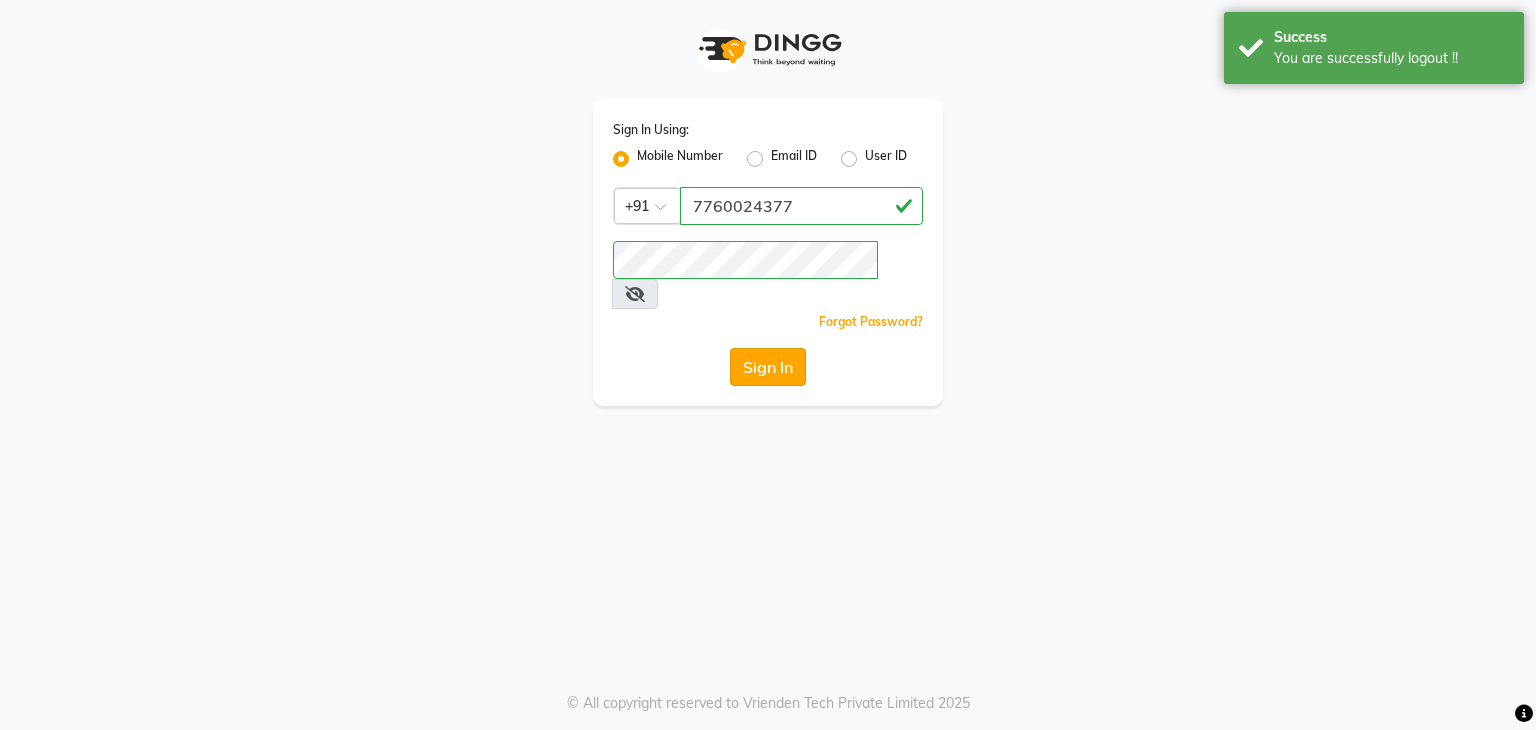 click on "Sign In" 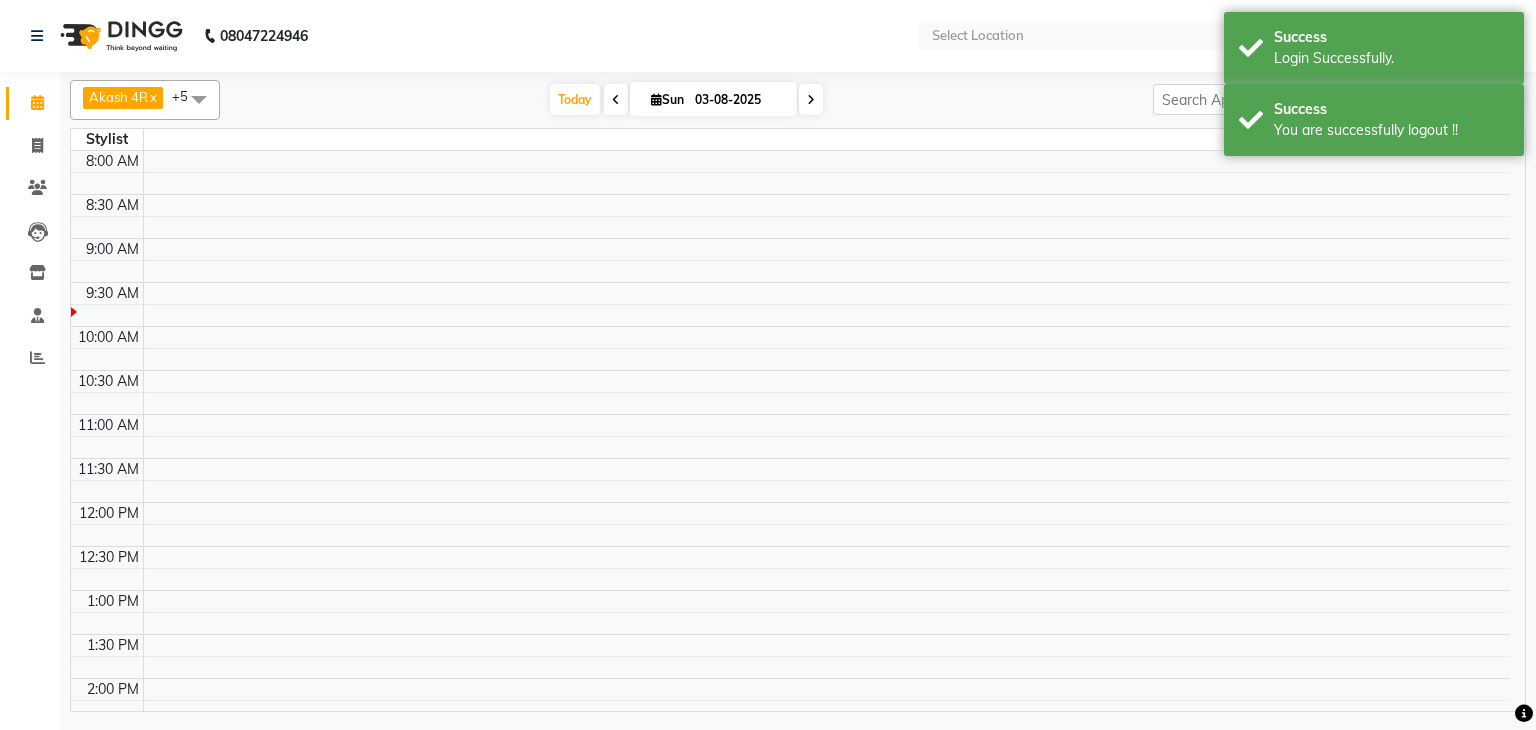 select on "en" 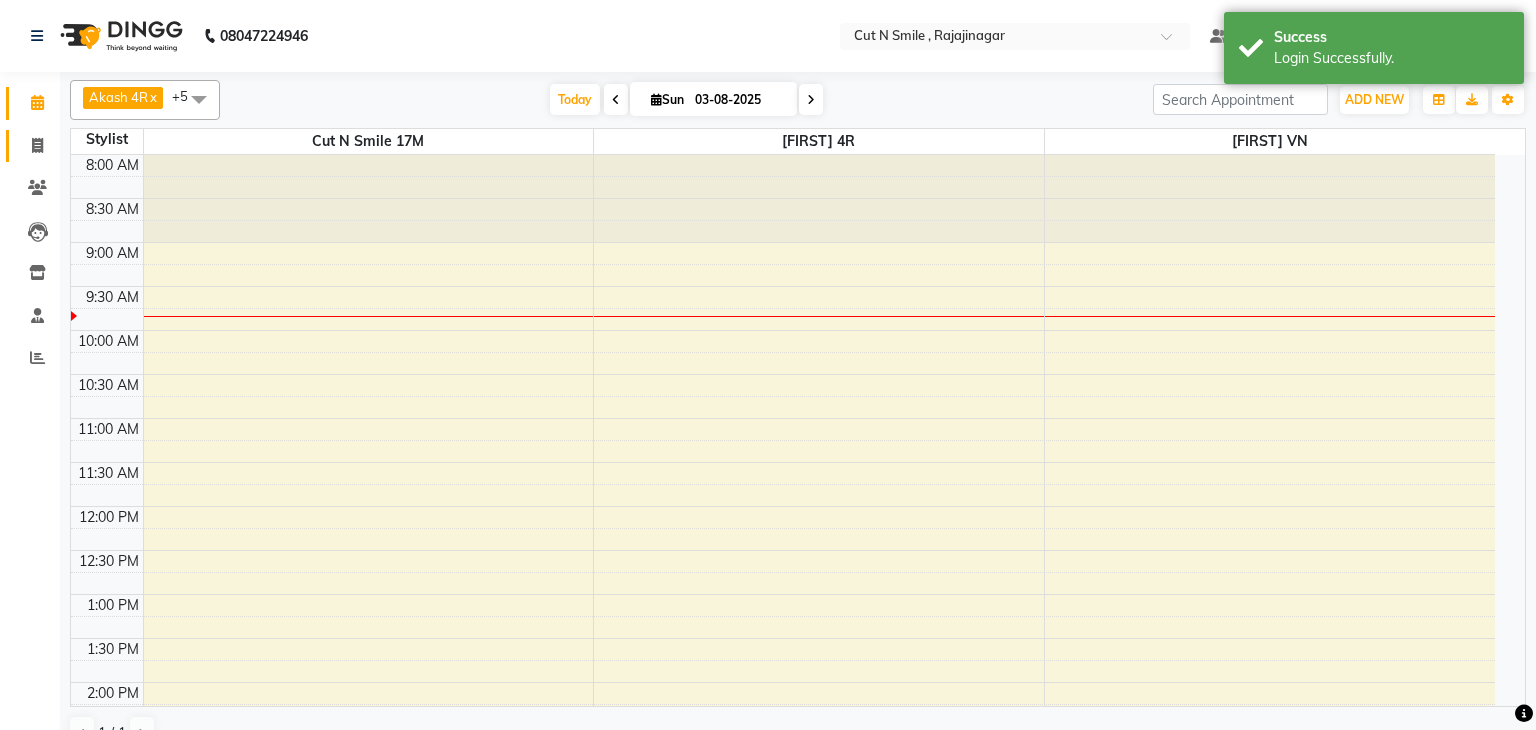 click 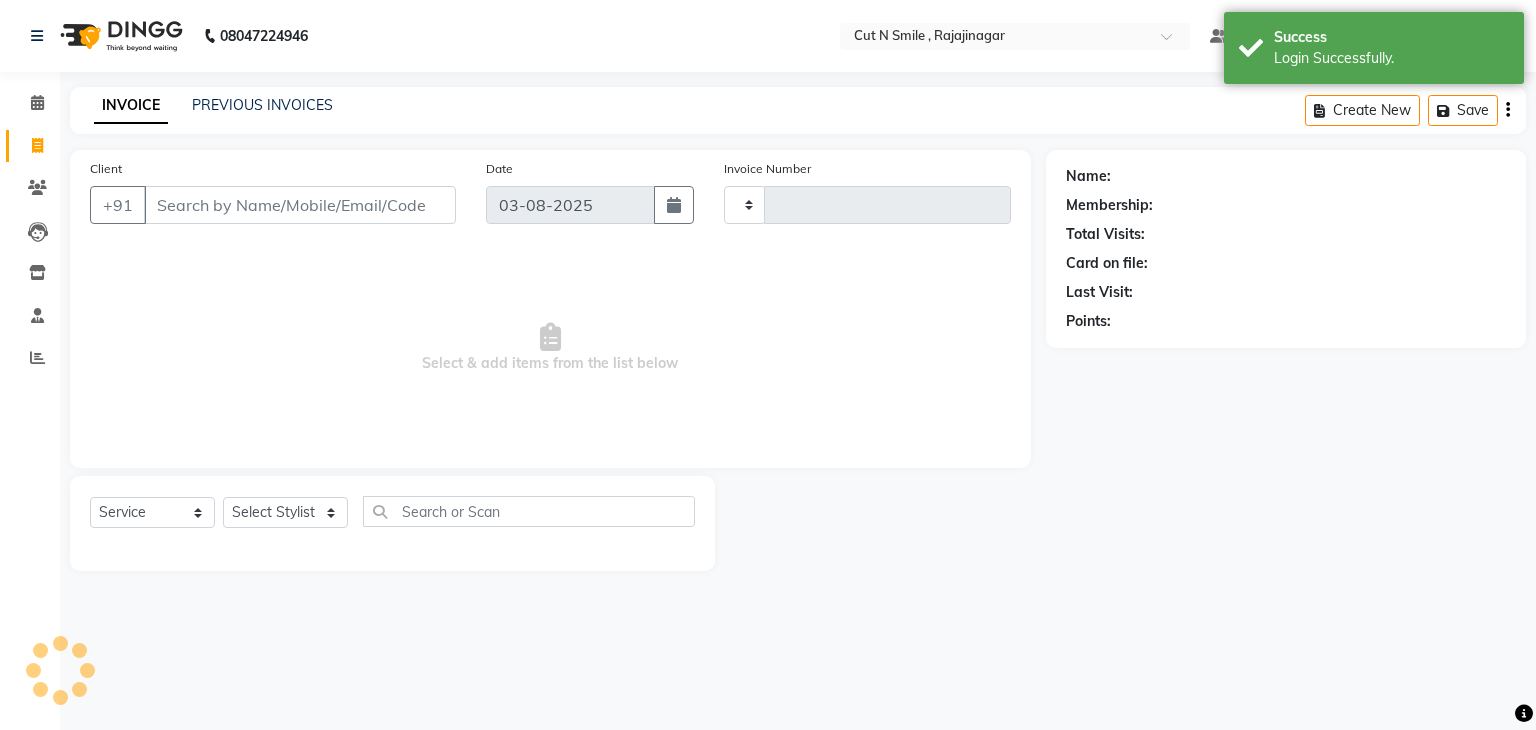 type on "116" 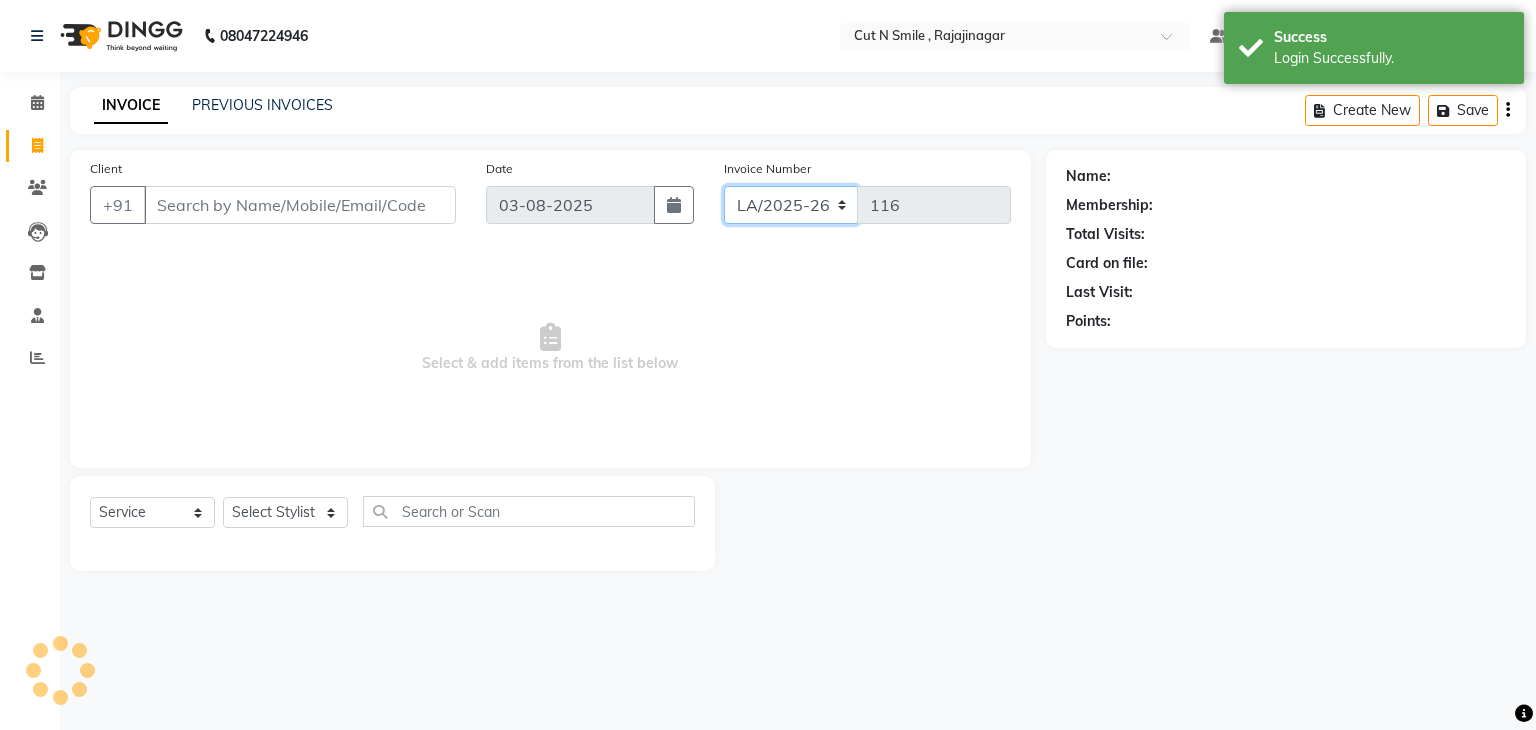 click on "BOB/25-26 LA/2025-26 SH/25 CH/25 SA/25" 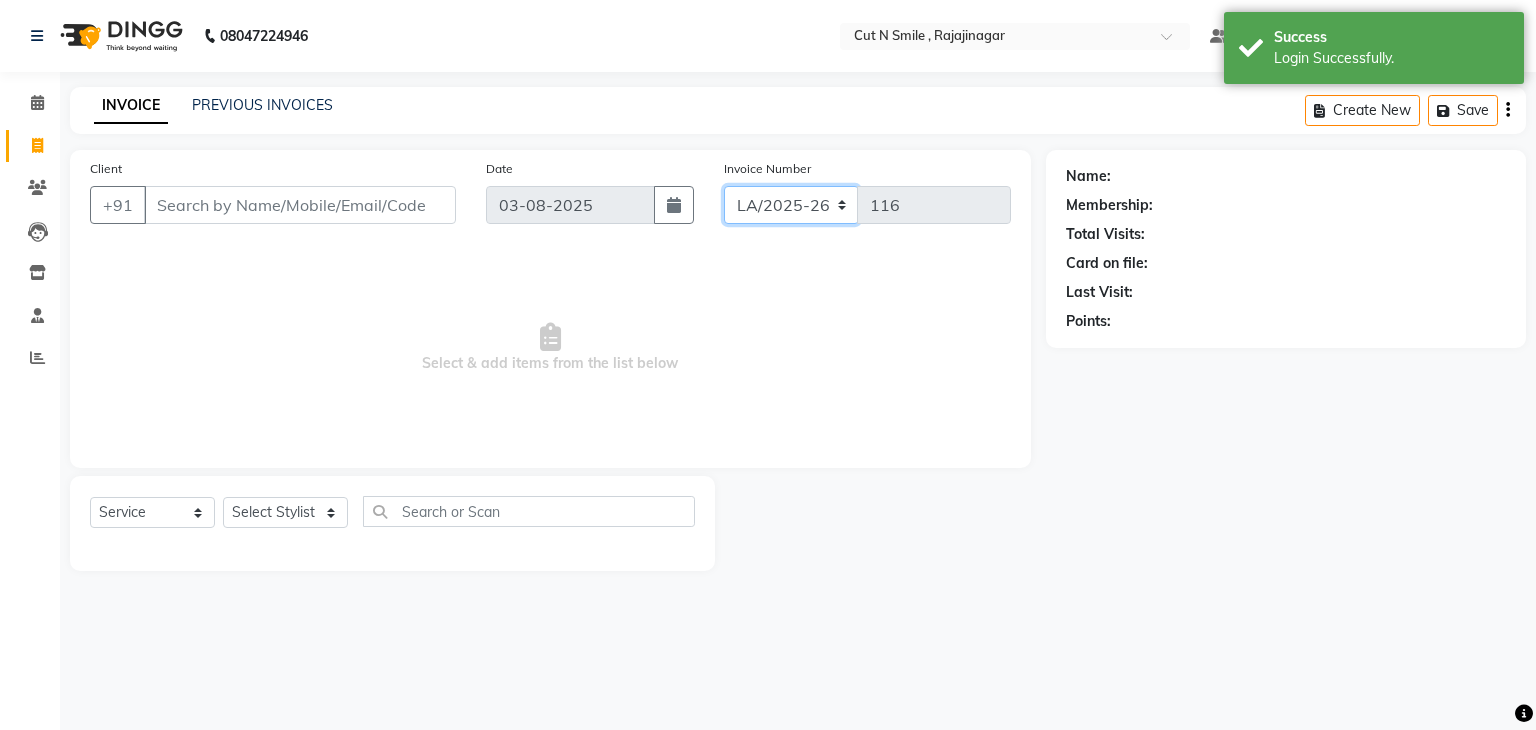 select on "7181" 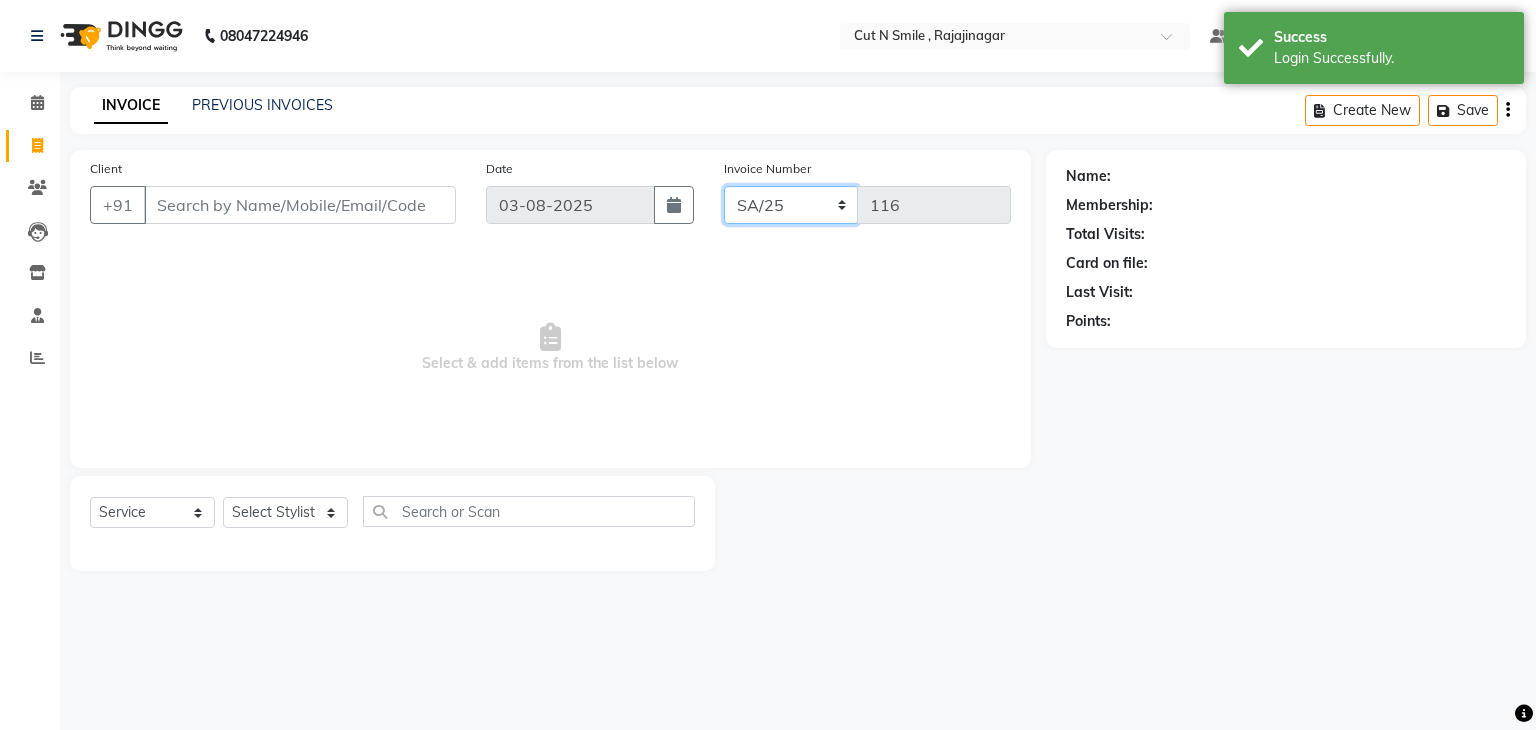 click on "BOB/25-26 LA/2025-26 SH/25 CH/25 SA/25" 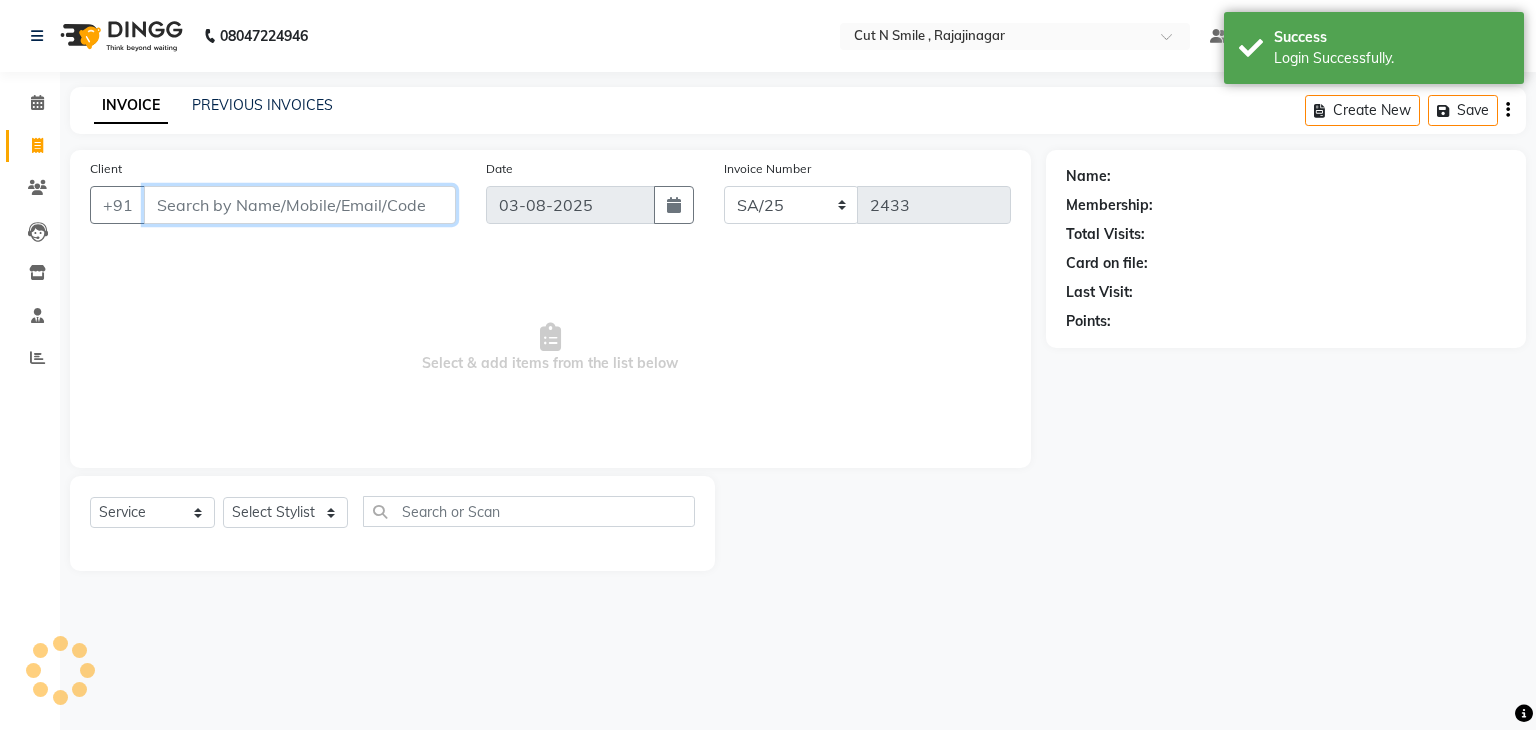 click on "Client" at bounding box center [300, 205] 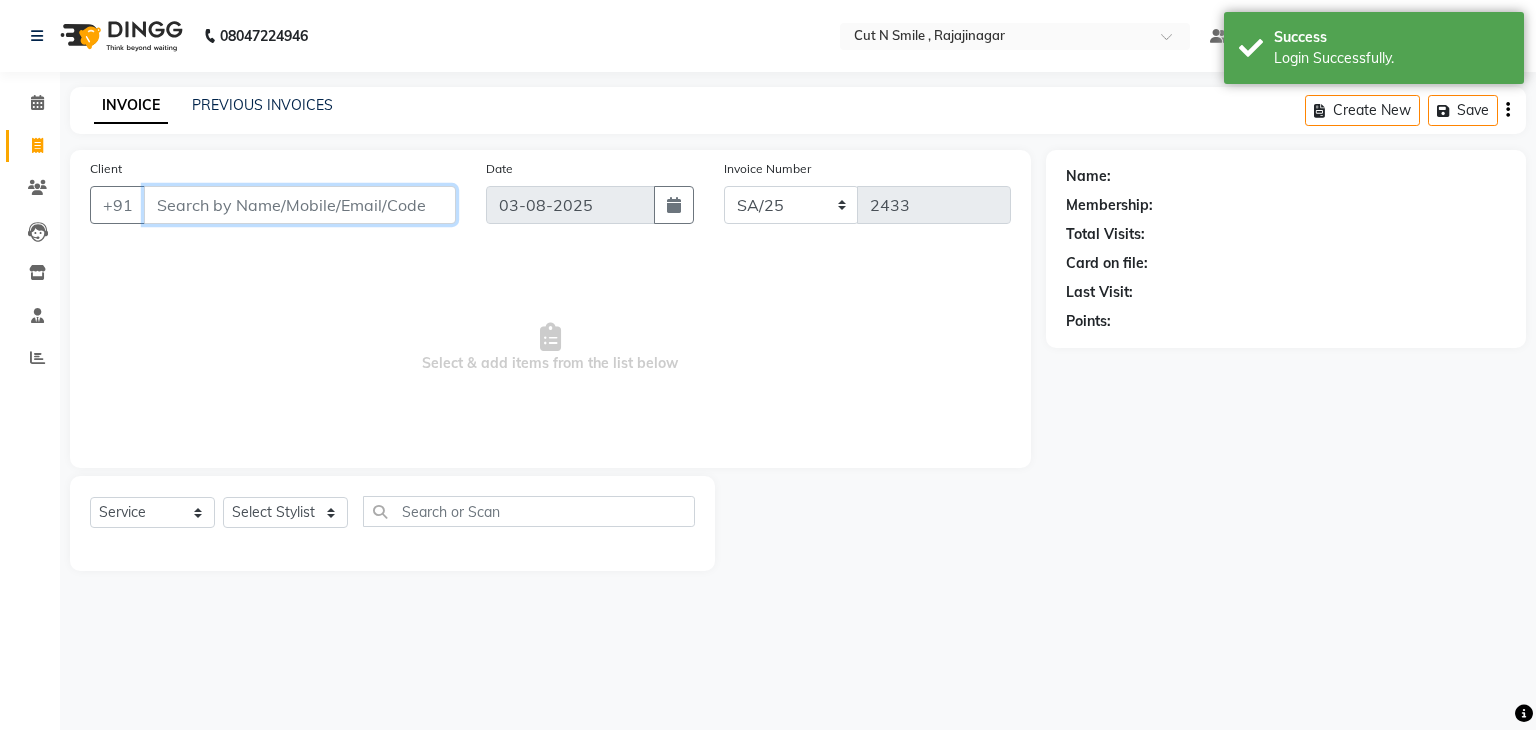 click on "Client" at bounding box center (300, 205) 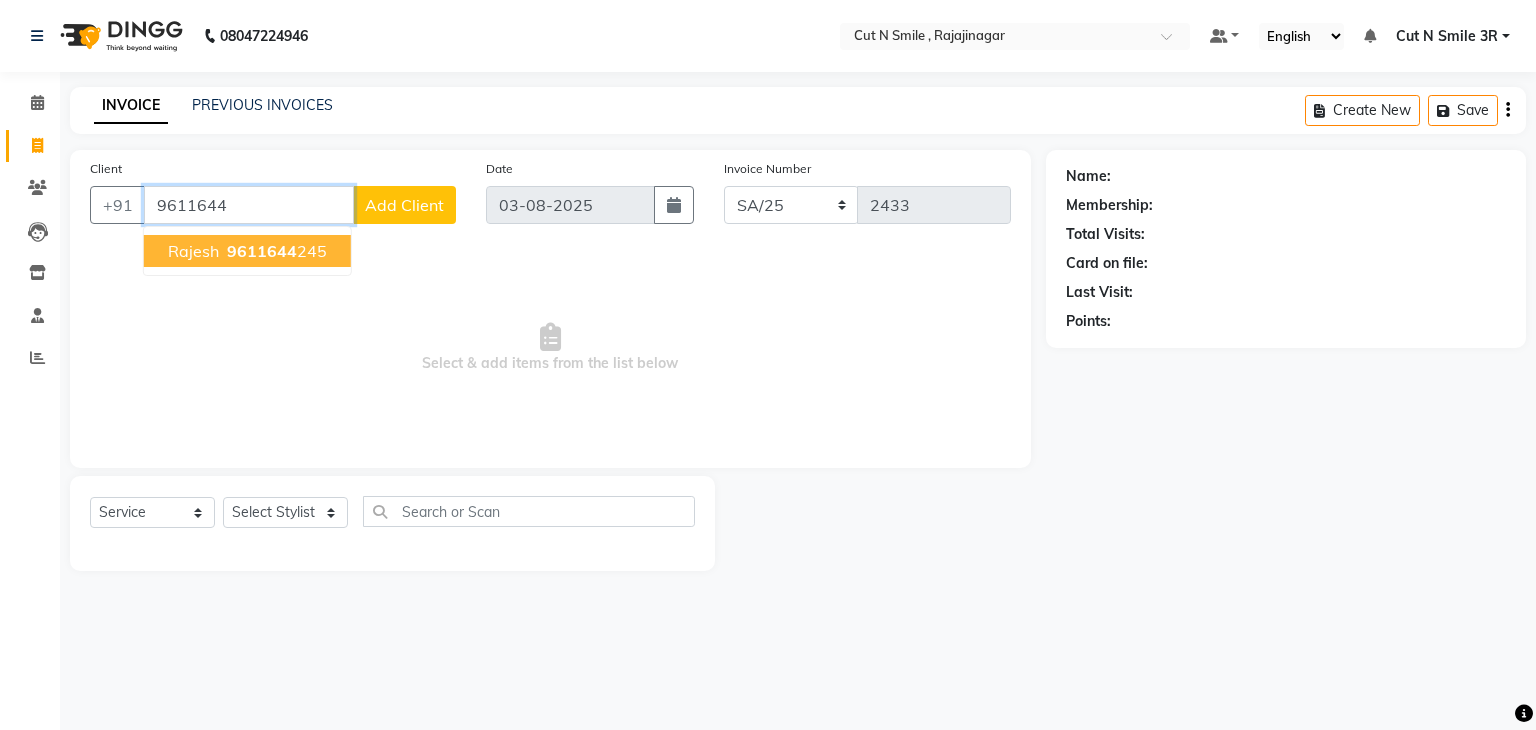 click on "[PHONE]" at bounding box center [275, 251] 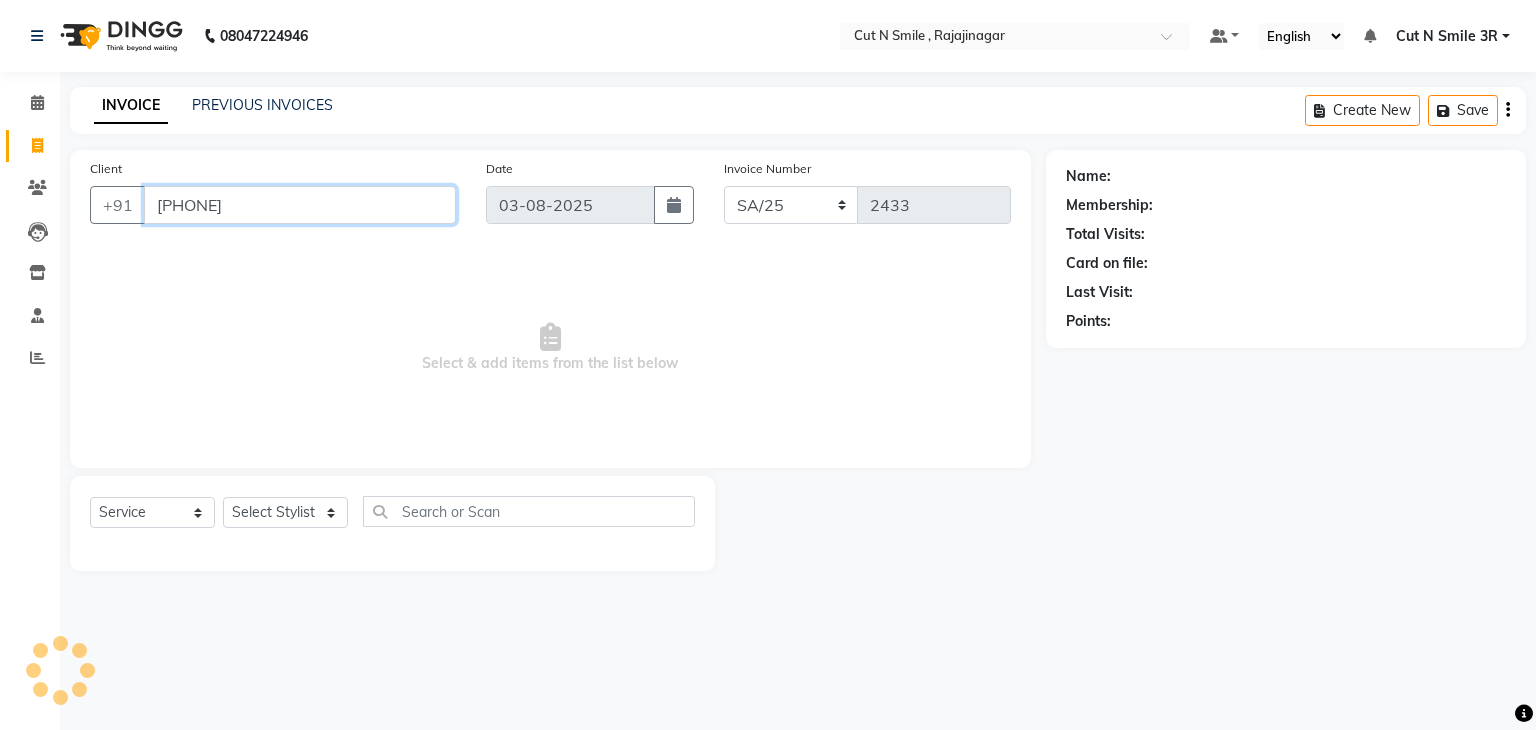 type on "[PHONE]" 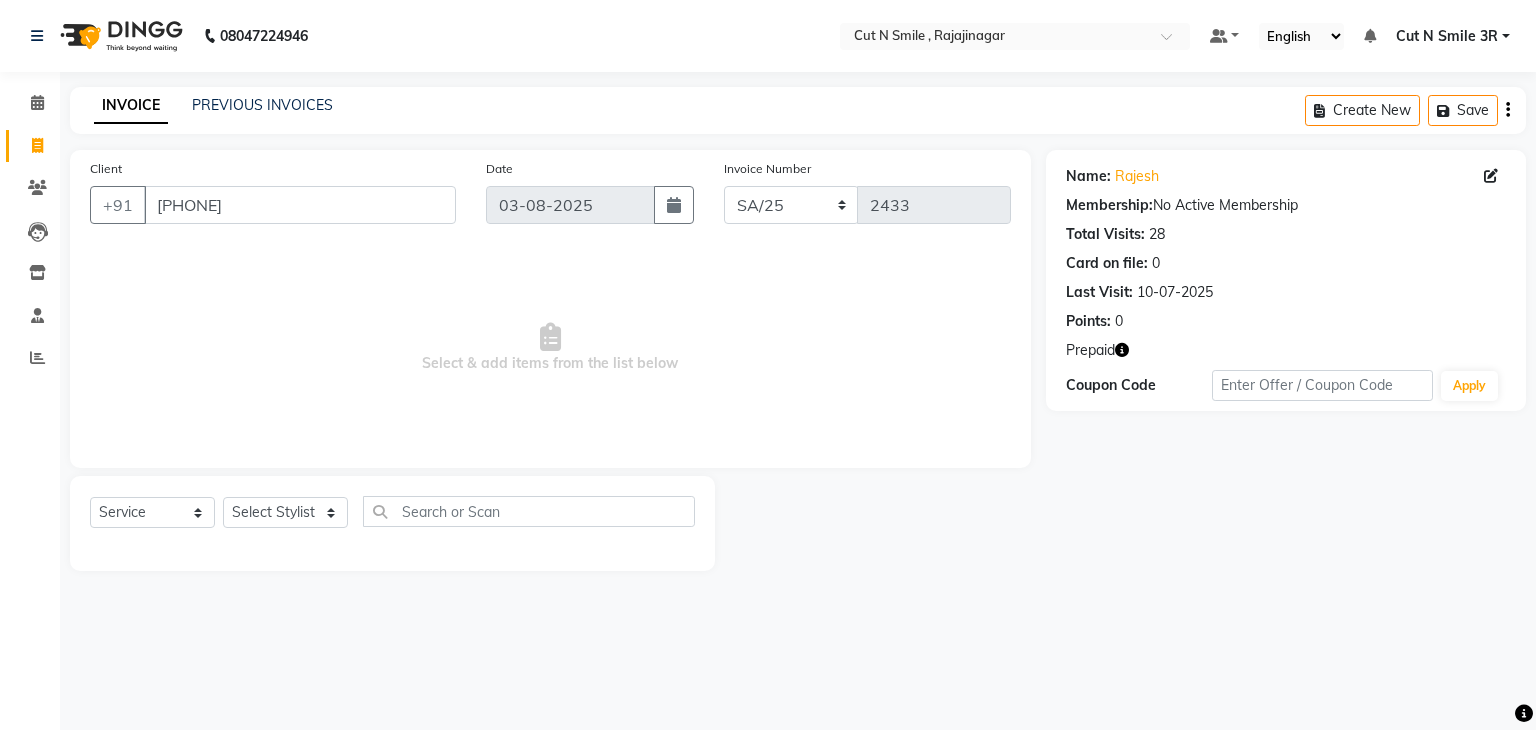 click 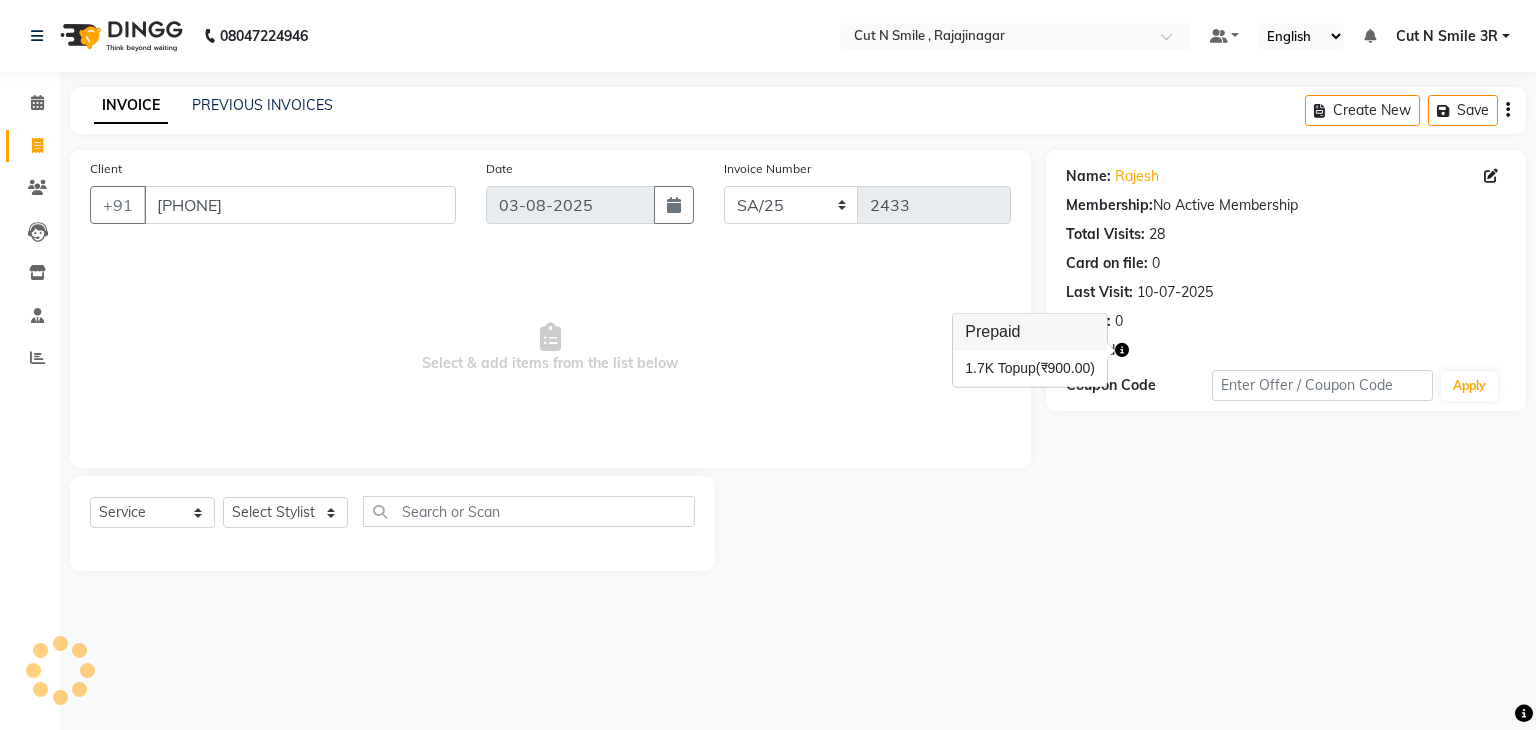 click on "Name: [FIRST]  Membership:  No Active Membership  Total Visits:  28 Card on file:  0 Last Visit:   10-07-2025 Points:   0  Prepaid Coupon Code Apply" 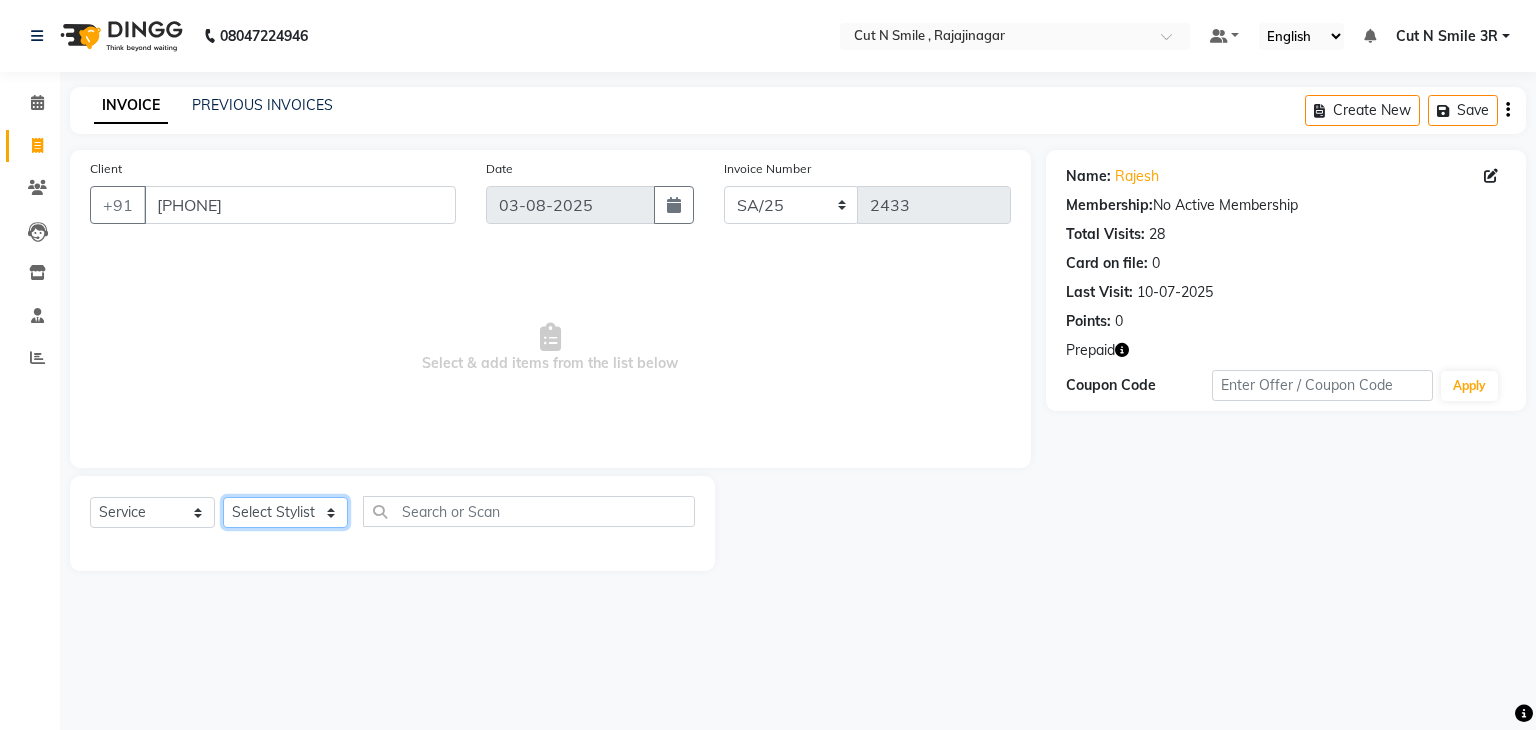 click on "Select Stylist Ali ML Ammu 3R Ankith VN Ash Mohammed 3R Atheek 3R Binitha 3R Bipana 4R CNS BOB  Cut N Smile 17M  Cut N Smile 3R Cut n Smile 4R Cut N Smile 9M Cut N Smile ML Cut N Smile V Fazil Ali 4R Govind VN Hema 4R Jayashree VN Karan VN Love 4R Mani Singh 3R Manu 4R  Muskaan VN Nadeem 4R N D M 4R NDM Alam 4R Noushad VN Pavan 4R Priya BOB Priyanka 3R Rahul 3R Ravi 3R Riya BOB Rohith 4R Roobina 3R Roopa 4R Rubina BOB Sahil Ahmed 3R Sahil Bhatti 4R Sameer 3R Sanajana BOB  Sanjana BOB Sarita VN Shaan 4R Shahid 4R Shakir VN Shanavaaz BOB Shiney 3R Shivu Raj 4R Srijana BOB Sunil Laddi 4R Sunny VN Supriya BOB Sushmitha 4R Vakeel 3R Varas 4R Varas BOB Vishwa VN" 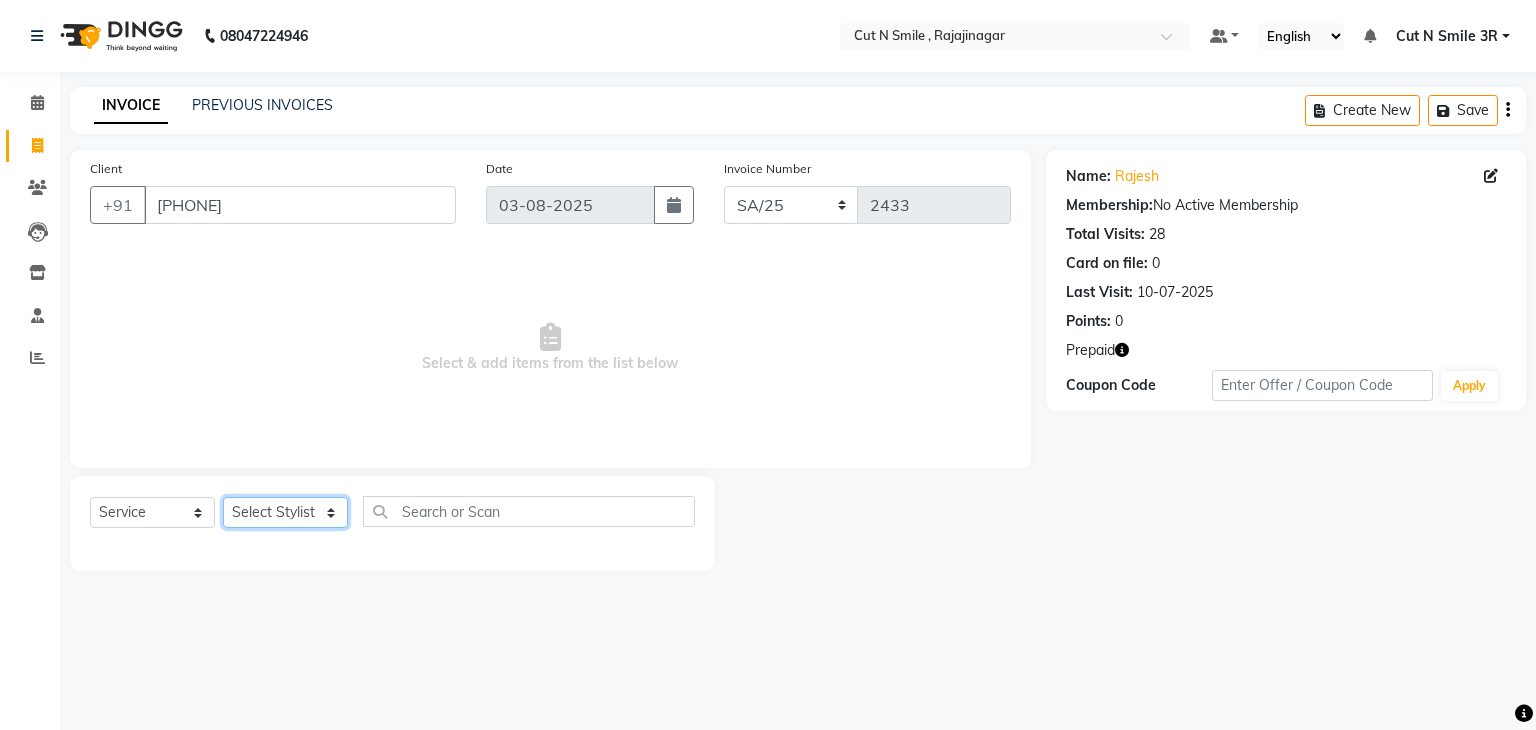 select on "79171" 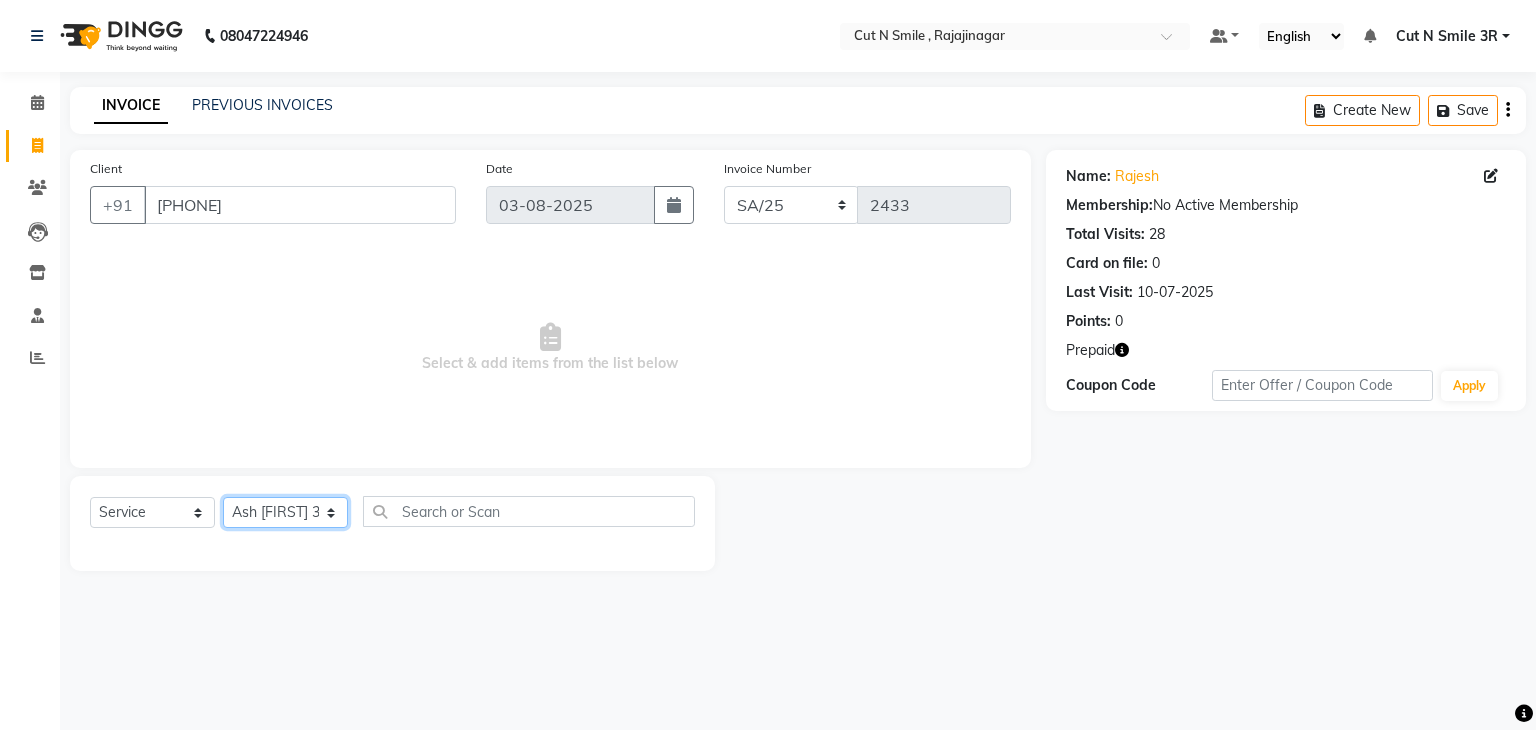click on "Select Stylist Ali ML Ammu 3R Ankith VN Ash Mohammed 3R Atheek 3R Binitha 3R Bipana 4R CNS BOB  Cut N Smile 17M  Cut N Smile 3R Cut n Smile 4R Cut N Smile 9M Cut N Smile ML Cut N Smile V Fazil Ali 4R Govind VN Hema 4R Jayashree VN Karan VN Love 4R Mani Singh 3R Manu 4R  Muskaan VN Nadeem 4R N D M 4R NDM Alam 4R Noushad VN Pavan 4R Priya BOB Priyanka 3R Rahul 3R Ravi 3R Riya BOB Rohith 4R Roobina 3R Roopa 4R Rubina BOB Sahil Ahmed 3R Sahil Bhatti 4R Sameer 3R Sanajana BOB  Sanjana BOB Sarita VN Shaan 4R Shahid 4R Shakir VN Shanavaaz BOB Shiney 3R Shivu Raj 4R Srijana BOB Sunil Laddi 4R Sunny VN Supriya BOB Sushmitha 4R Vakeel 3R Varas 4R Varas BOB Vishwa VN" 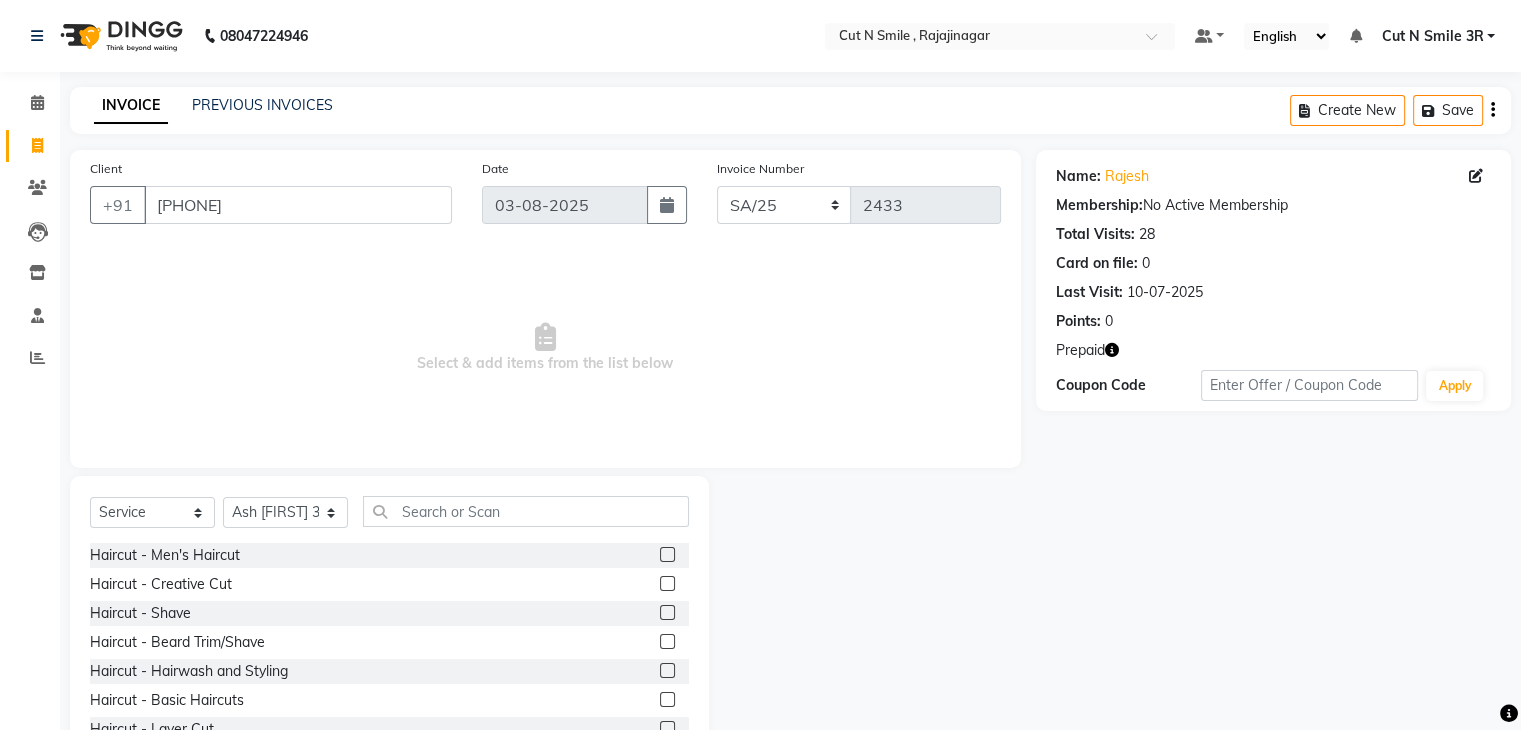 click 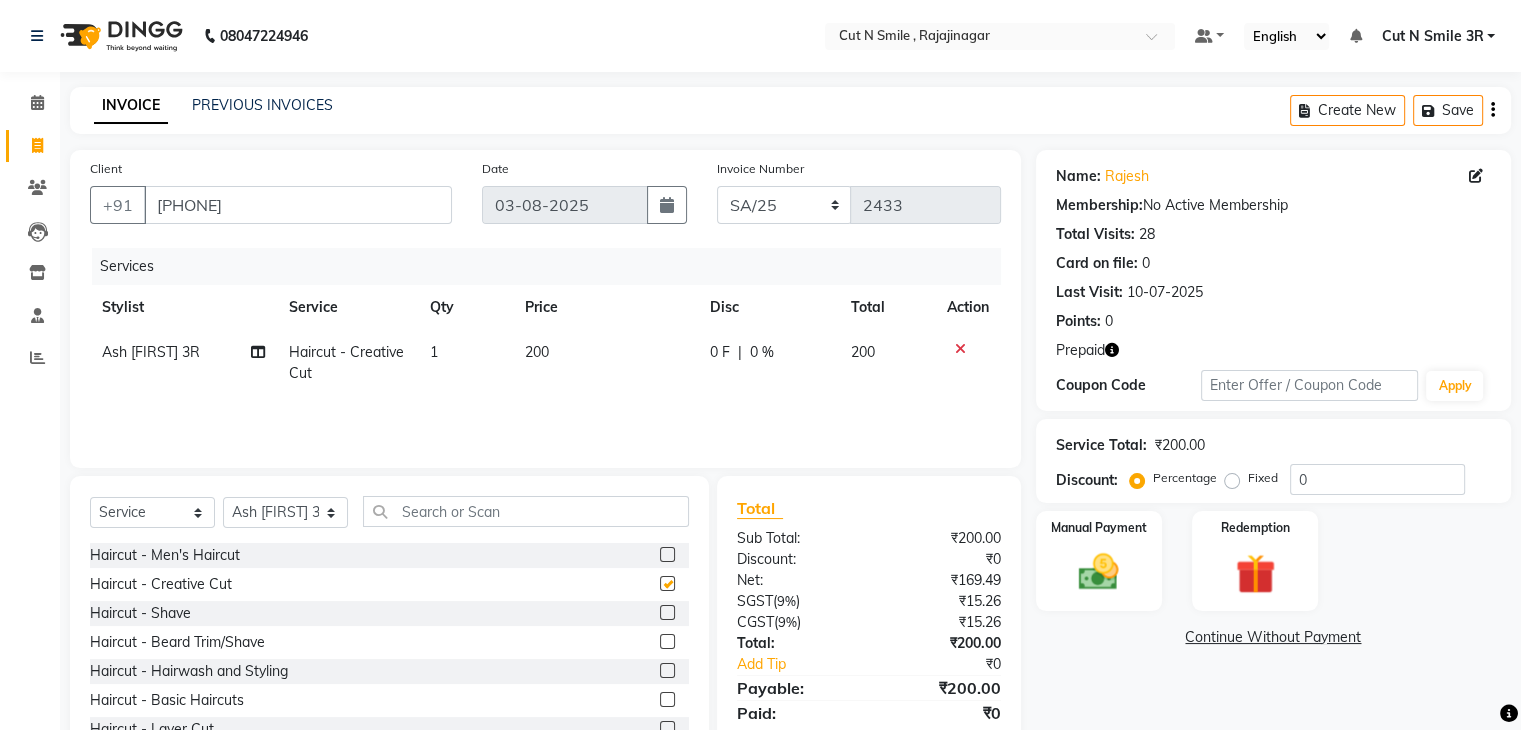 checkbox on "false" 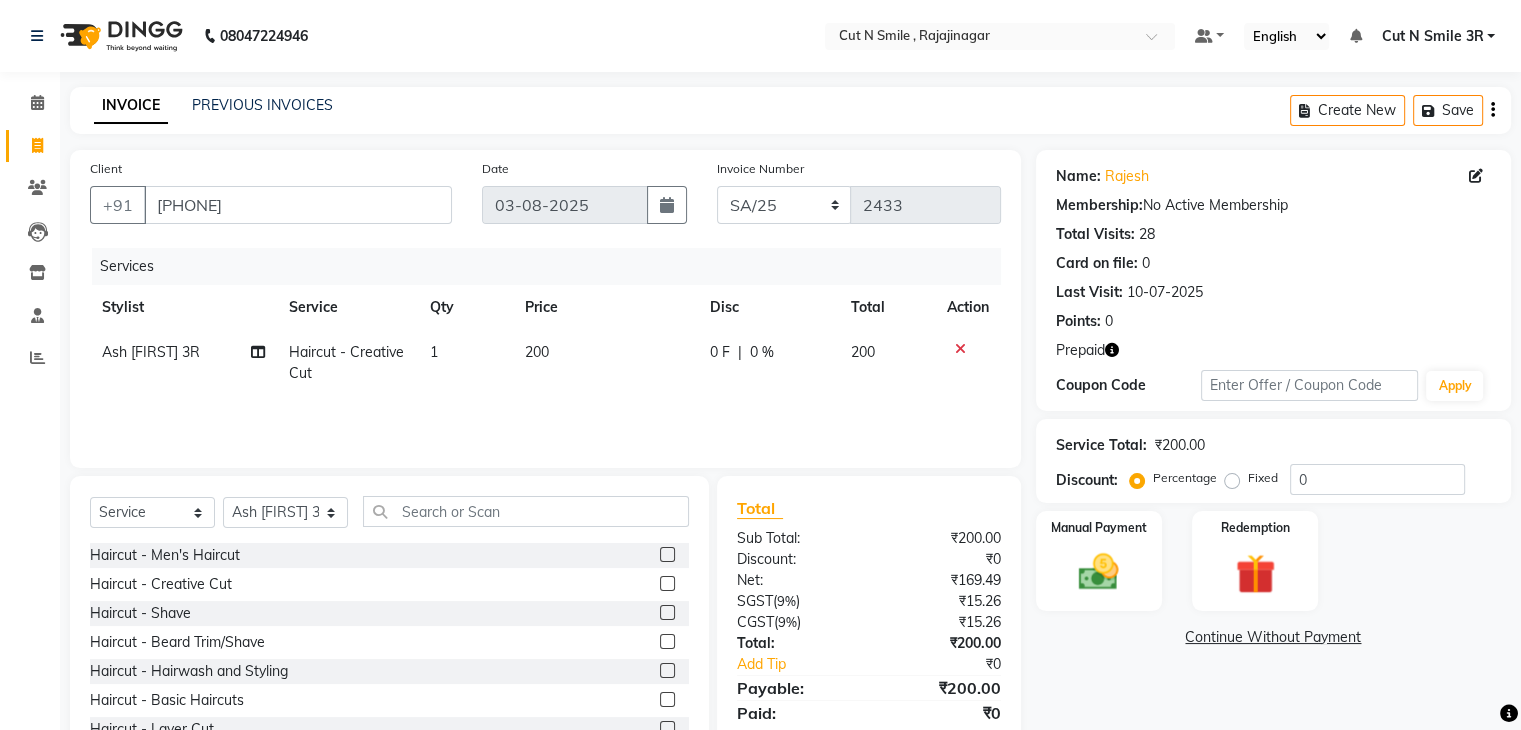 click 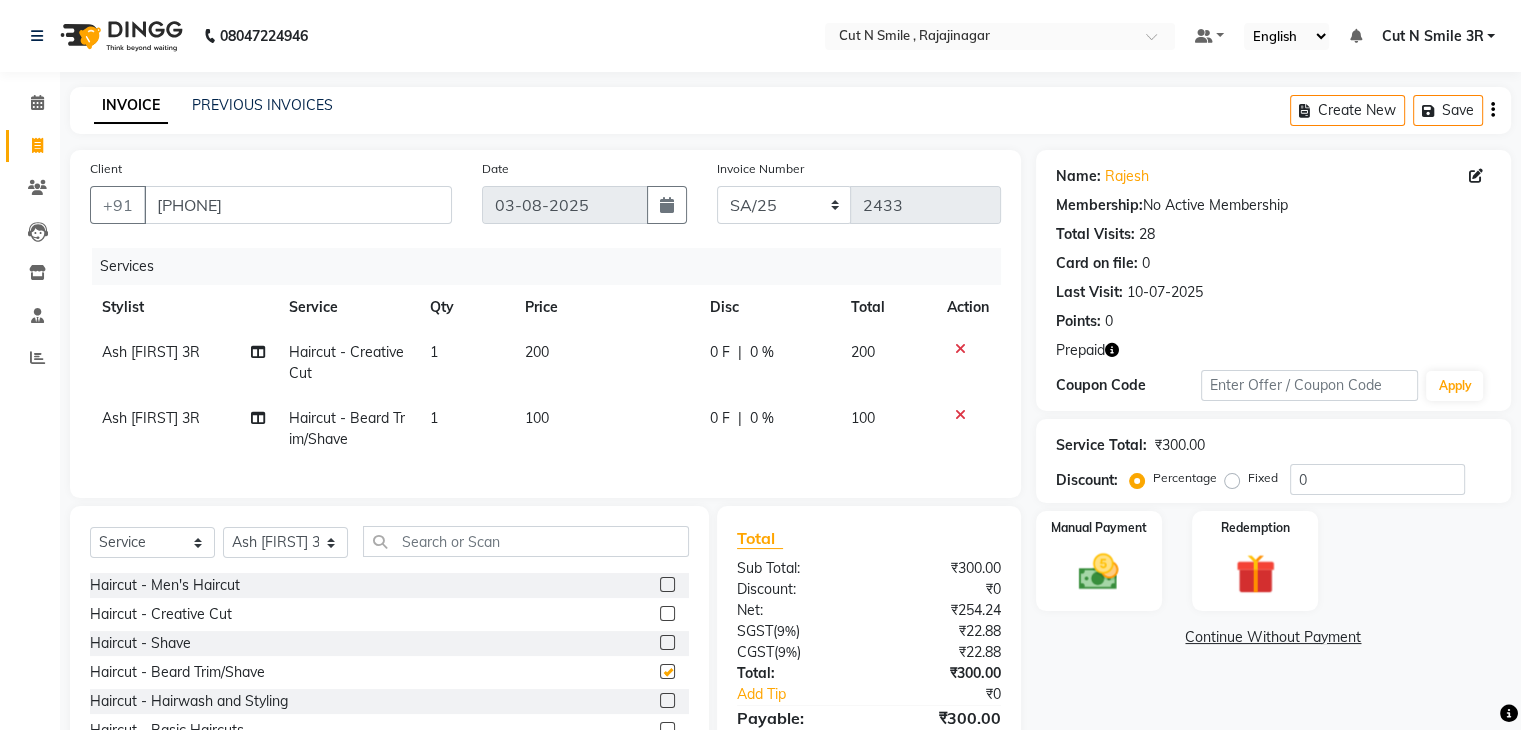 checkbox on "false" 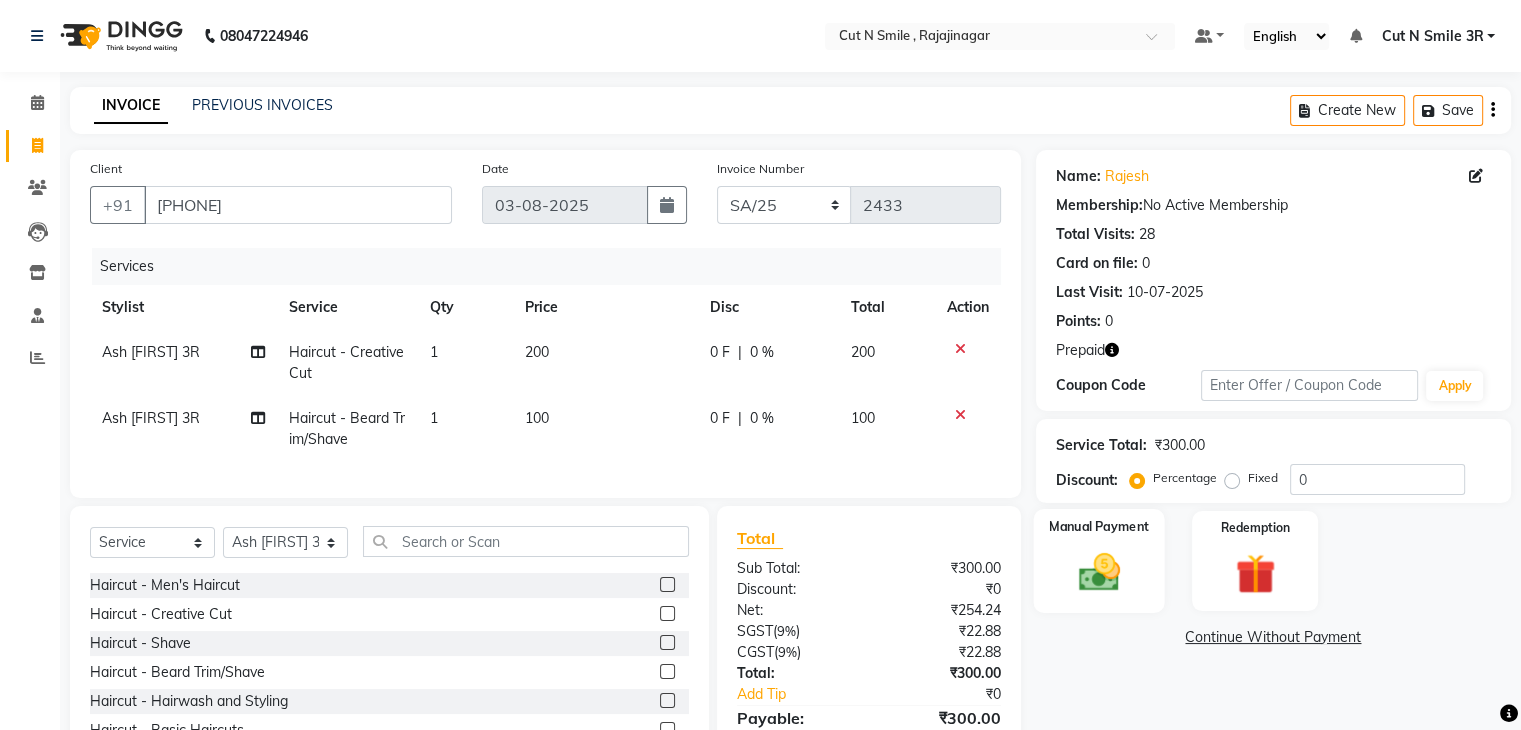 click 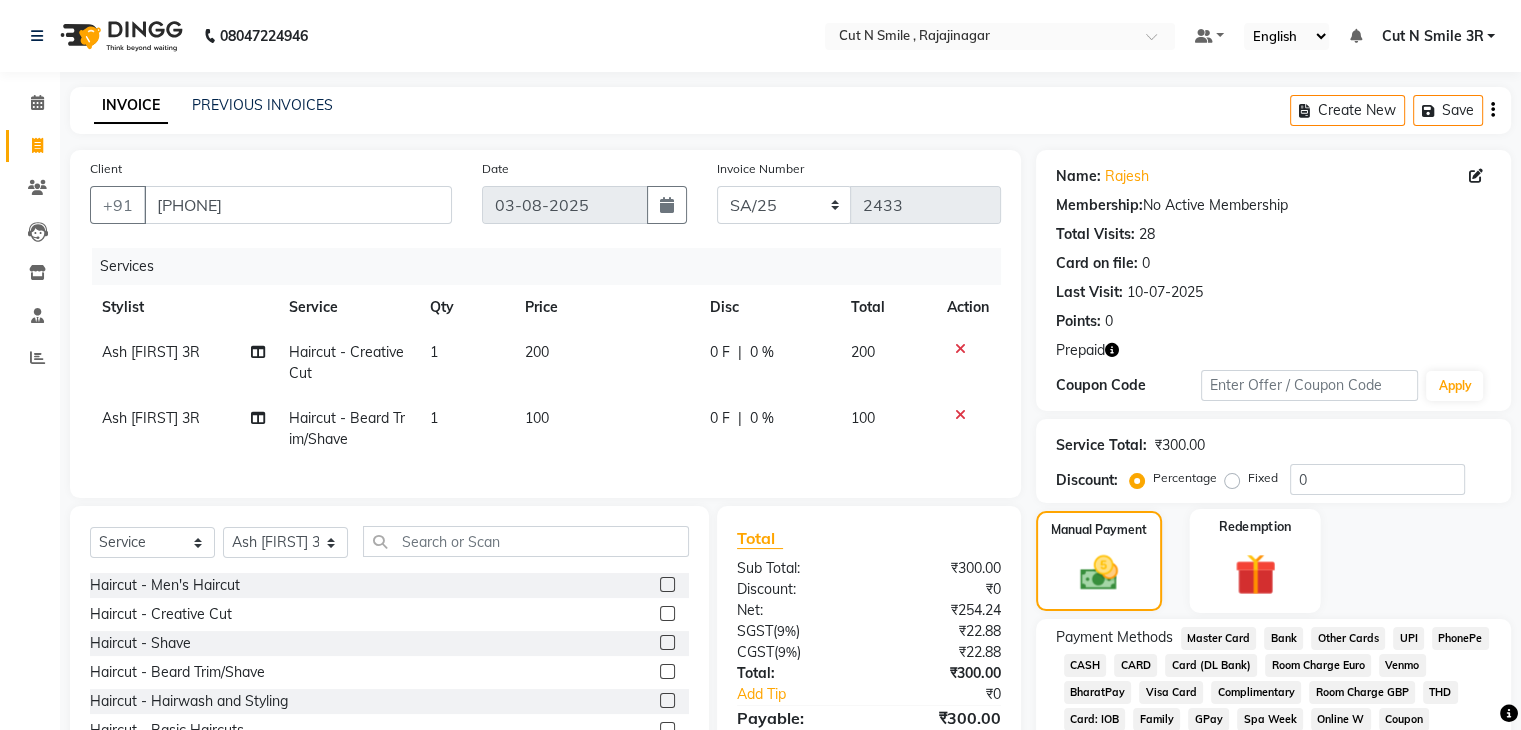 click 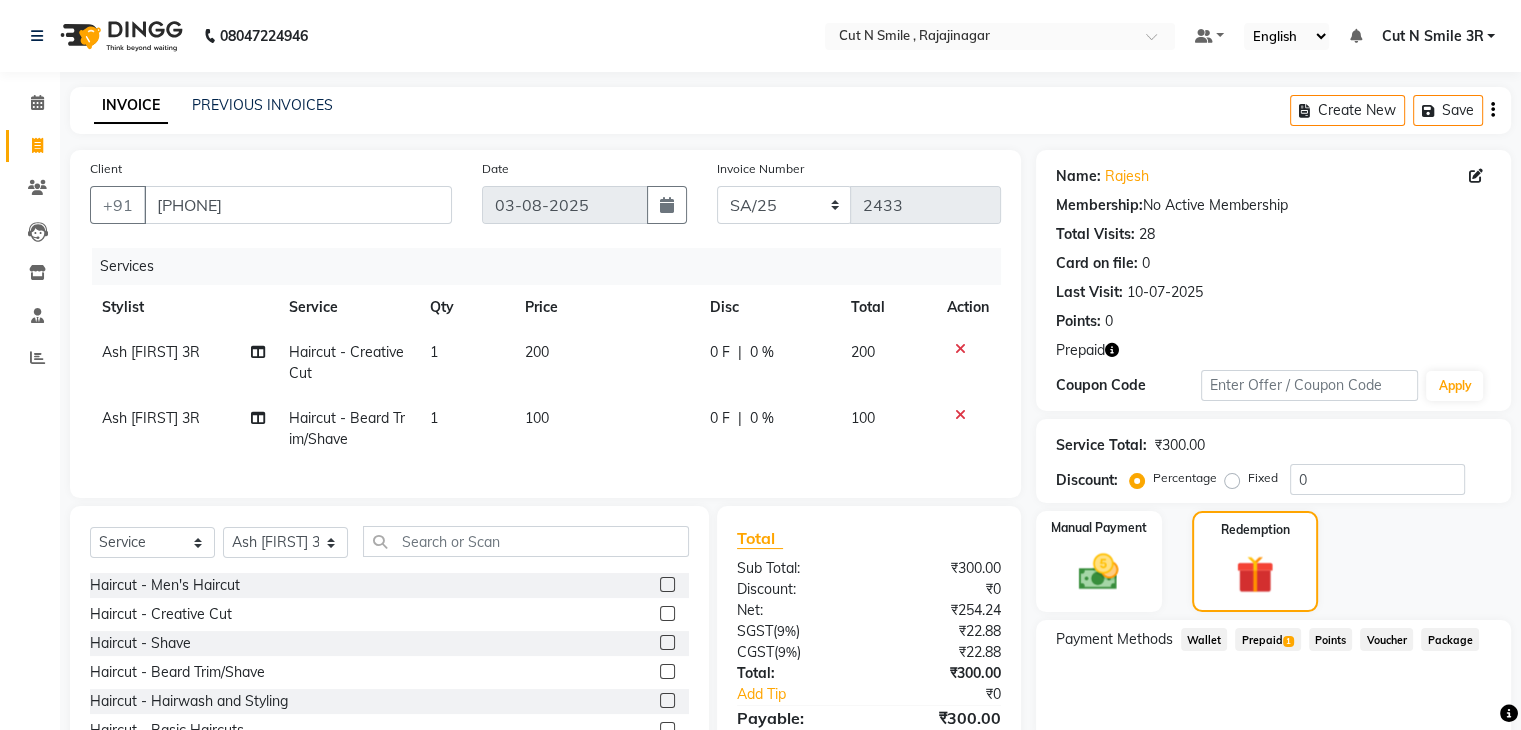 click on "Prepaid  1" 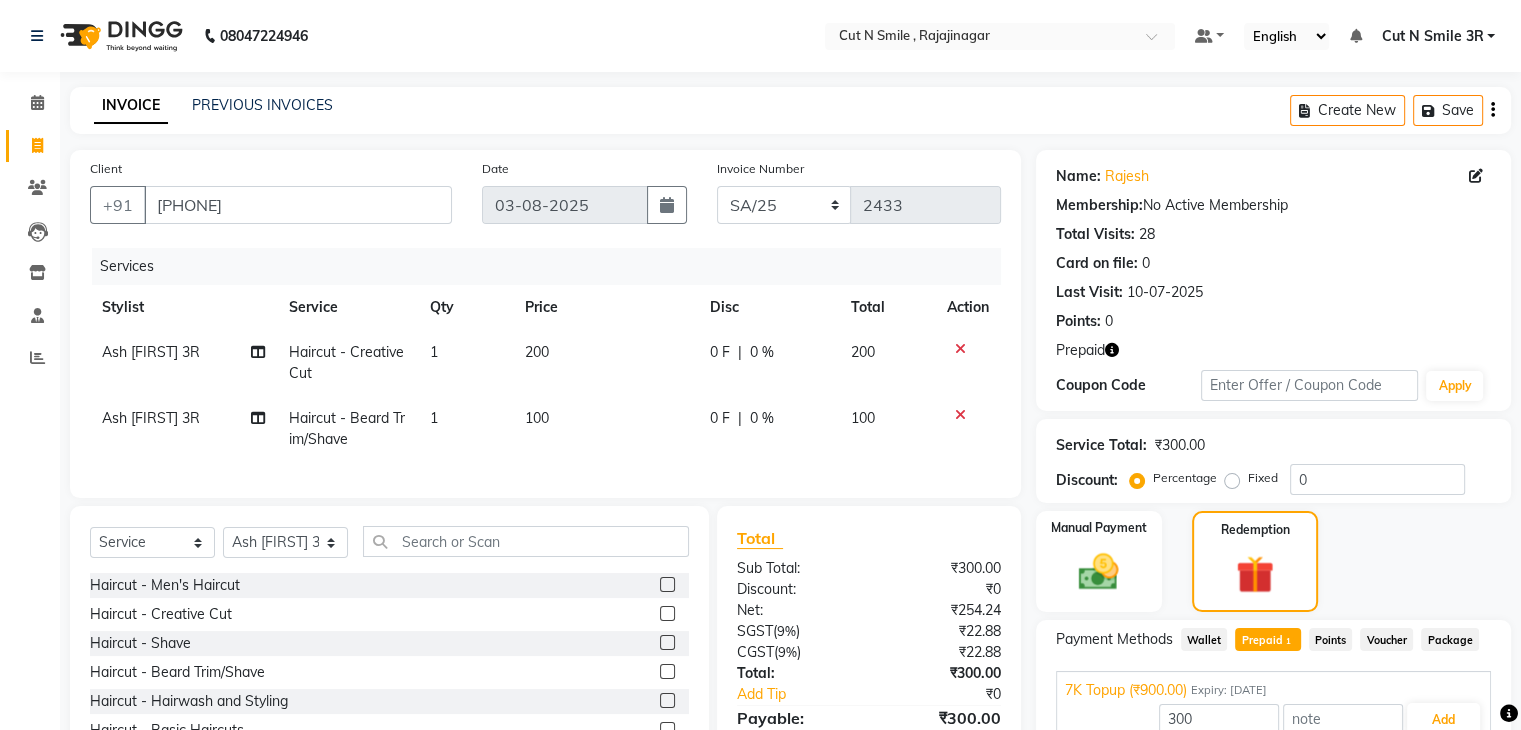 scroll, scrollTop: 117, scrollLeft: 0, axis: vertical 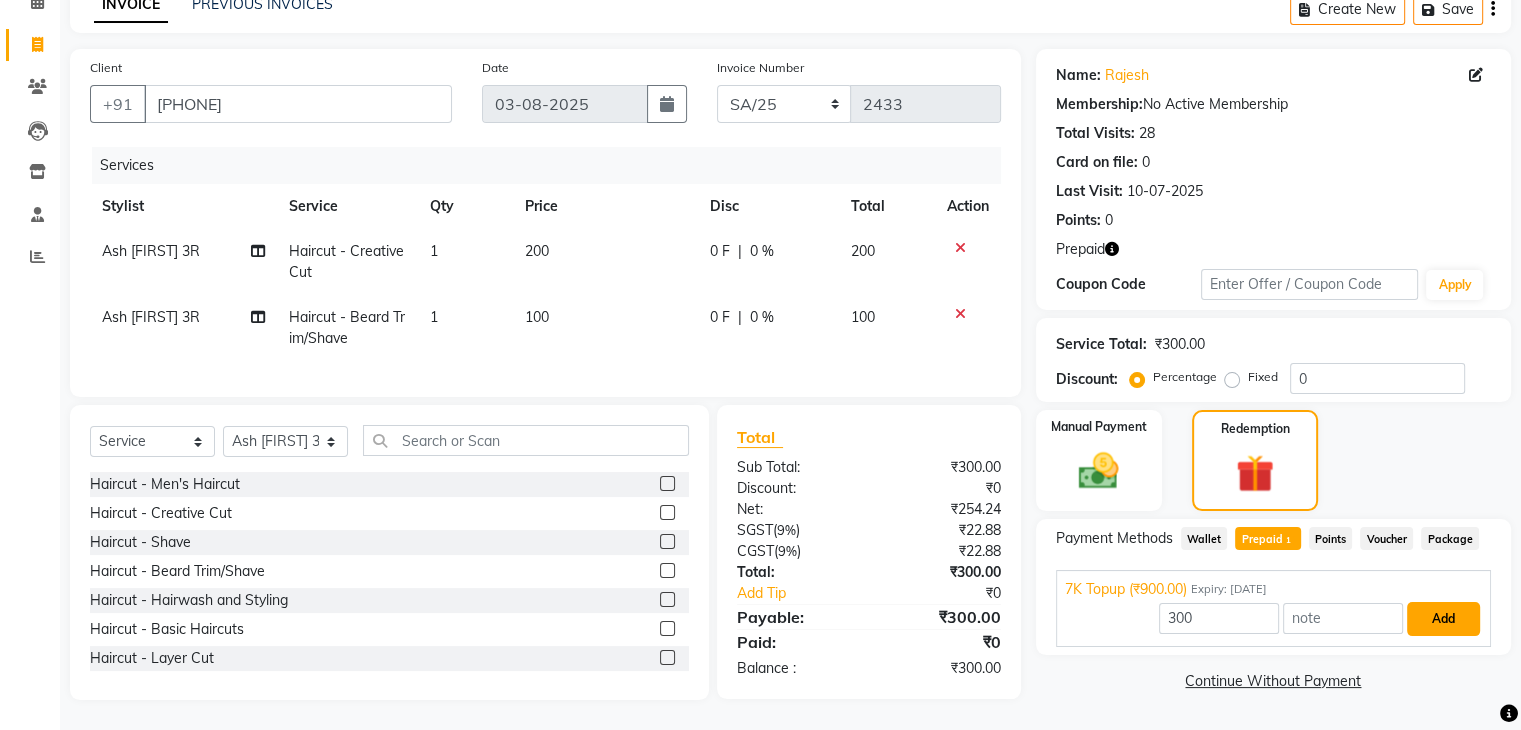 click on "Add" at bounding box center [1443, 619] 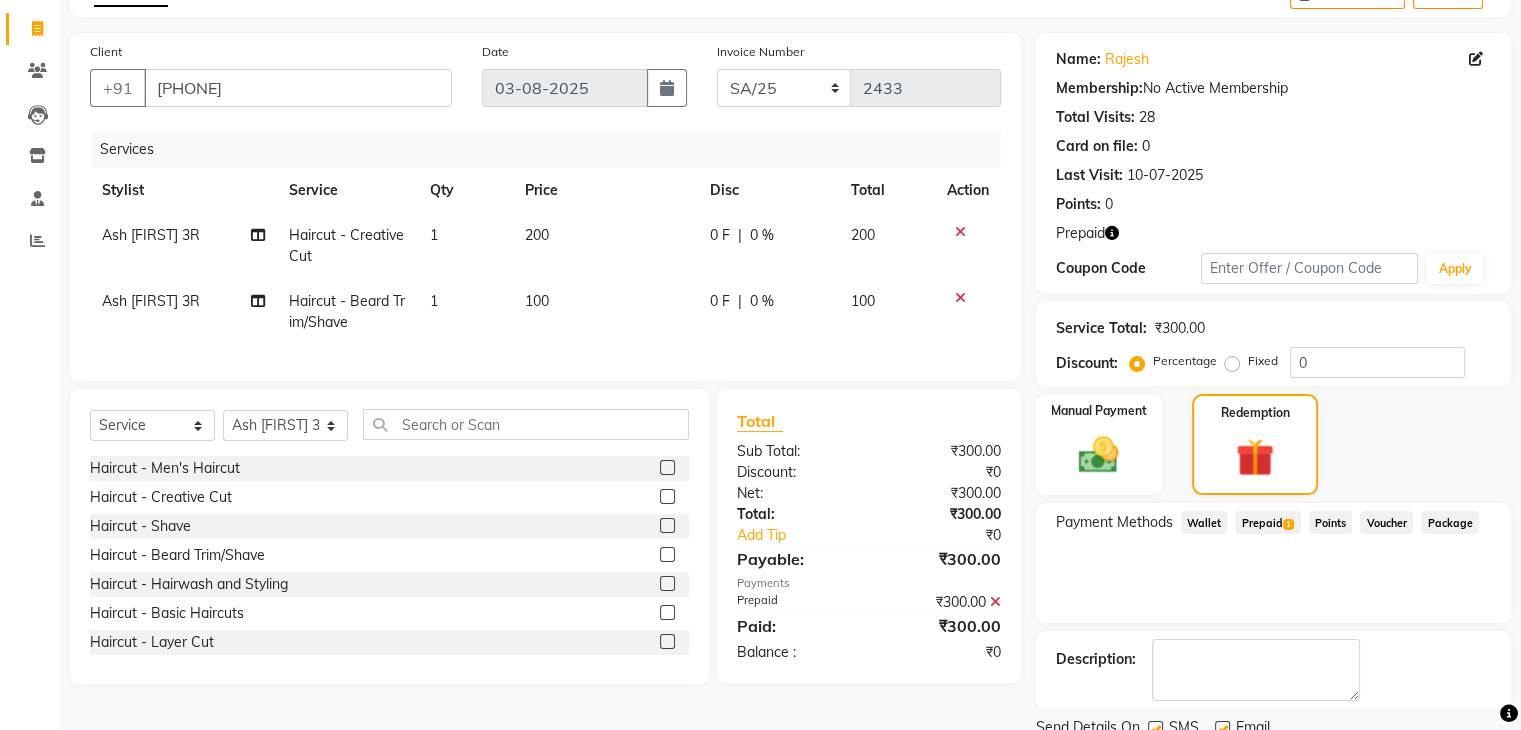 scroll, scrollTop: 193, scrollLeft: 0, axis: vertical 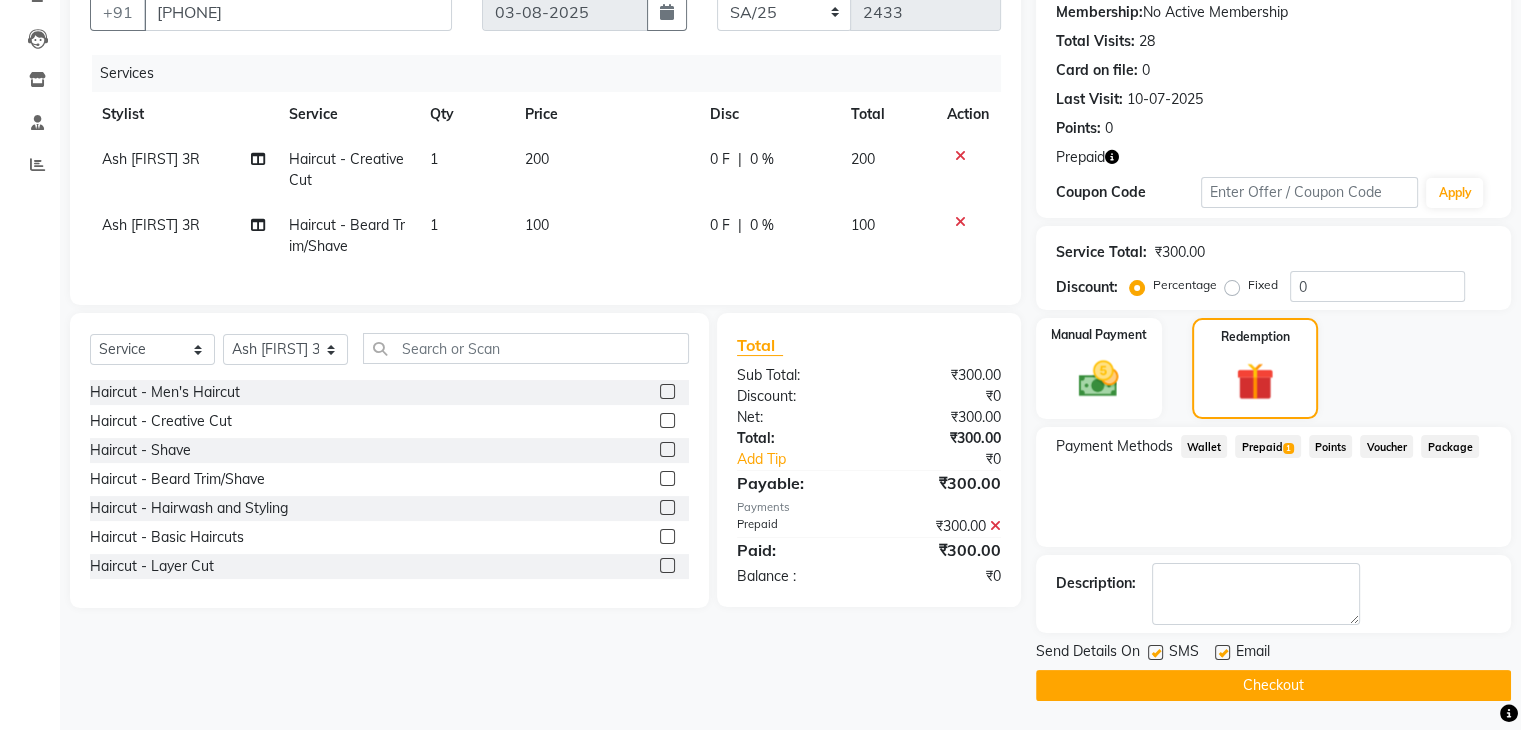click on "Checkout" 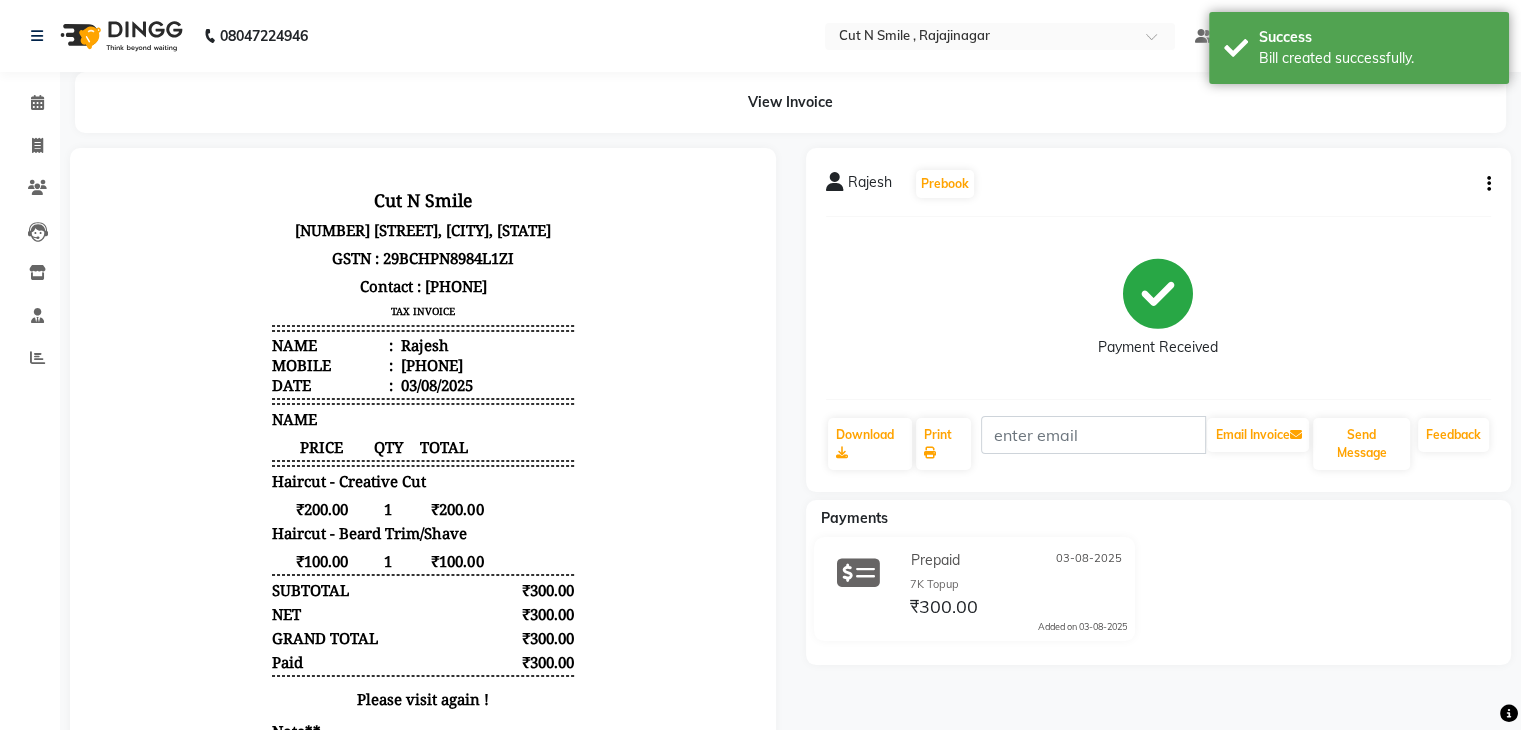 scroll, scrollTop: 0, scrollLeft: 0, axis: both 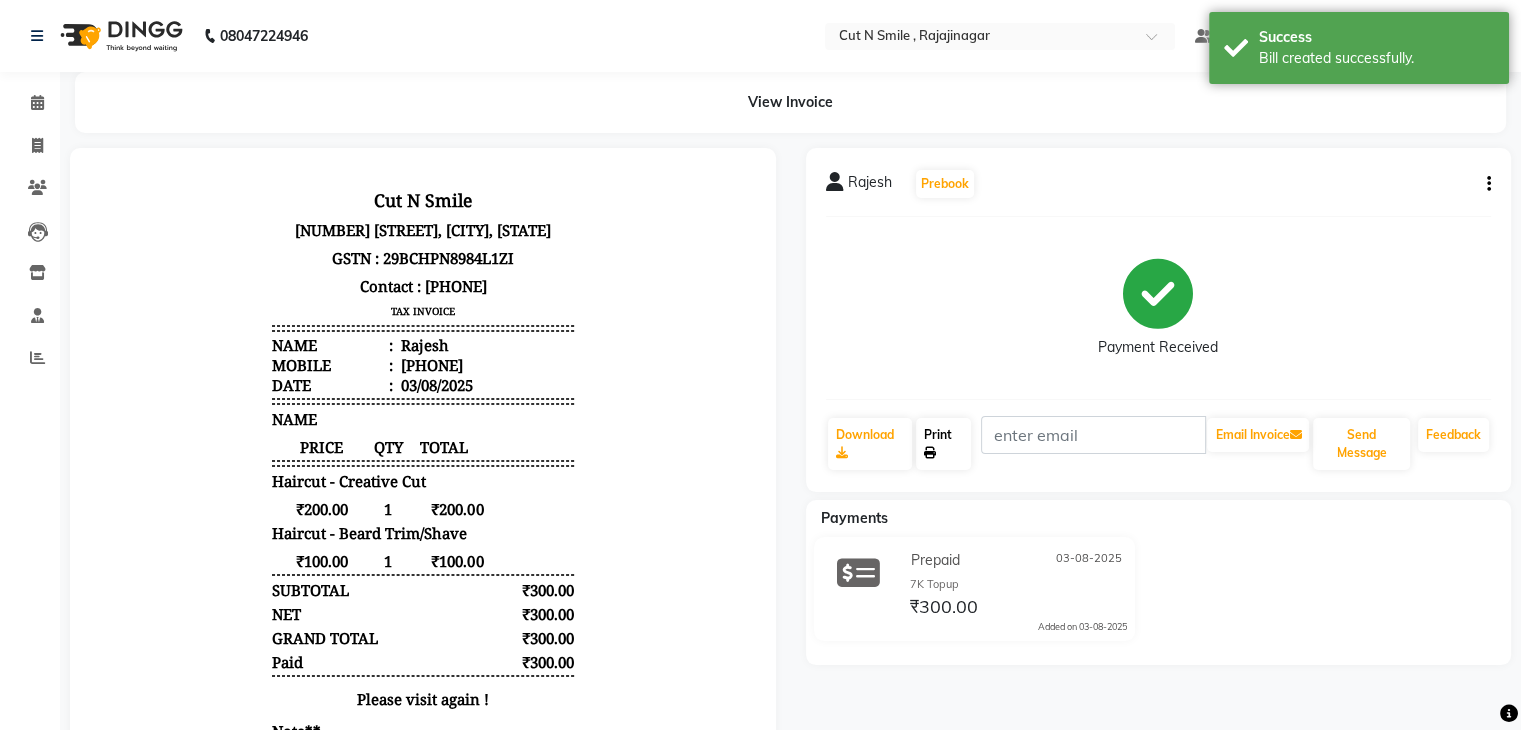 click on "Print" 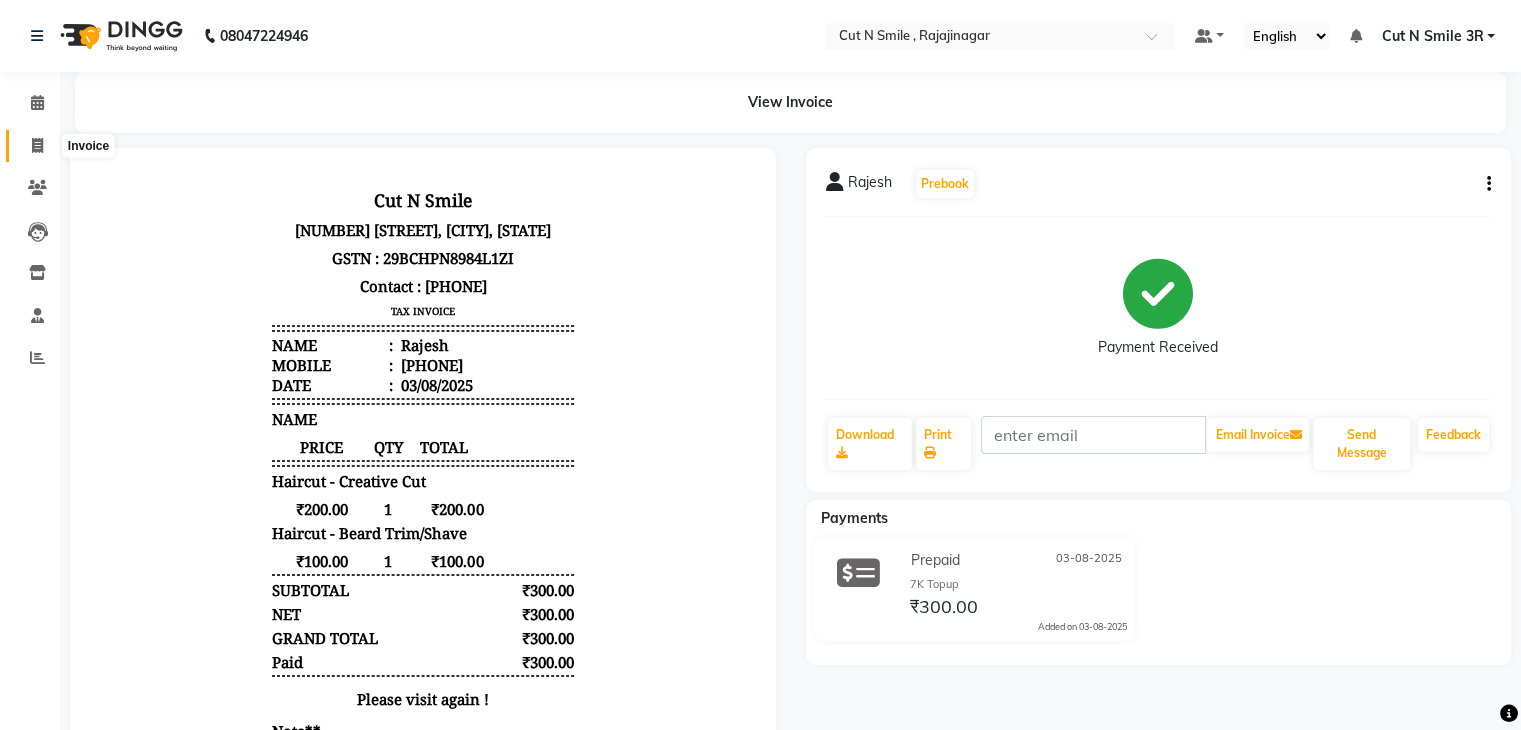 click 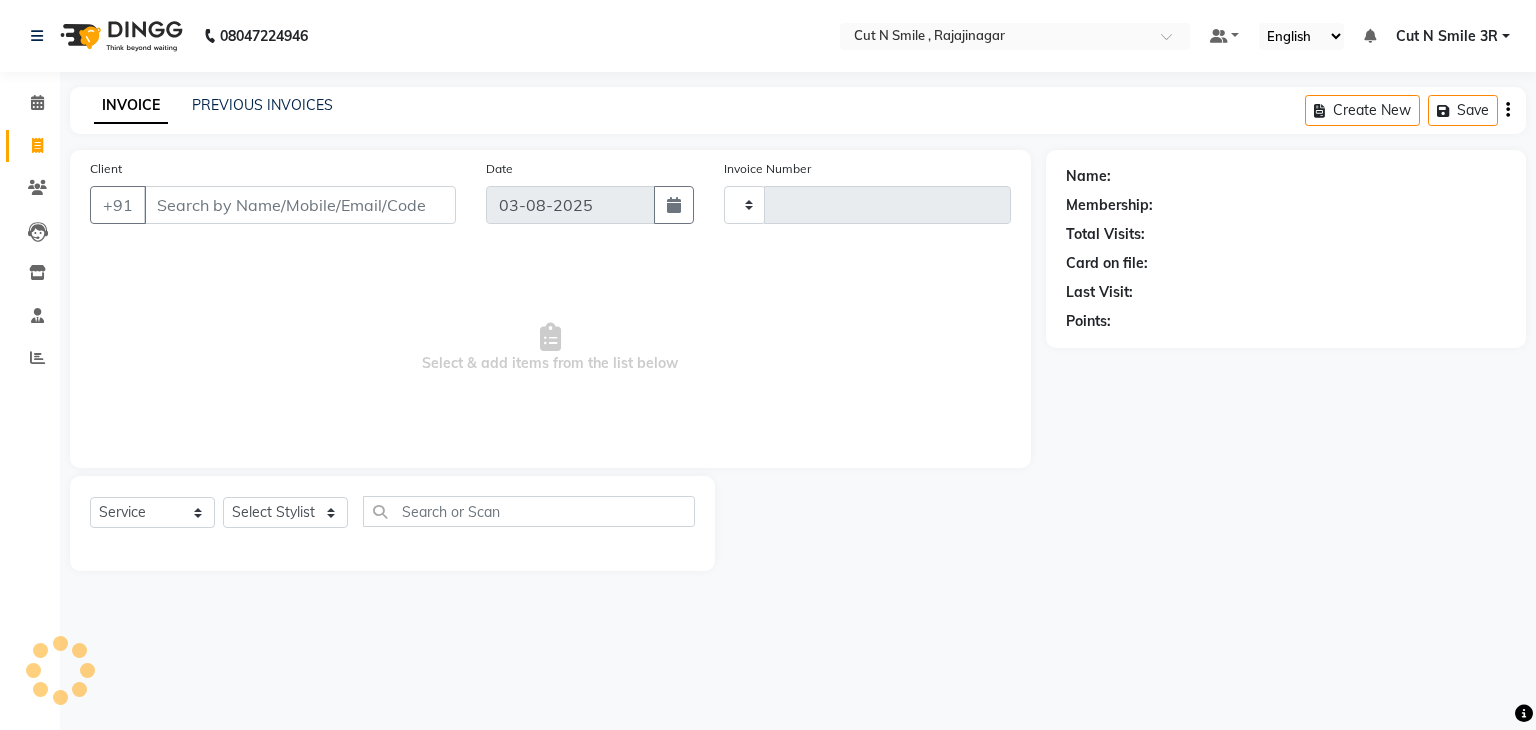 type on "116" 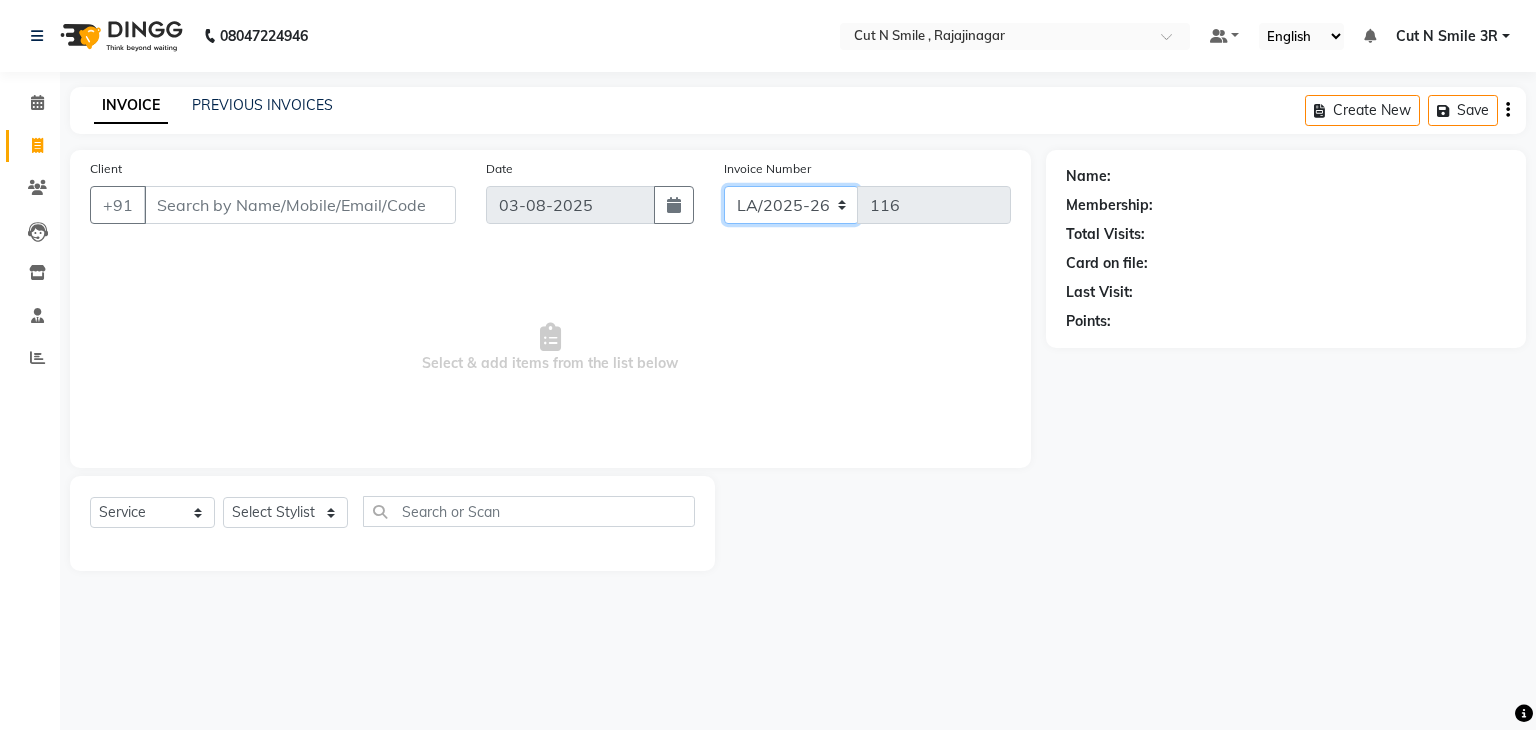 click on "BOB/25-26 LA/2025-26 SH/25 CH/25 SA/25" 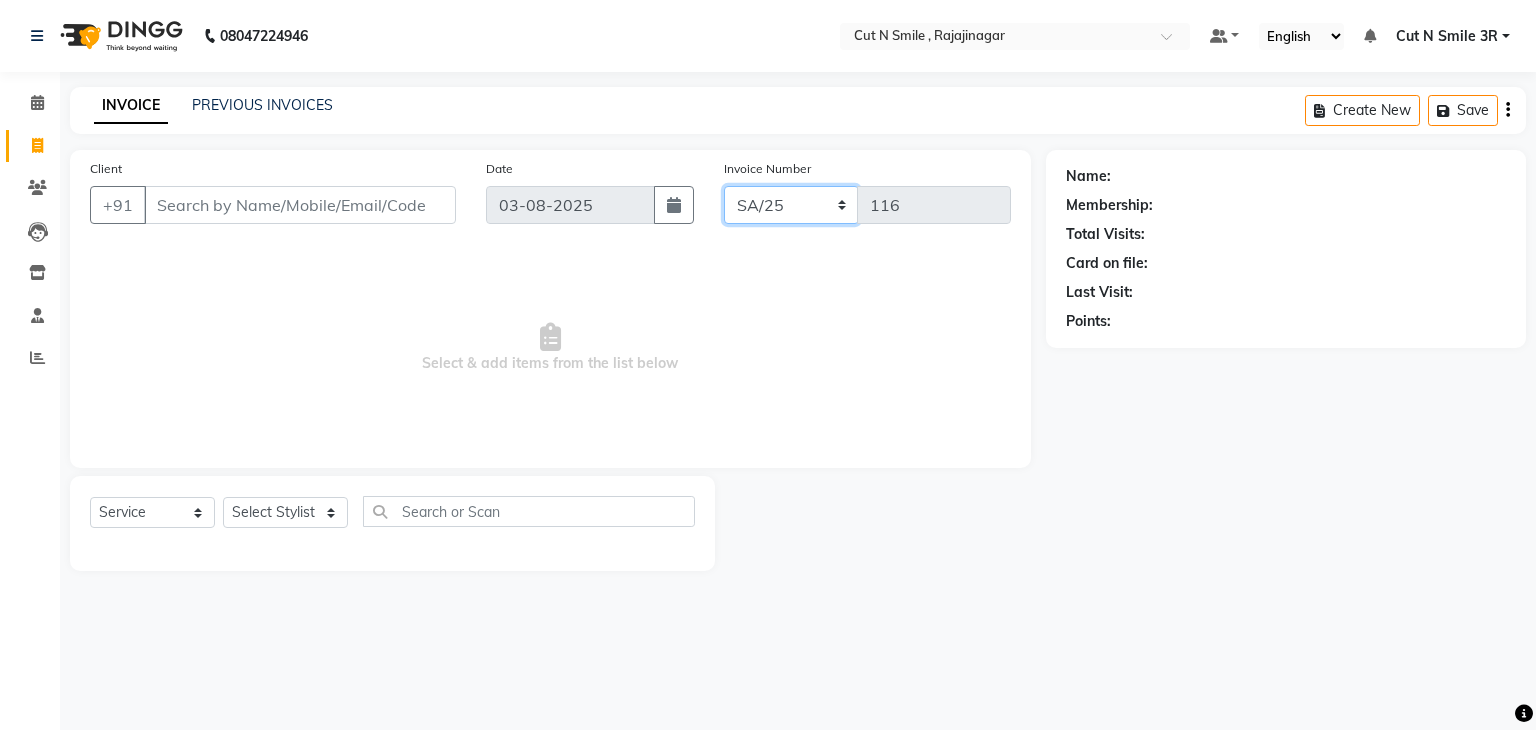 click on "BOB/25-26 LA/2025-26 SH/25 CH/25 SA/25" 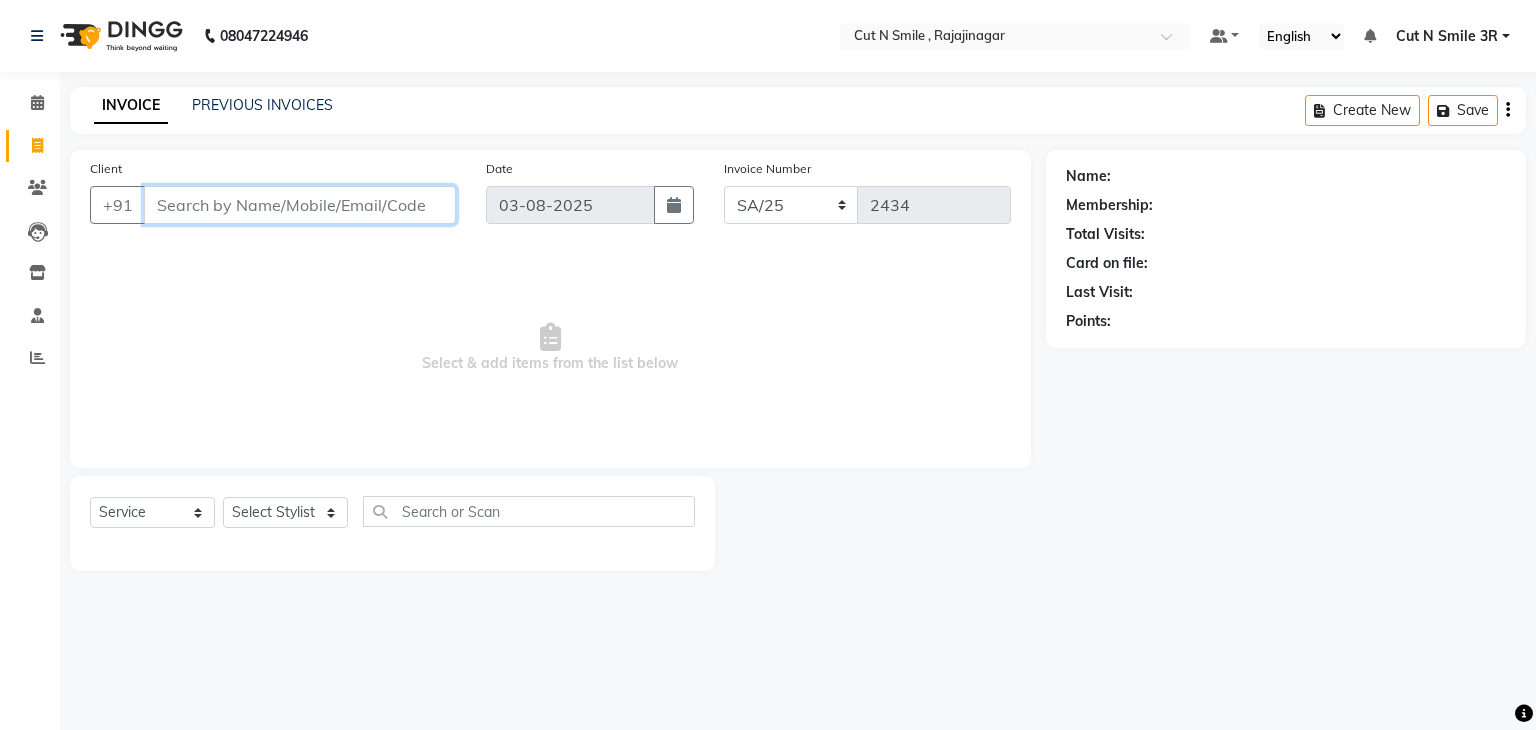 click on "Client" at bounding box center [300, 205] 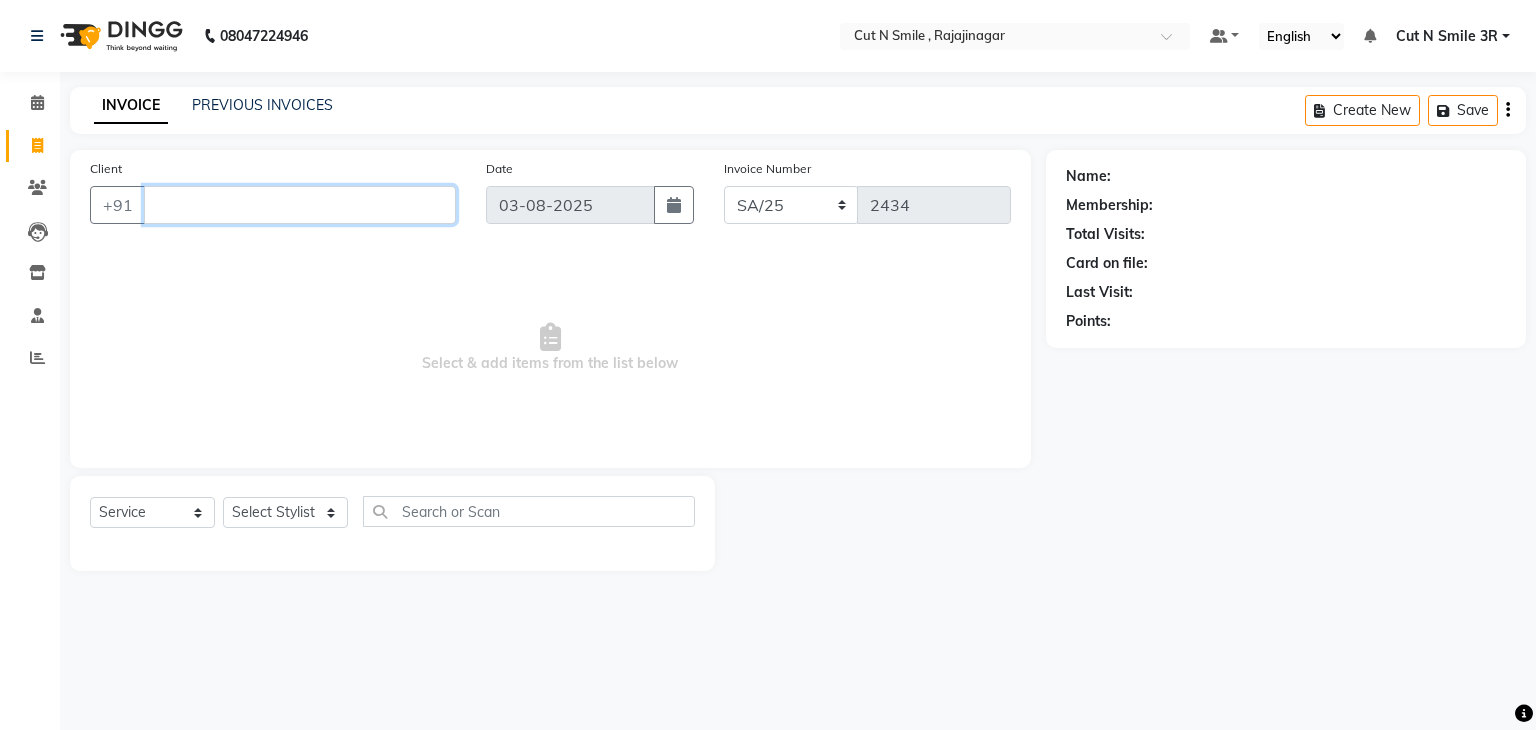 click on "Client" at bounding box center [300, 205] 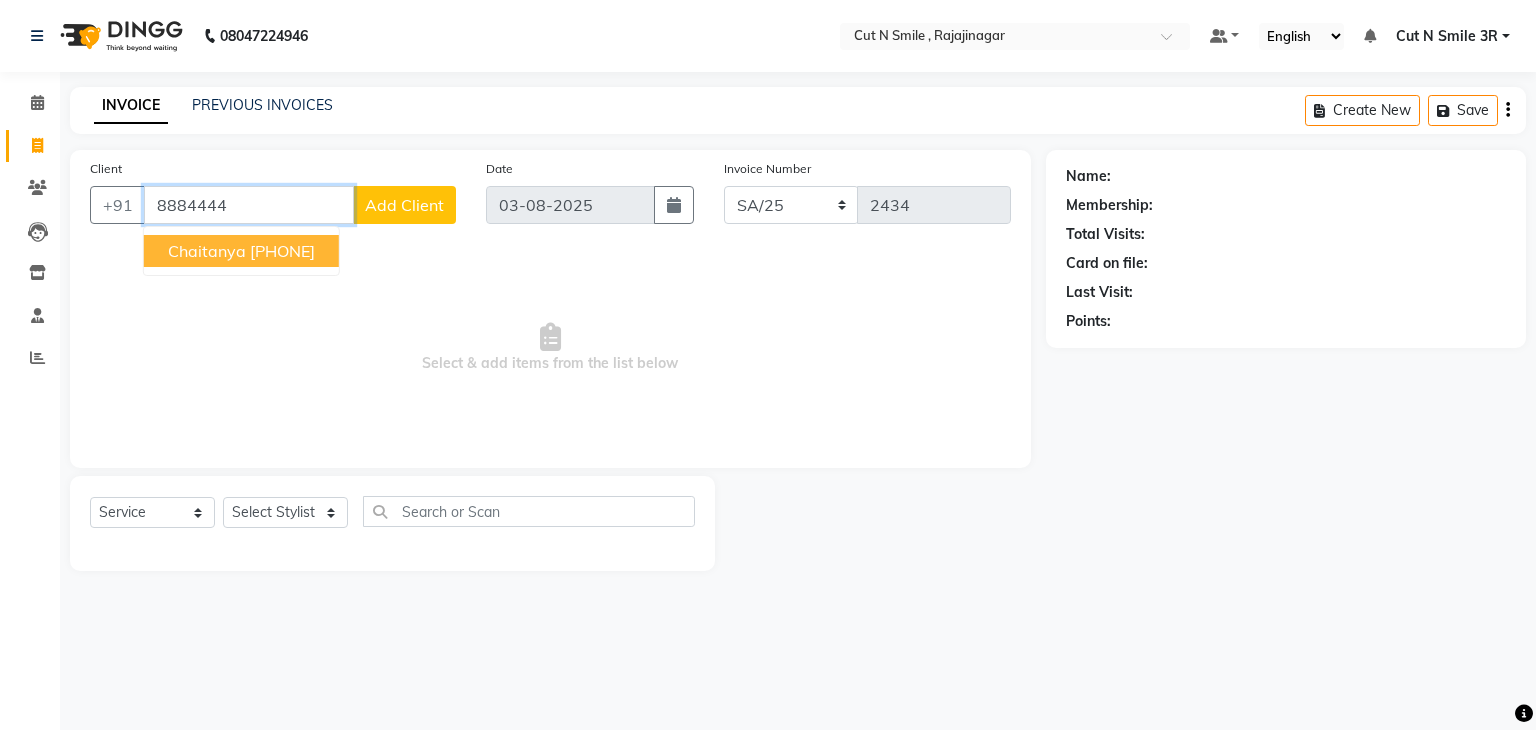 click on "Chaitanya" at bounding box center (207, 251) 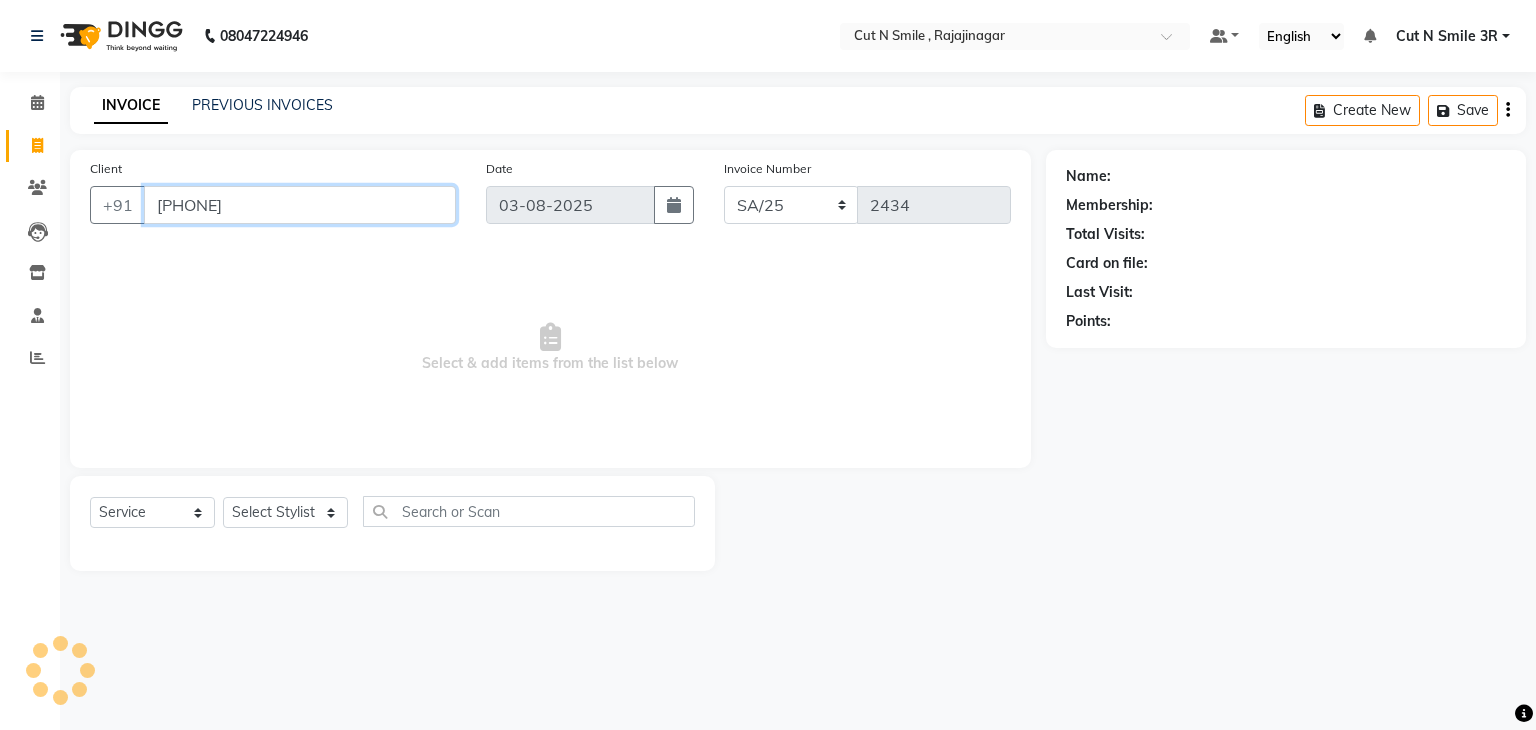type on "[PHONE]" 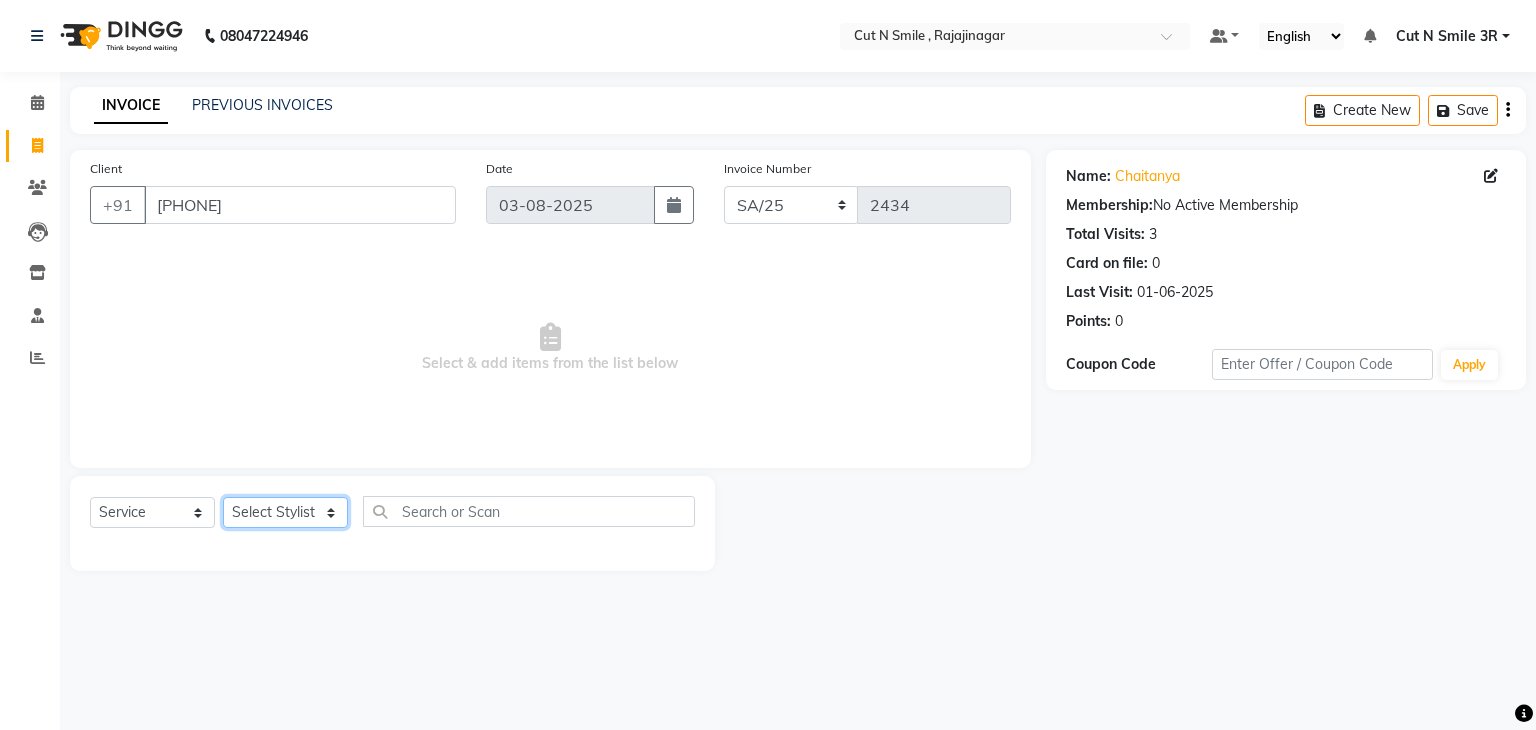 click on "Select Stylist Ali ML Ammu 3R Ankith VN Ash Mohammed 3R Atheek 3R Binitha 3R Bipana 4R CNS BOB  Cut N Smile 17M  Cut N Smile 3R Cut n Smile 4R Cut N Smile 9M Cut N Smile ML Cut N Smile V Fazil Ali 4R Govind VN Hema 4R Jayashree VN Karan VN Love 4R Mani Singh 3R Manu 4R  Muskaan VN Nadeem 4R N D M 4R NDM Alam 4R Noushad VN Pavan 4R Priya BOB Priyanka 3R Rahul 3R Ravi 3R Riya BOB Rohith 4R Roobina 3R Roopa 4R Rubina BOB Sahil Ahmed 3R Sahil Bhatti 4R Sameer 3R Sanajana BOB  Sanjana BOB Sarita VN Shaan 4R Shahid 4R Shakir VN Shanavaaz BOB Shiney 3R Shivu Raj 4R Srijana BOB Sunil Laddi 4R Sunny VN Supriya BOB Sushmitha 4R Vakeel 3R Varas 4R Varas BOB Vishwa VN" 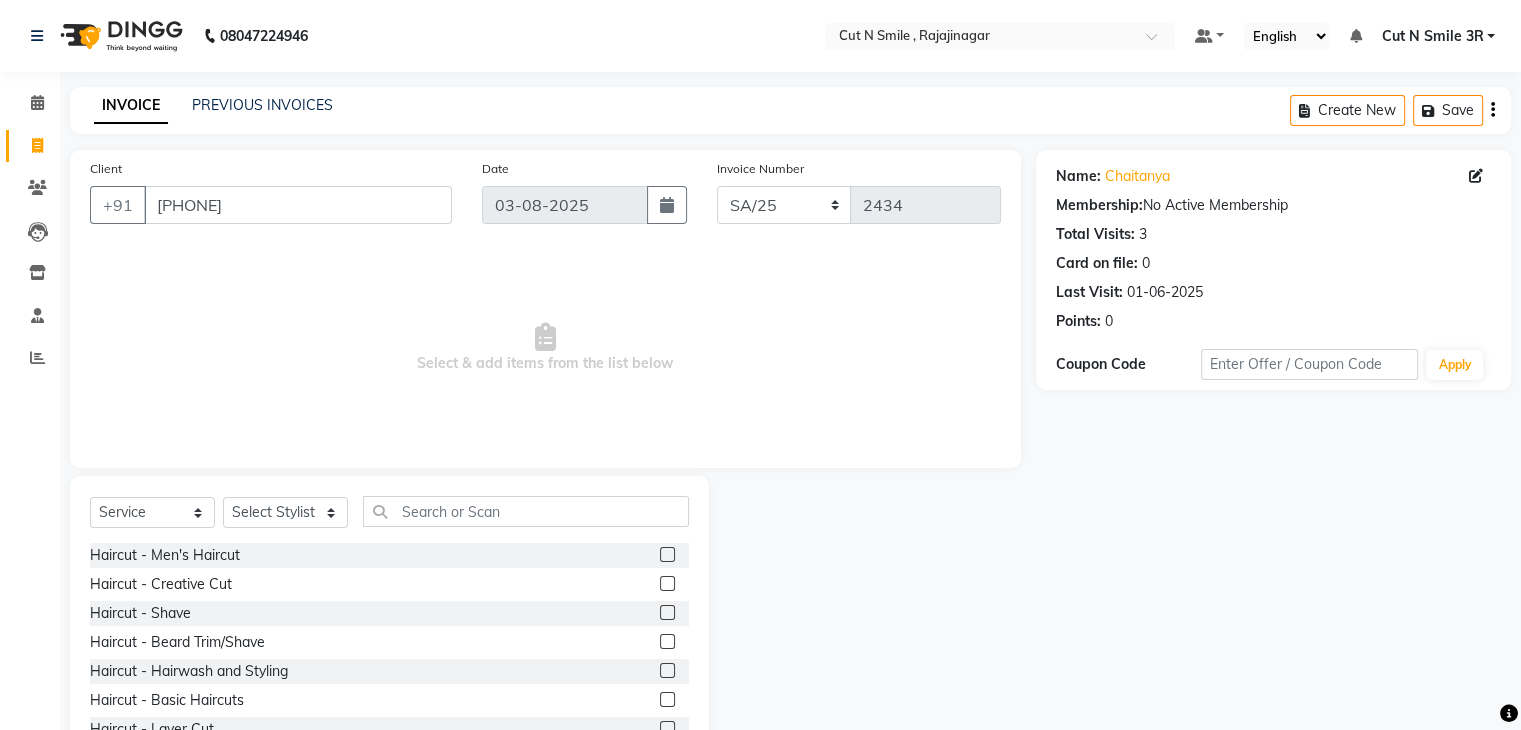 click 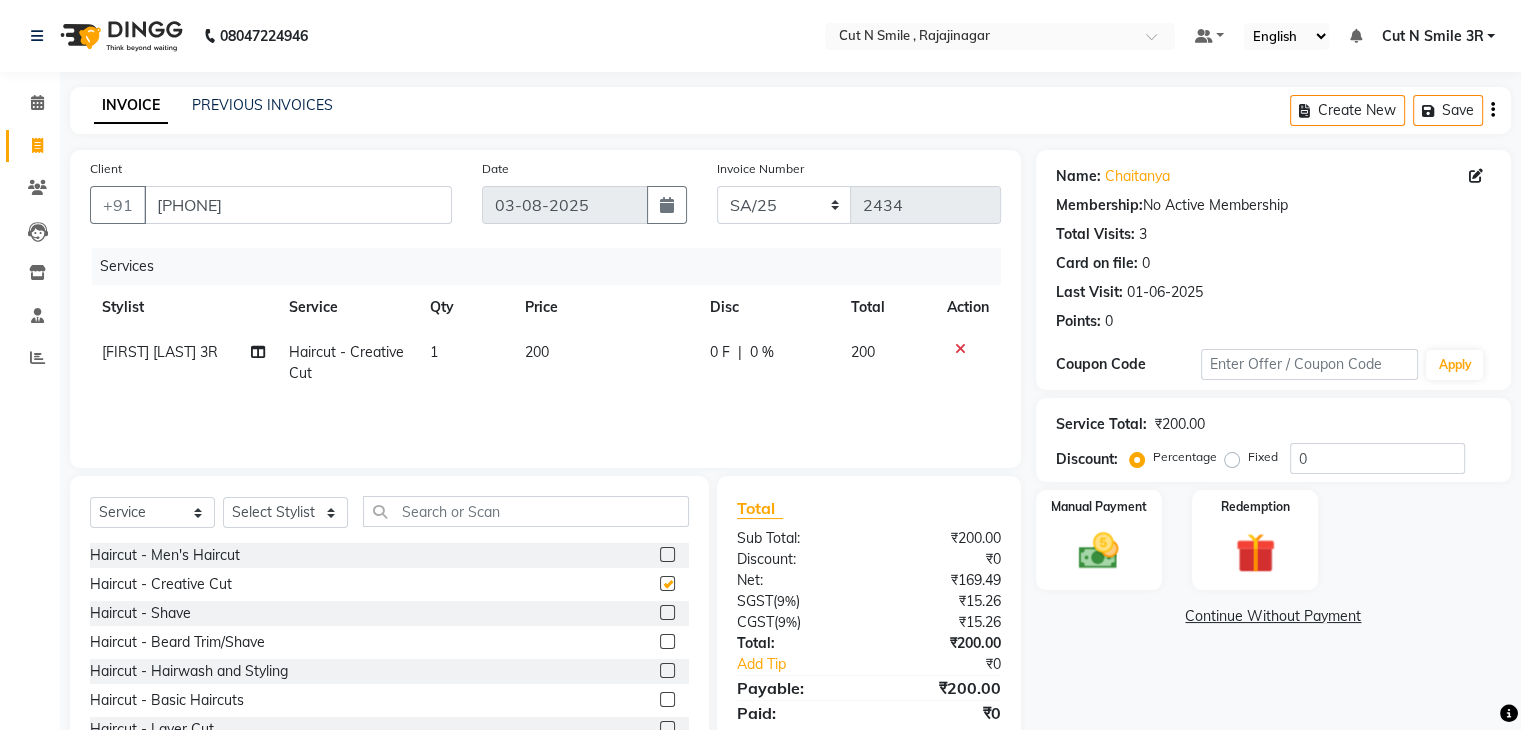 checkbox on "false" 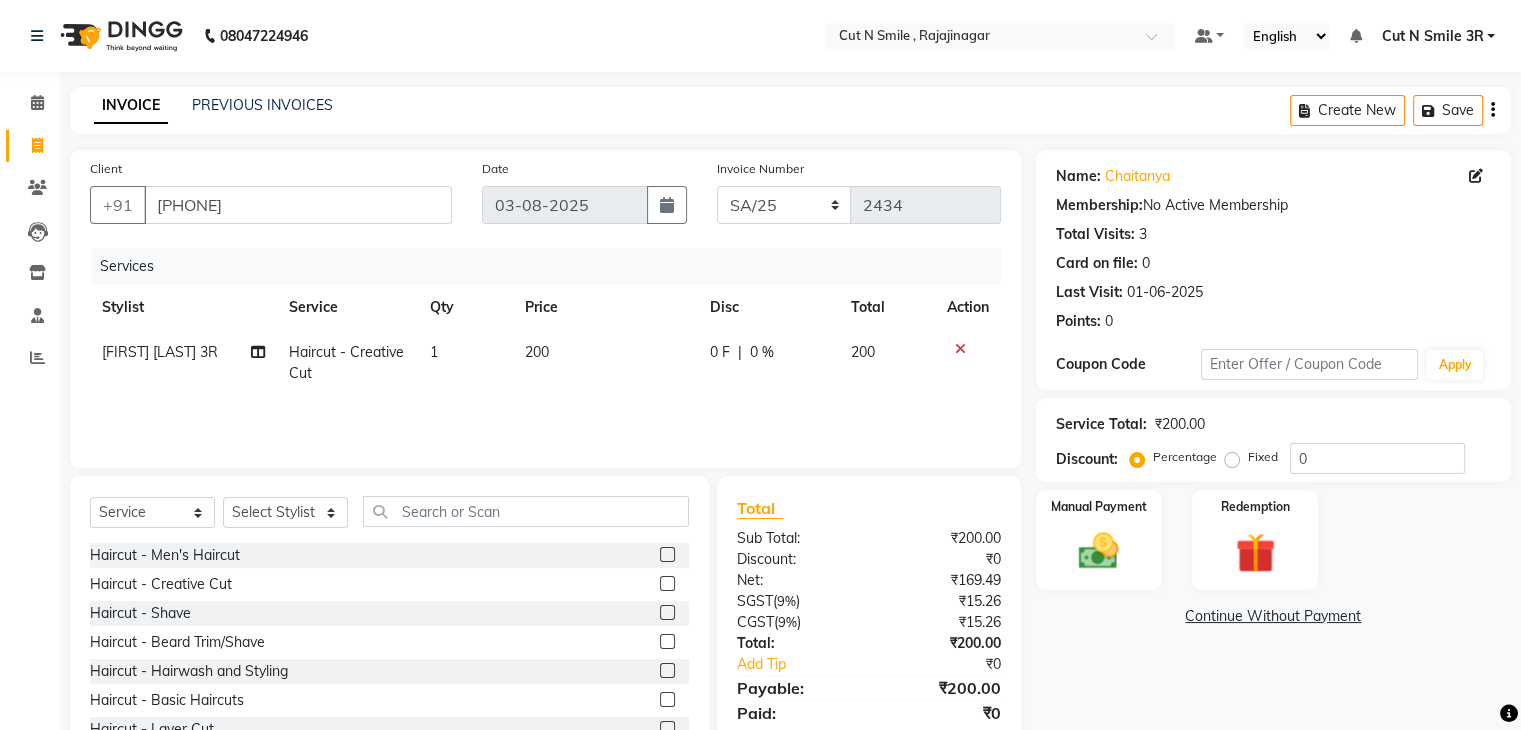 click 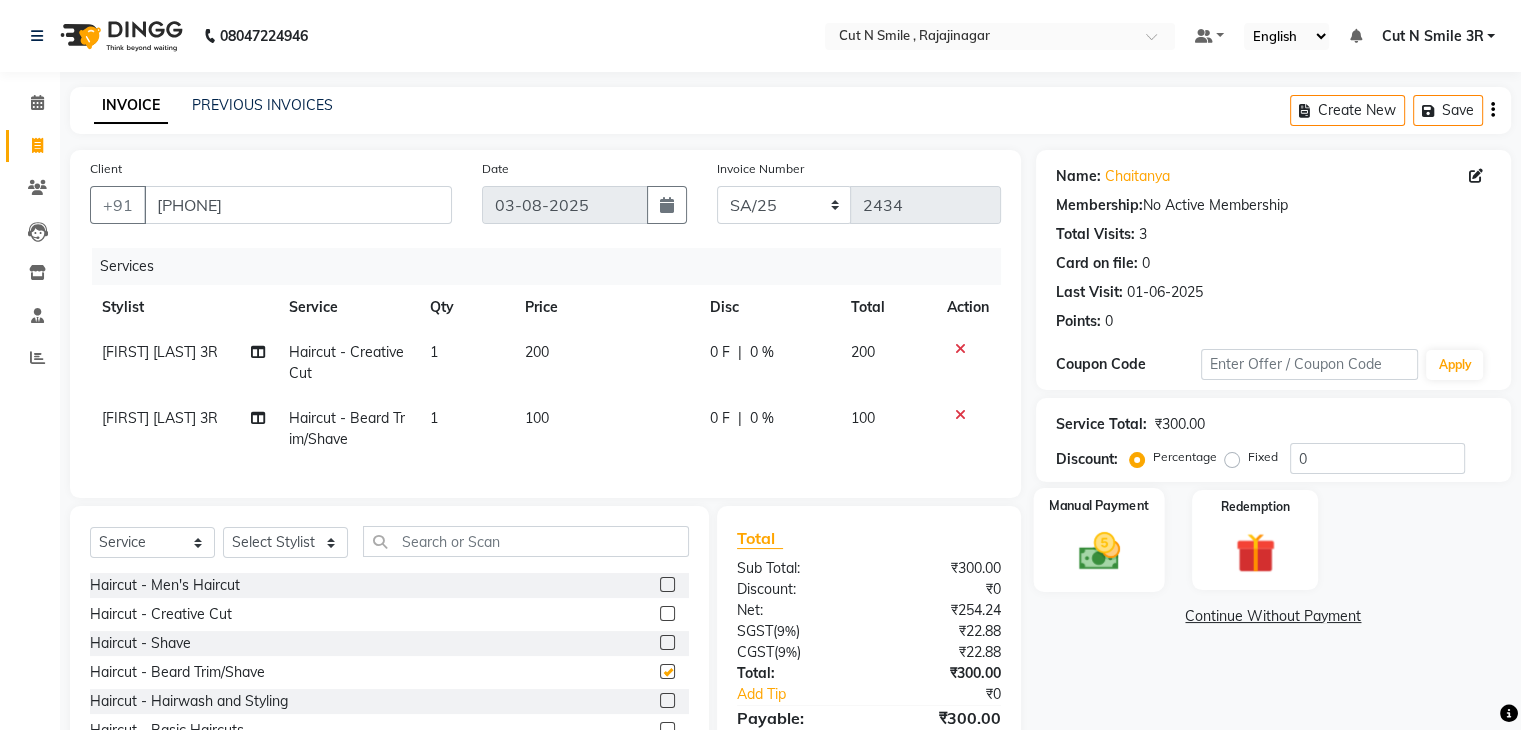checkbox on "false" 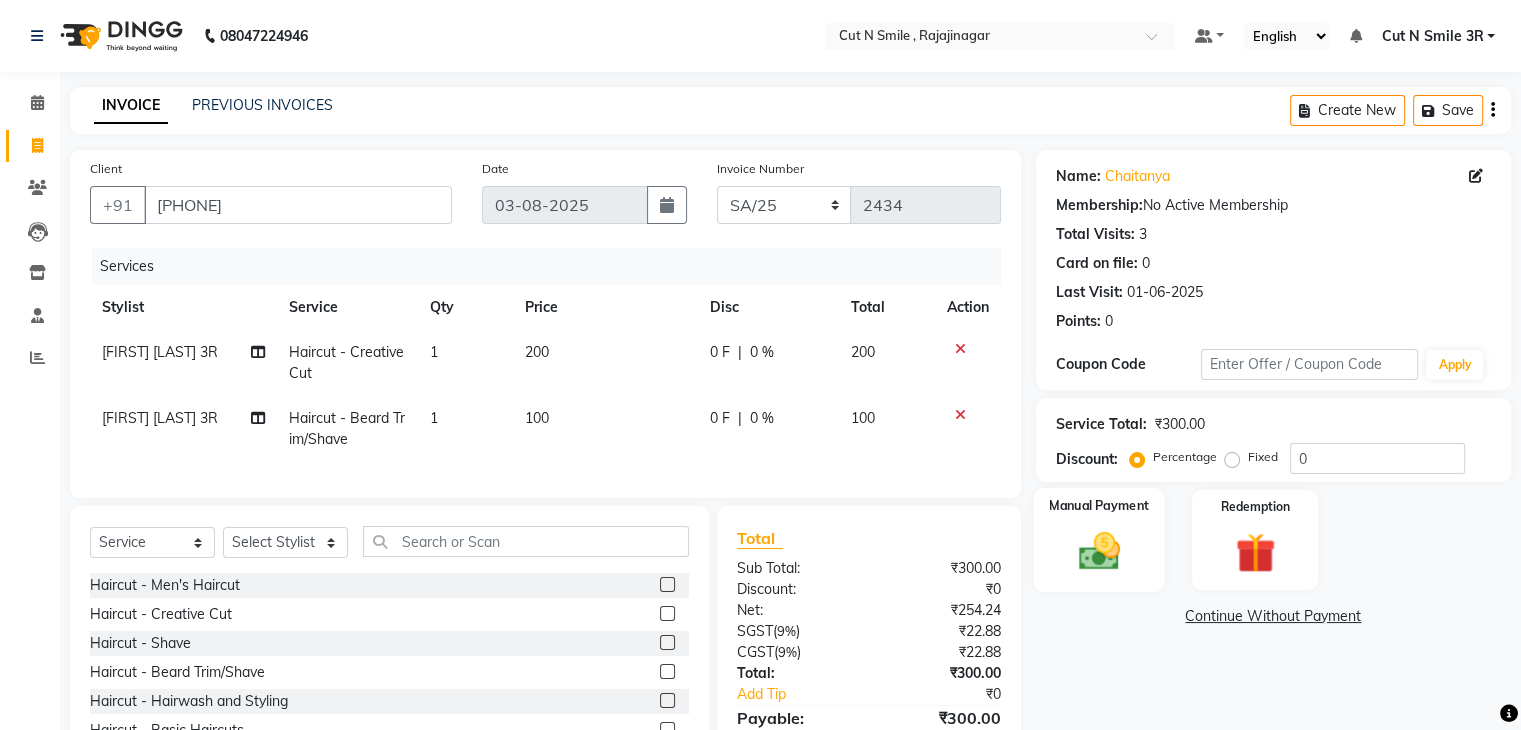 click 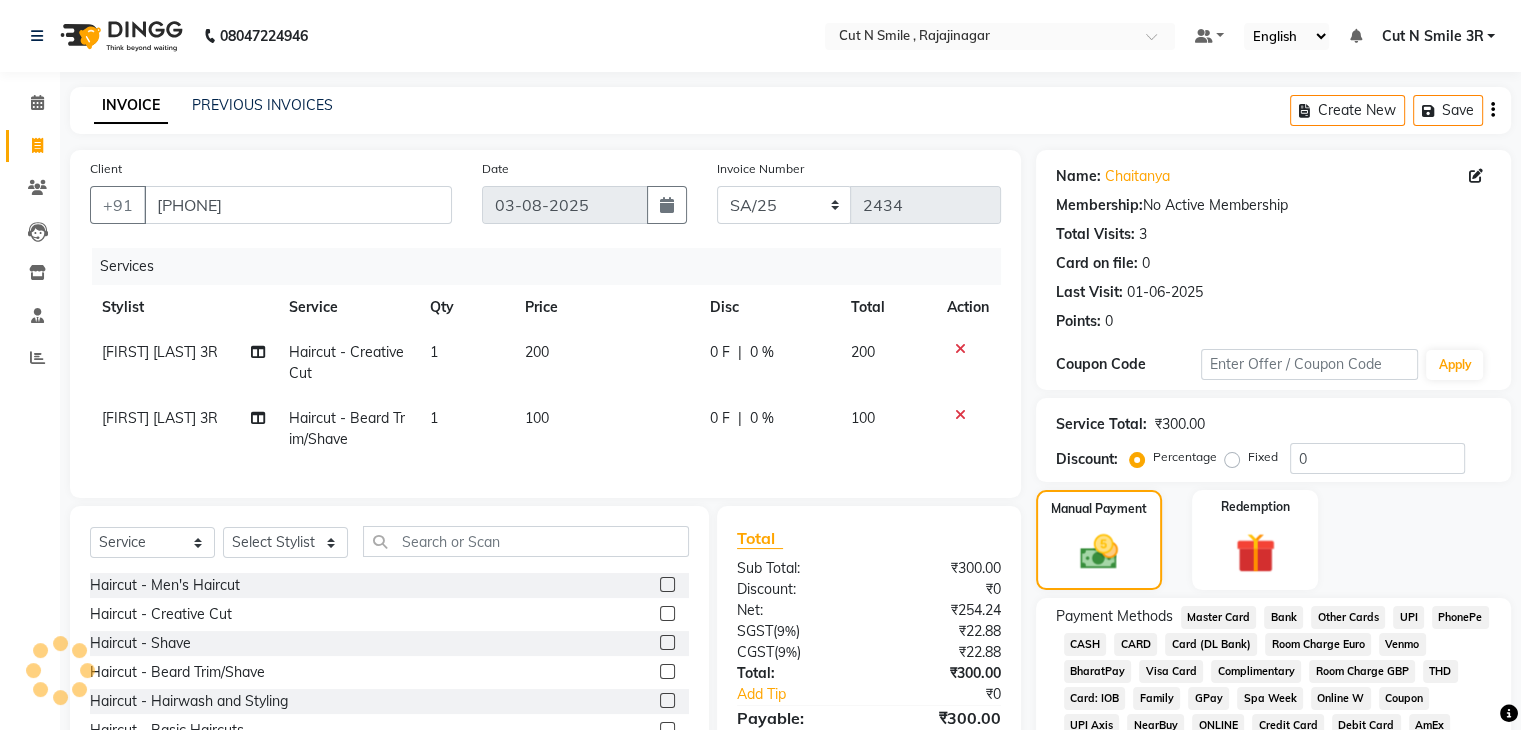 click on "UPI" 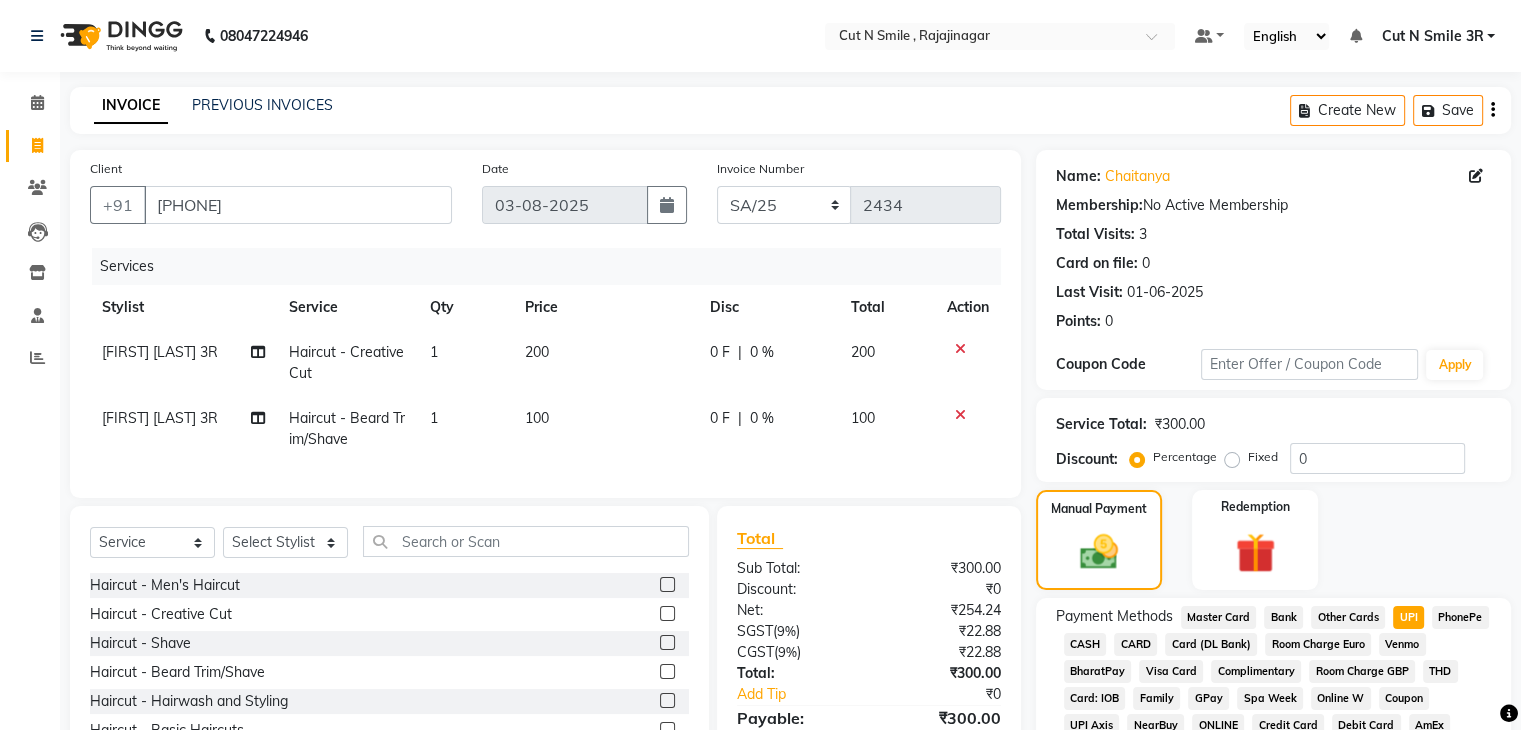 scroll, scrollTop: 228, scrollLeft: 0, axis: vertical 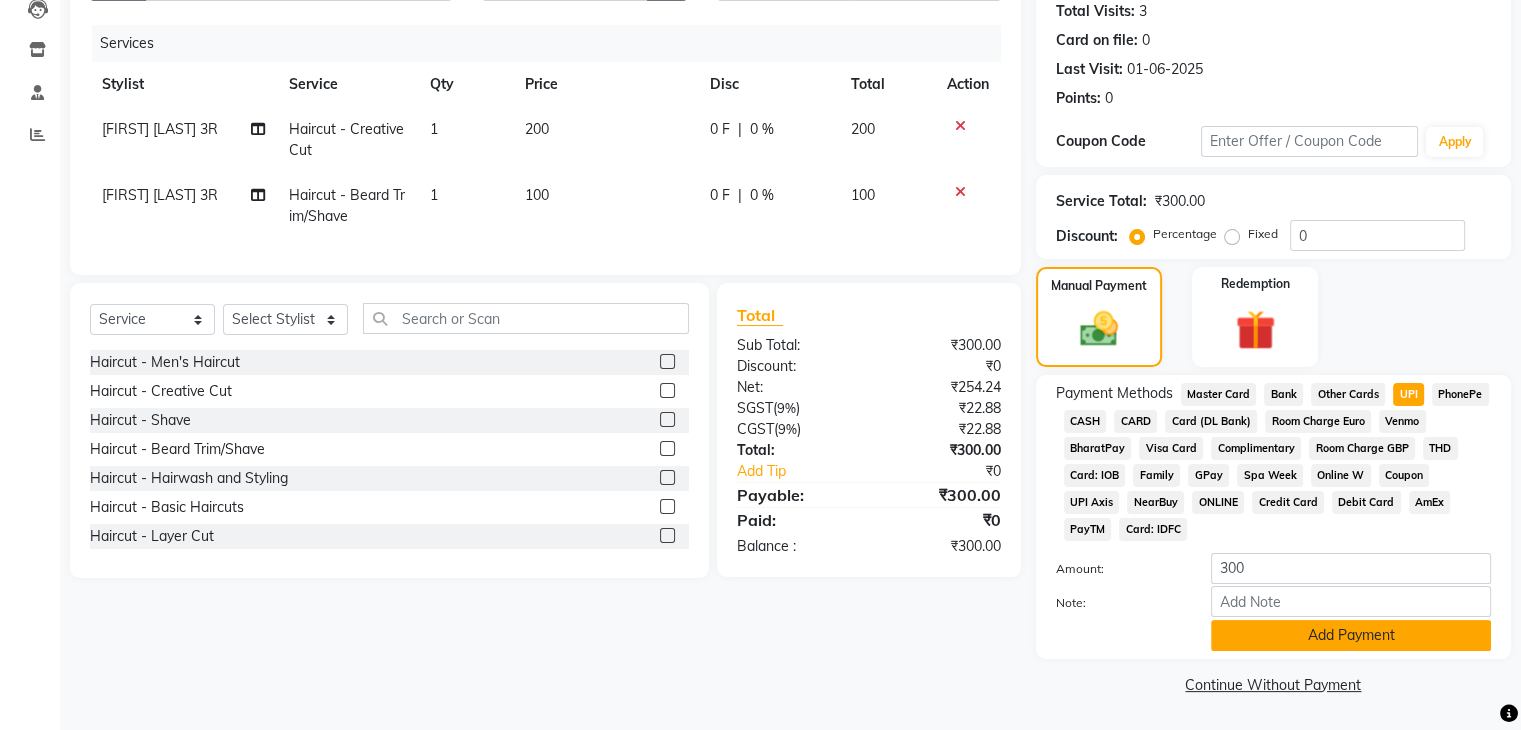 click on "Add Payment" 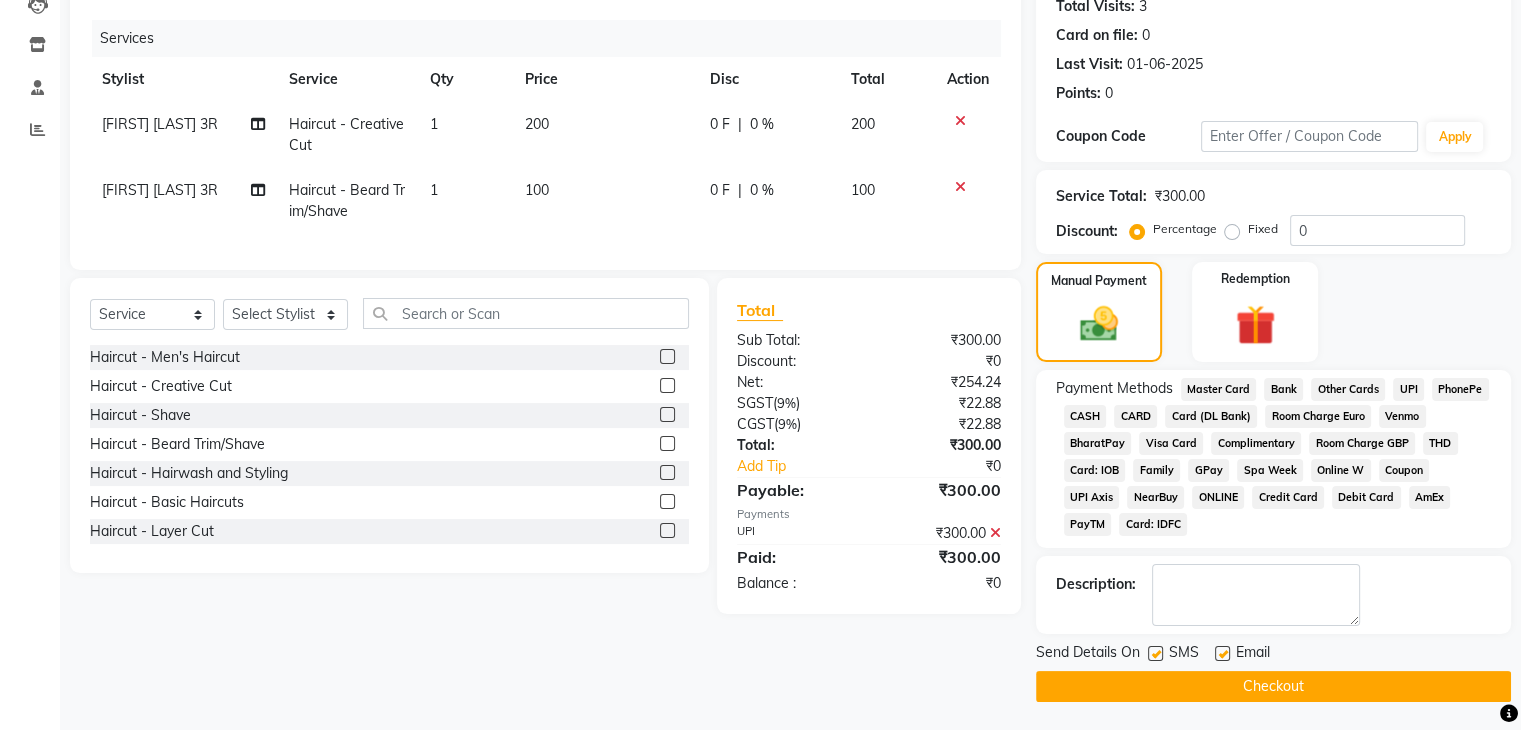 click on "Checkout" 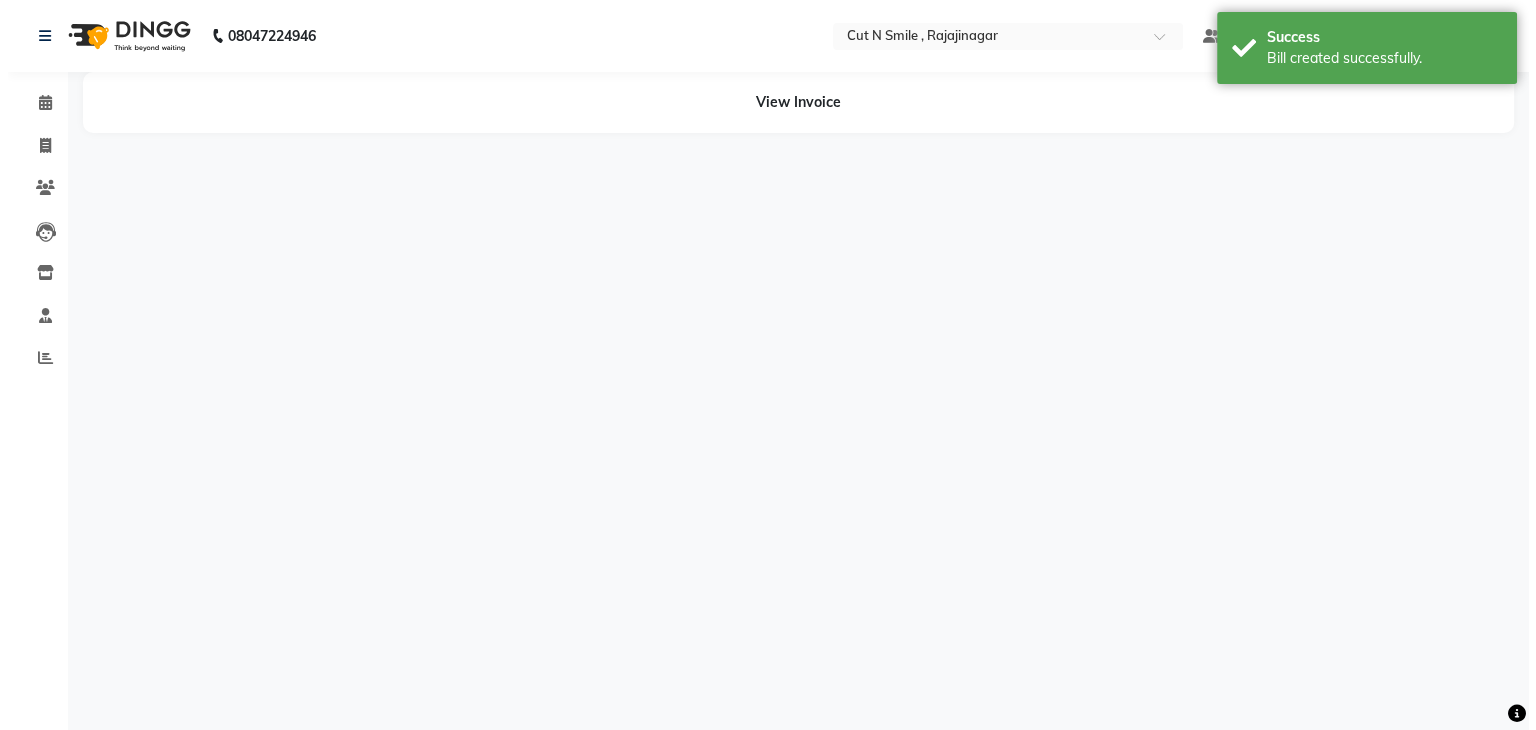 scroll, scrollTop: 0, scrollLeft: 0, axis: both 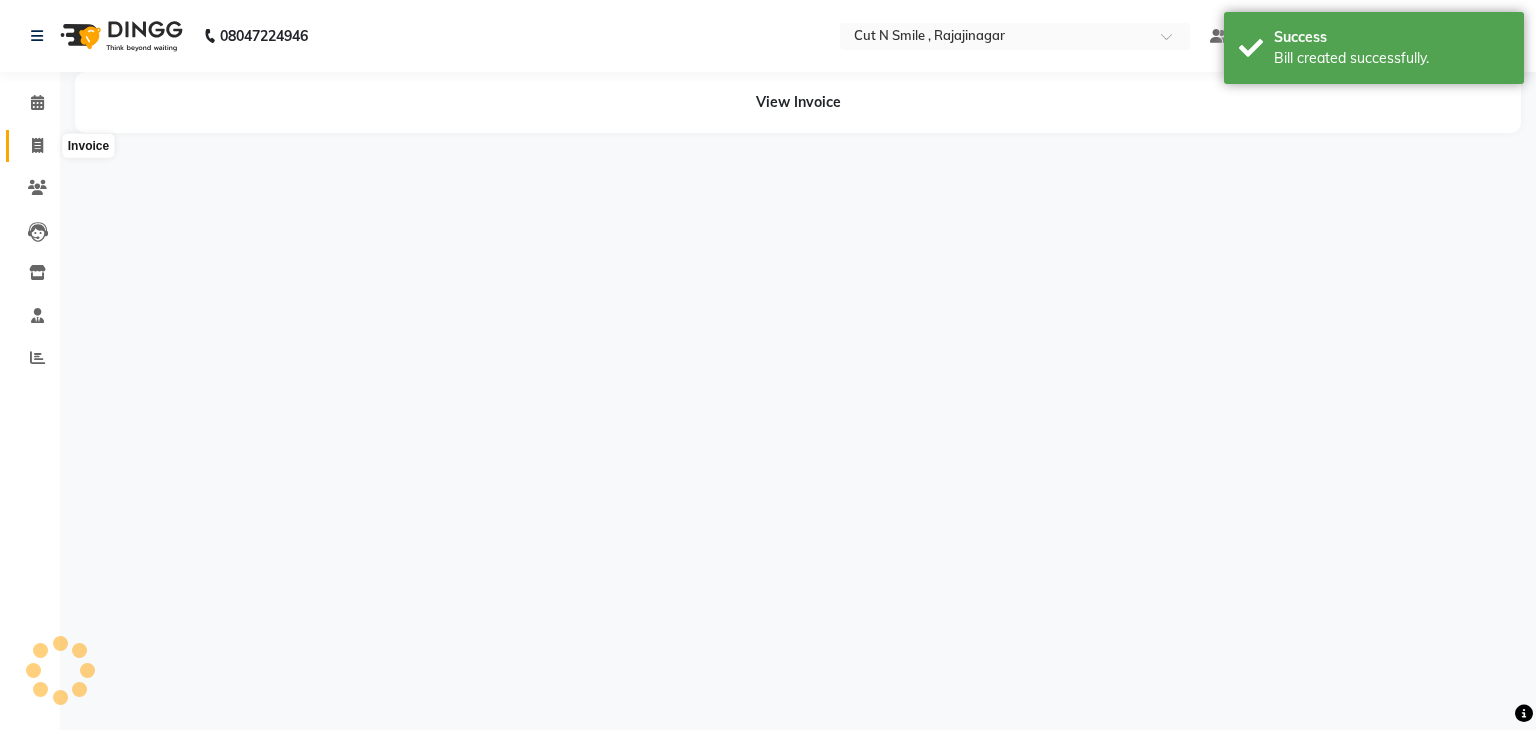 click 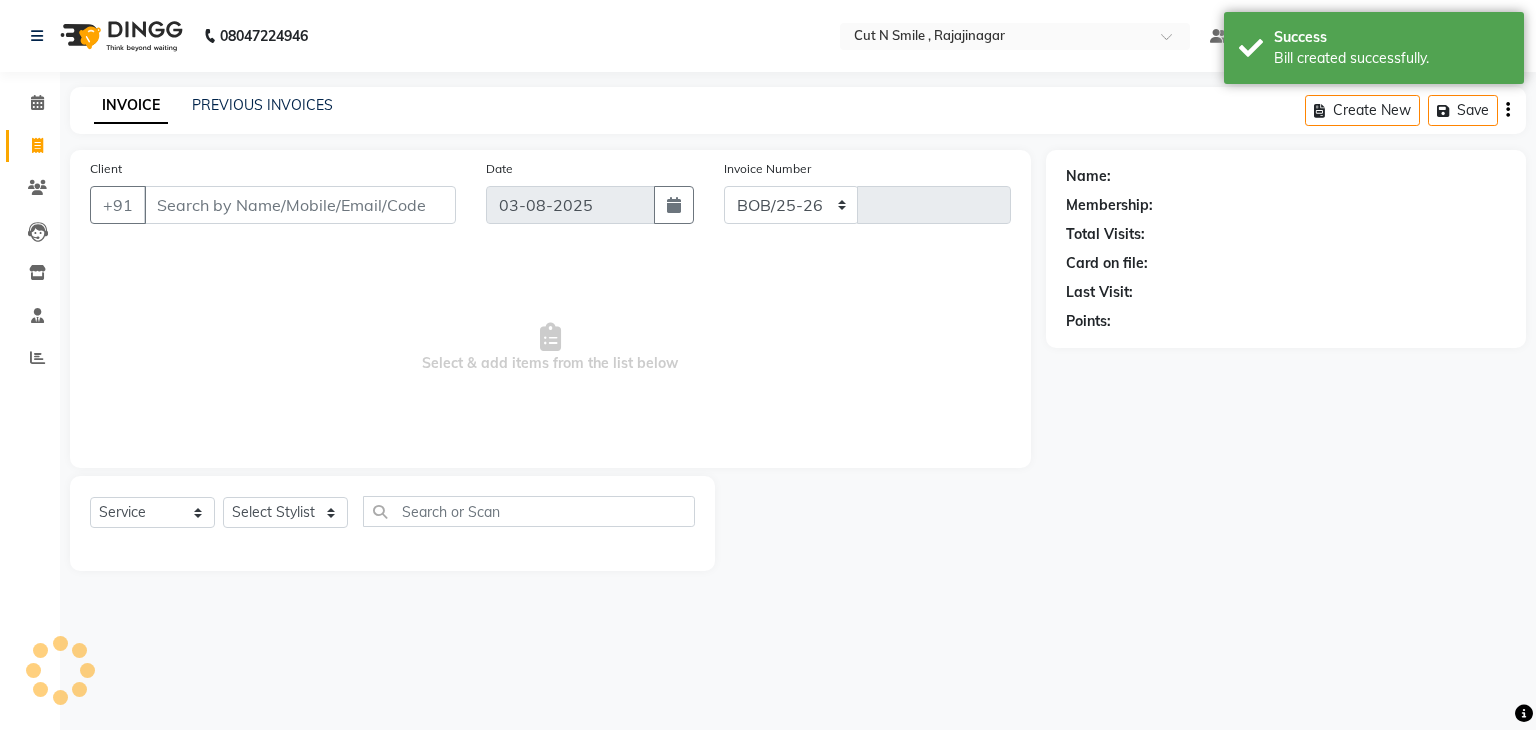 select on "7187" 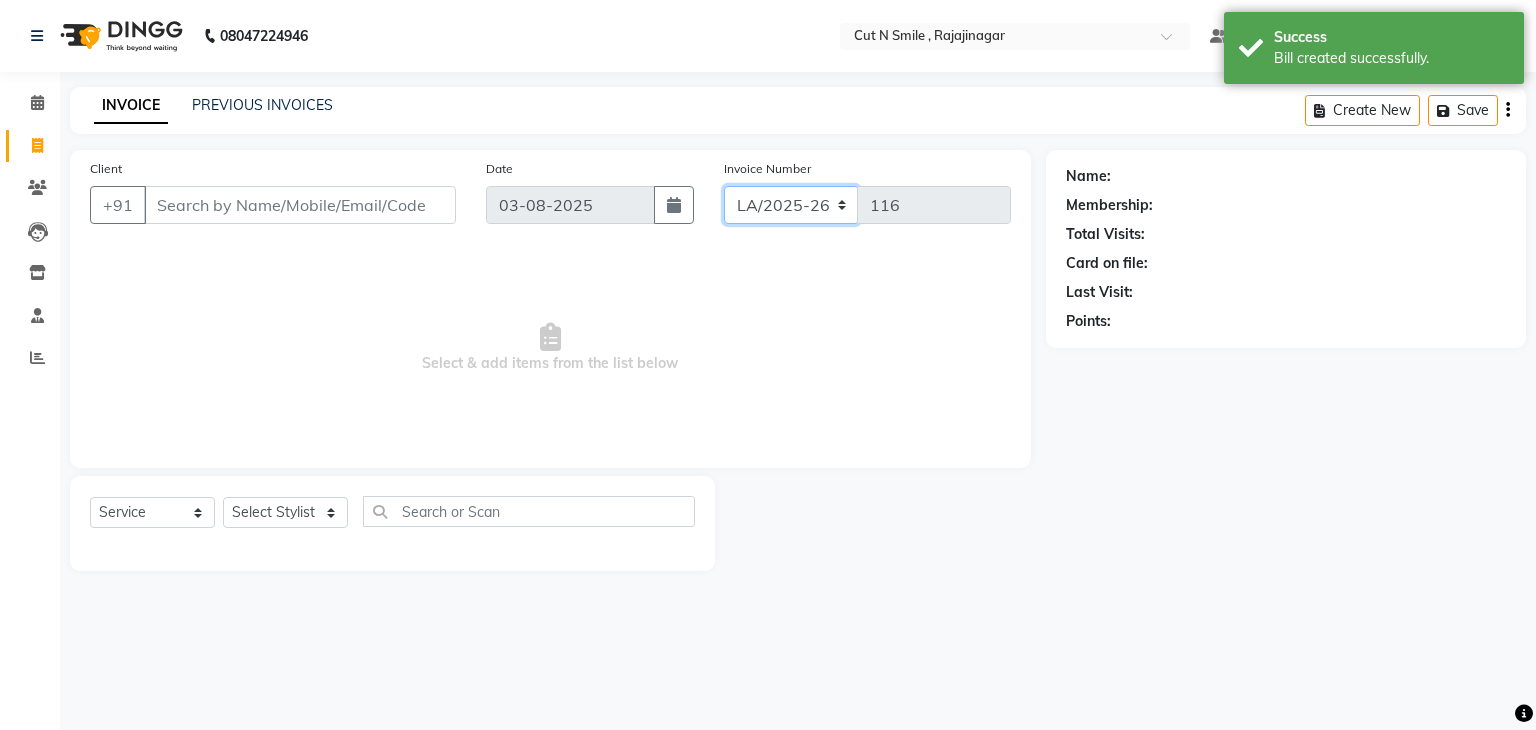 click on "BOB/25-26 LA/2025-26 SH/25 CH/25 SA/25" 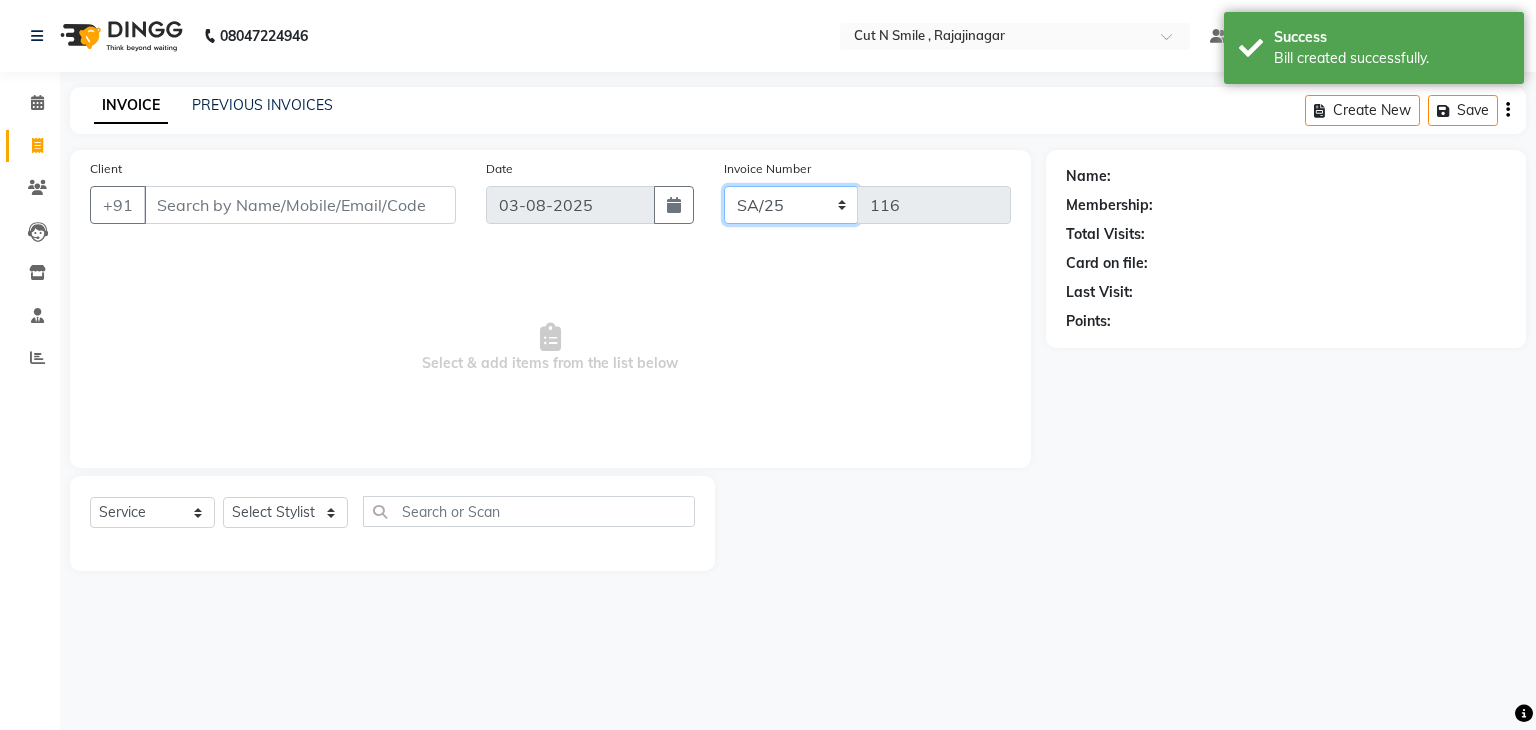 click on "BOB/25-26 LA/2025-26 SH/25 CH/25 SA/25" 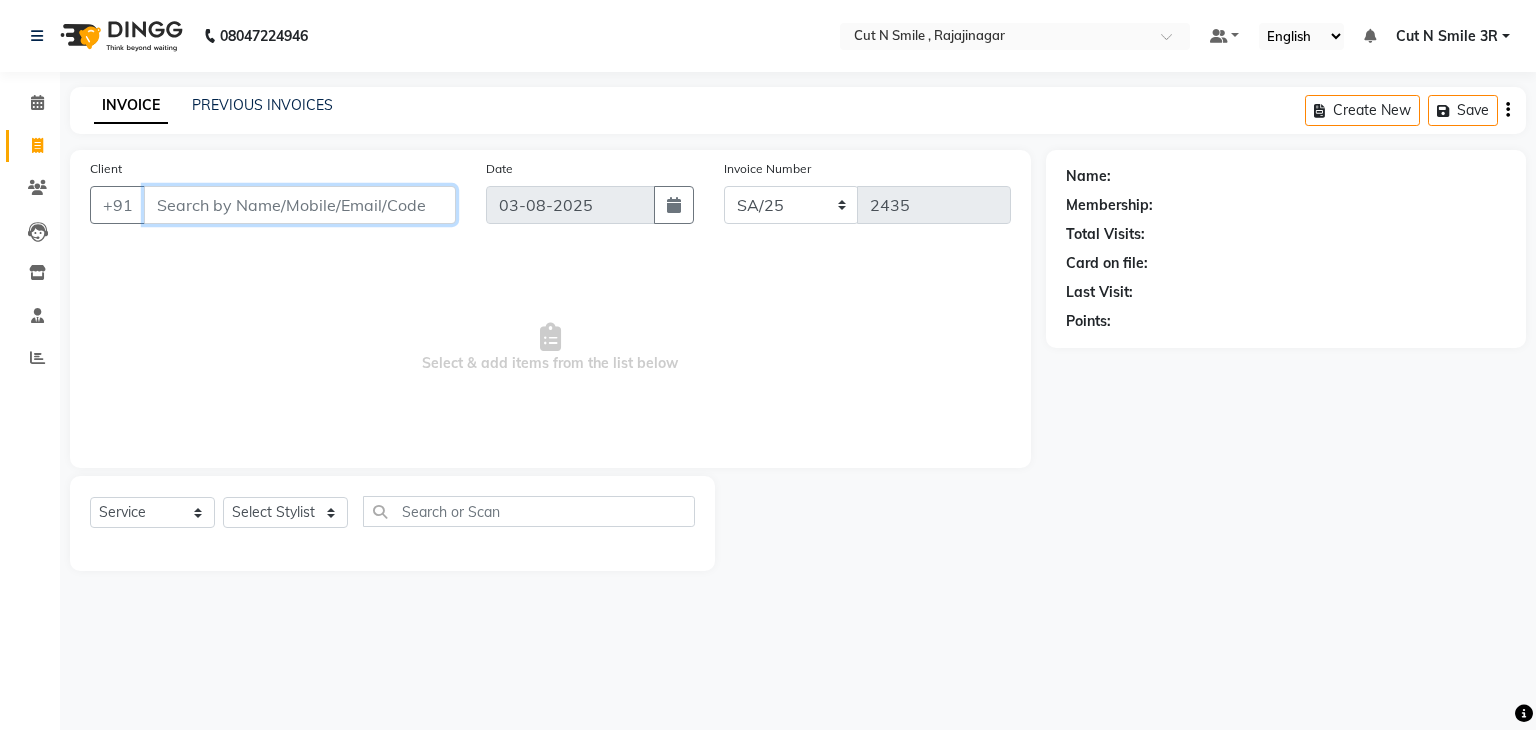 click on "Client" at bounding box center [300, 205] 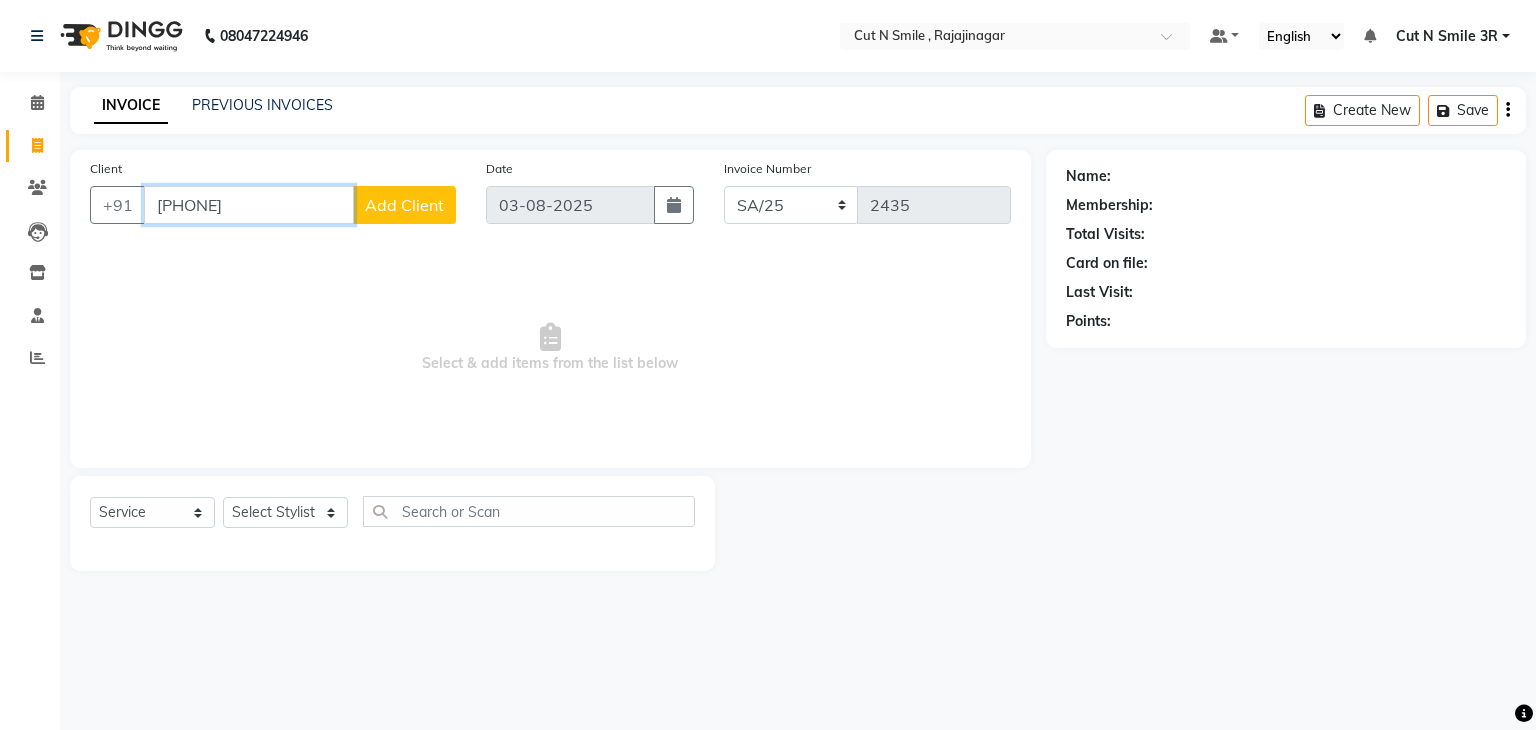 type on "[PHONE]" 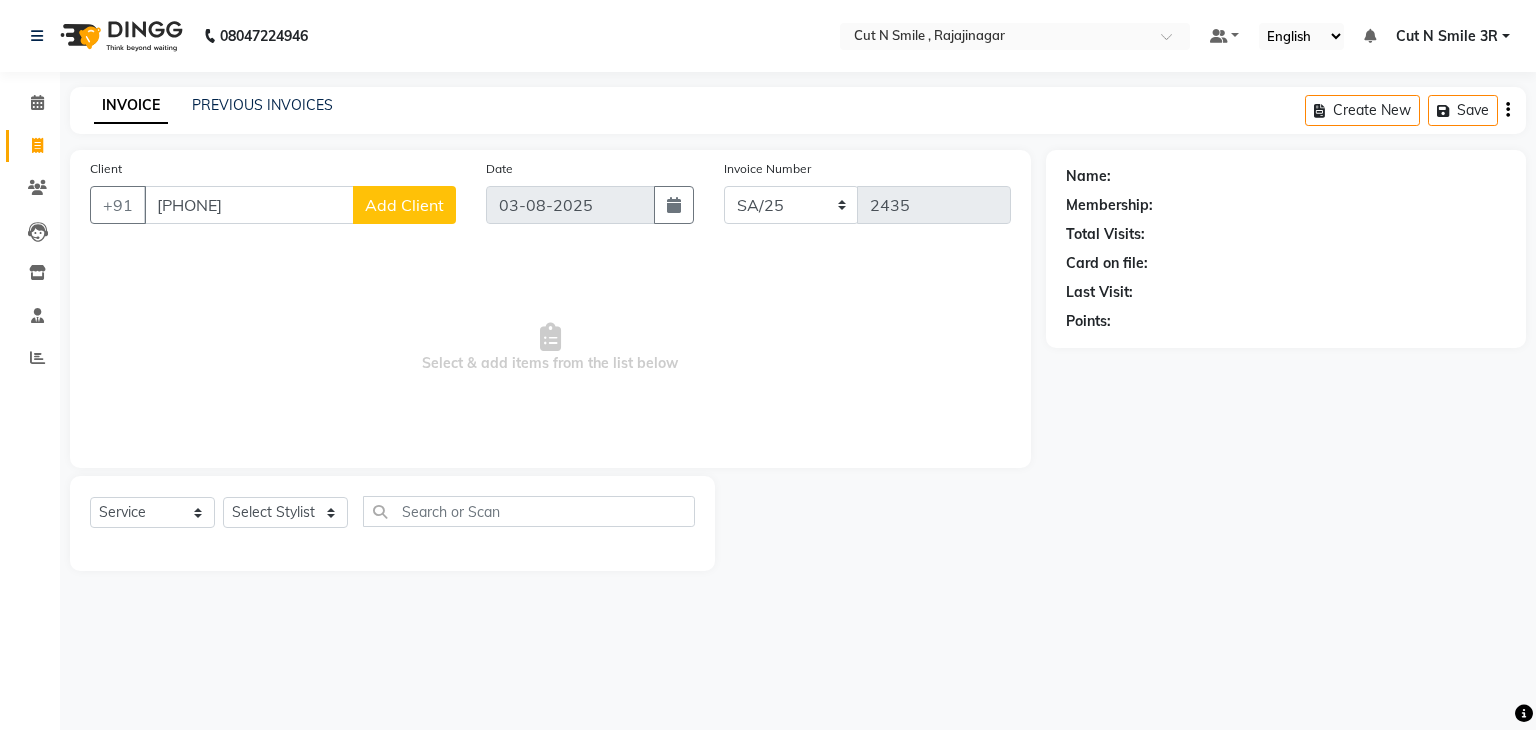 click on "Add Client" 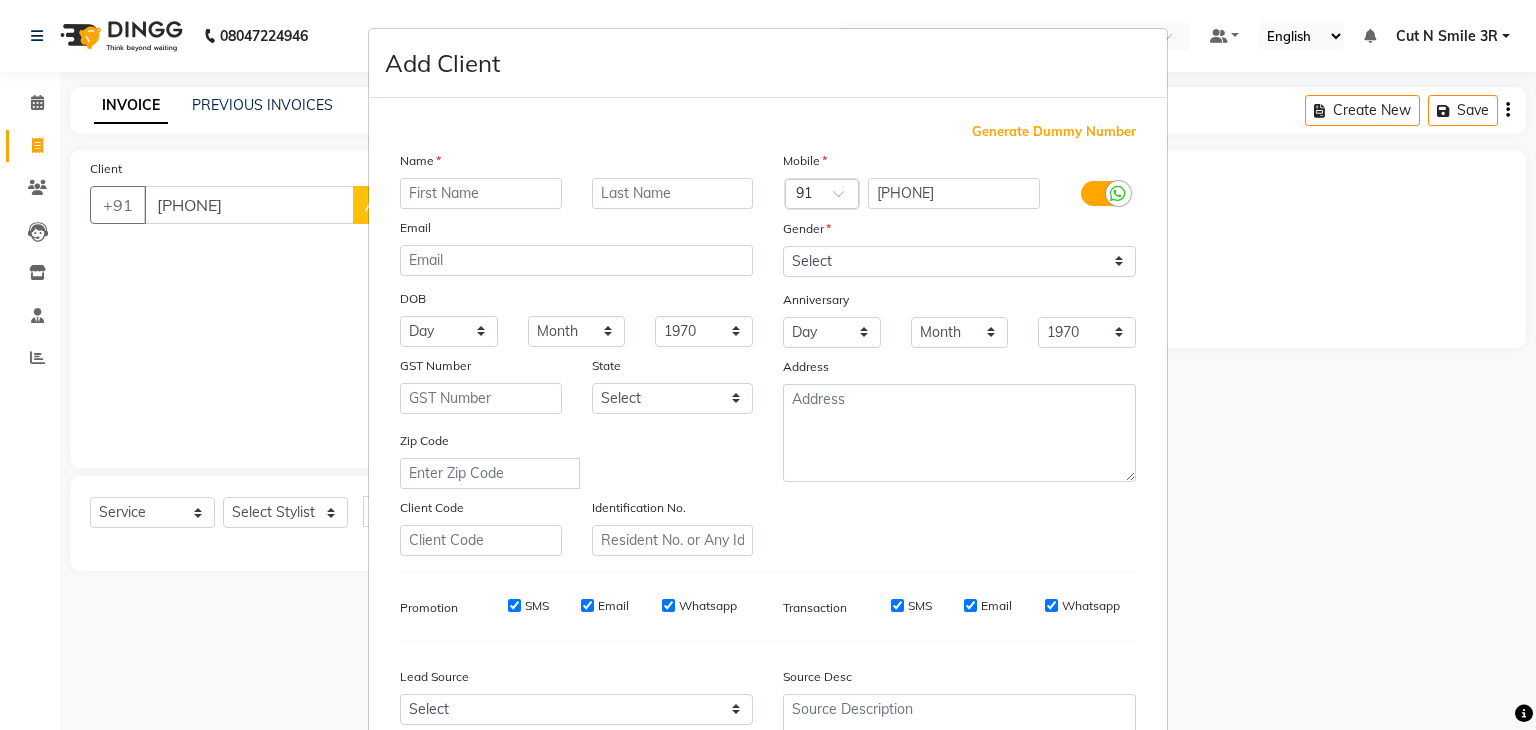 click at bounding box center (481, 193) 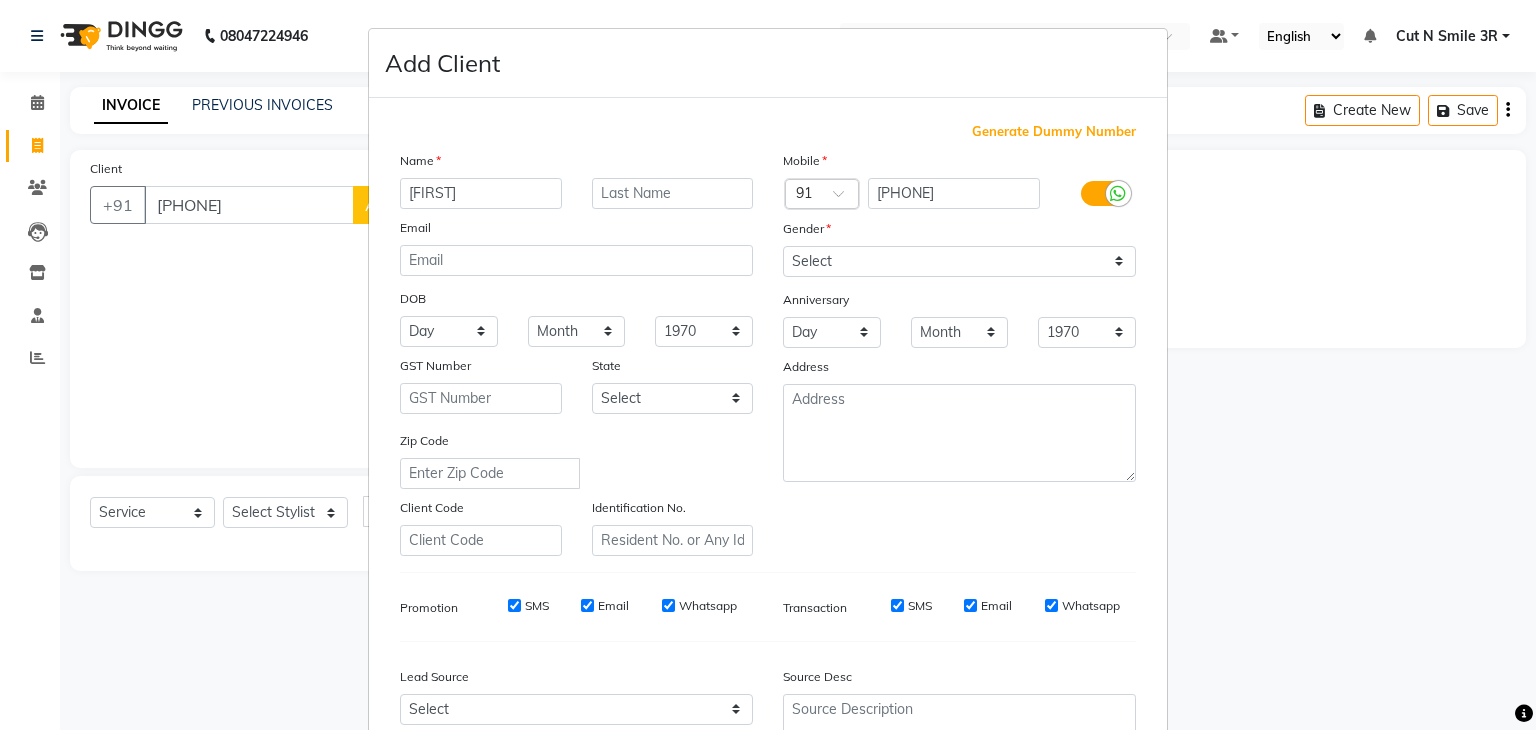 click on "[FIRST]" at bounding box center [481, 193] 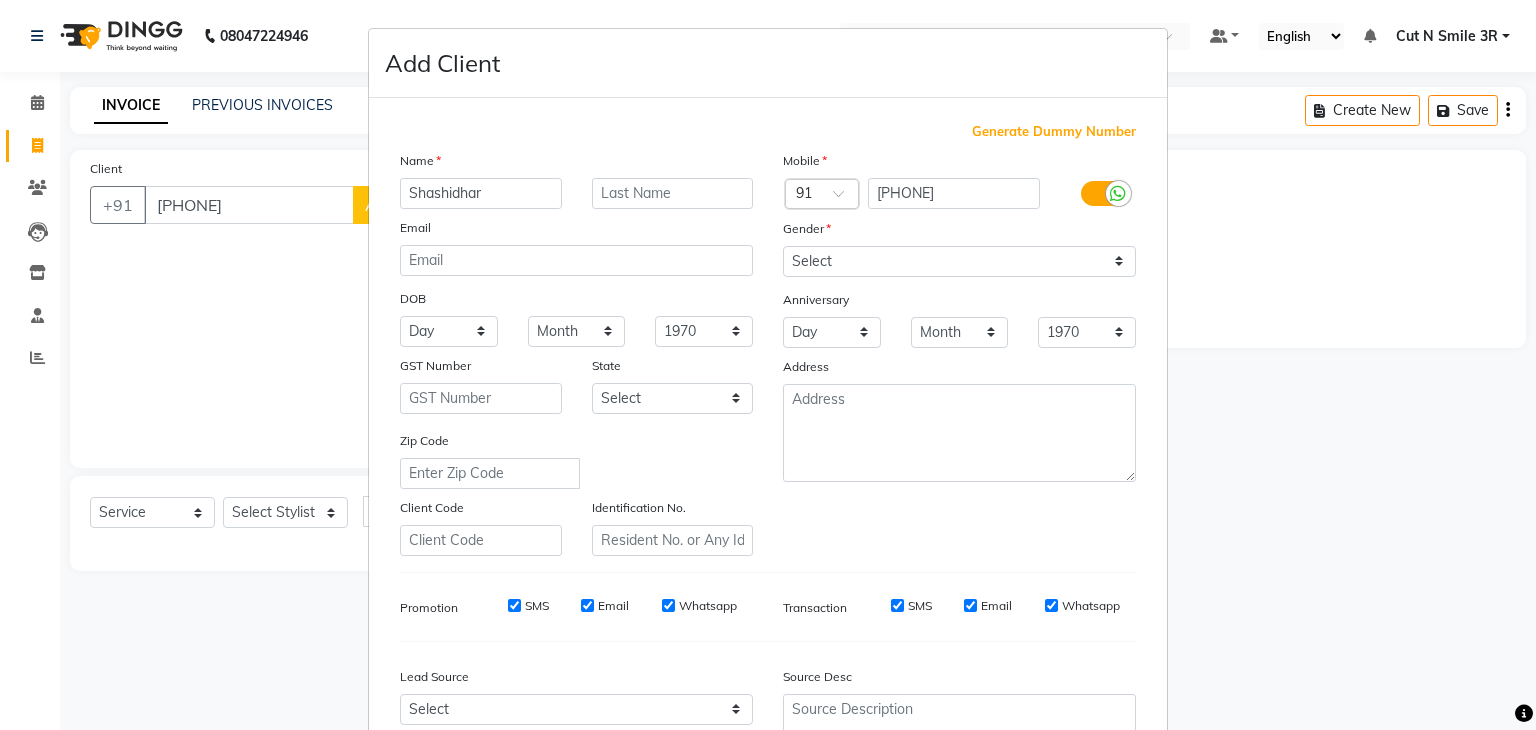 type on "Shashidhar" 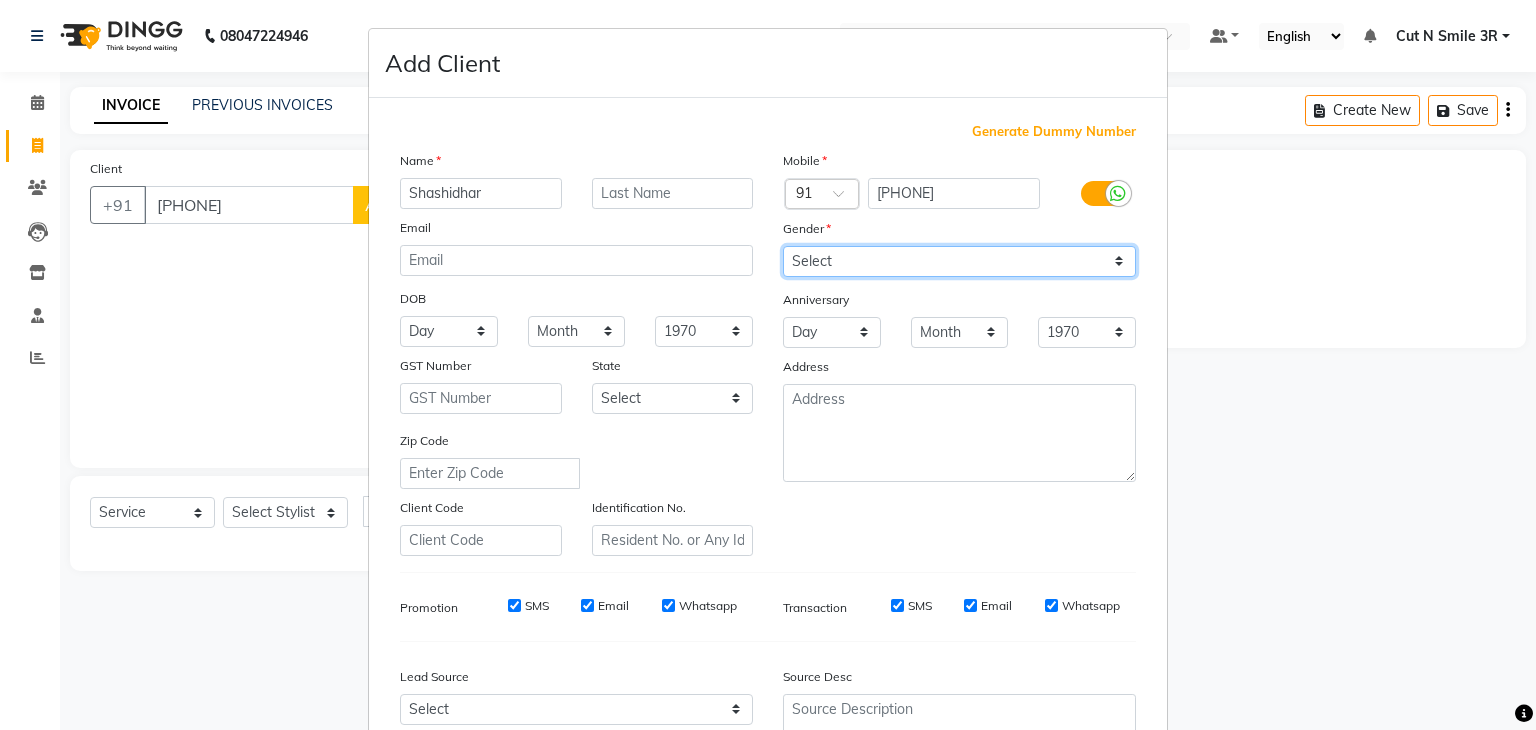click on "Select Male Female Other Prefer Not To Say" at bounding box center (959, 261) 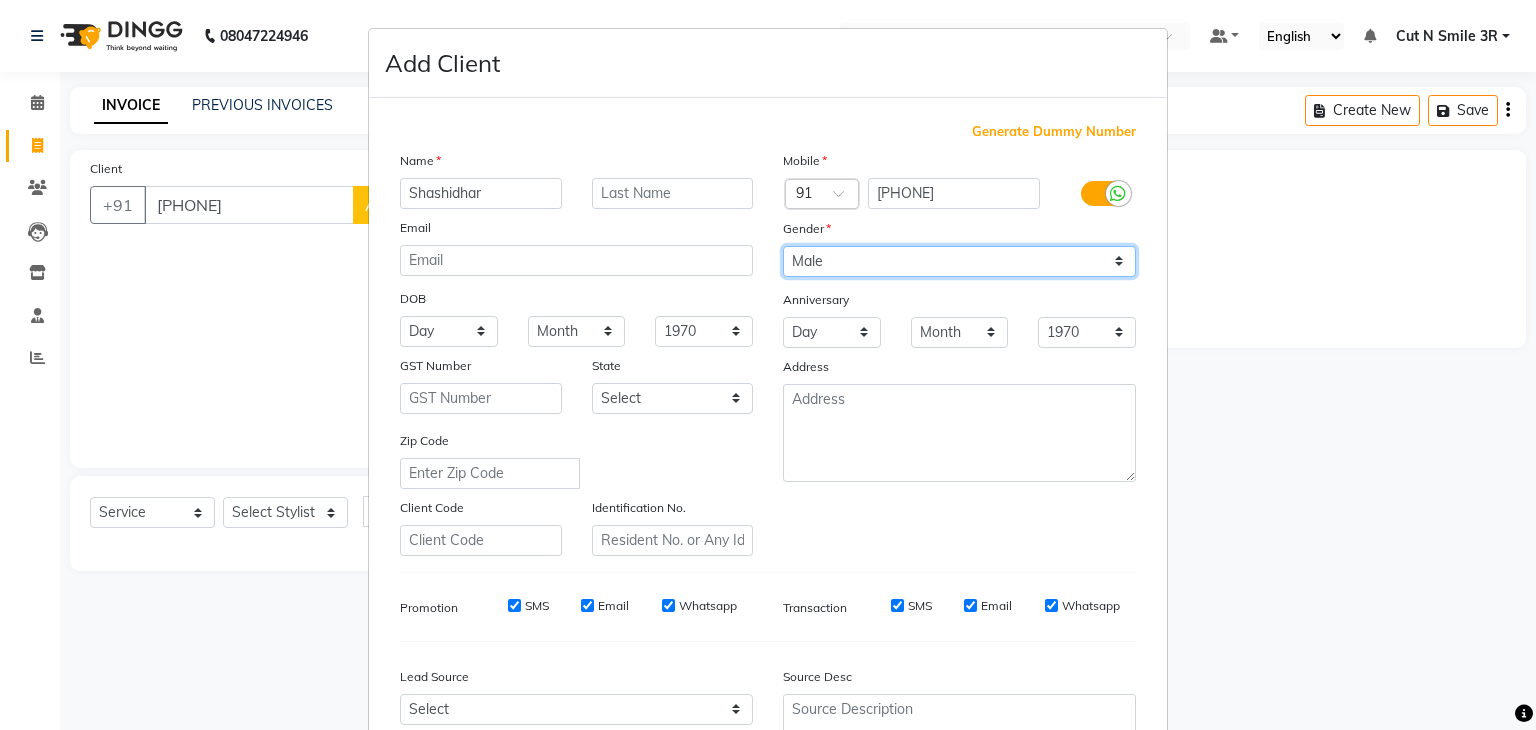 click on "Select Male Female Other Prefer Not To Say" at bounding box center (959, 261) 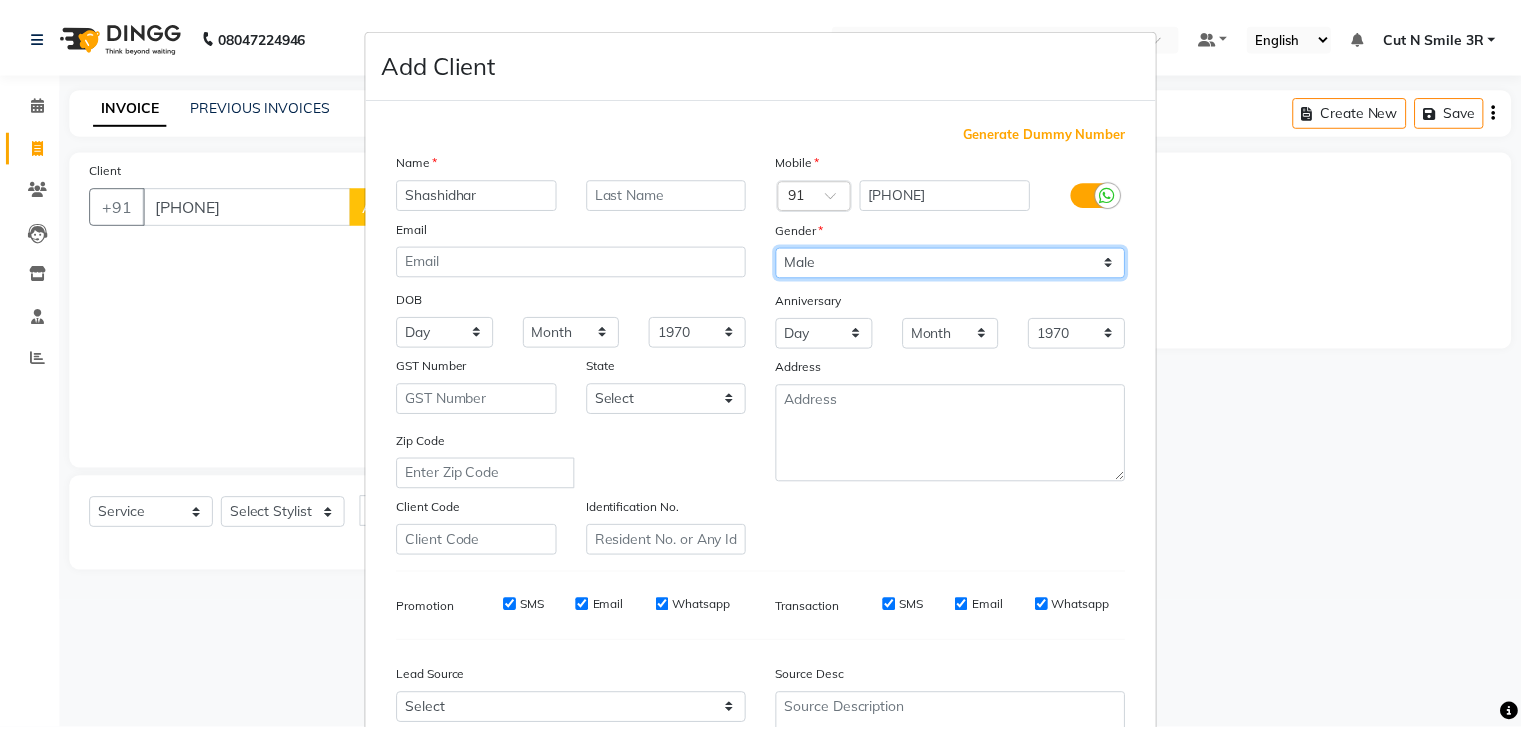 scroll, scrollTop: 203, scrollLeft: 0, axis: vertical 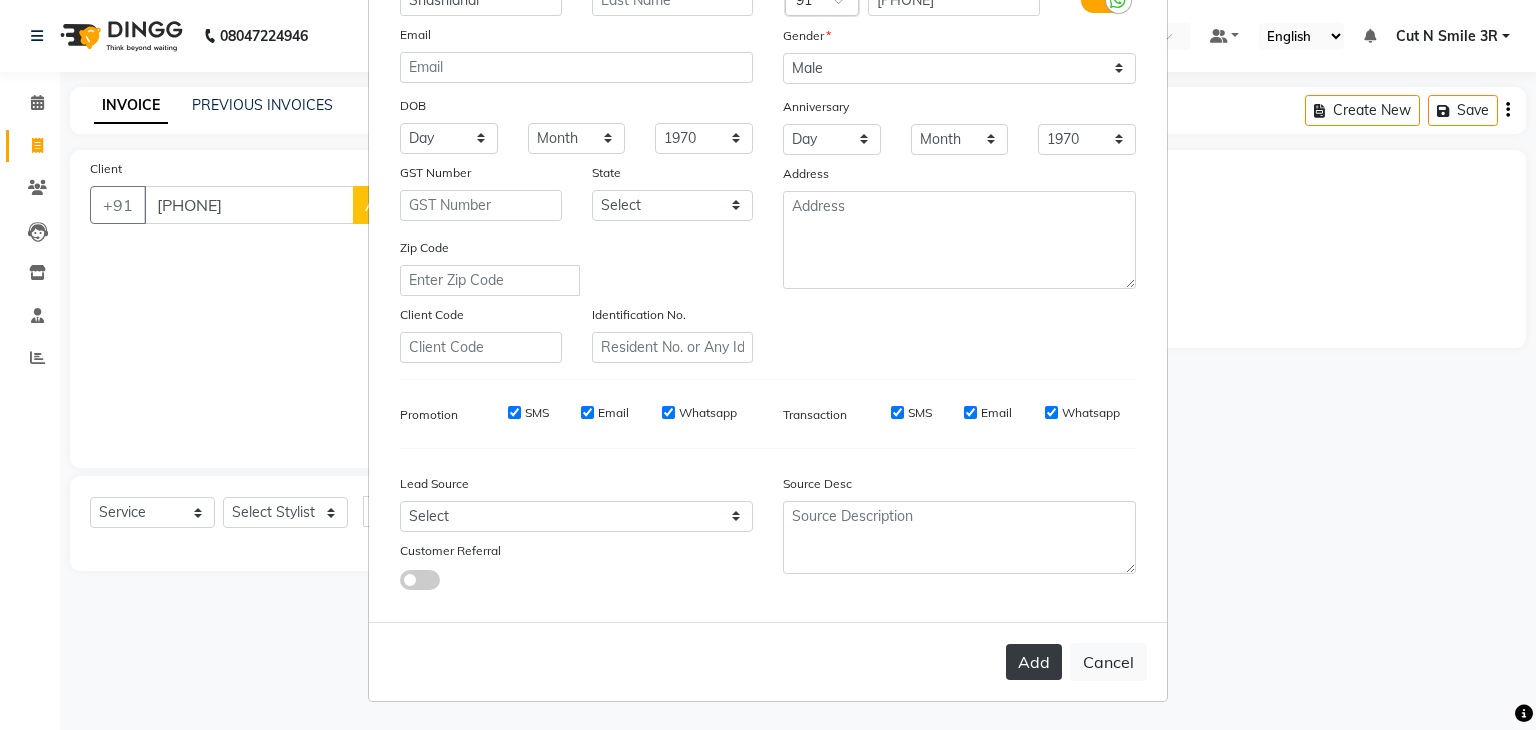 click on "Add" at bounding box center (1034, 662) 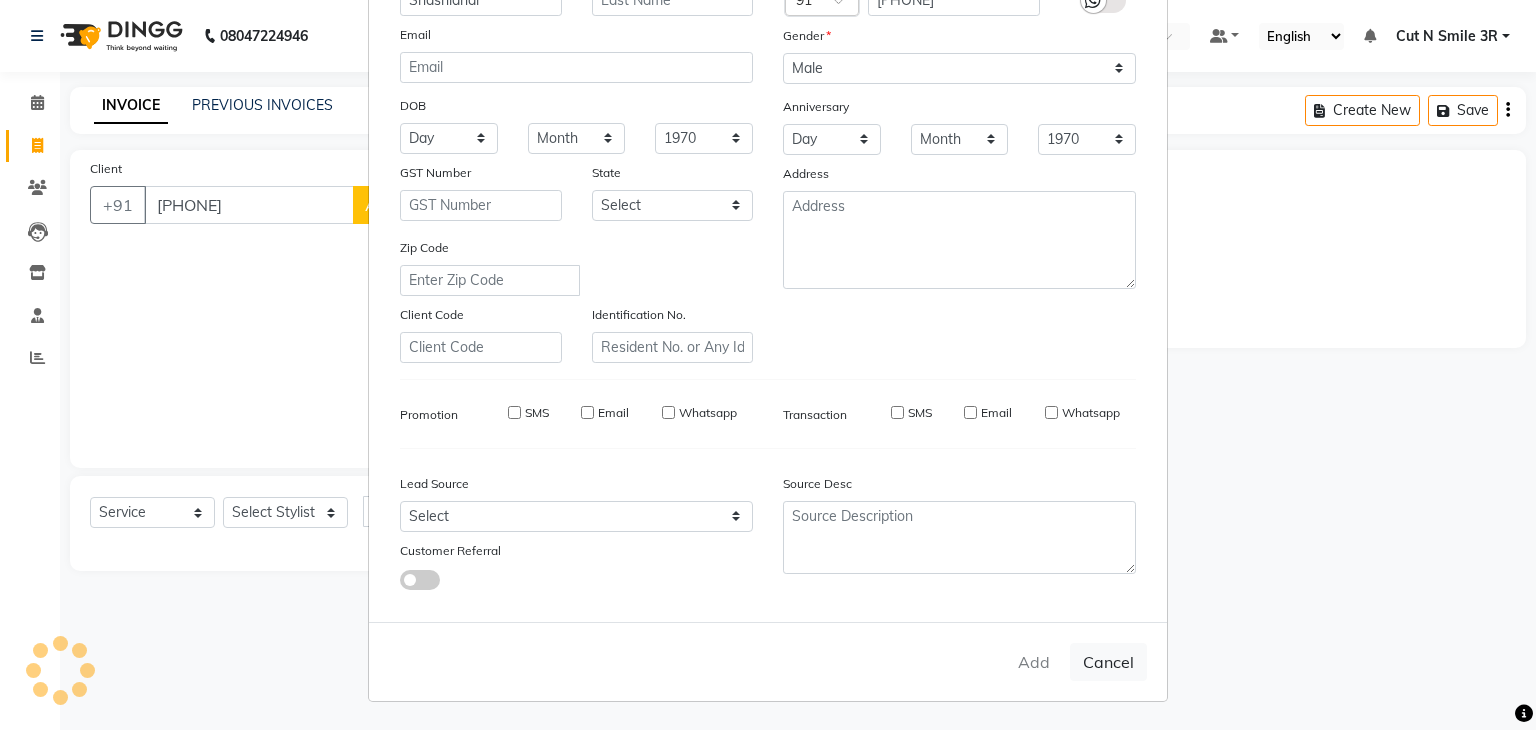 type 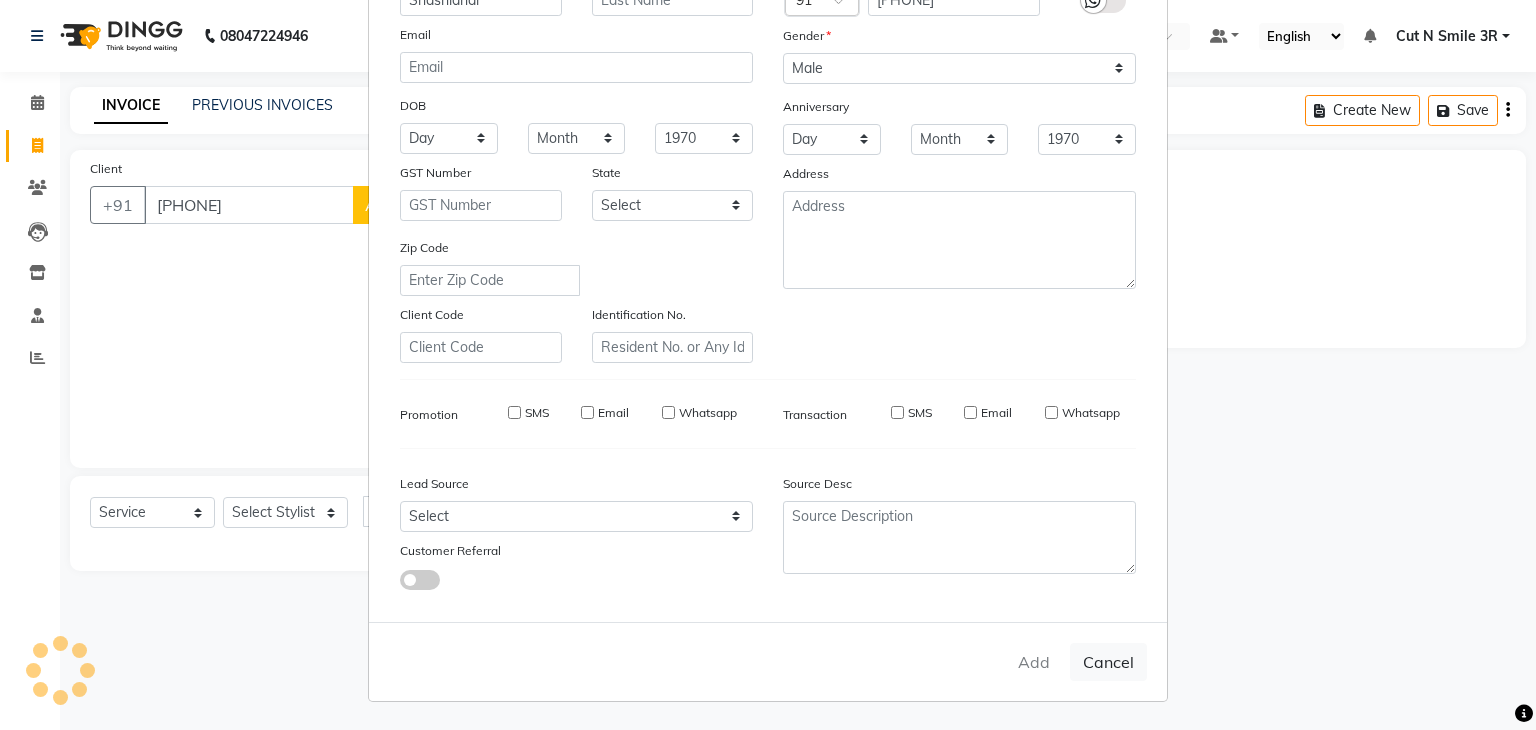 select 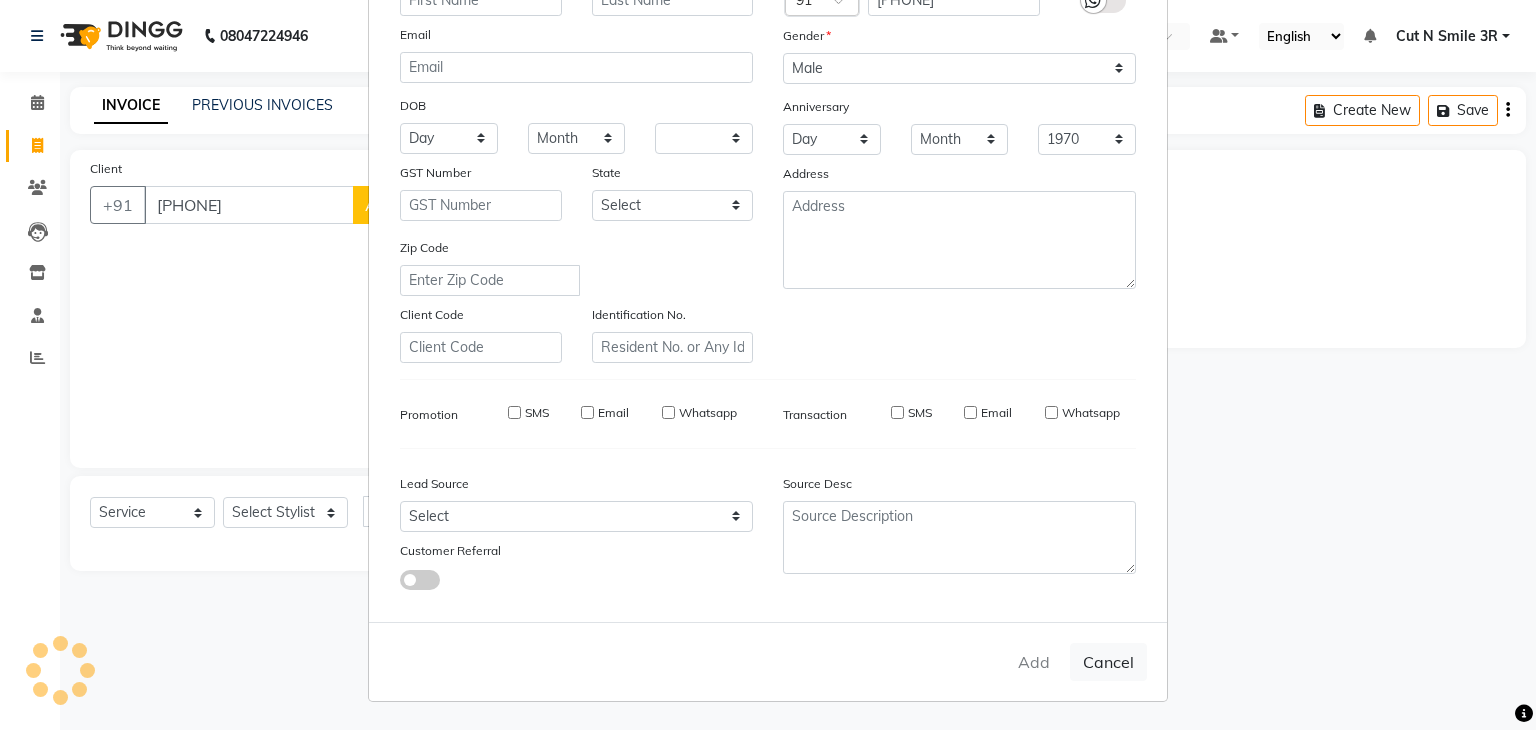 type 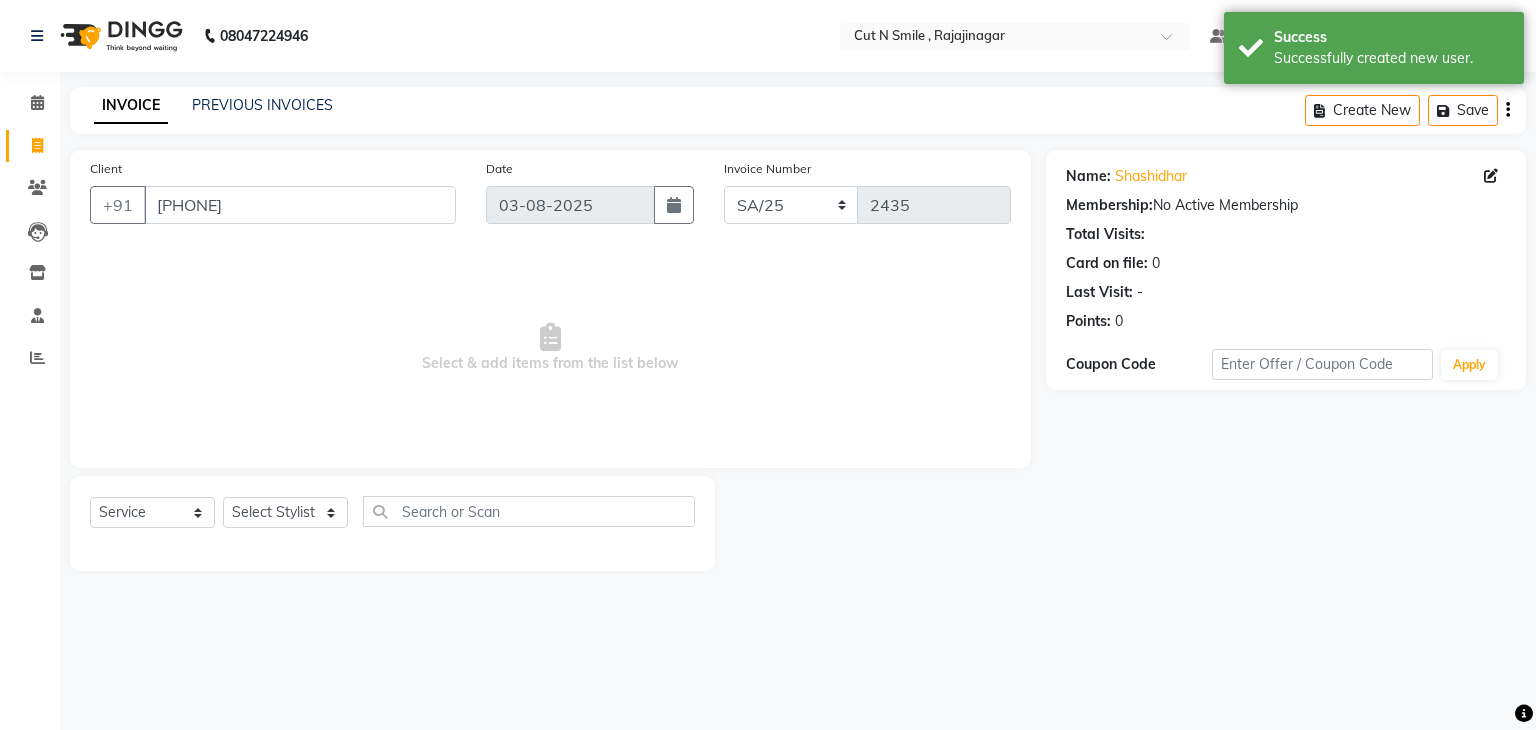 click on "Select  Service  Product  Membership  Package Voucher Prepaid Gift Card  Select Stylist Ali ML Ammu 3R Ankith VN Ash Mohammed 3R Atheek 3R Binitha 3R Bipana 4R CNS BOB  Cut N Smile 17M  Cut N Smile 3R Cut n Smile 4R Cut N Smile 9M Cut N Smile ML Cut N Smile V Fazil Ali 4R Govind VN Hema 4R Jayashree VN Karan VN Love 4R Mani Singh 3R Manu 4R  Muskaan VN Nadeem 4R N D M 4R NDM Alam 4R Noushad VN Pavan 4R Priya BOB Priyanka 3R Rahul 3R Ravi 3R Riya BOB Rohith 4R Roobina 3R Roopa 4R Rubina BOB Sahil Ahmed 3R Sahil Bhatti 4R Sameer 3R Sanajana BOB  Sanjana BOB Sarita VN Shaan 4R Shahid 4R Shakir VN Shanavaaz BOB Shiney 3R Shivu Raj 4R Srijana BOB Sunil Laddi 4R Sunny VN Supriya BOB Sushmitha 4R Vakeel 3R Varas 4R Varas BOB Vishwa VN" 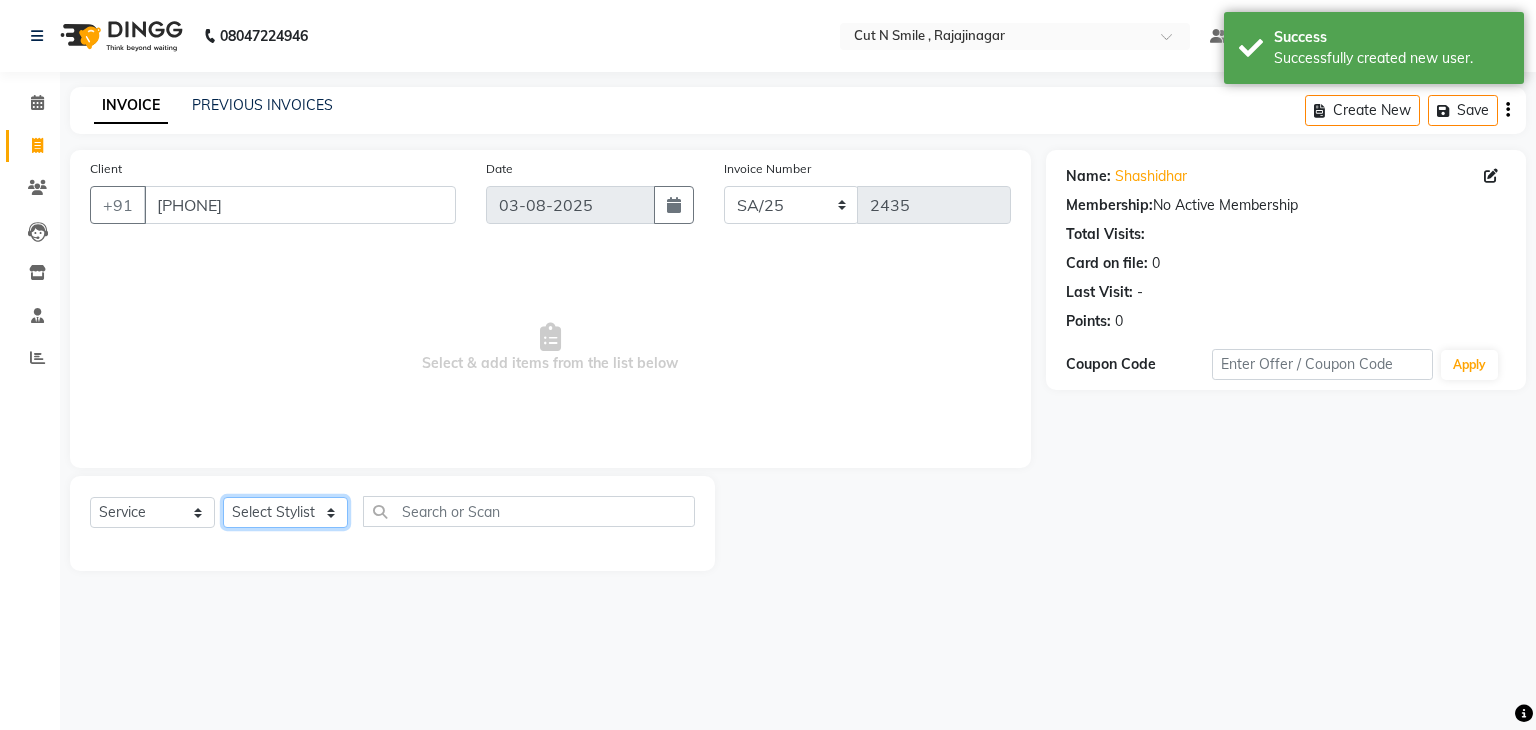 click on "Select Stylist Ali ML Ammu 3R Ankith VN Ash Mohammed 3R Atheek 3R Binitha 3R Bipana 4R CNS BOB  Cut N Smile 17M  Cut N Smile 3R Cut n Smile 4R Cut N Smile 9M Cut N Smile ML Cut N Smile V Fazil Ali 4R Govind VN Hema 4R Jayashree VN Karan VN Love 4R Mani Singh 3R Manu 4R  Muskaan VN Nadeem 4R N D M 4R NDM Alam 4R Noushad VN Pavan 4R Priya BOB Priyanka 3R Rahul 3R Ravi 3R Riya BOB Rohith 4R Roobina 3R Roopa 4R Rubina BOB Sahil Ahmed 3R Sahil Bhatti 4R Sameer 3R Sanajana BOB  Sanjana BOB Sarita VN Shaan 4R Shahid 4R Shakir VN Shanavaaz BOB Shiney 3R Shivu Raj 4R Srijana BOB Sunil Laddi 4R Sunny VN Supriya BOB Sushmitha 4R Vakeel 3R Varas 4R Varas BOB Vishwa VN" 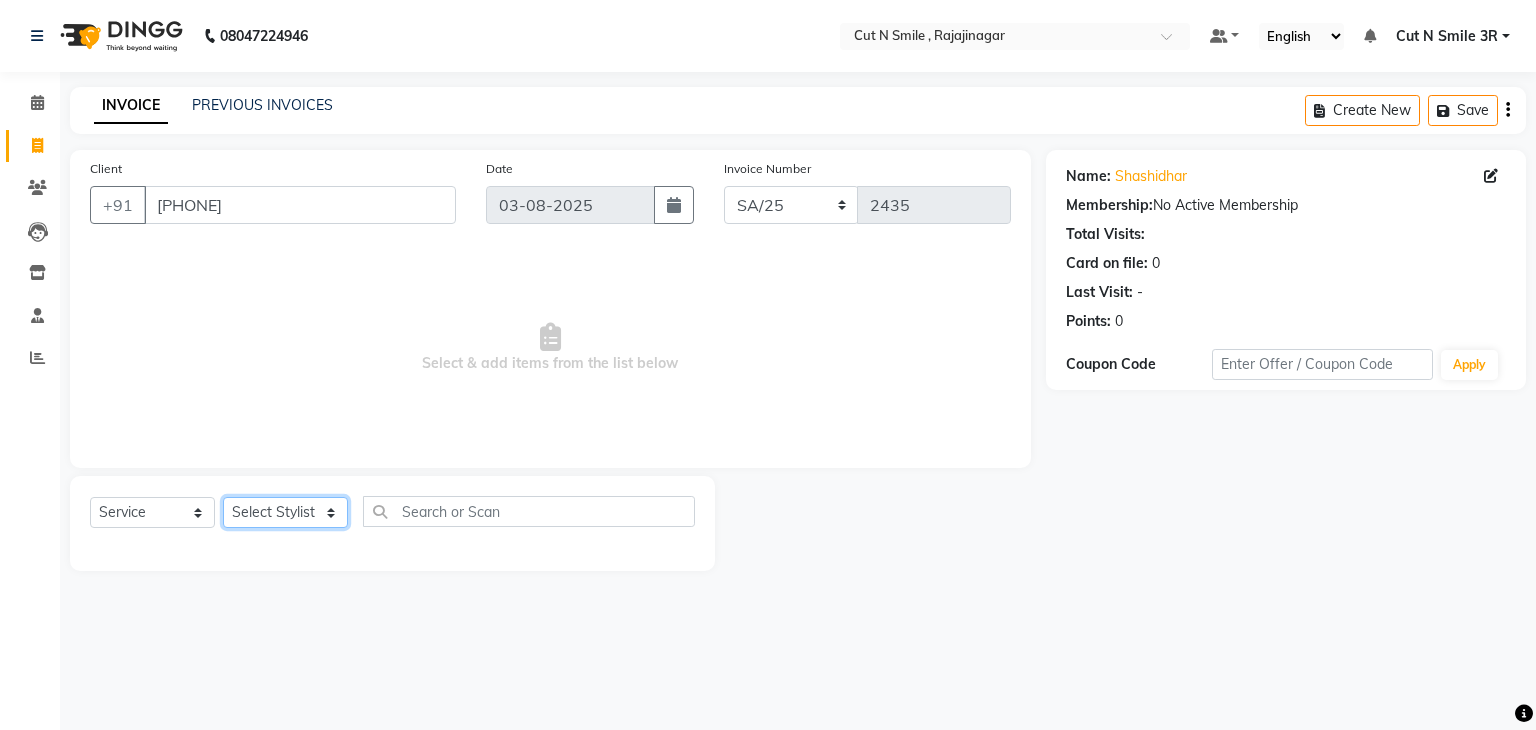 select on "58685" 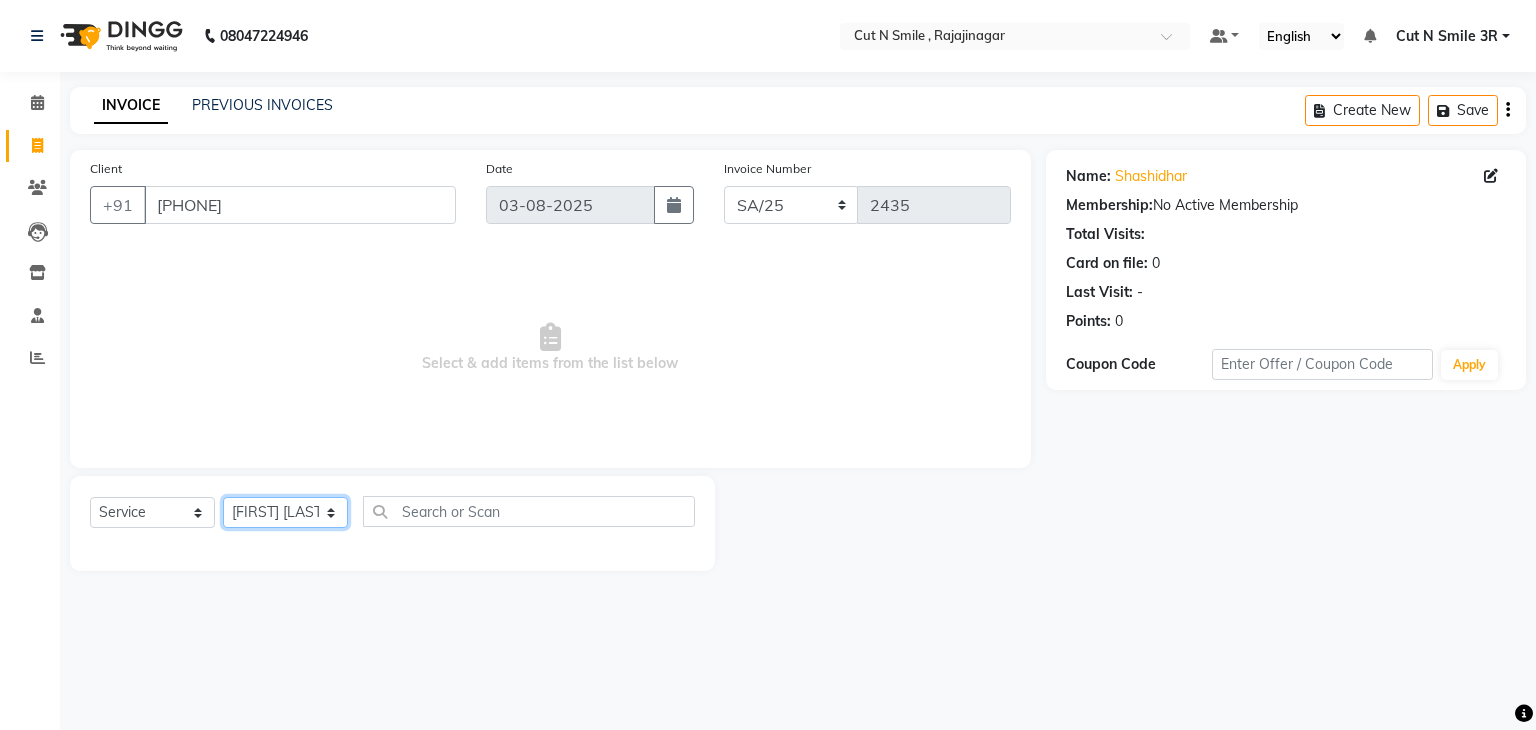 click on "Select Stylist Ali ML Ammu 3R Ankith VN Ash Mohammed 3R Atheek 3R Binitha 3R Bipana 4R CNS BOB  Cut N Smile 17M  Cut N Smile 3R Cut n Smile 4R Cut N Smile 9M Cut N Smile ML Cut N Smile V Fazil Ali 4R Govind VN Hema 4R Jayashree VN Karan VN Love 4R Mani Singh 3R Manu 4R  Muskaan VN Nadeem 4R N D M 4R NDM Alam 4R Noushad VN Pavan 4R Priya BOB Priyanka 3R Rahul 3R Ravi 3R Riya BOB Rohith 4R Roobina 3R Roopa 4R Rubina BOB Sahil Ahmed 3R Sahil Bhatti 4R Sameer 3R Sanajana BOB  Sanjana BOB Sarita VN Shaan 4R Shahid 4R Shakir VN Shanavaaz BOB Shiney 3R Shivu Raj 4R Srijana BOB Sunil Laddi 4R Sunny VN Supriya BOB Sushmitha 4R Vakeel 3R Varas 4R Varas BOB Vishwa VN" 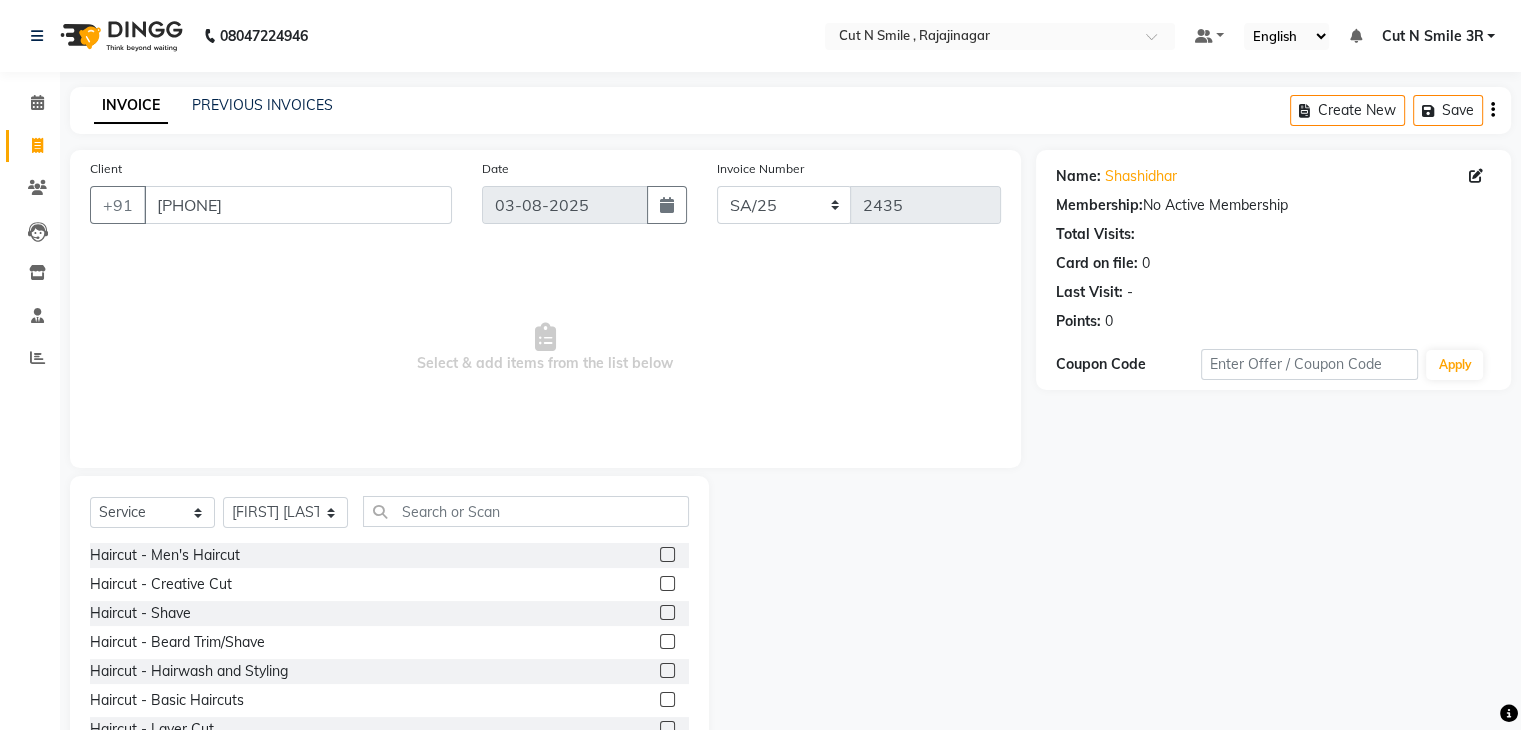 click 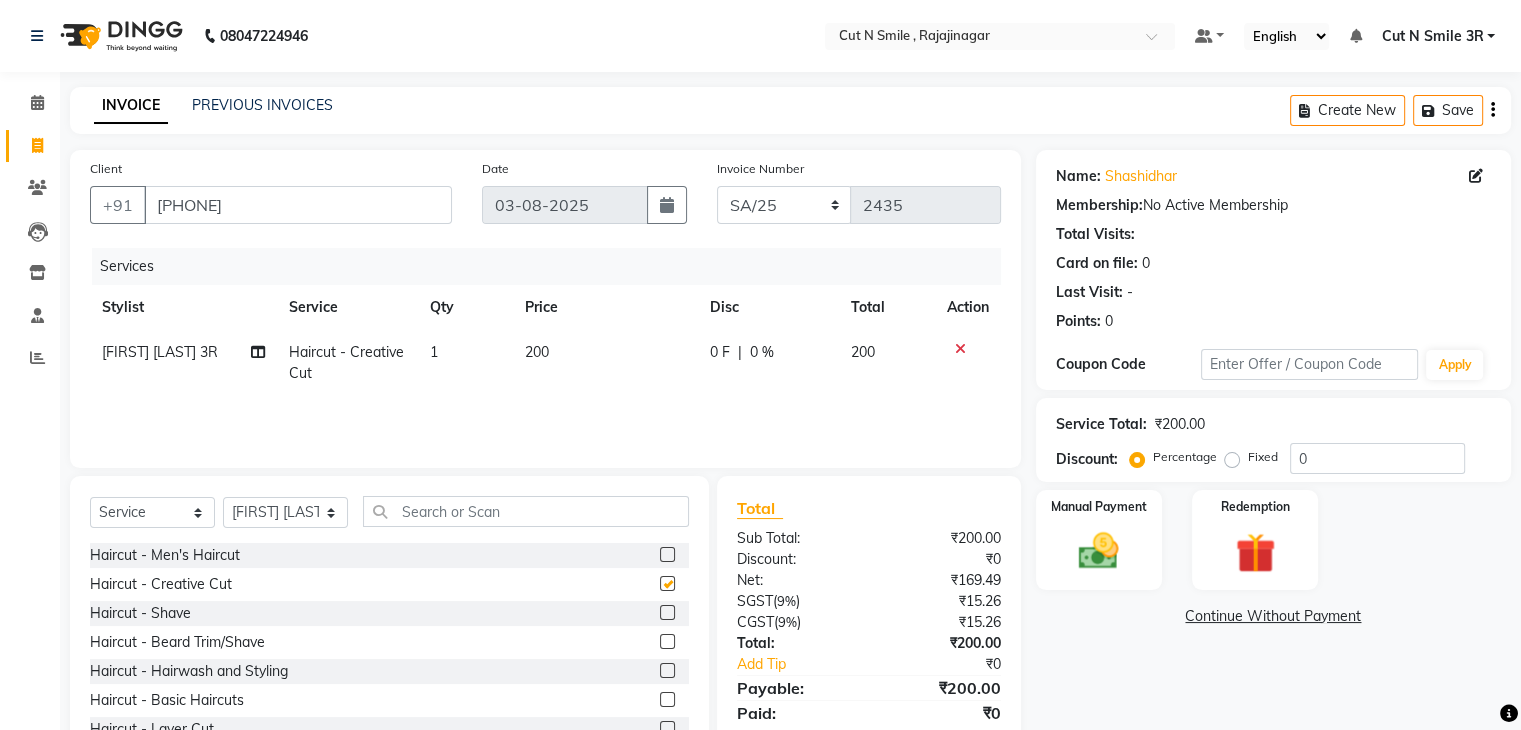 checkbox on "false" 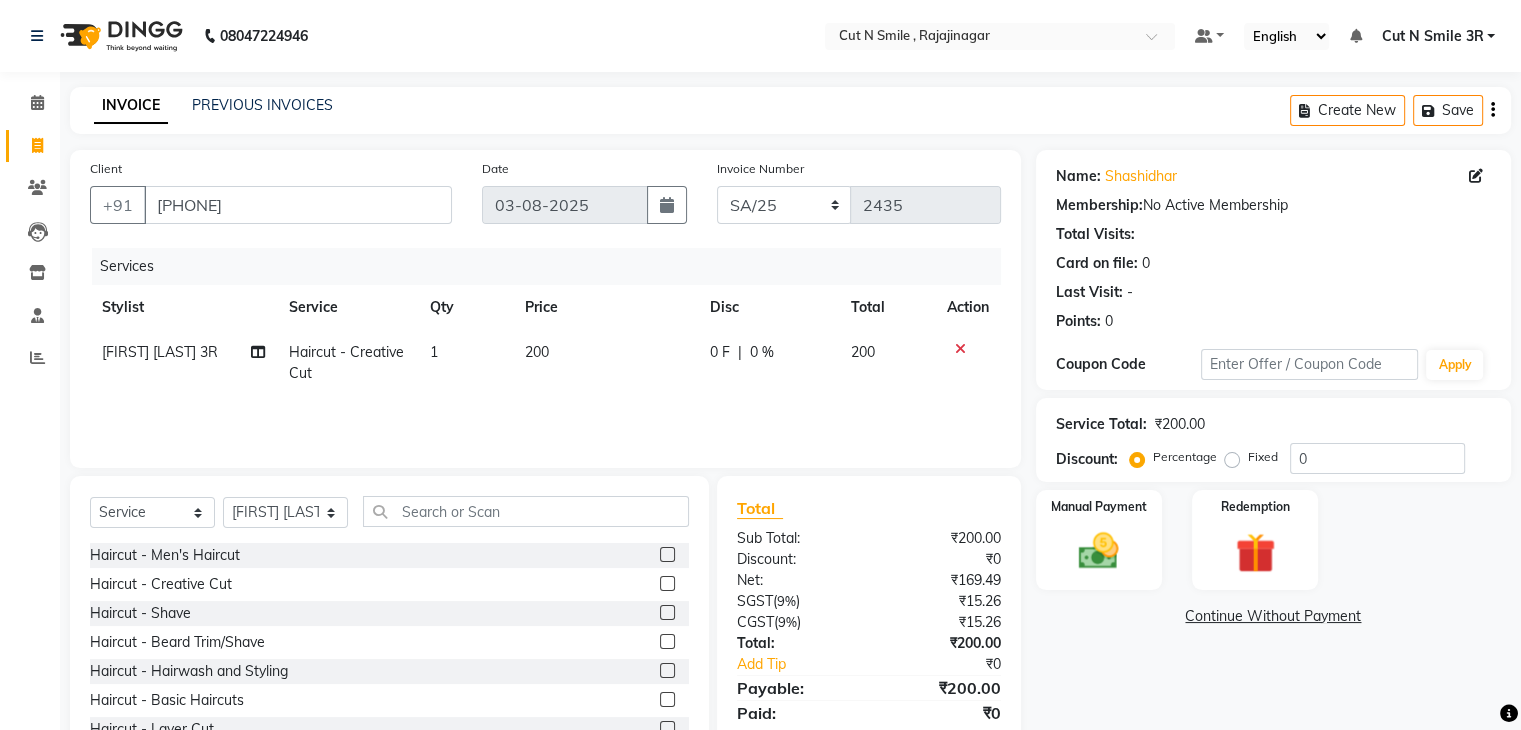 click 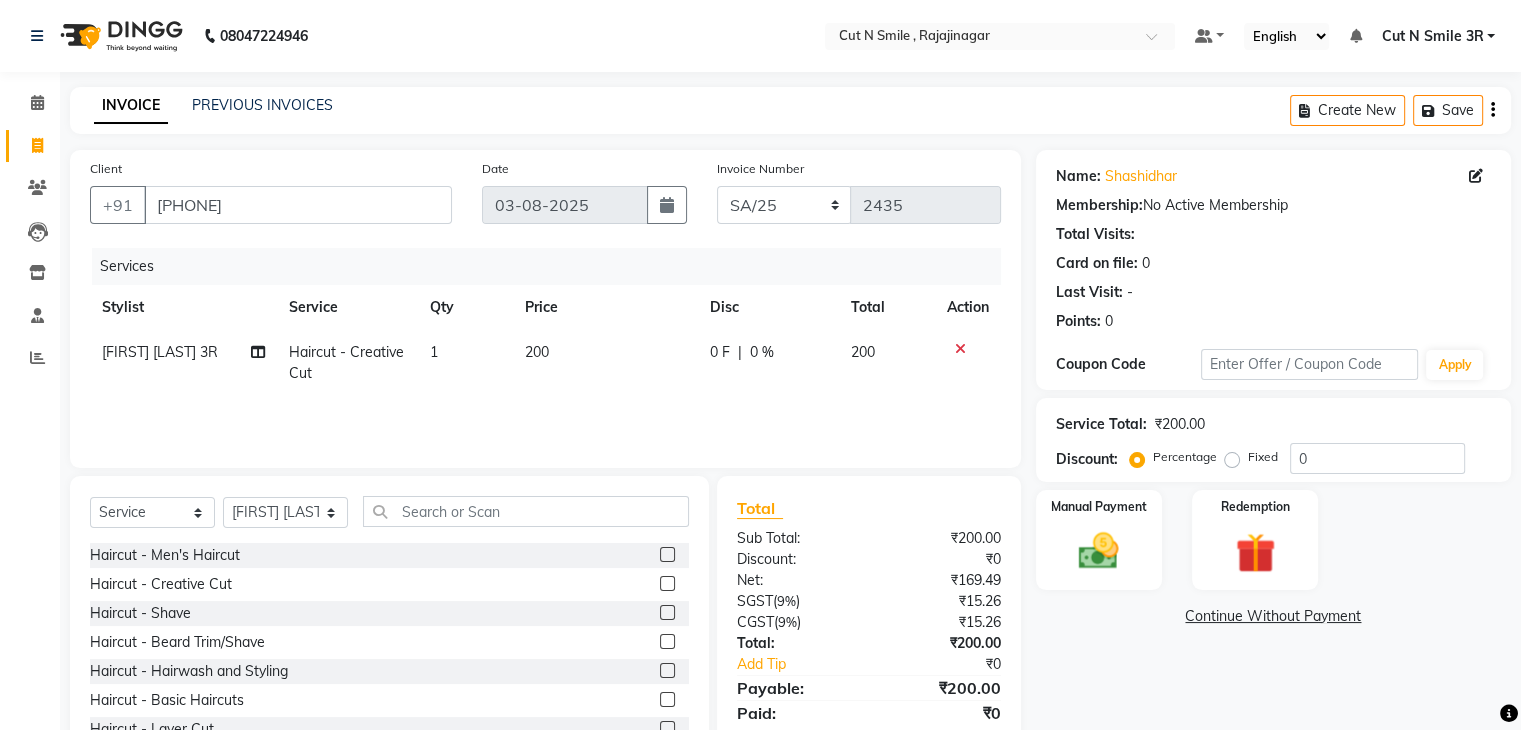 click at bounding box center (666, 642) 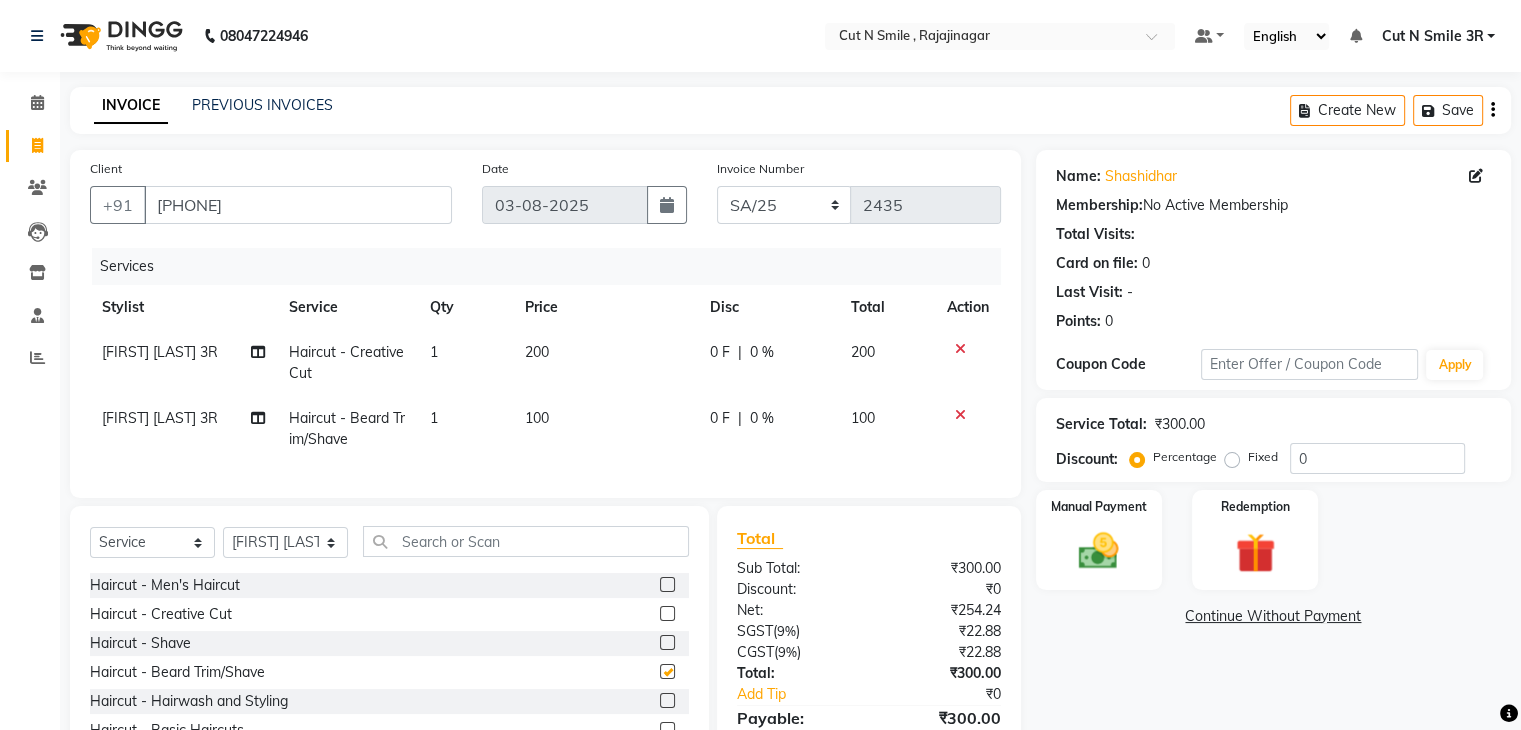 checkbox on "false" 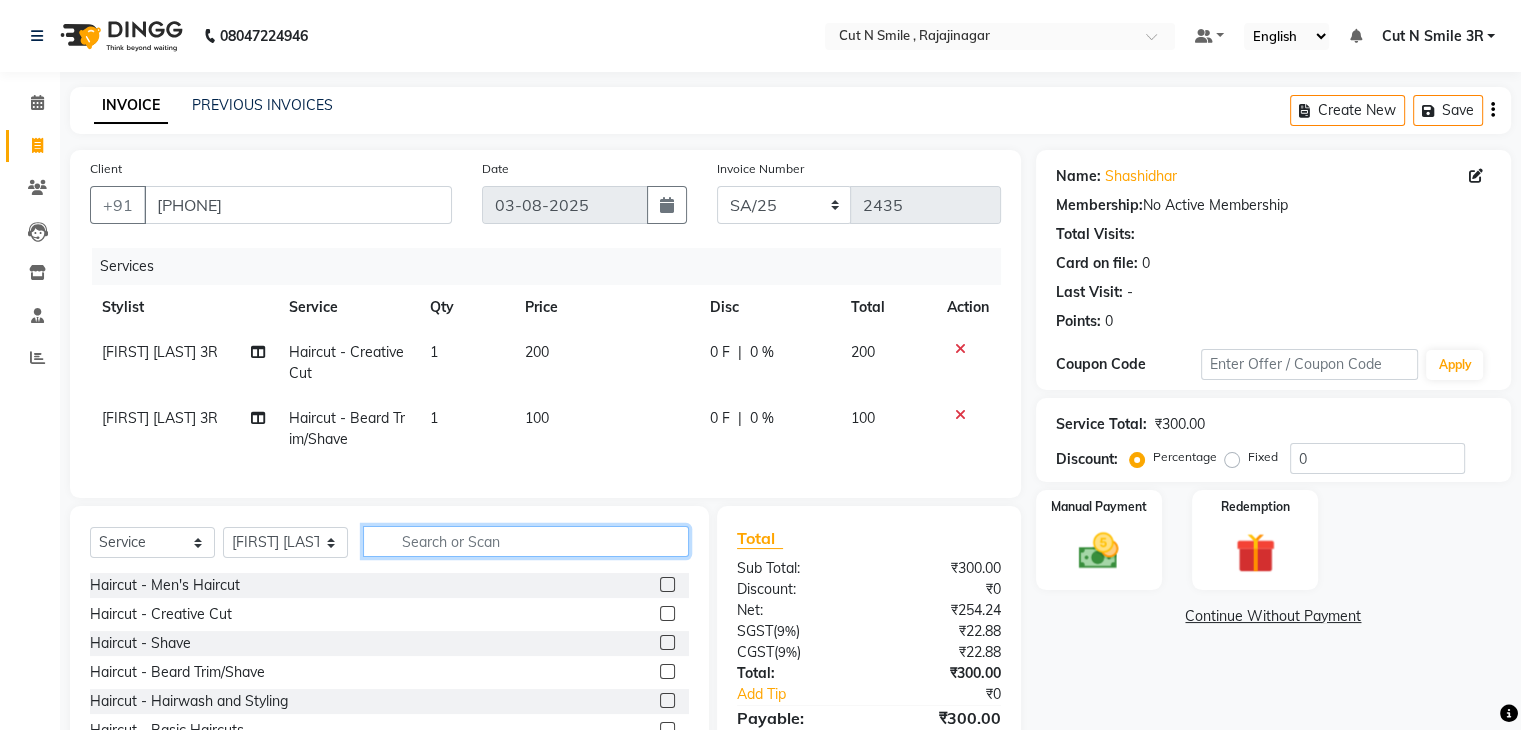 click 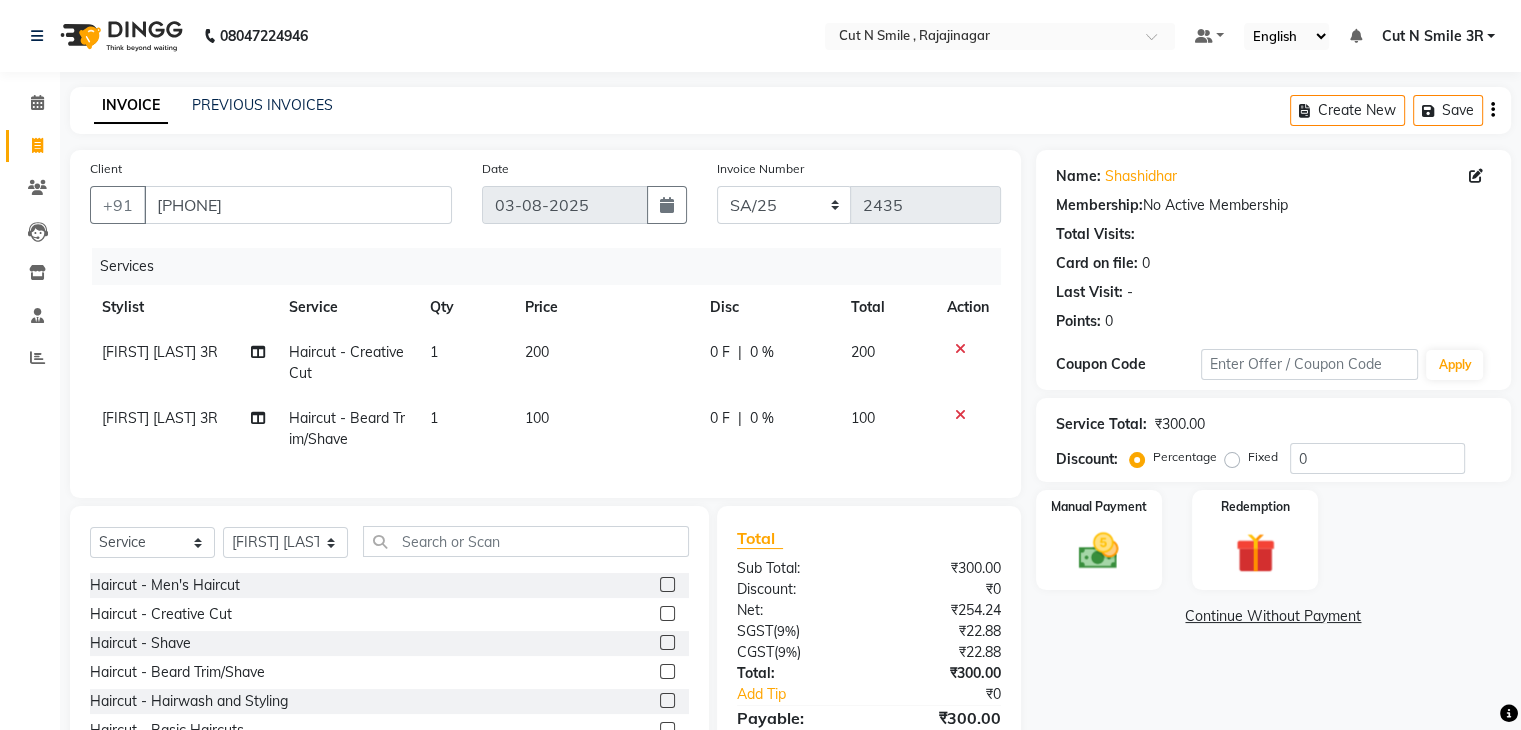 click 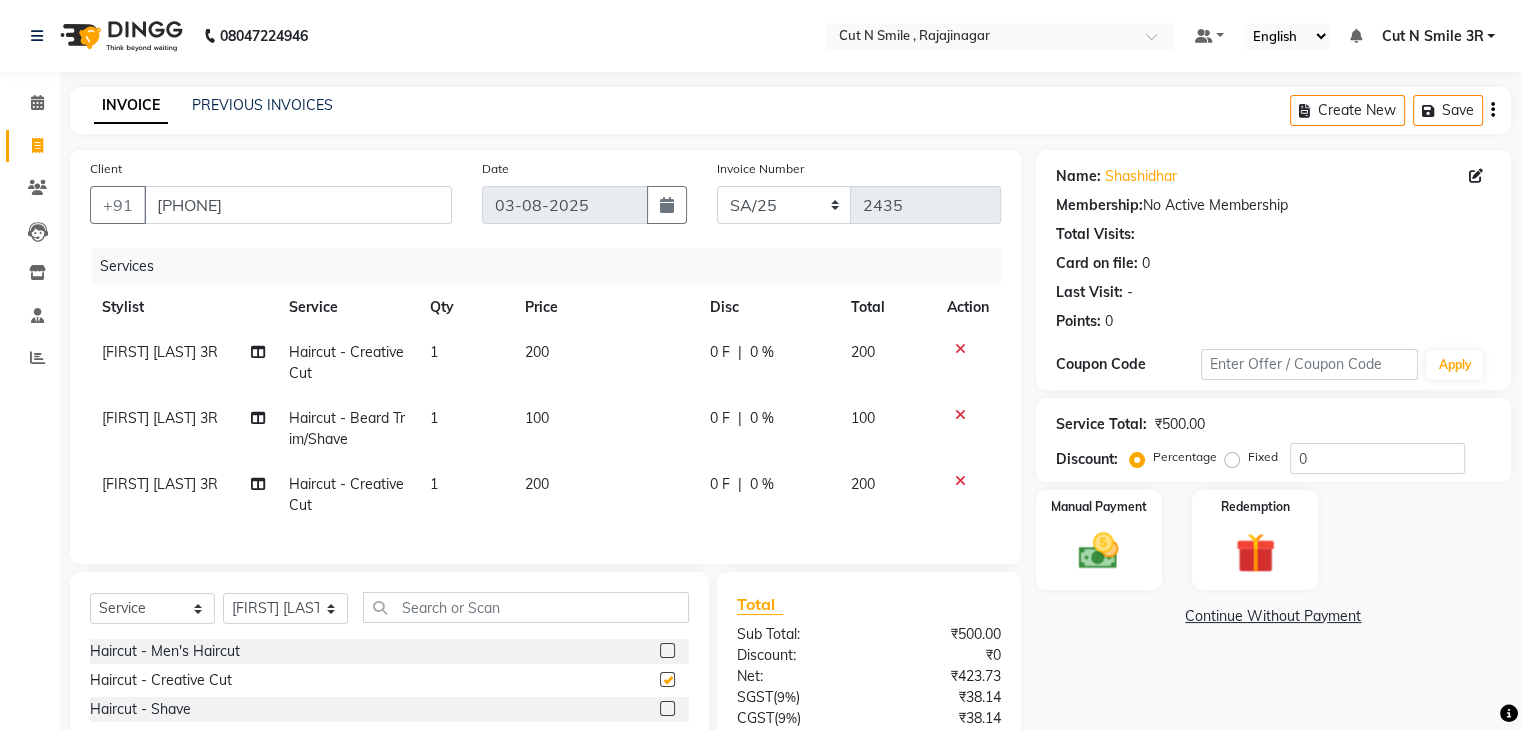 checkbox on "false" 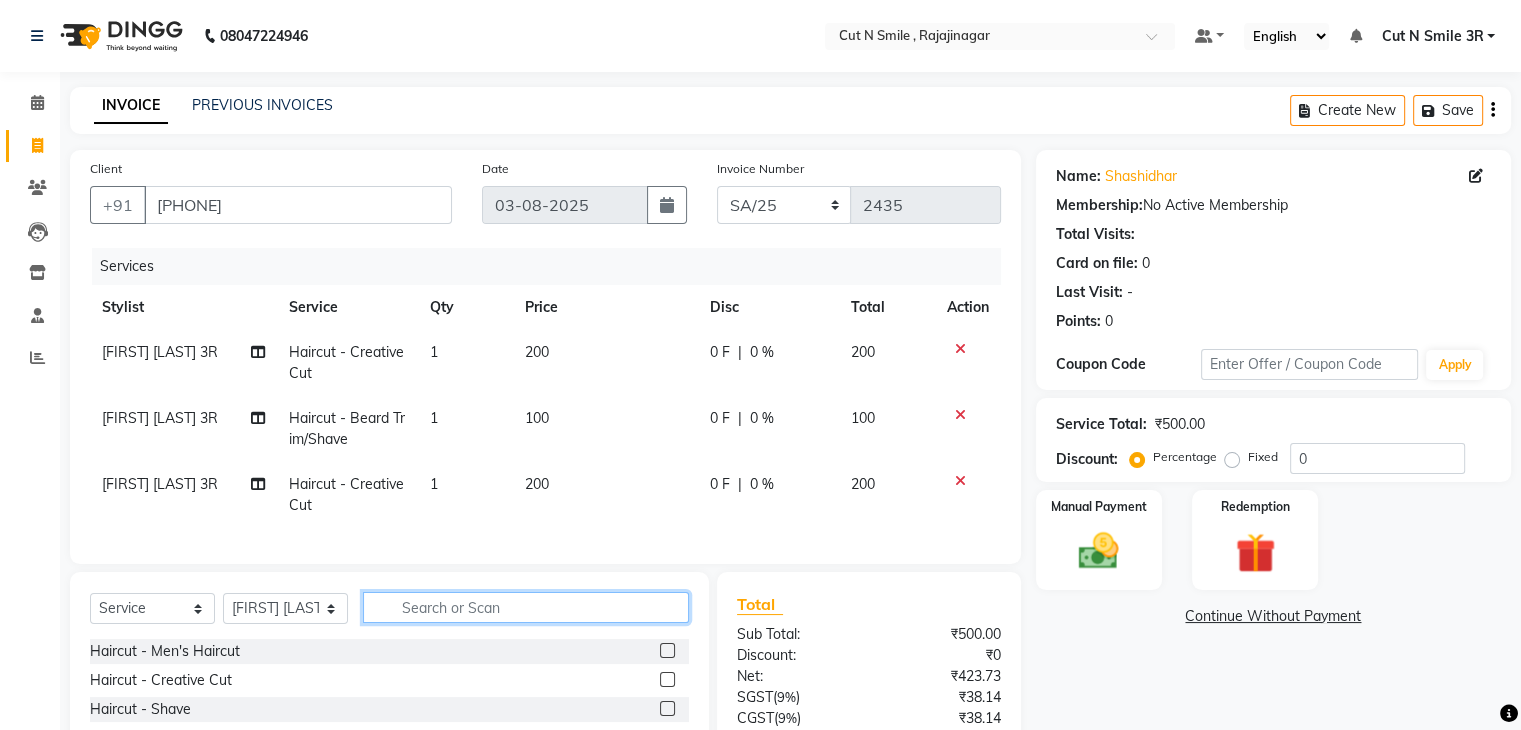 click 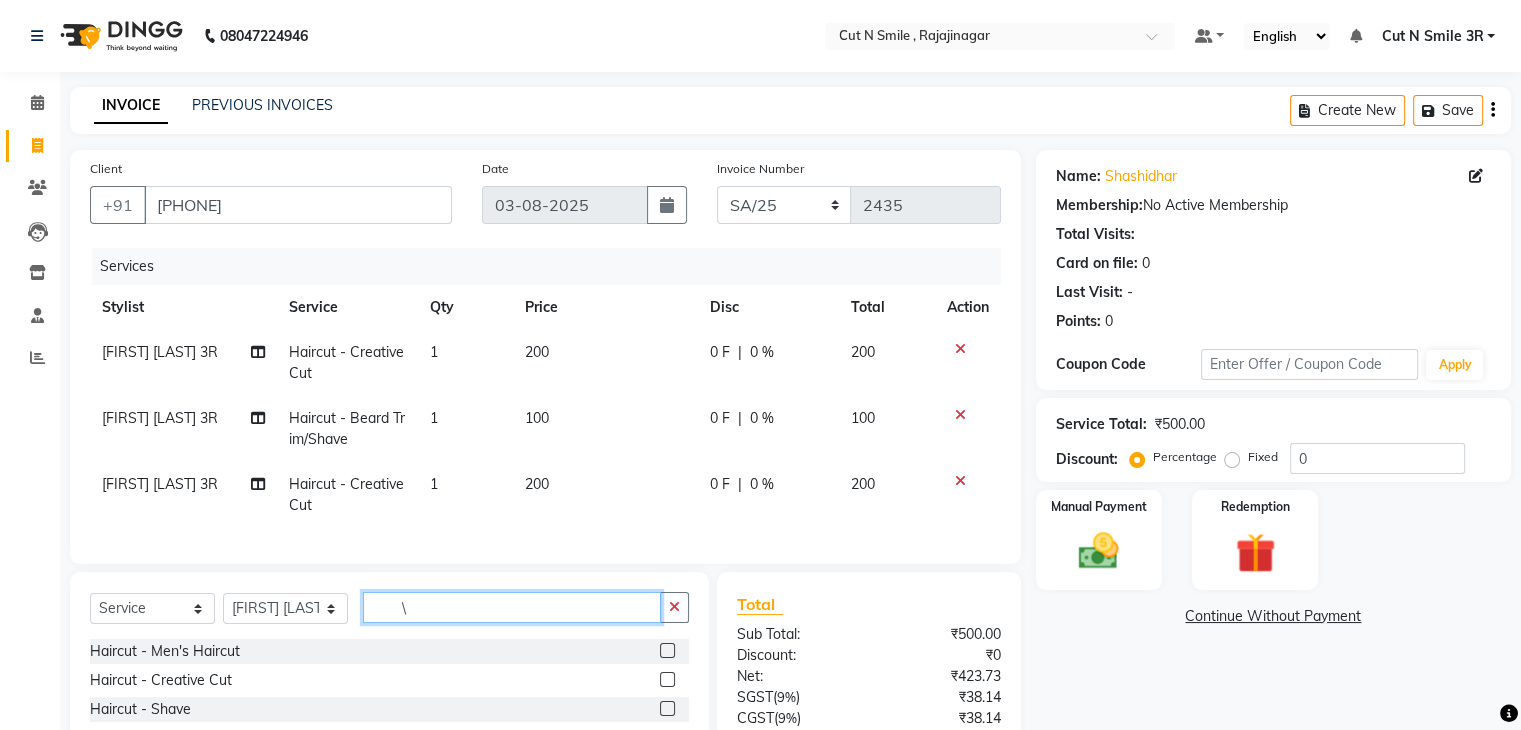 type on "\" 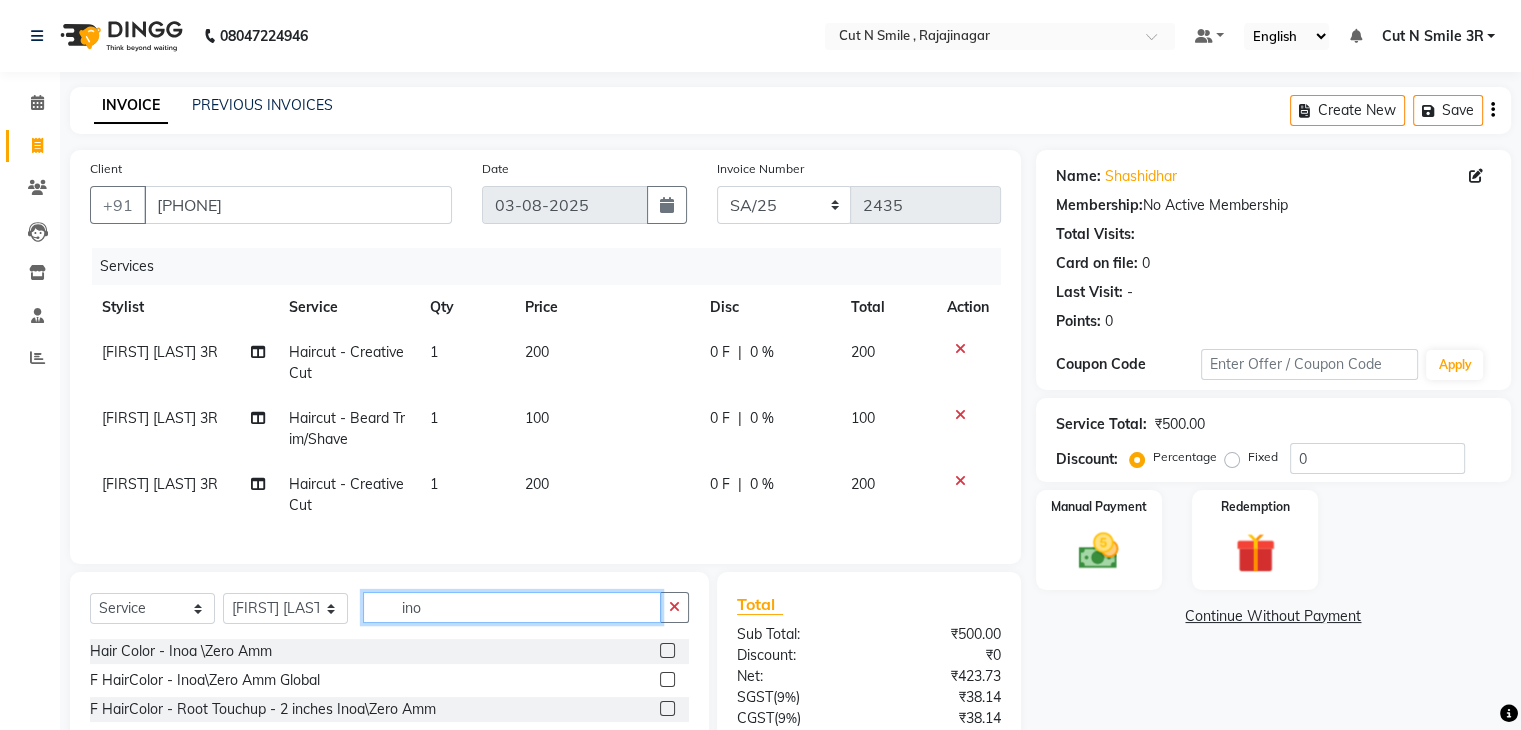 type on "ino" 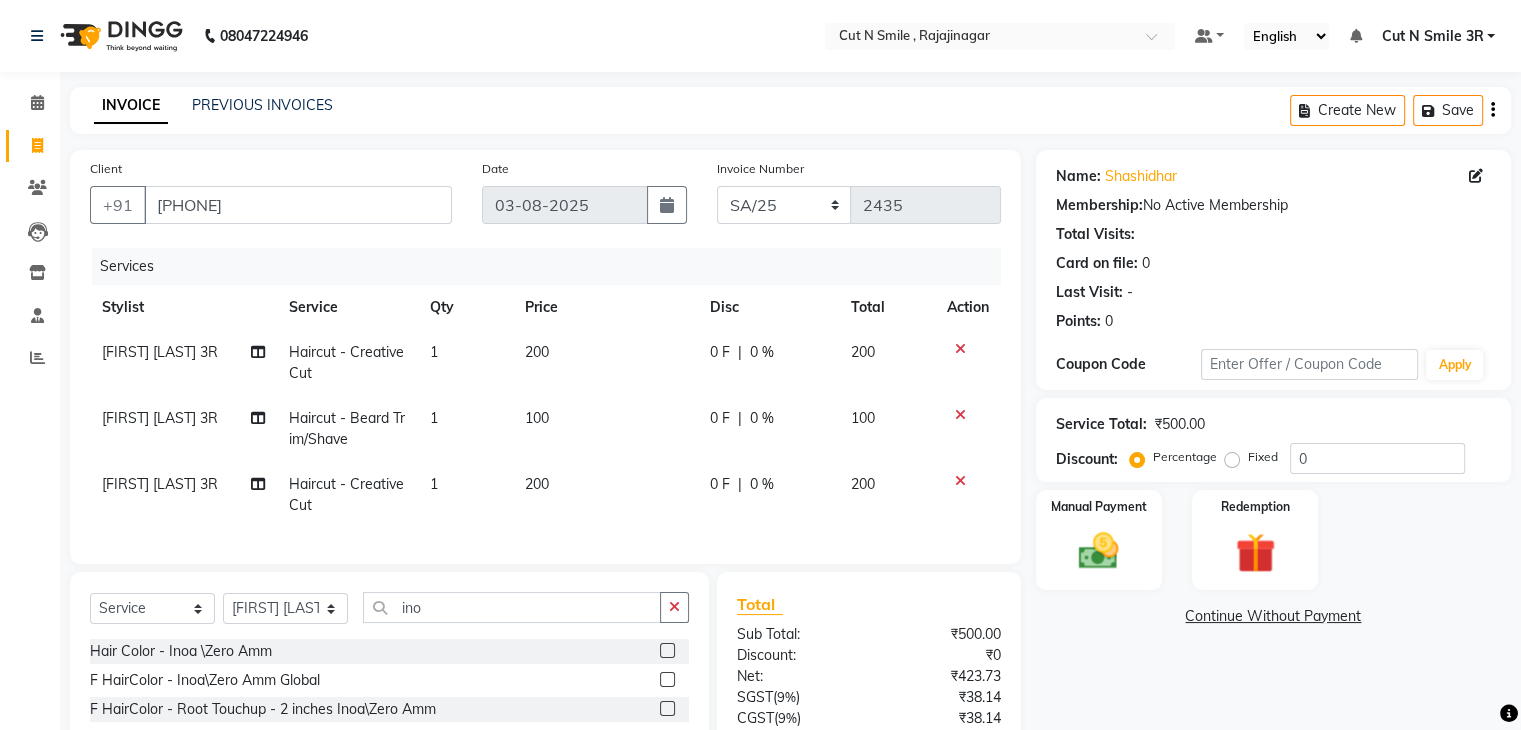click 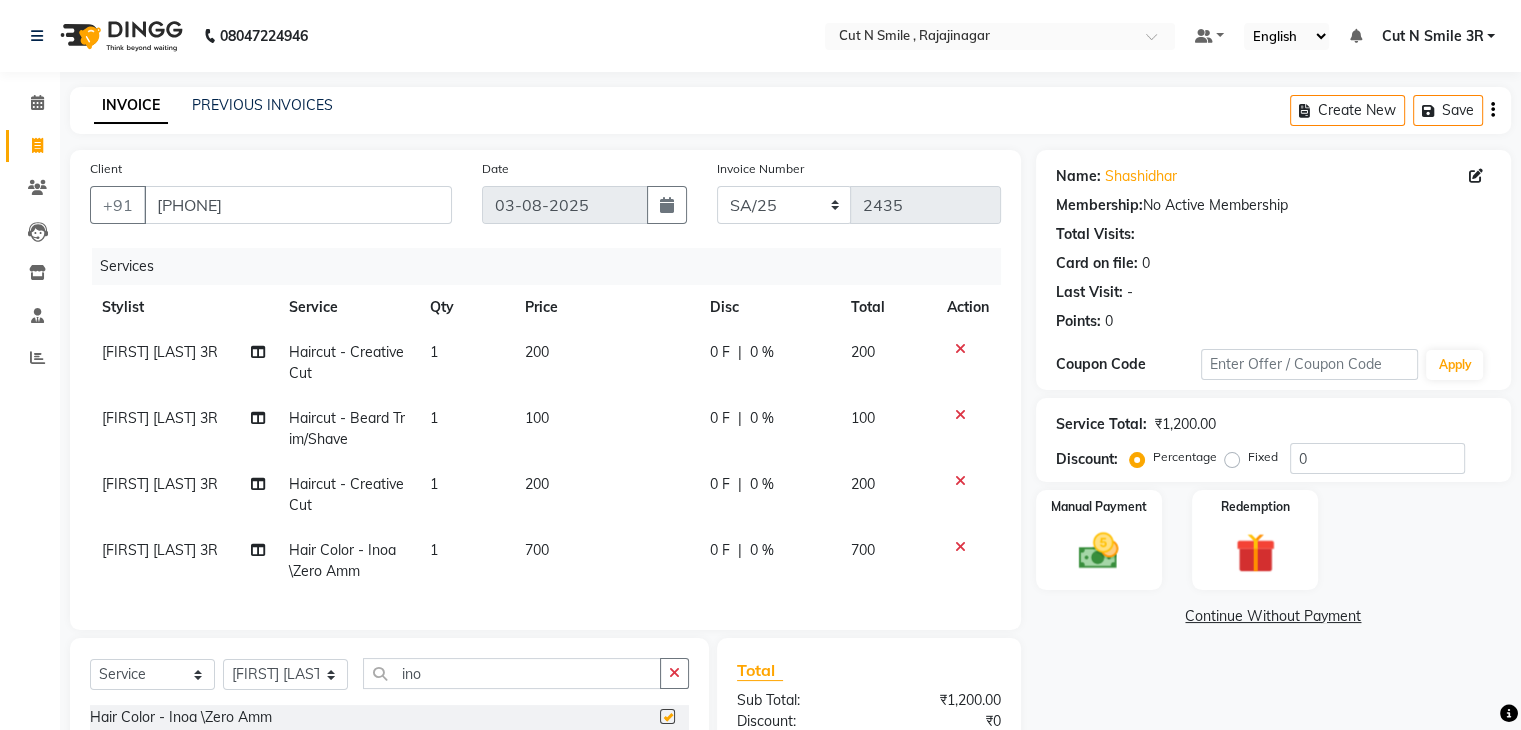 checkbox on "false" 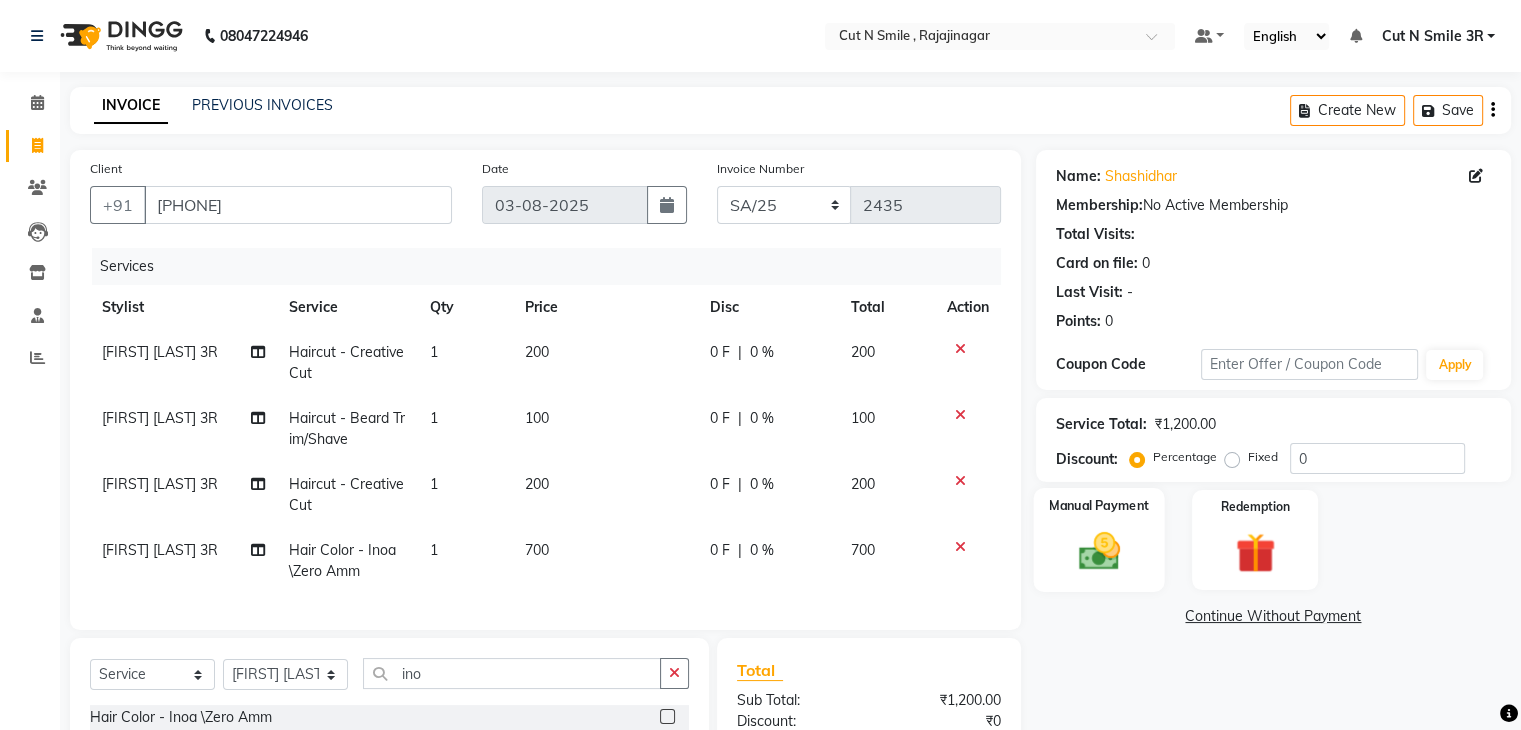 click 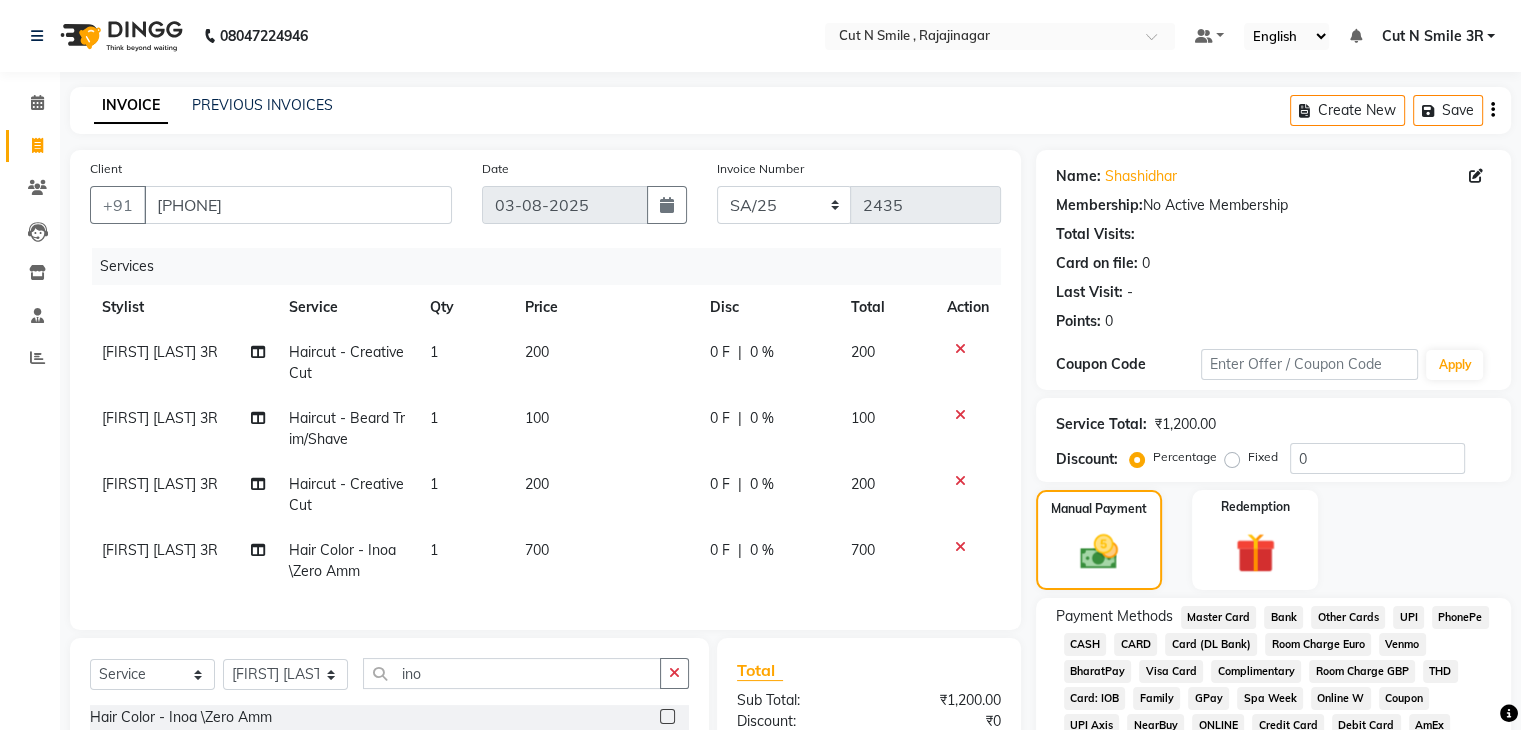 click on "UPI" 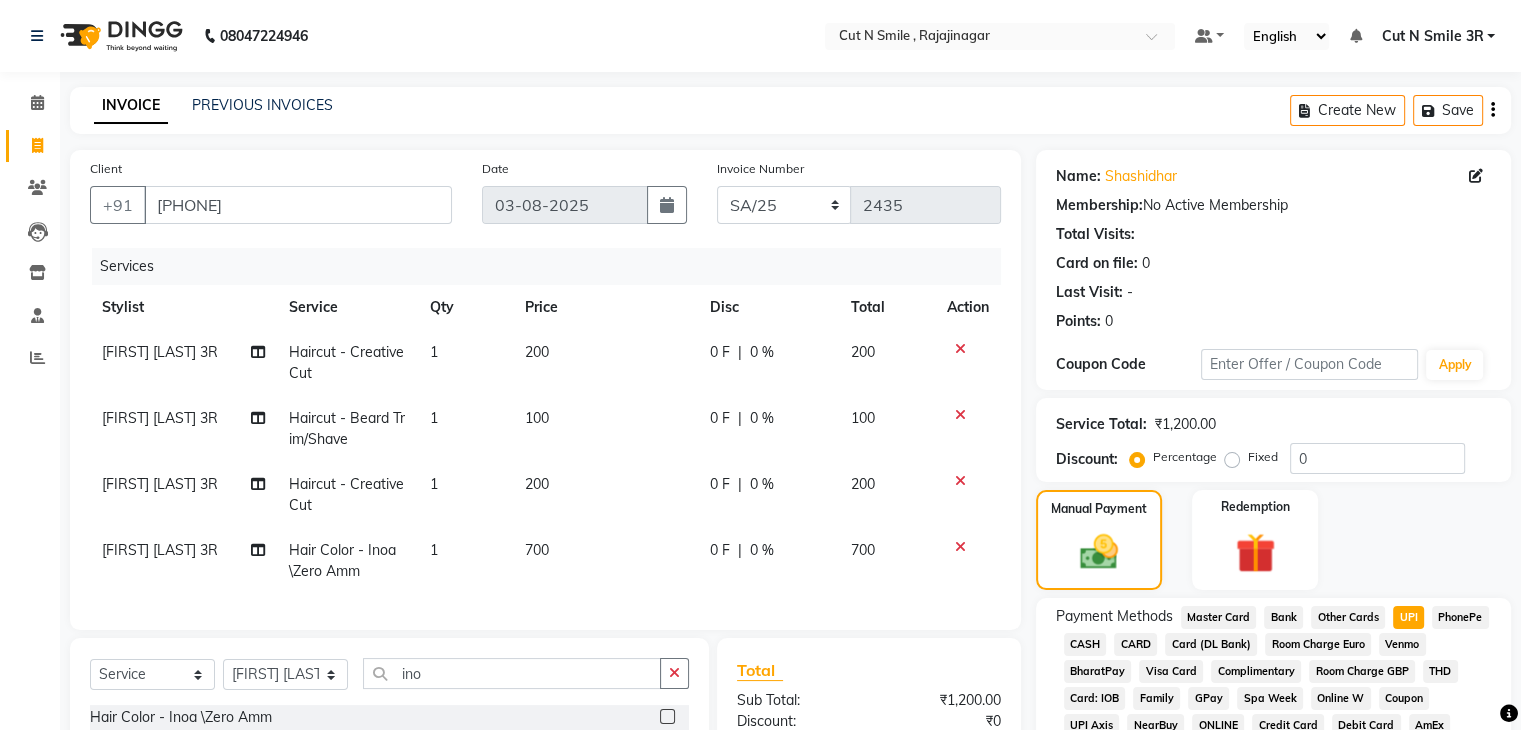 scroll, scrollTop: 248, scrollLeft: 0, axis: vertical 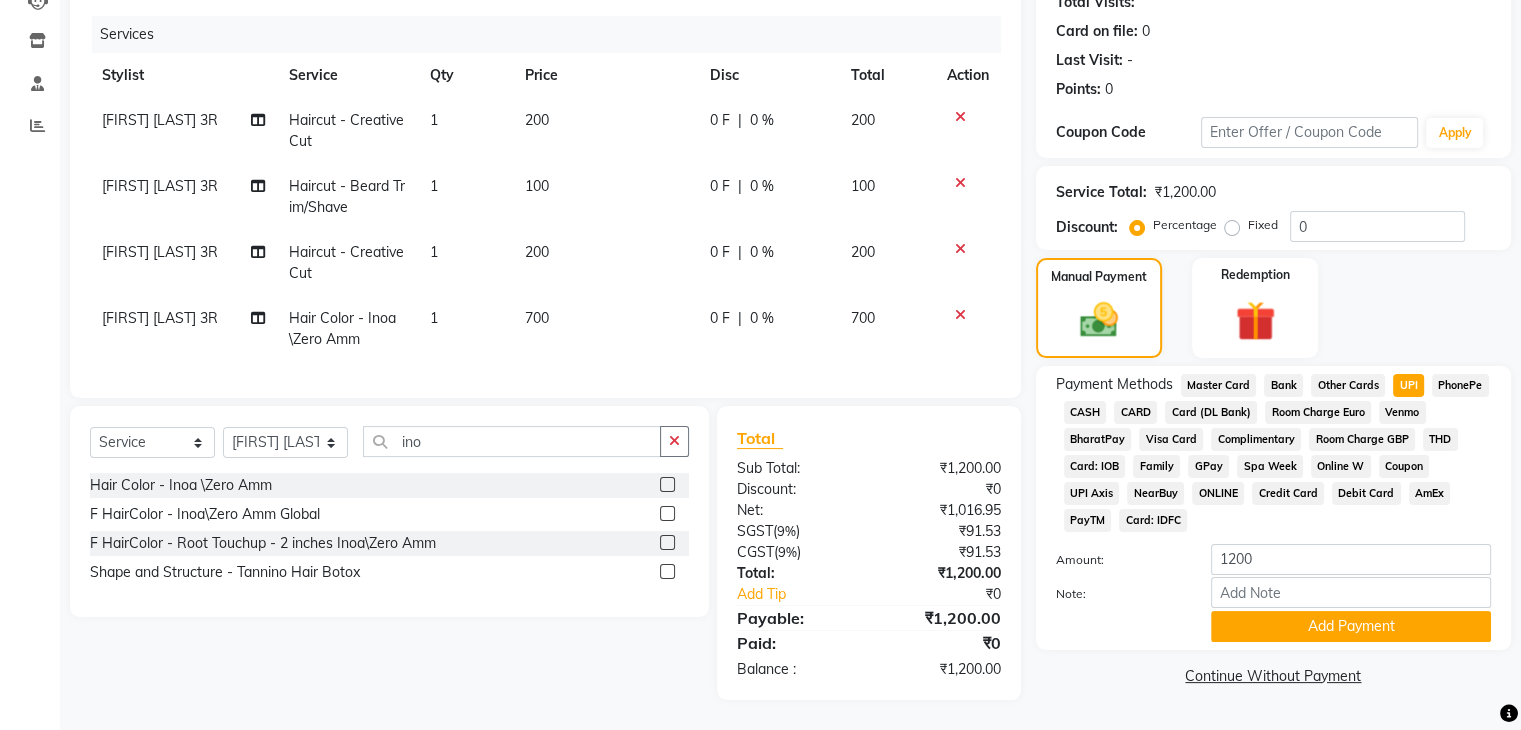 click on "Add Payment" 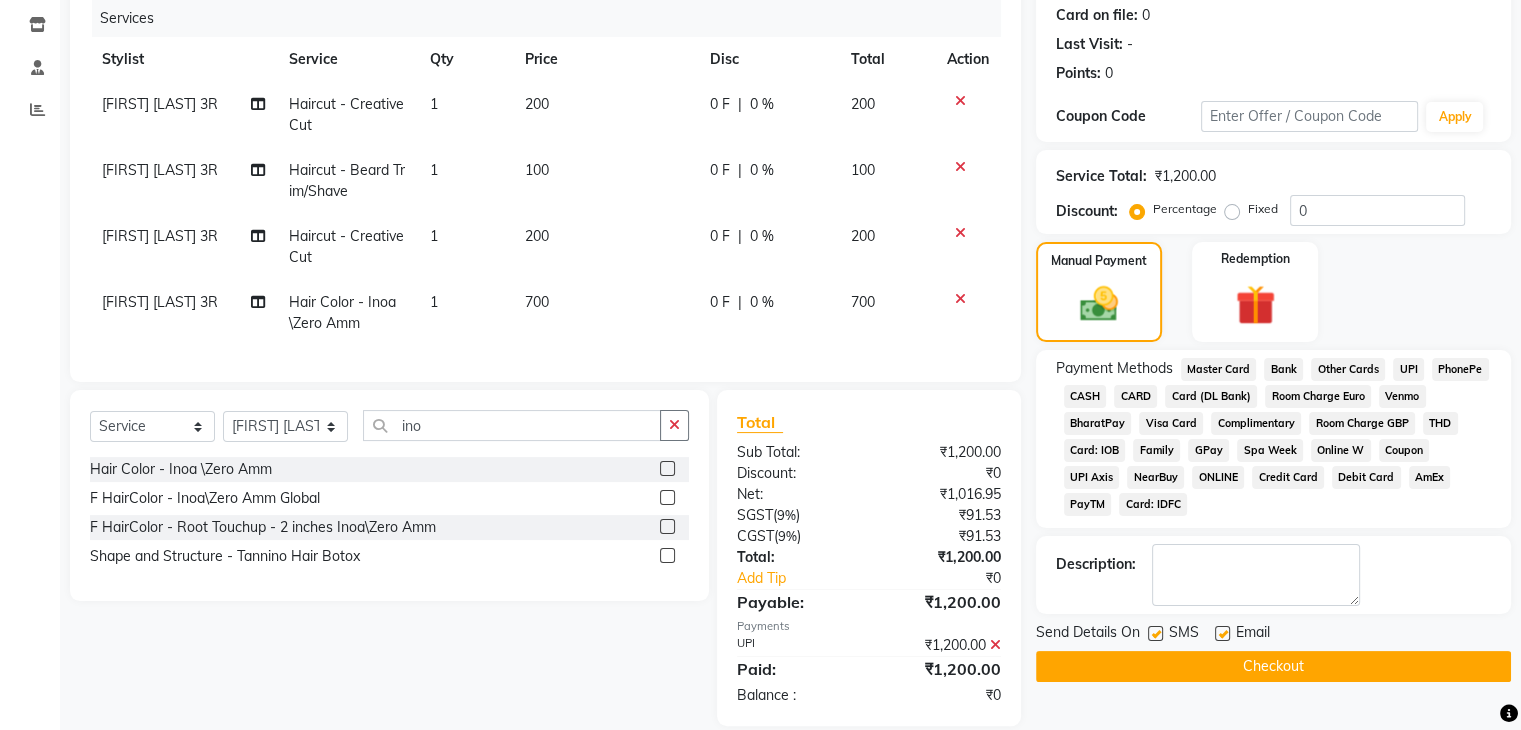 click on "Checkout" 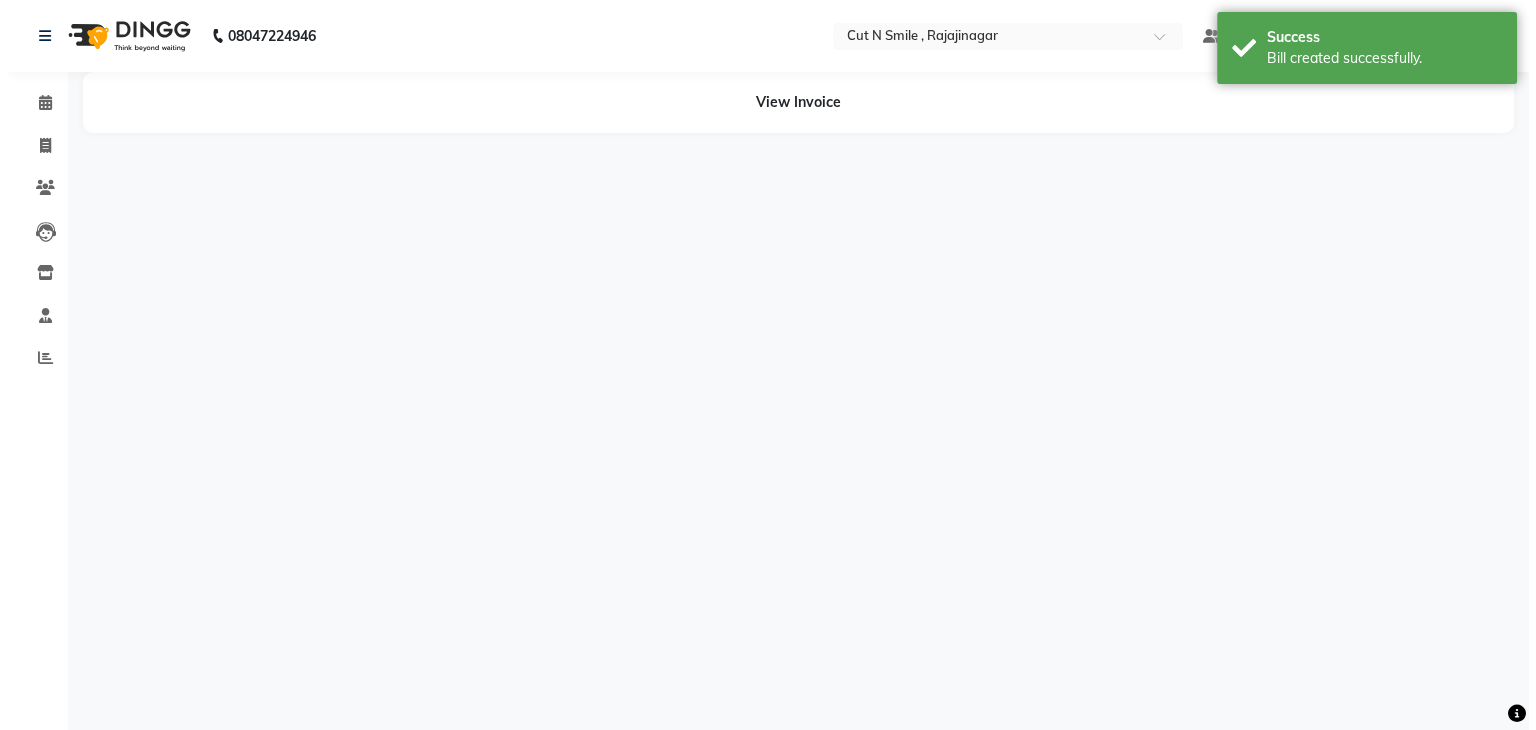 scroll, scrollTop: 0, scrollLeft: 0, axis: both 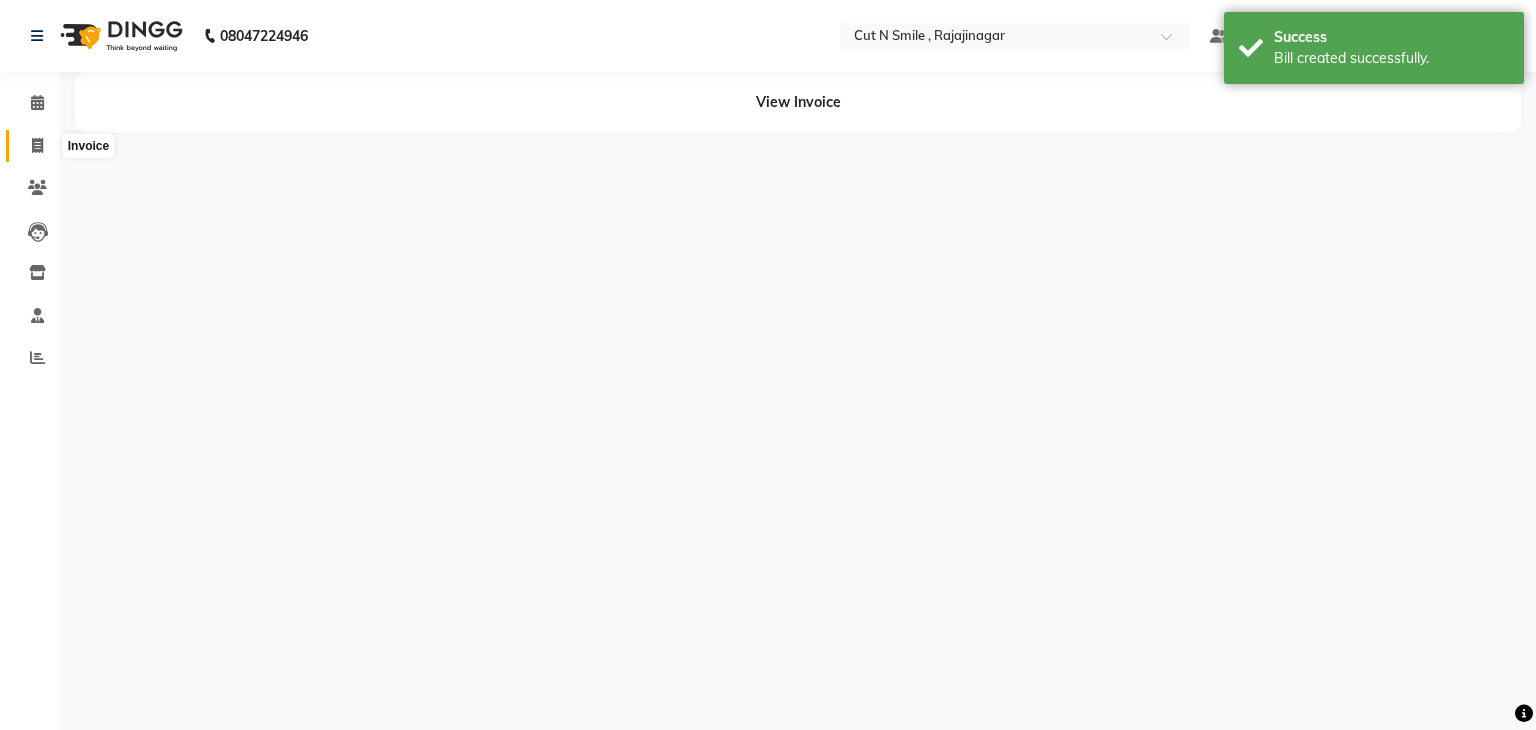 click 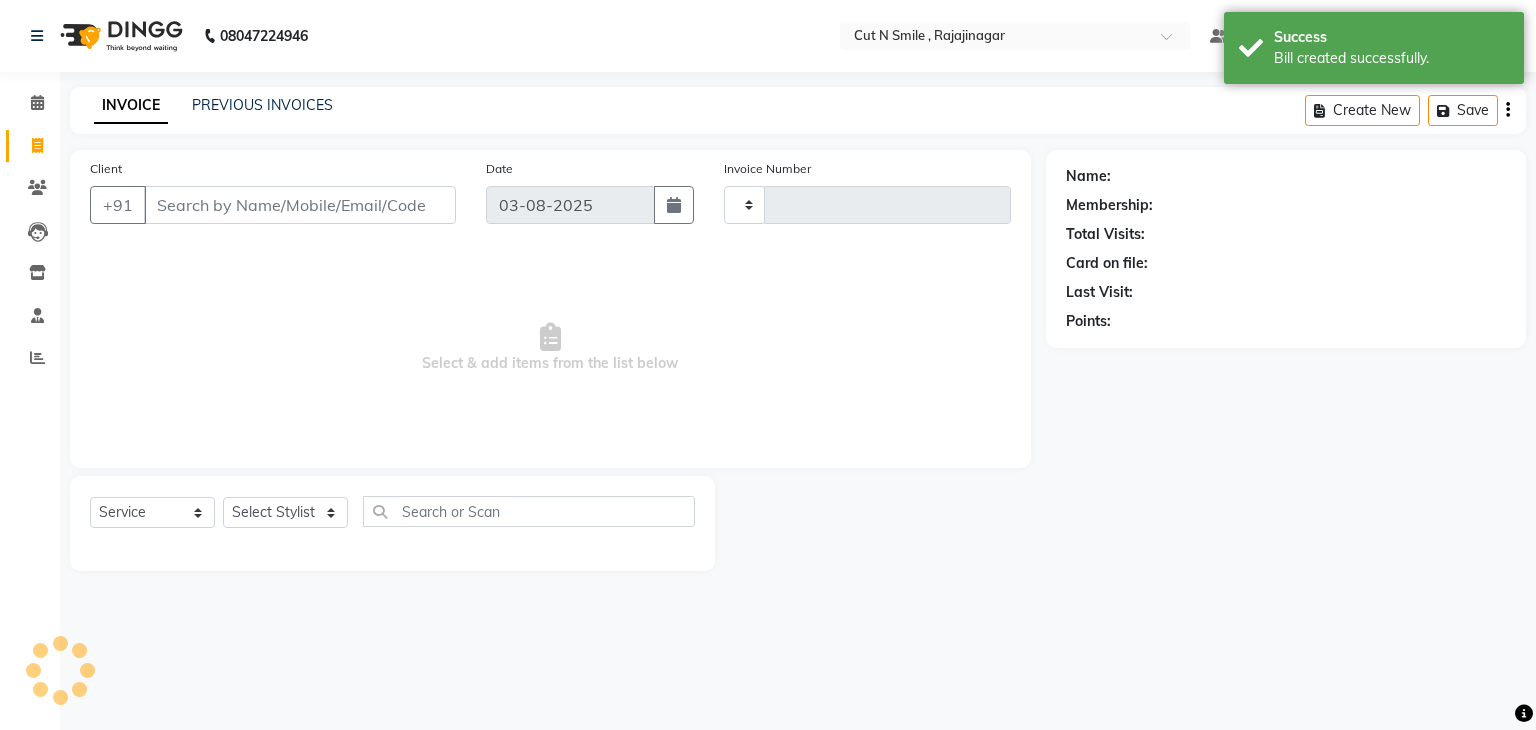 type on "116" 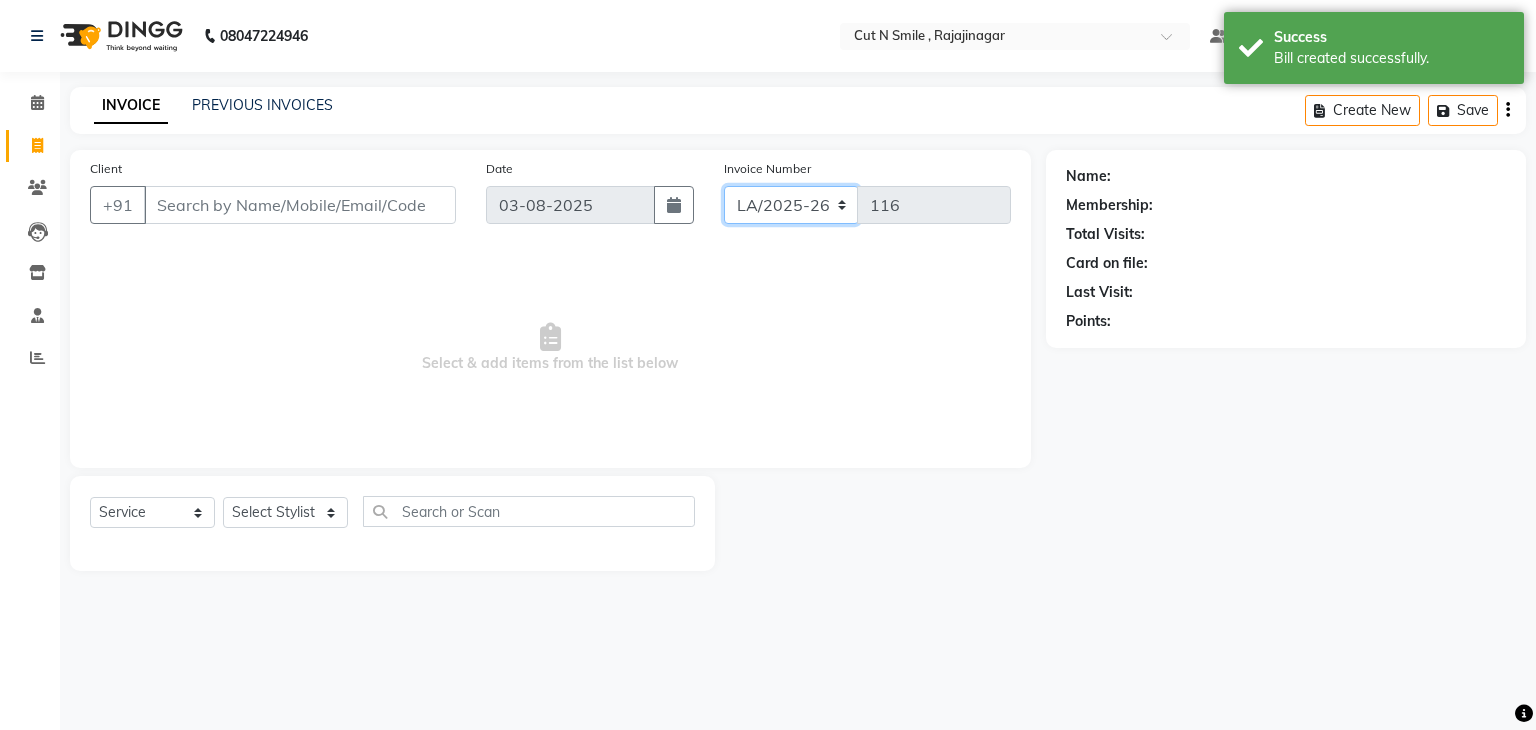 click on "BOB/25-26 LA/2025-26 SH/25 CH/25 SA/25" 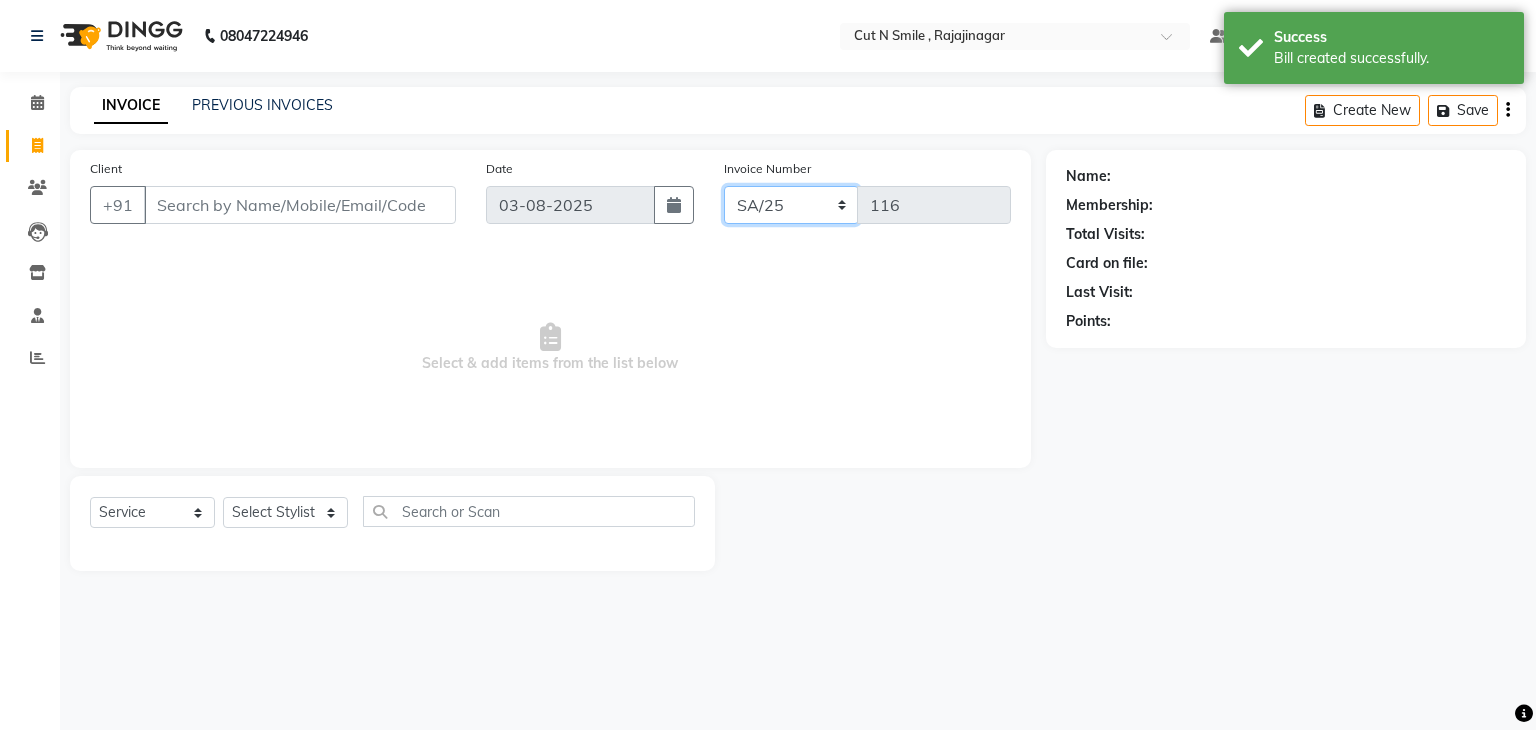 click on "BOB/25-26 LA/2025-26 SH/25 CH/25 SA/25" 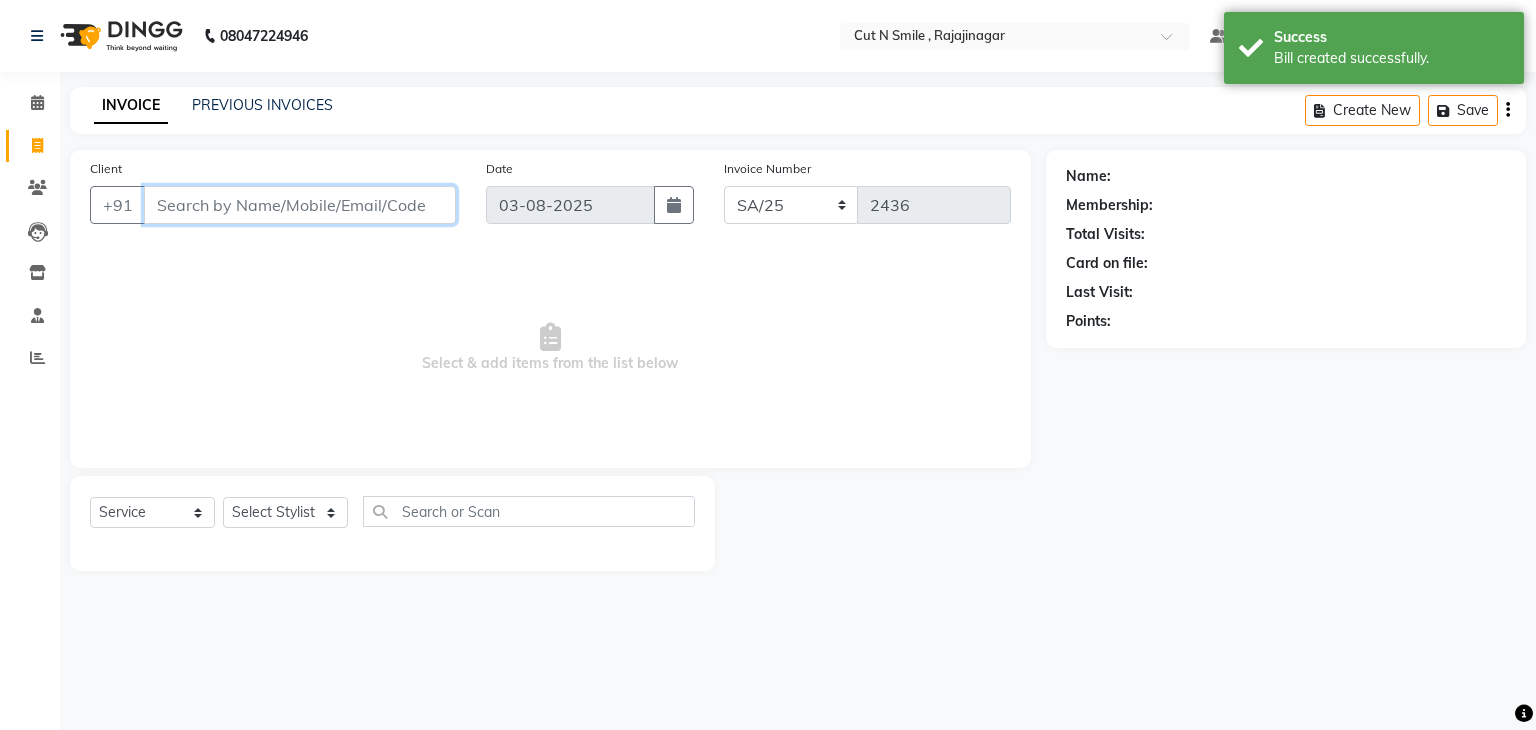 click on "Client" at bounding box center (300, 205) 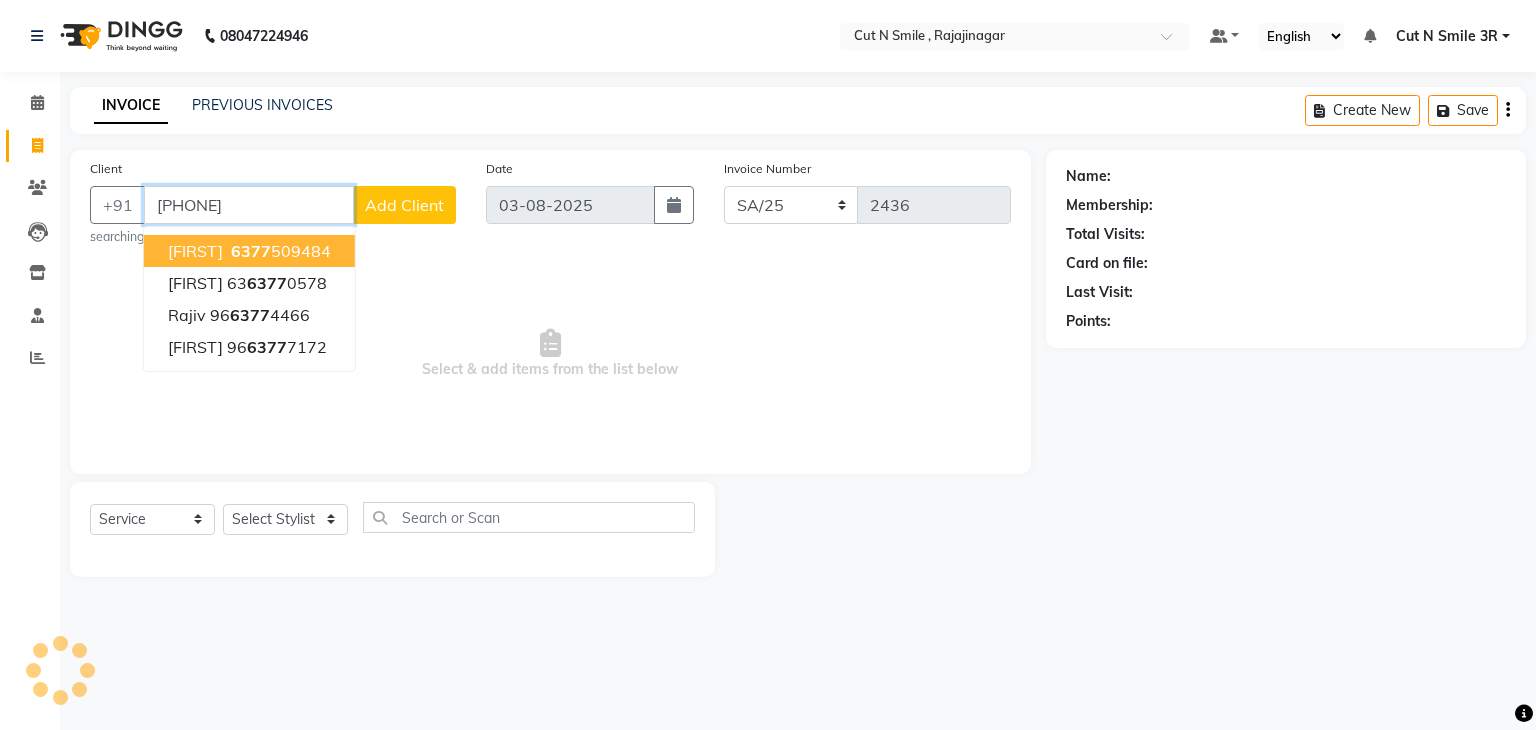 type on "[PHONE]" 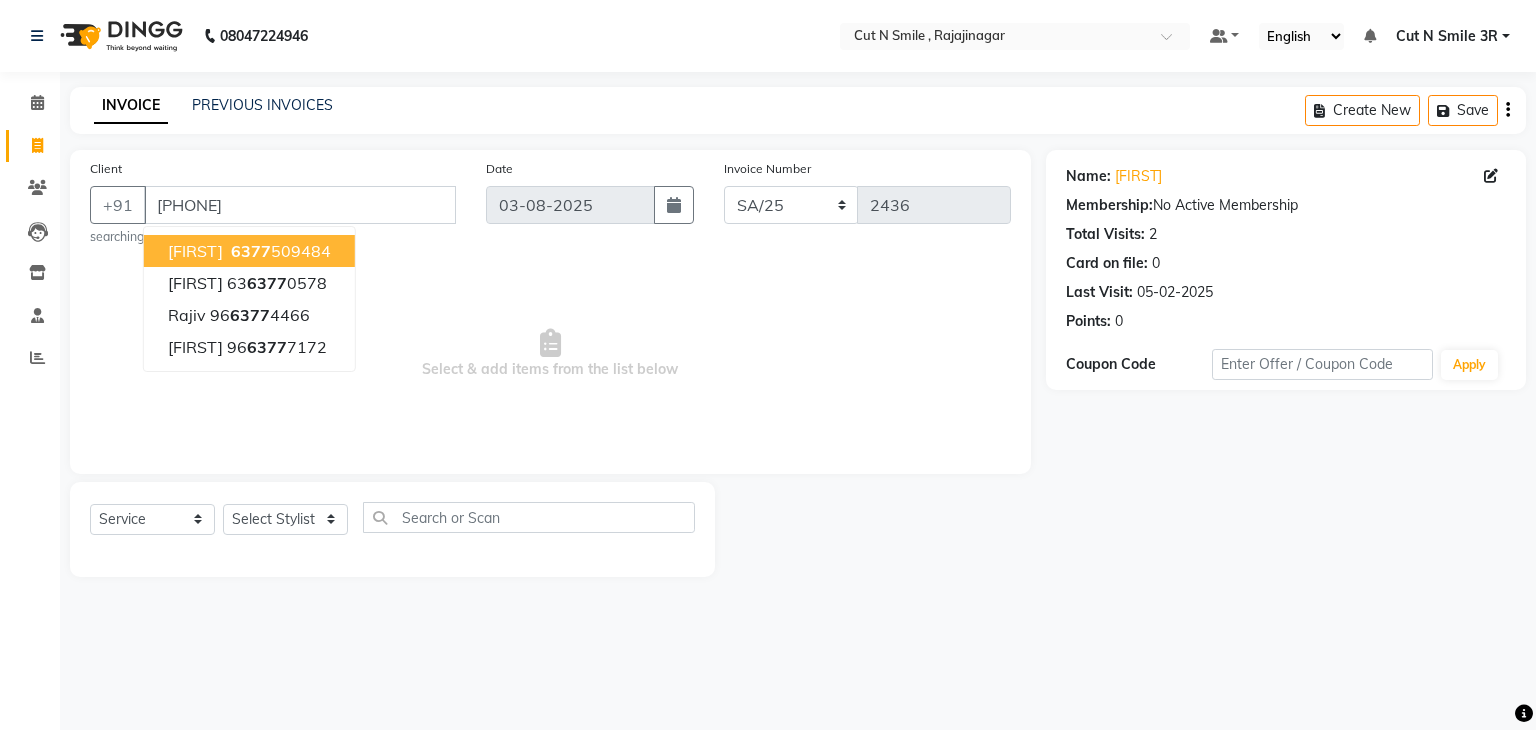 click on "[PHONE]" at bounding box center (279, 251) 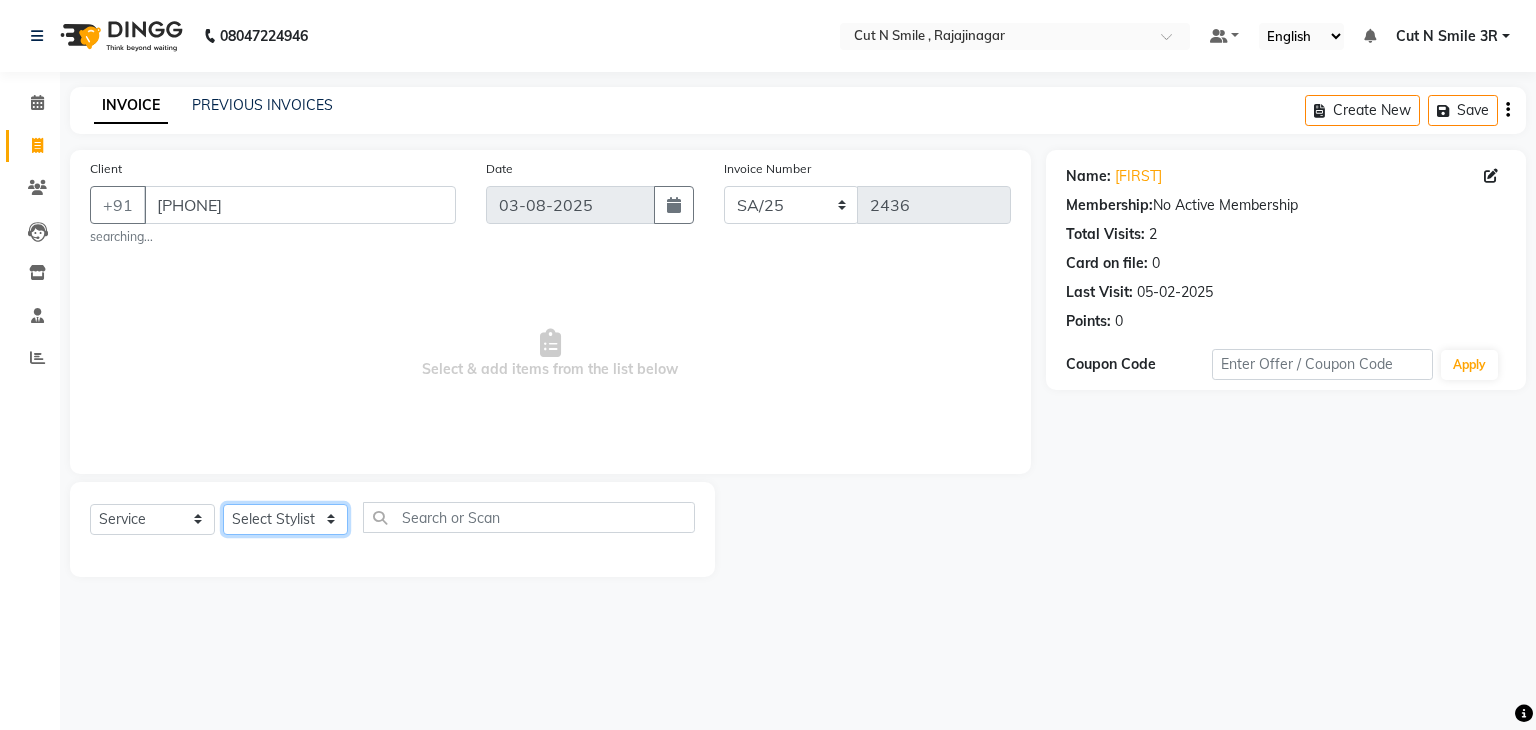click on "Select Stylist Ali ML Ammu 3R Ankith VN Ash Mohammed 3R Atheek 3R Binitha 3R Bipana 4R CNS BOB  Cut N Smile 17M  Cut N Smile 3R Cut n Smile 4R Cut N Smile 9M Cut N Smile ML Cut N Smile V Fazil Ali 4R Govind VN Hema 4R Jayashree VN Karan VN Love 4R Mani Singh 3R Manu 4R  Muskaan VN Nadeem 4R N D M 4R NDM Alam 4R Noushad VN Pavan 4R Priya BOB Priyanka 3R Rahul 3R Ravi 3R Riya BOB Rohith 4R Roobina 3R Roopa 4R Rubina BOB Sahil Ahmed 3R Sahil Bhatti 4R Sameer 3R Sanajana BOB  Sanjana BOB Sarita VN Shaan 4R Shahid 4R Shakir VN Shanavaaz BOB Shiney 3R Shivu Raj 4R Srijana BOB Sunil Laddi 4R Sunny VN Supriya BOB Sushmitha 4R Vakeel 3R Varas 4R Varas BOB Vishwa VN" 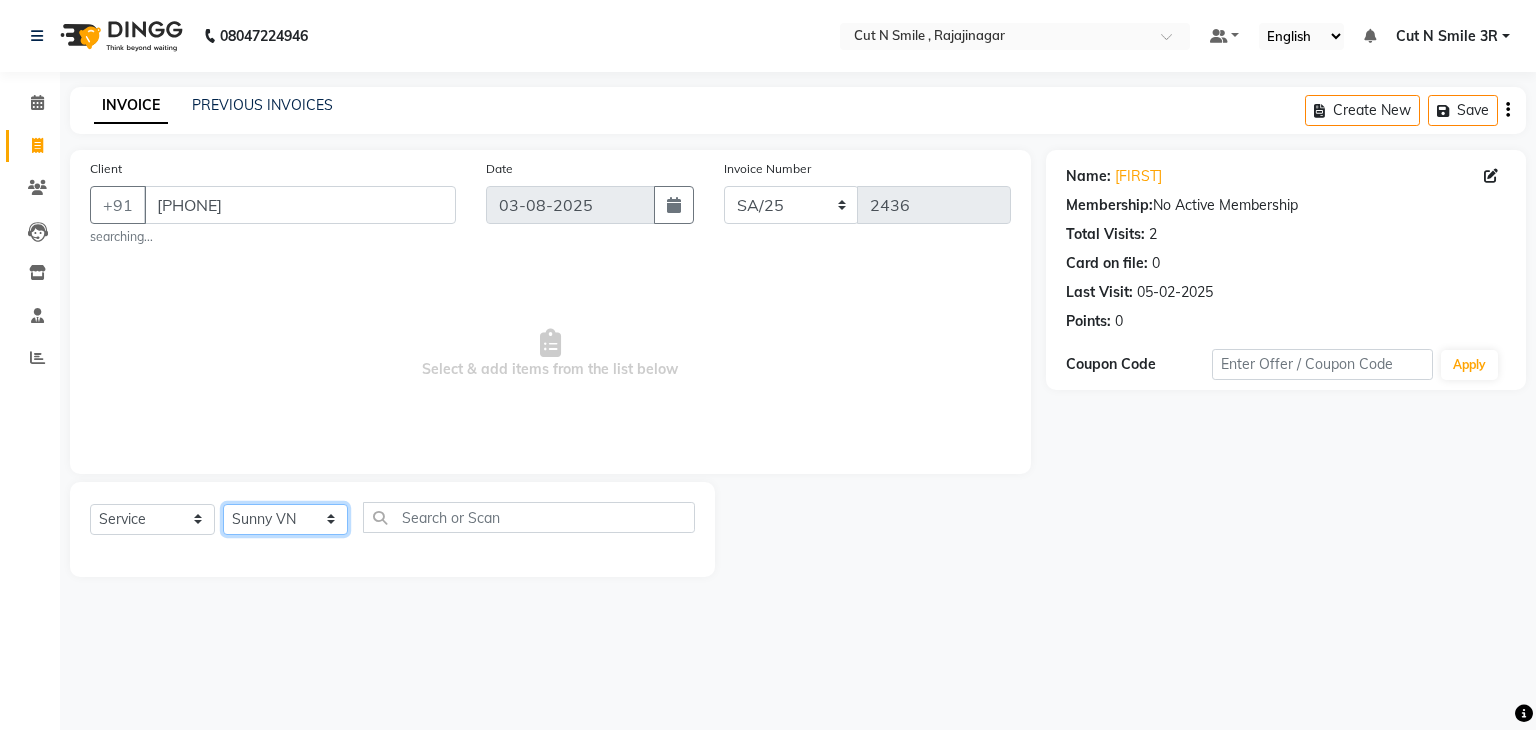 click on "Select Stylist Ali ML Ammu 3R Ankith VN Ash Mohammed 3R Atheek 3R Binitha 3R Bipana 4R CNS BOB  Cut N Smile 17M  Cut N Smile 3R Cut n Smile 4R Cut N Smile 9M Cut N Smile ML Cut N Smile V Fazil Ali 4R Govind VN Hema 4R Jayashree VN Karan VN Love 4R Mani Singh 3R Manu 4R  Muskaan VN Nadeem 4R N D M 4R NDM Alam 4R Noushad VN Pavan 4R Priya BOB Priyanka 3R Rahul 3R Ravi 3R Riya BOB Rohith 4R Roobina 3R Roopa 4R Rubina BOB Sahil Ahmed 3R Sahil Bhatti 4R Sameer 3R Sanajana BOB  Sanjana BOB Sarita VN Shaan 4R Shahid 4R Shakir VN Shanavaaz BOB Shiney 3R Shivu Raj 4R Srijana BOB Sunil Laddi 4R Sunny VN Supriya BOB Sushmitha 4R Vakeel 3R Varas 4R Varas BOB Vishwa VN" 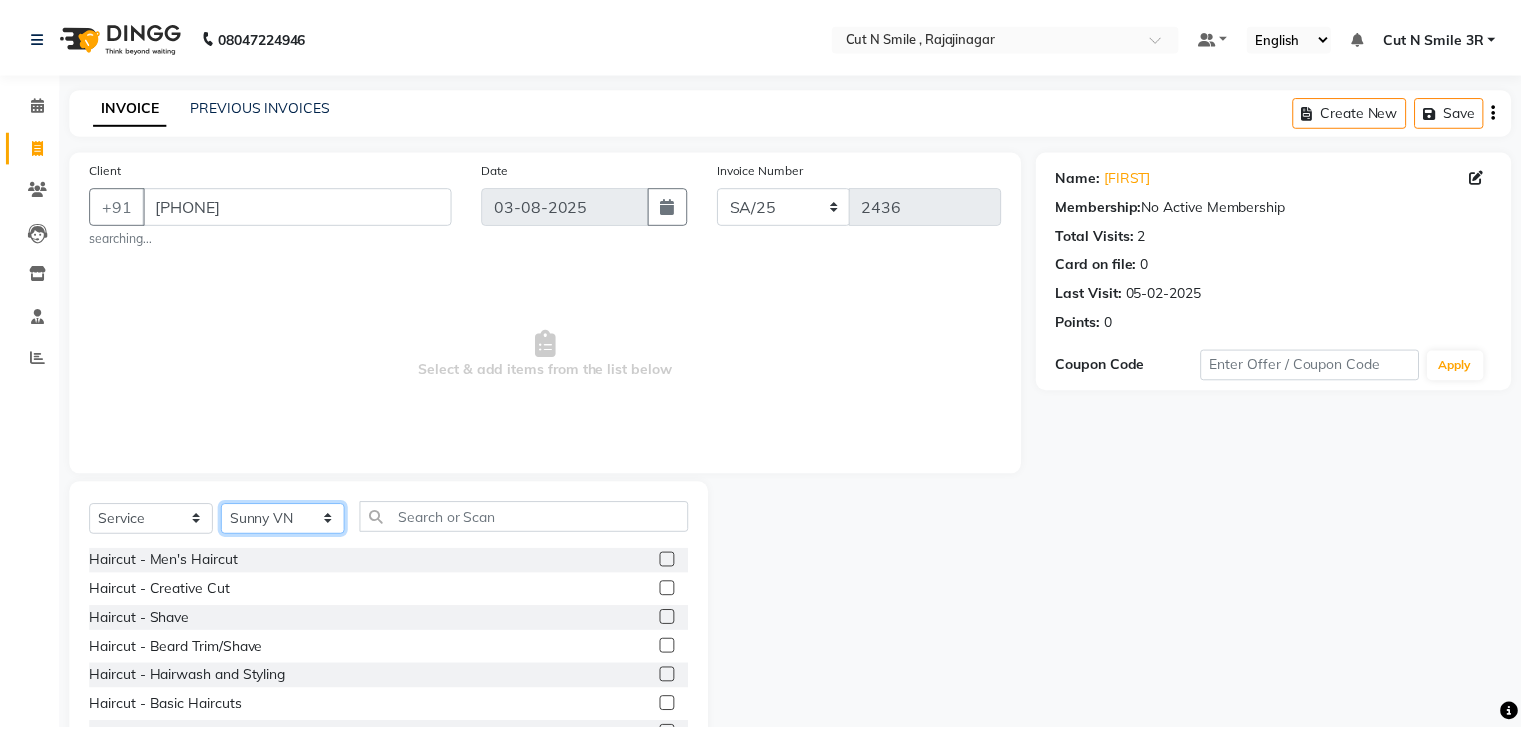 scroll, scrollTop: 78, scrollLeft: 0, axis: vertical 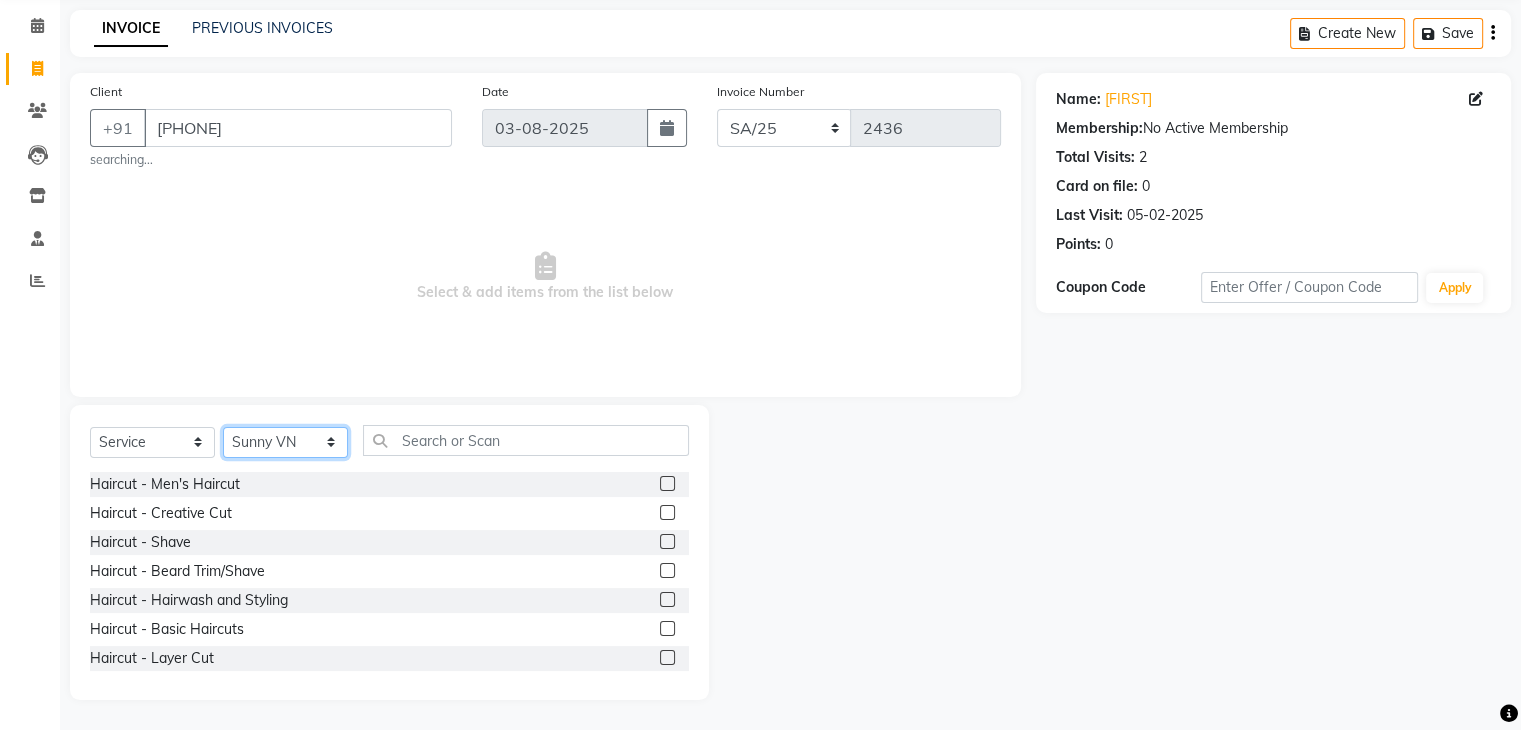 click on "Select Stylist Ali ML Ammu 3R Ankith VN Ash Mohammed 3R Atheek 3R Binitha 3R Bipana 4R CNS BOB  Cut N Smile 17M  Cut N Smile 3R Cut n Smile 4R Cut N Smile 9M Cut N Smile ML Cut N Smile V Fazil Ali 4R Govind VN Hema 4R Jayashree VN Karan VN Love 4R Mani Singh 3R Manu 4R  Muskaan VN Nadeem 4R N D M 4R NDM Alam 4R Noushad VN Pavan 4R Priya BOB Priyanka 3R Rahul 3R Ravi 3R Riya BOB Rohith 4R Roobina 3R Roopa 4R Rubina BOB Sahil Ahmed 3R Sahil Bhatti 4R Sameer 3R Sanajana BOB  Sanjana BOB Sarita VN Shaan 4R Shahid 4R Shakir VN Shanavaaz BOB Shiney 3R Shivu Raj 4R Srijana BOB Sunil Laddi 4R Sunny VN Supriya BOB Sushmitha 4R Vakeel 3R Varas 4R Varas BOB Vishwa VN" 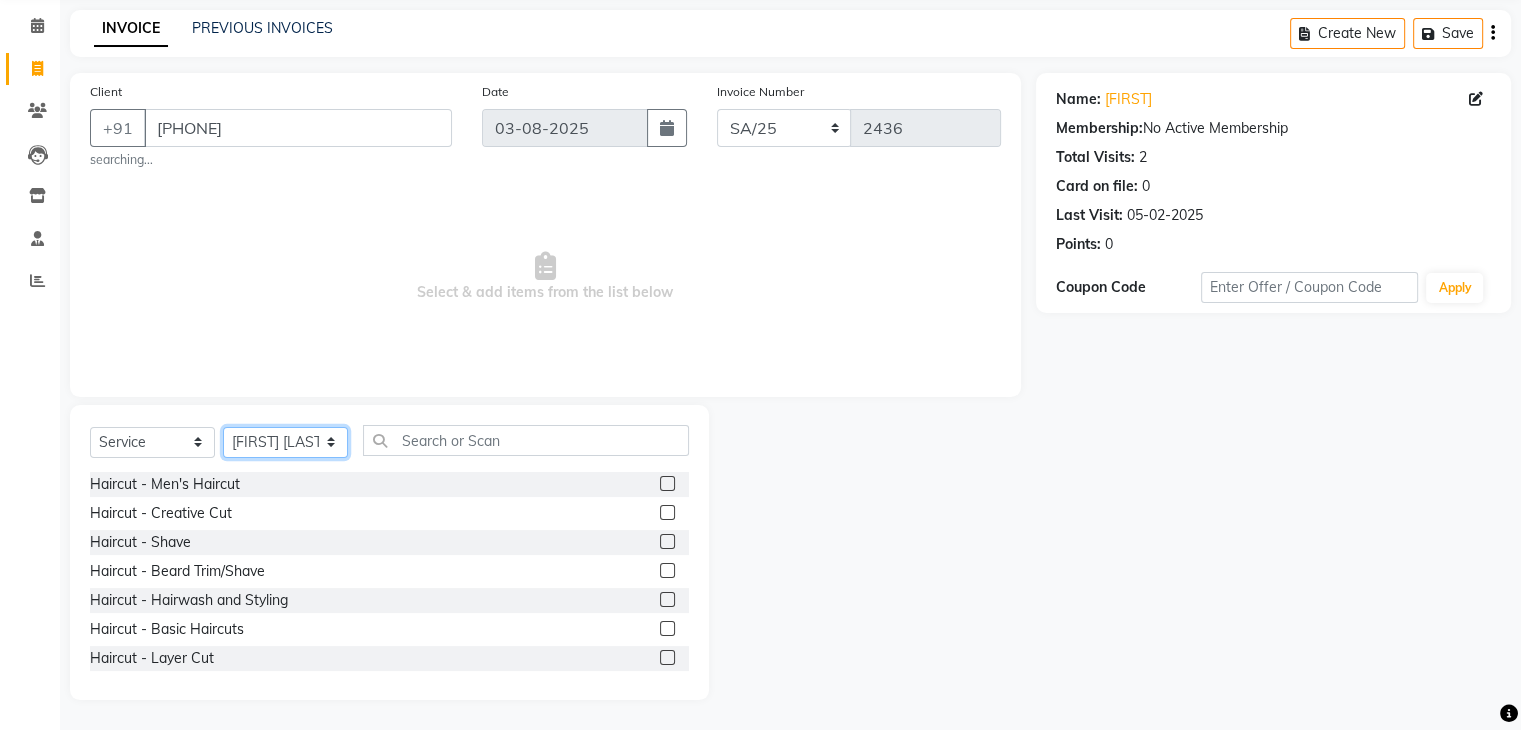click on "Select Stylist Ali ML Ammu 3R Ankith VN Ash Mohammed 3R Atheek 3R Binitha 3R Bipana 4R CNS BOB  Cut N Smile 17M  Cut N Smile 3R Cut n Smile 4R Cut N Smile 9M Cut N Smile ML Cut N Smile V Fazil Ali 4R Govind VN Hema 4R Jayashree VN Karan VN Love 4R Mani Singh 3R Manu 4R  Muskaan VN Nadeem 4R N D M 4R NDM Alam 4R Noushad VN Pavan 4R Priya BOB Priyanka 3R Rahul 3R Ravi 3R Riya BOB Rohith 4R Roobina 3R Roopa 4R Rubina BOB Sahil Ahmed 3R Sahil Bhatti 4R Sameer 3R Sanajana BOB  Sanjana BOB Sarita VN Shaan 4R Shahid 4R Shakir VN Shanavaaz BOB Shiney 3R Shivu Raj 4R Srijana BOB Sunil Laddi 4R Sunny VN Supriya BOB Sushmitha 4R Vakeel 3R Varas 4R Varas BOB Vishwa VN" 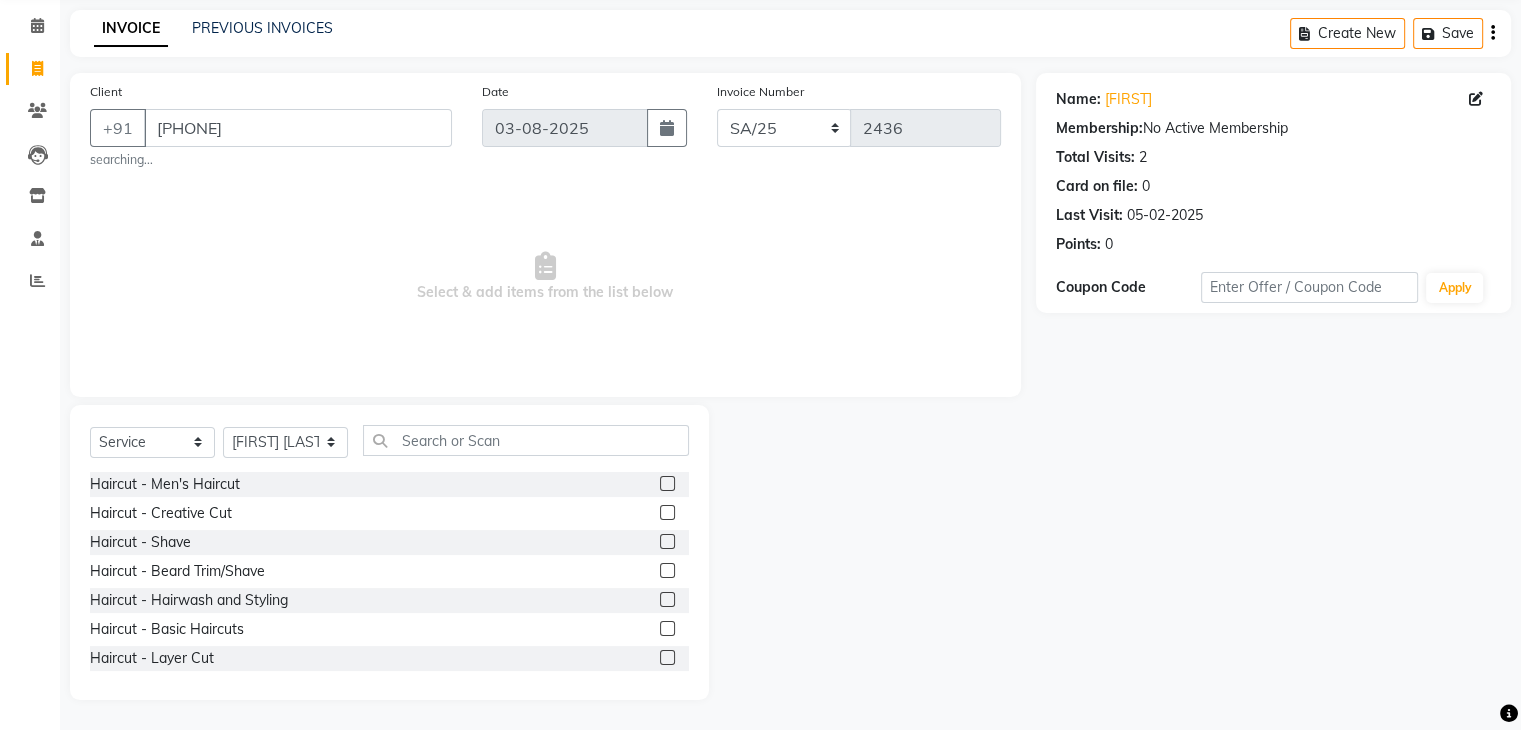 click 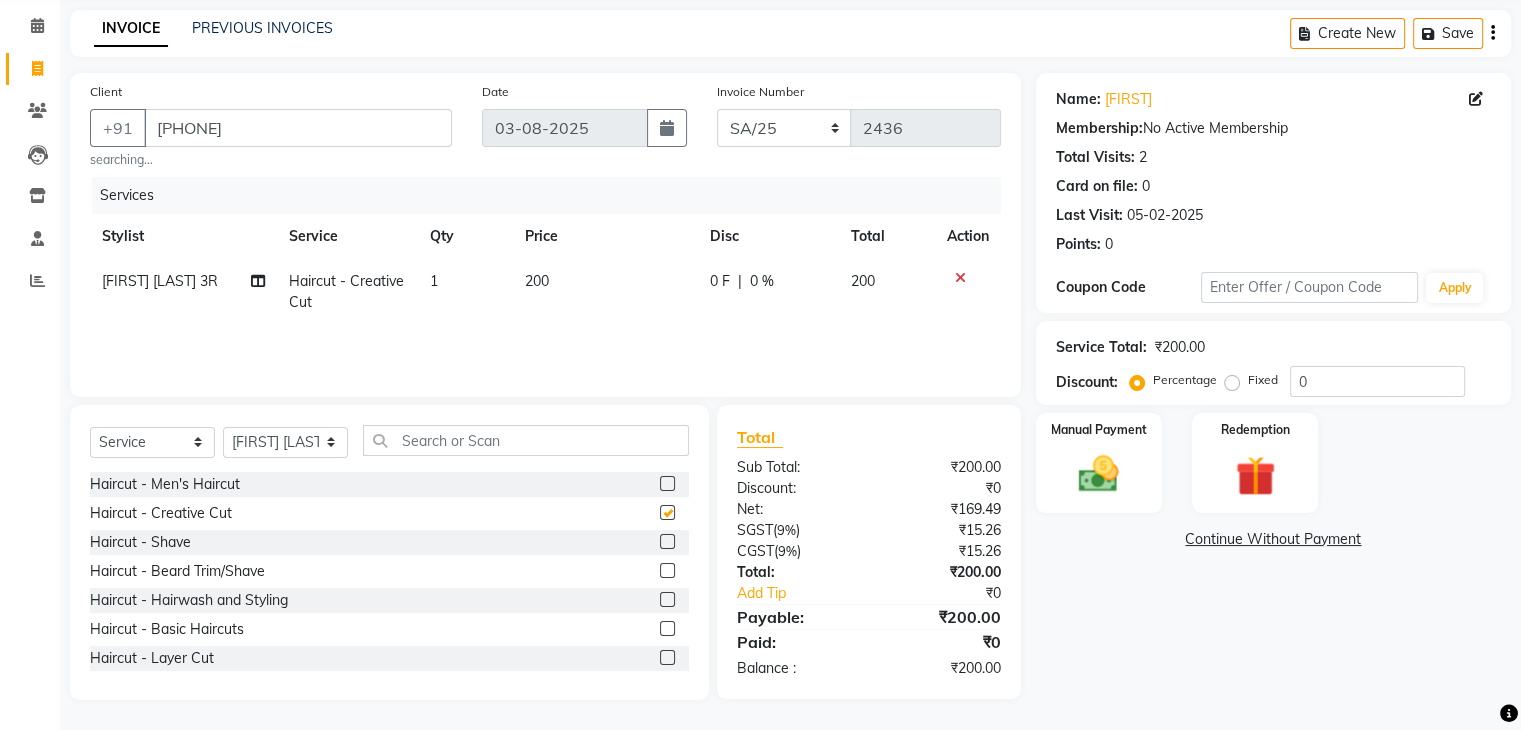 checkbox on "false" 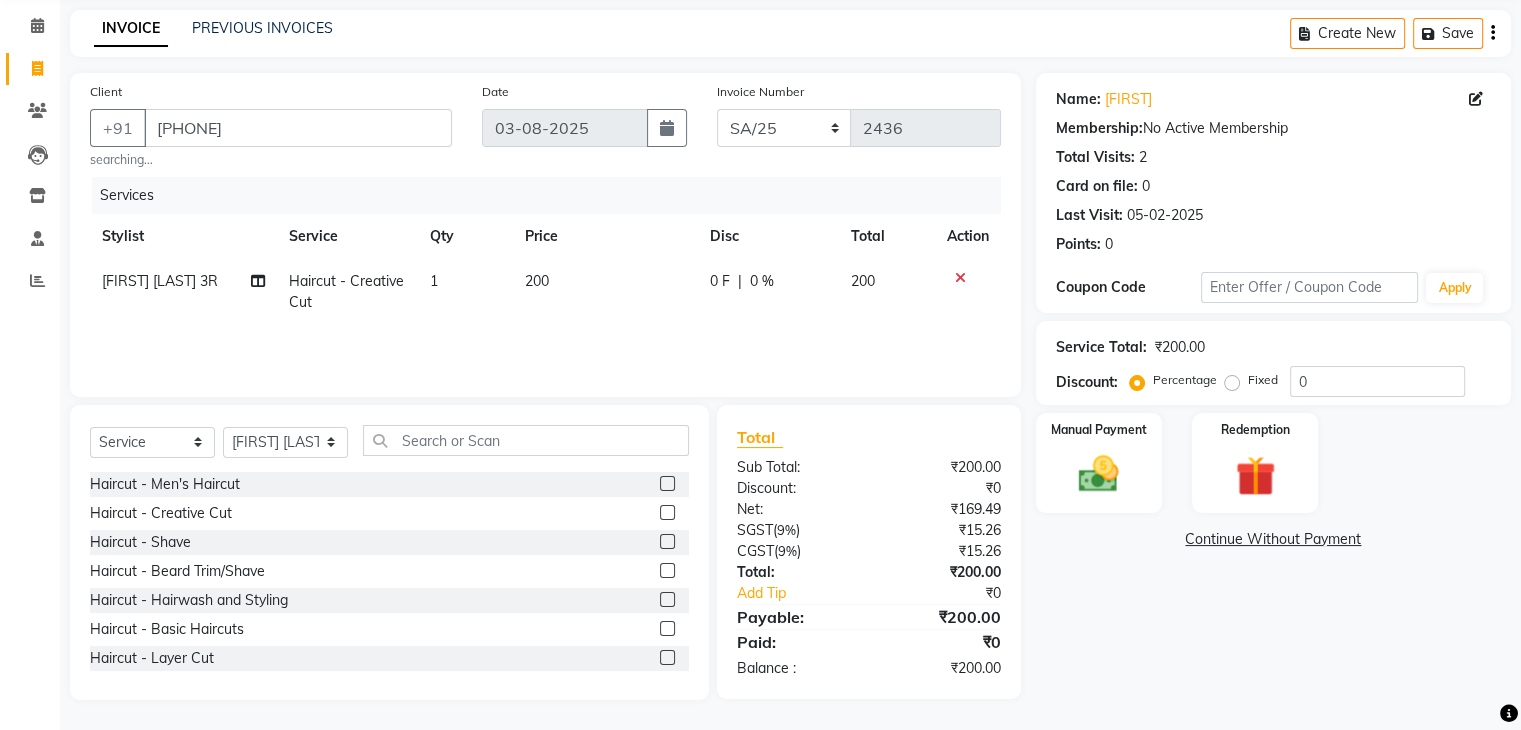 click 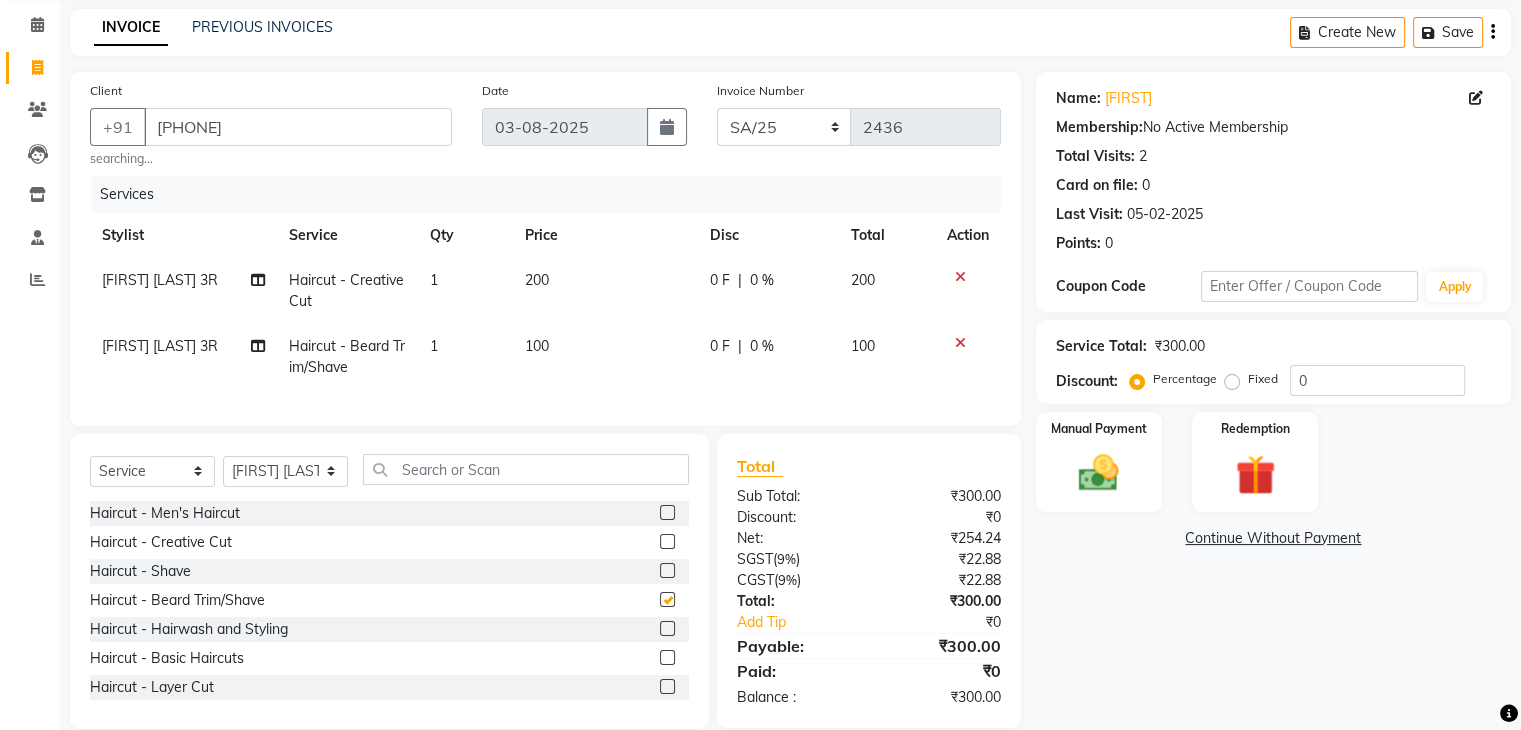 checkbox on "false" 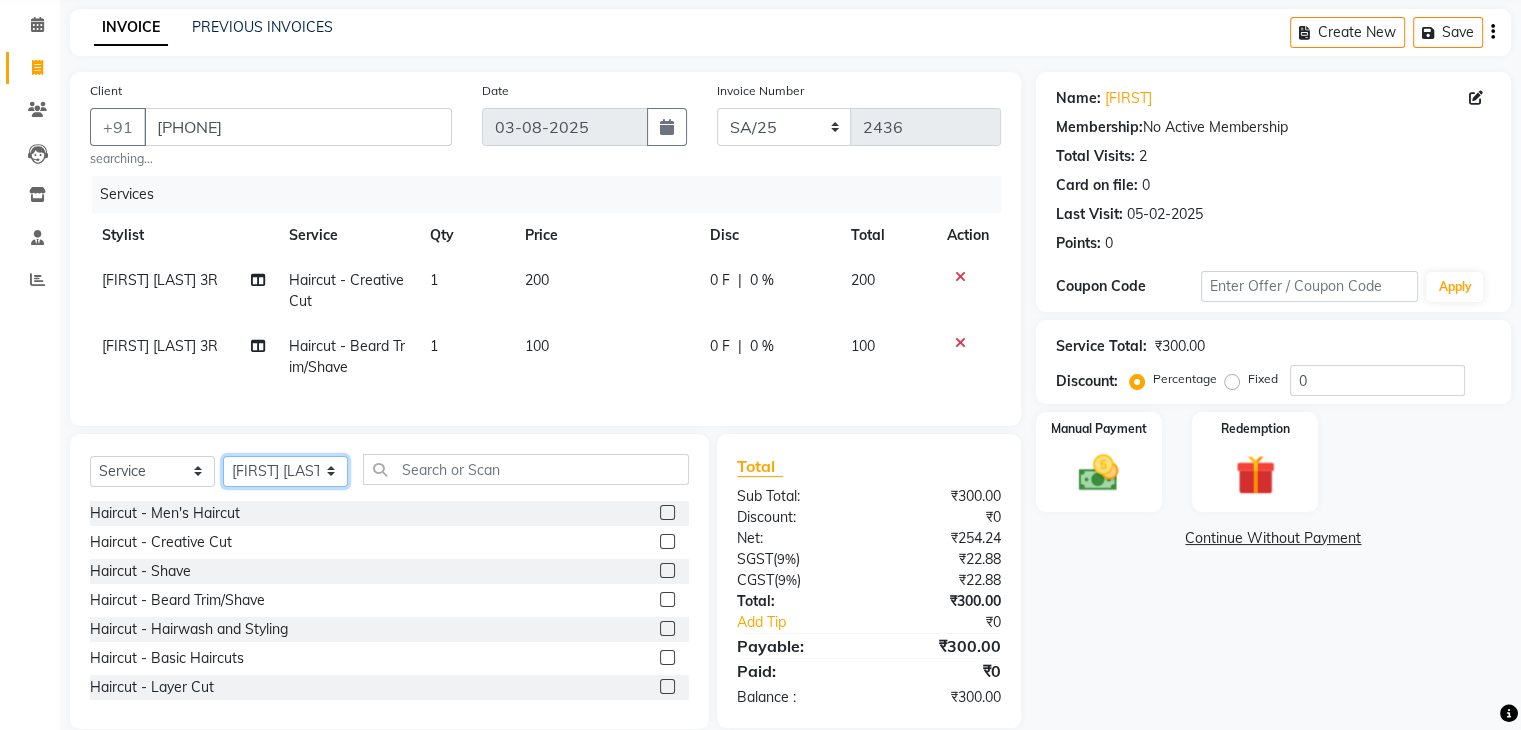 click on "Select Stylist Ali ML Ammu 3R Ankith VN Ash Mohammed 3R Atheek 3R Binitha 3R Bipana 4R CNS BOB  Cut N Smile 17M  Cut N Smile 3R Cut n Smile 4R Cut N Smile 9M Cut N Smile ML Cut N Smile V Fazil Ali 4R Govind VN Hema 4R Jayashree VN Karan VN Love 4R Mani Singh 3R Manu 4R  Muskaan VN Nadeem 4R N D M 4R NDM Alam 4R Noushad VN Pavan 4R Priya BOB Priyanka 3R Rahul 3R Ravi 3R Riya BOB Rohith 4R Roobina 3R Roopa 4R Rubina BOB Sahil Ahmed 3R Sahil Bhatti 4R Sameer 3R Sanajana BOB  Sanjana BOB Sarita VN Shaan 4R Shahid 4R Shakir VN Shanavaaz BOB Shiney 3R Shivu Raj 4R Srijana BOB Sunil Laddi 4R Sunny VN Supriya BOB Sushmitha 4R Vakeel 3R Varas 4R Varas BOB Vishwa VN" 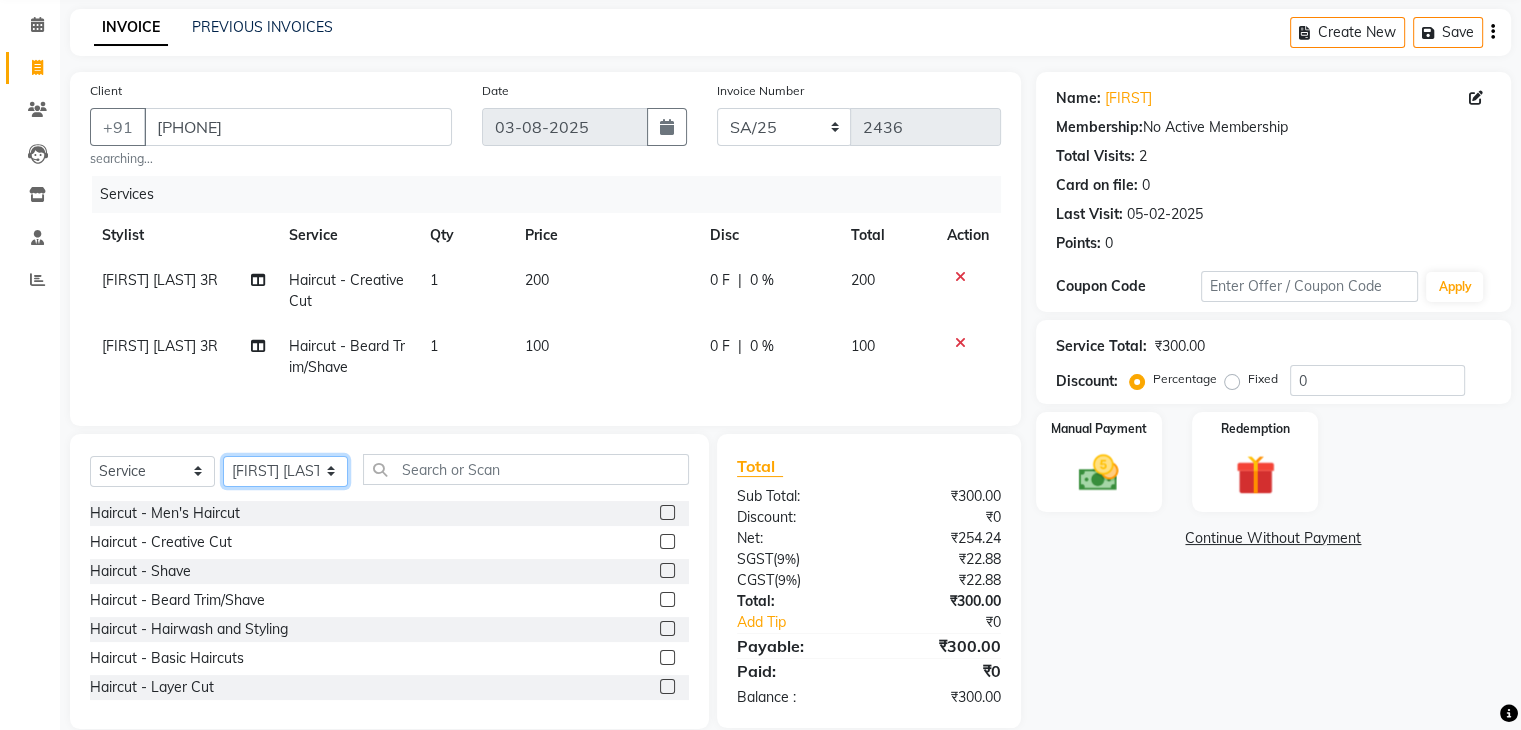 select on "58696" 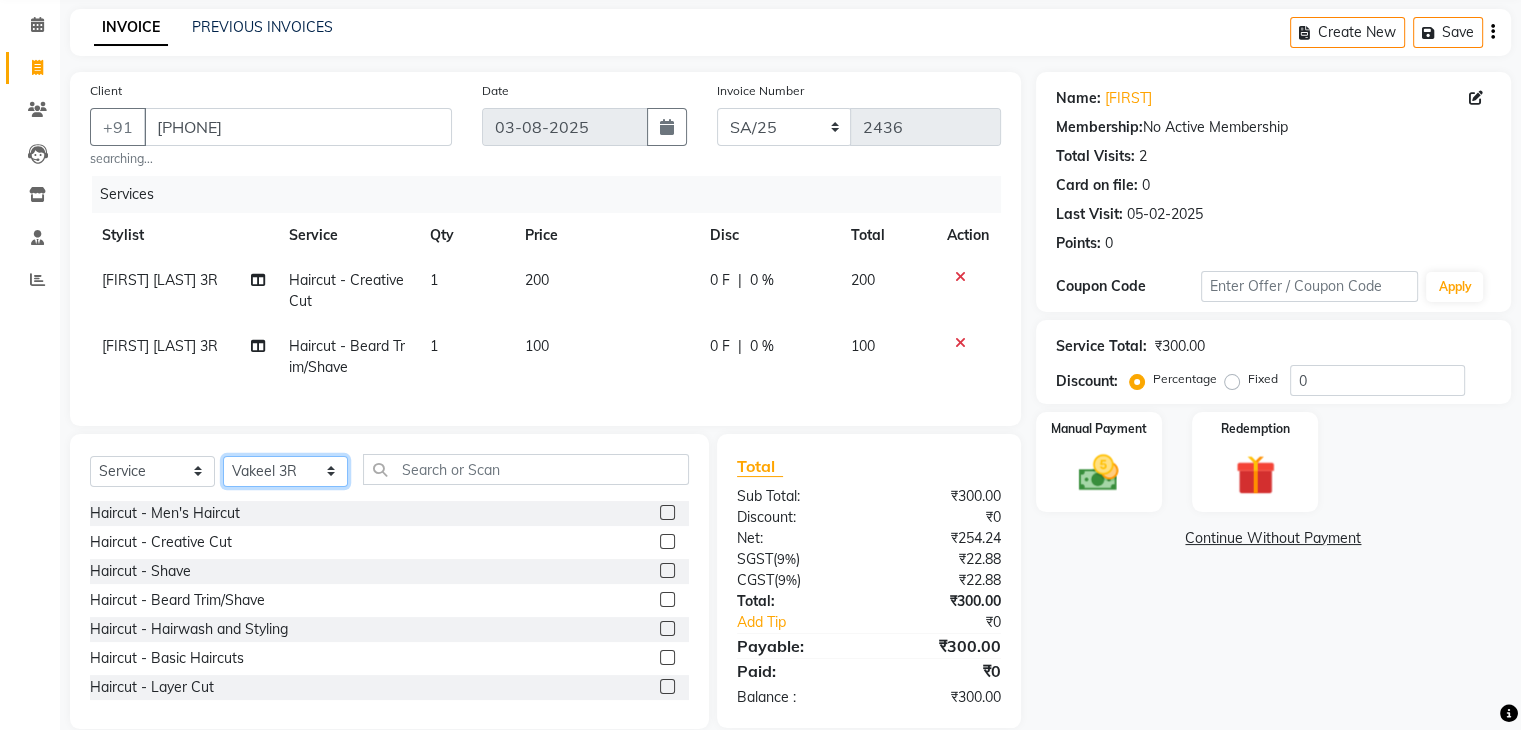 click on "Select Stylist Ali ML Ammu 3R Ankith VN Ash Mohammed 3R Atheek 3R Binitha 3R Bipana 4R CNS BOB  Cut N Smile 17M  Cut N Smile 3R Cut n Smile 4R Cut N Smile 9M Cut N Smile ML Cut N Smile V Fazil Ali 4R Govind VN Hema 4R Jayashree VN Karan VN Love 4R Mani Singh 3R Manu 4R  Muskaan VN Nadeem 4R N D M 4R NDM Alam 4R Noushad VN Pavan 4R Priya BOB Priyanka 3R Rahul 3R Ravi 3R Riya BOB Rohith 4R Roobina 3R Roopa 4R Rubina BOB Sahil Ahmed 3R Sahil Bhatti 4R Sameer 3R Sanajana BOB  Sanjana BOB Sarita VN Shaan 4R Shahid 4R Shakir VN Shanavaaz BOB Shiney 3R Shivu Raj 4R Srijana BOB Sunil Laddi 4R Sunny VN Supriya BOB Sushmitha 4R Vakeel 3R Varas 4R Varas BOB Vishwa VN" 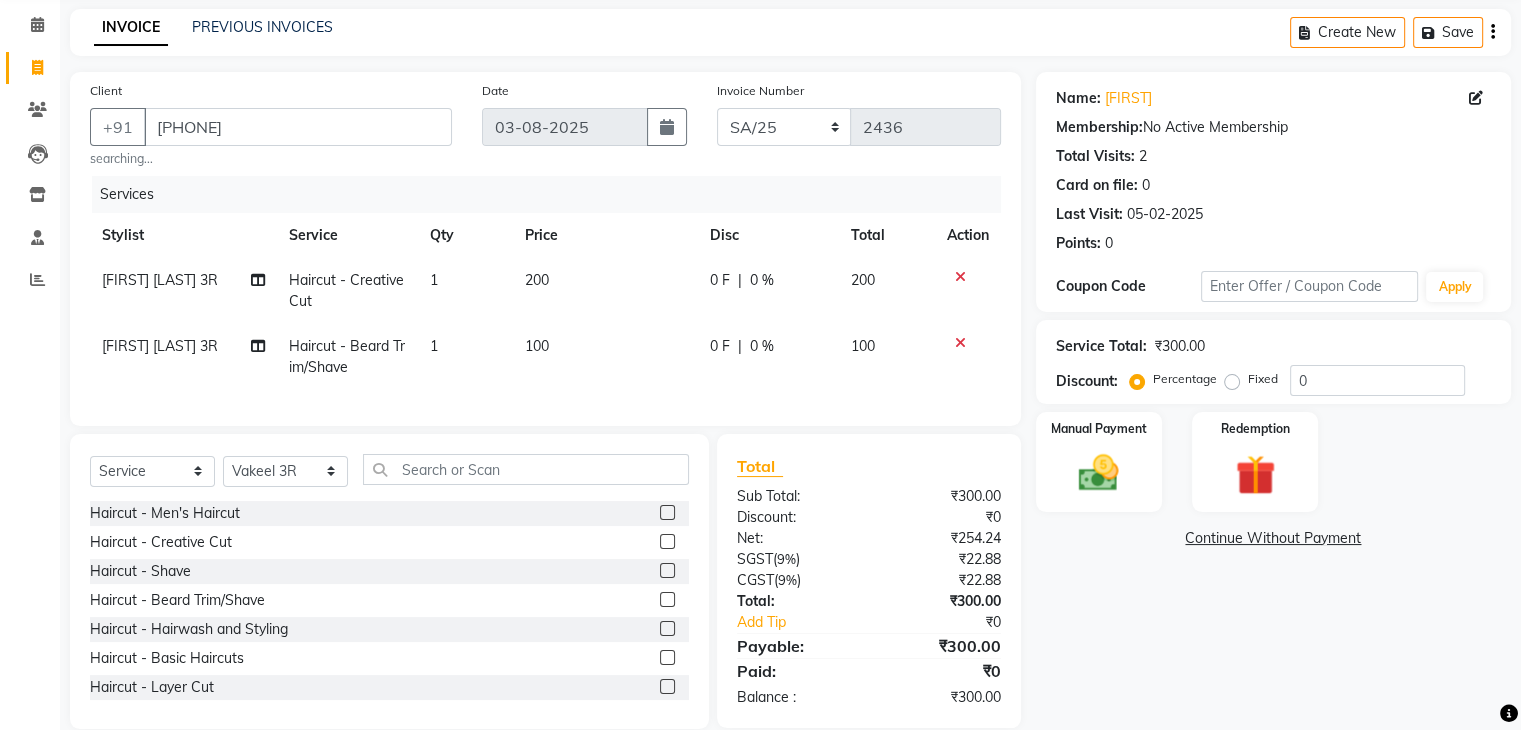 click 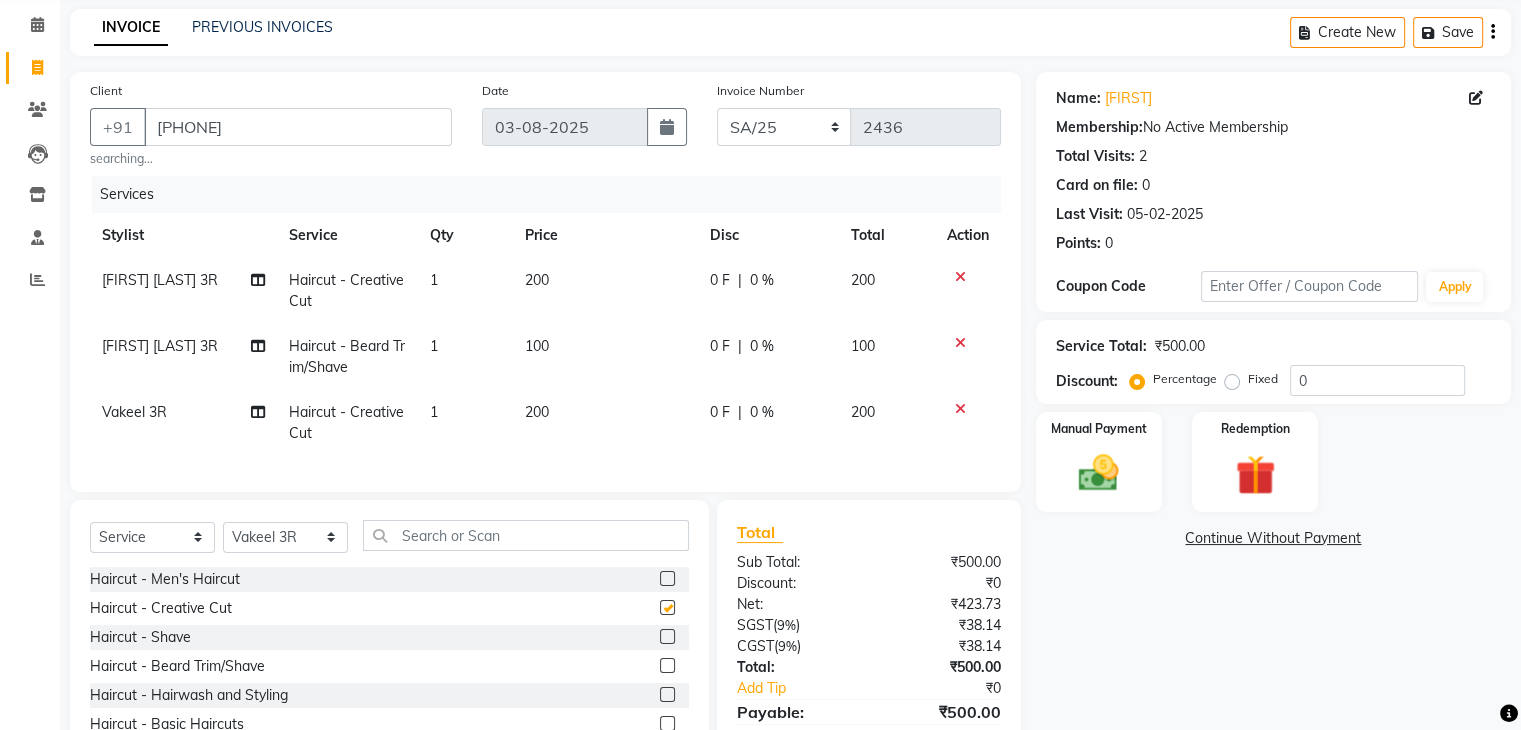checkbox on "false" 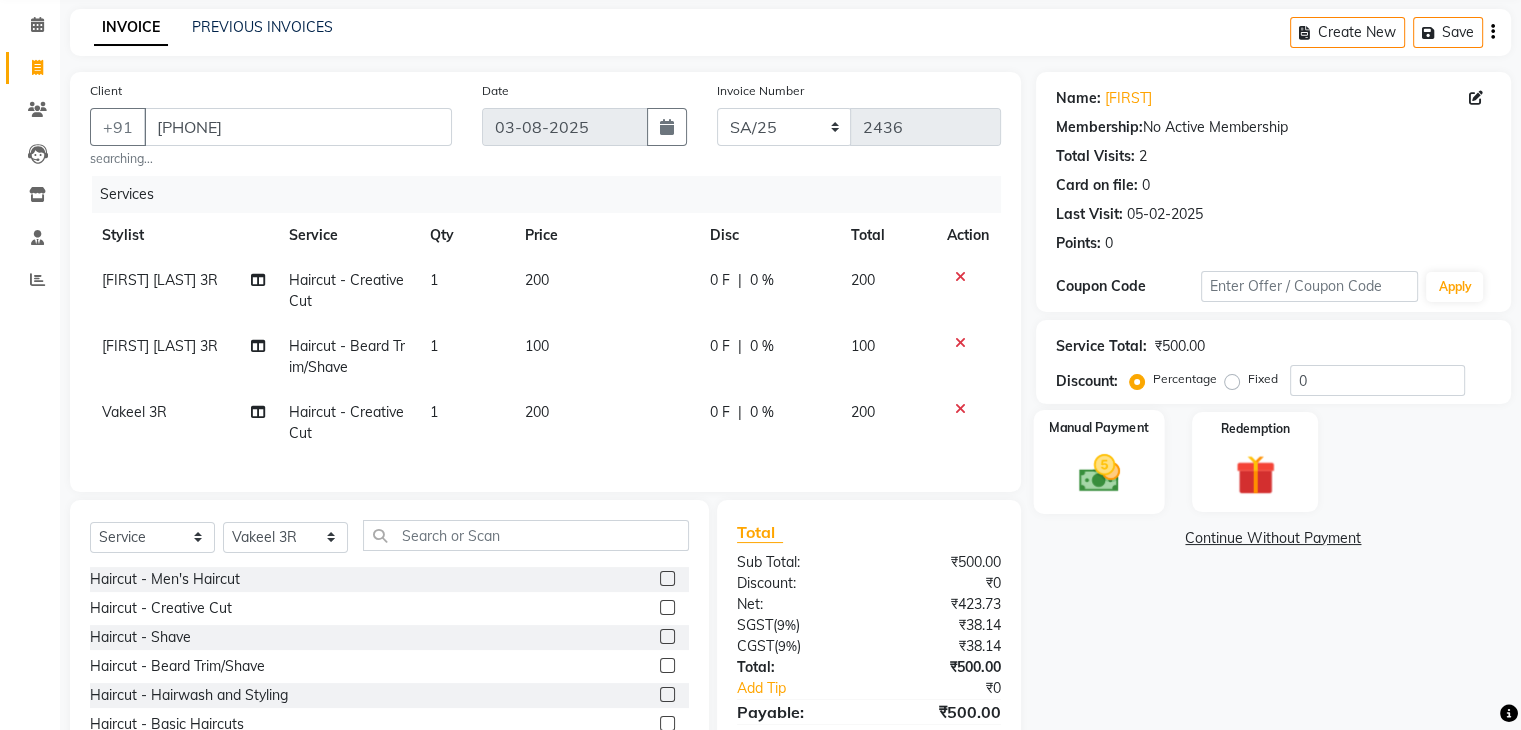 click 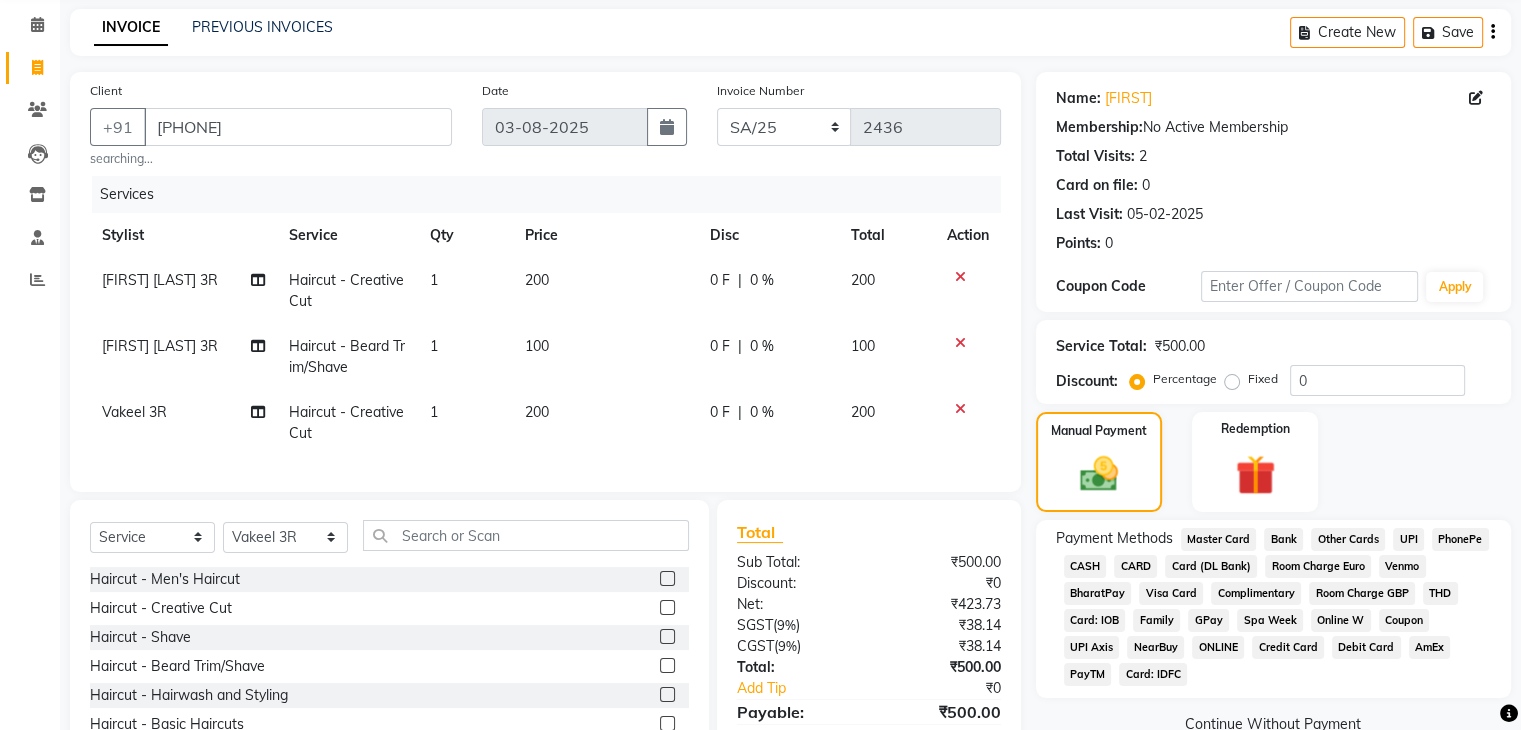 click on "CASH" 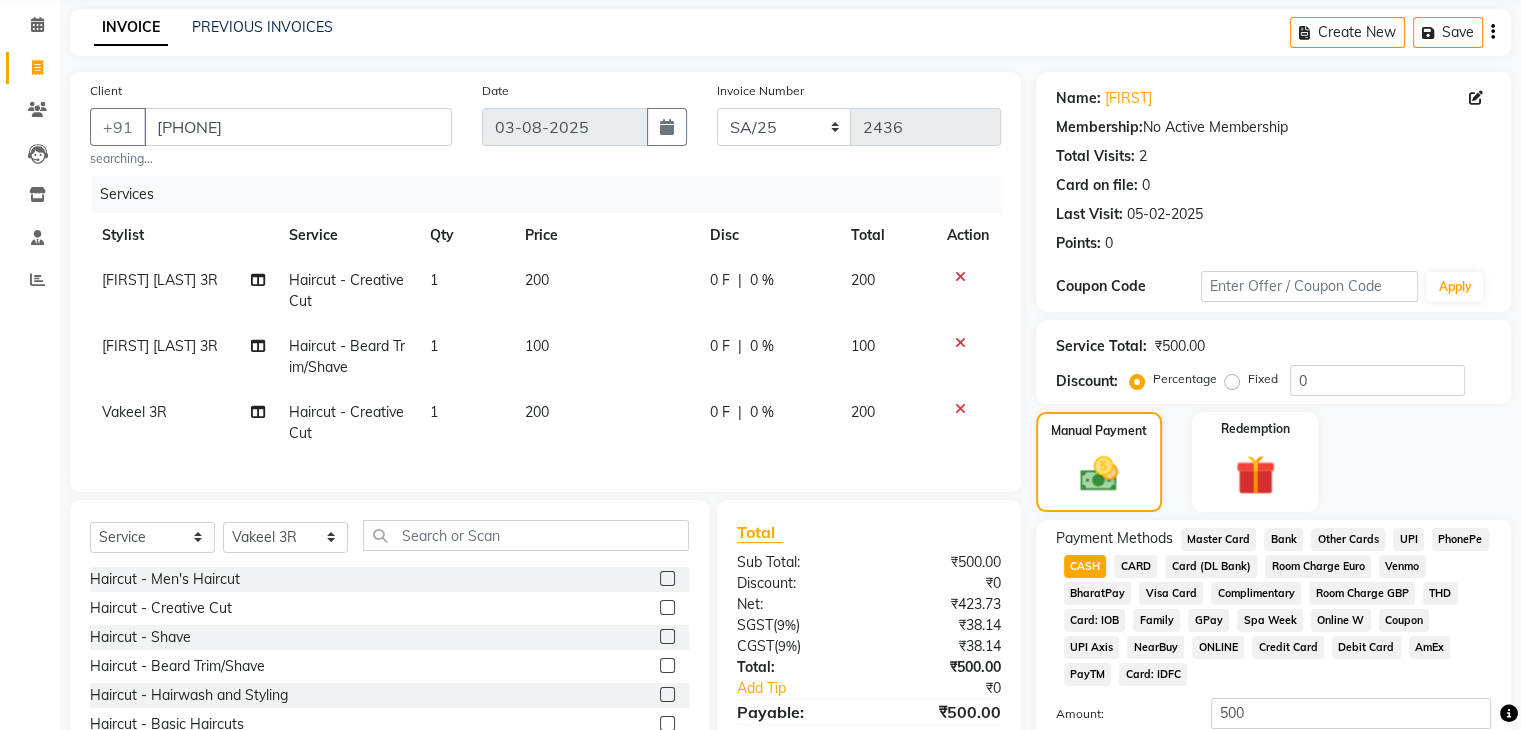 scroll, scrollTop: 228, scrollLeft: 0, axis: vertical 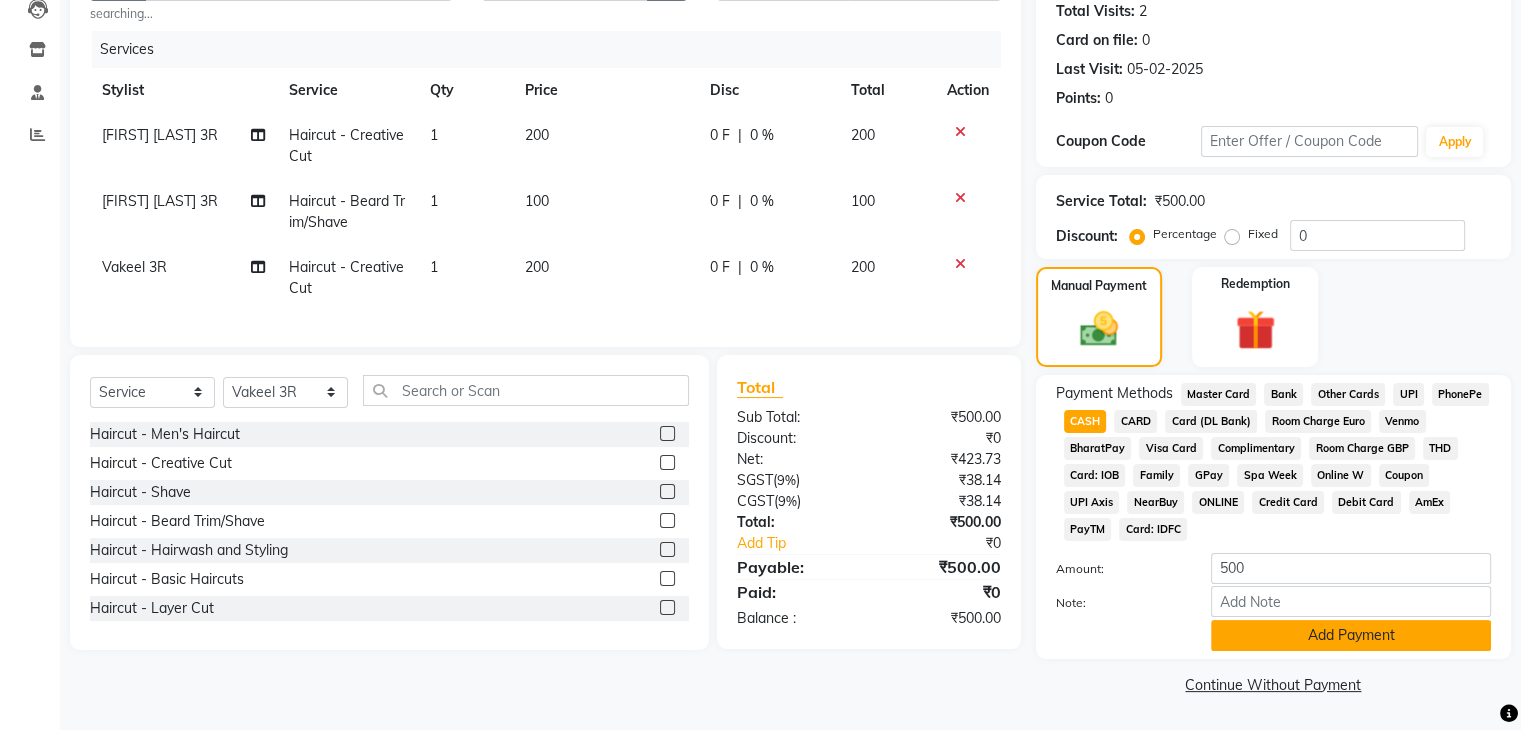 click on "Add Payment" 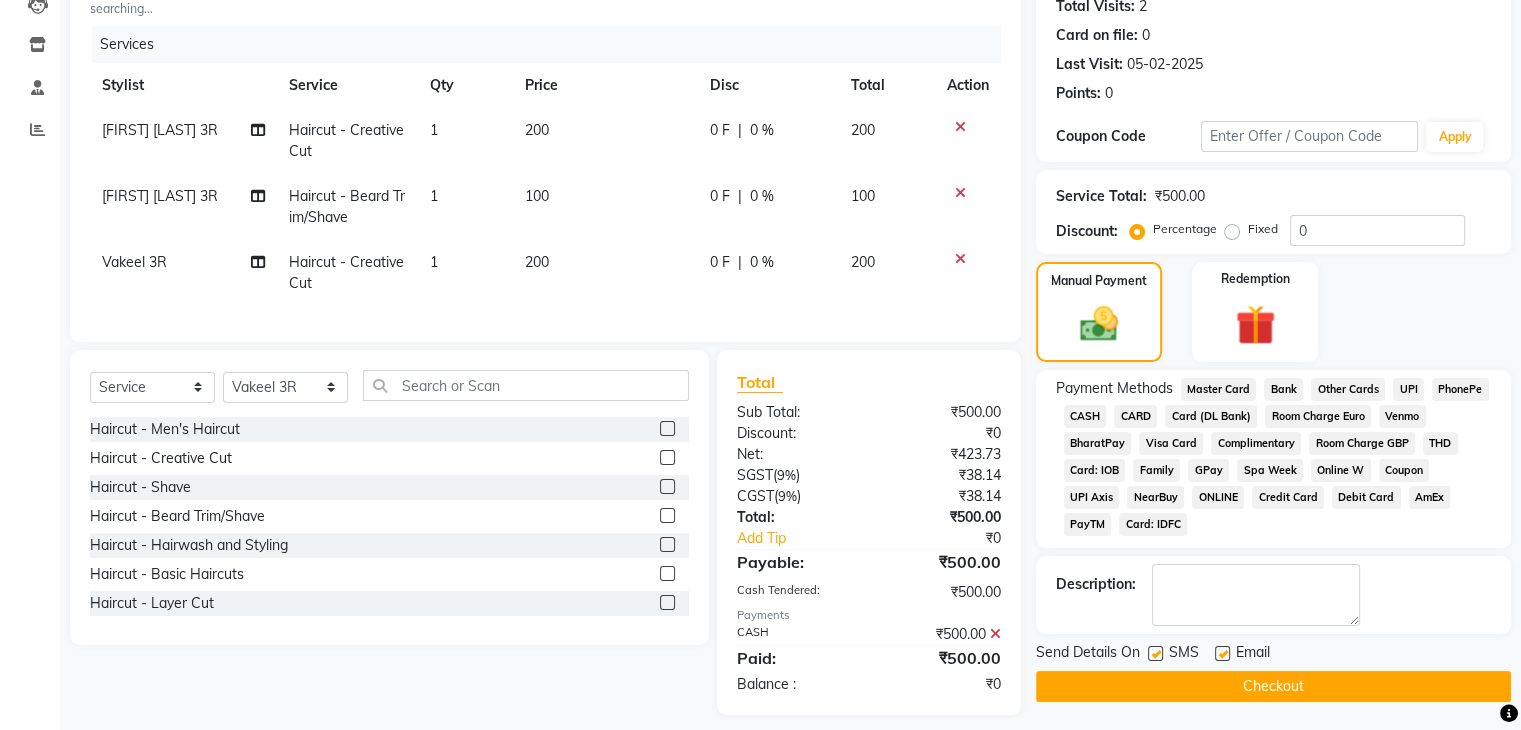 click on "Checkout" 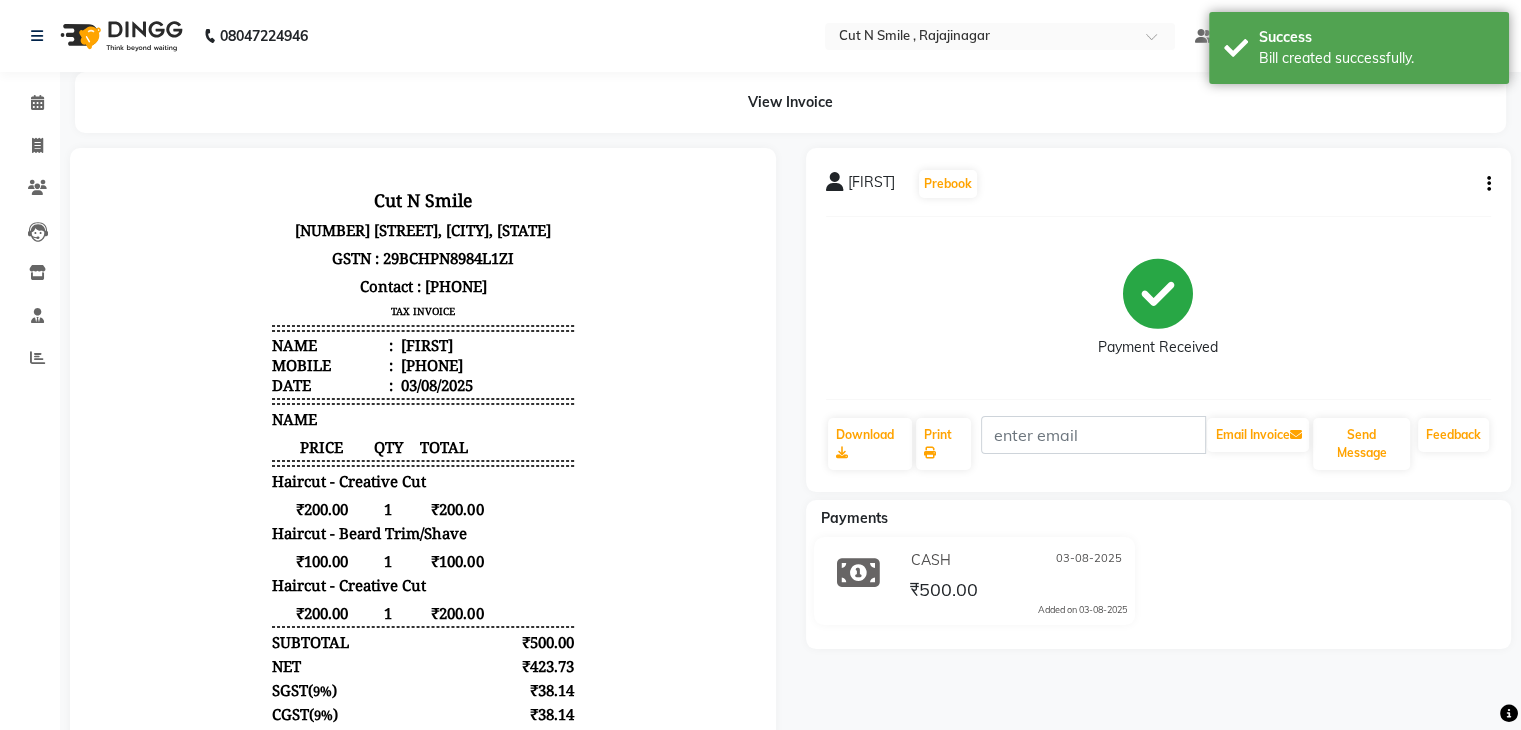 scroll, scrollTop: 0, scrollLeft: 0, axis: both 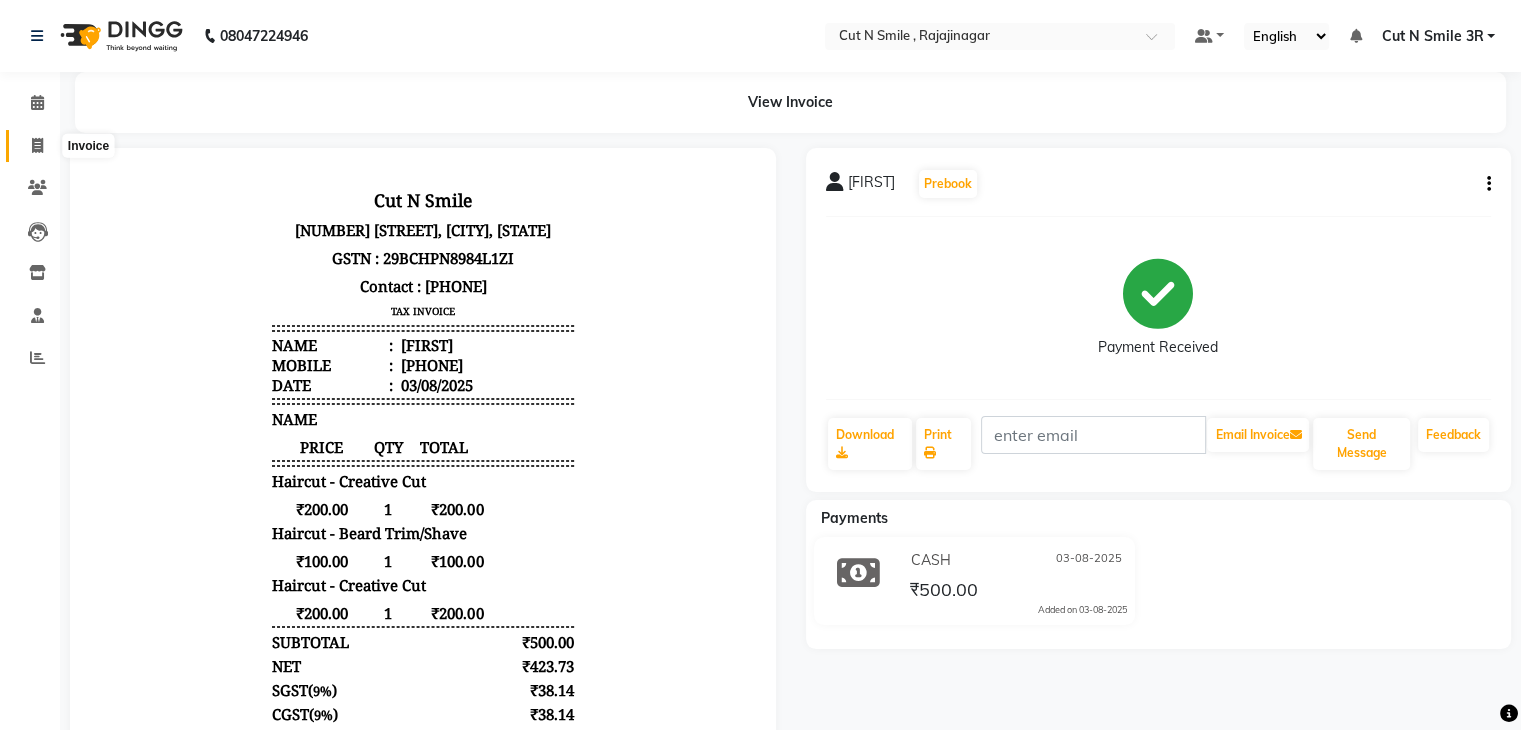 click 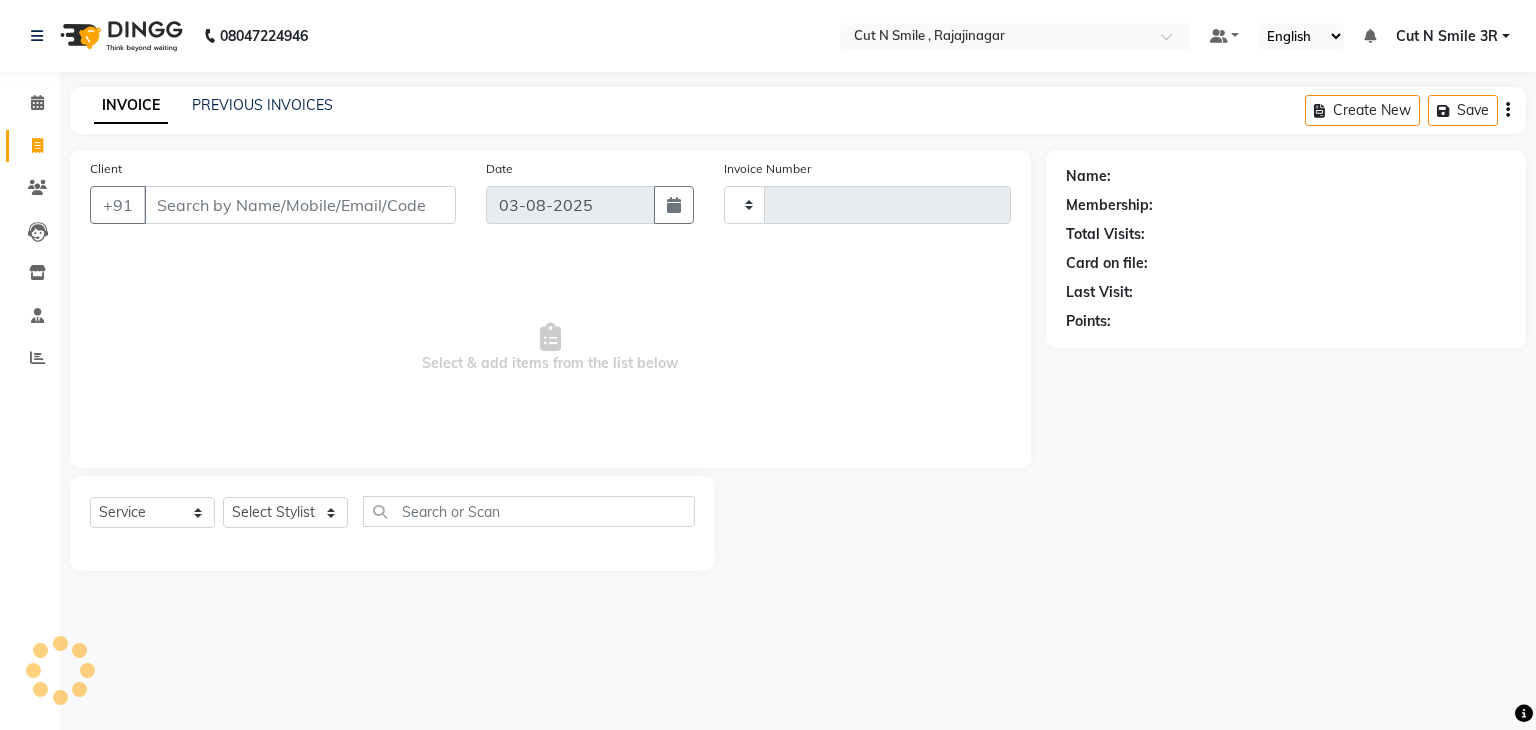 type on "116" 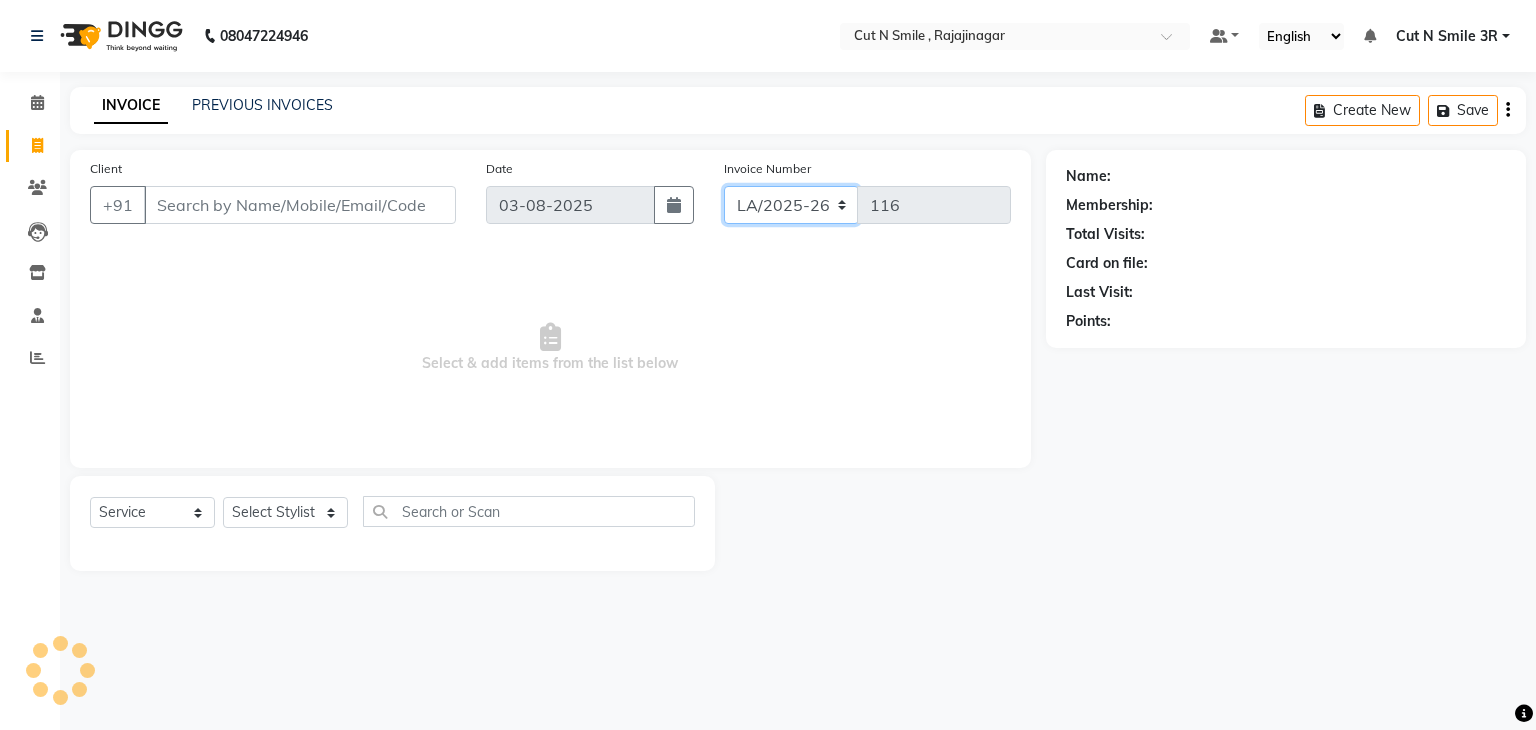 click on "BOB/25-26 LA/2025-26 SH/25 CH/25 SA/25" 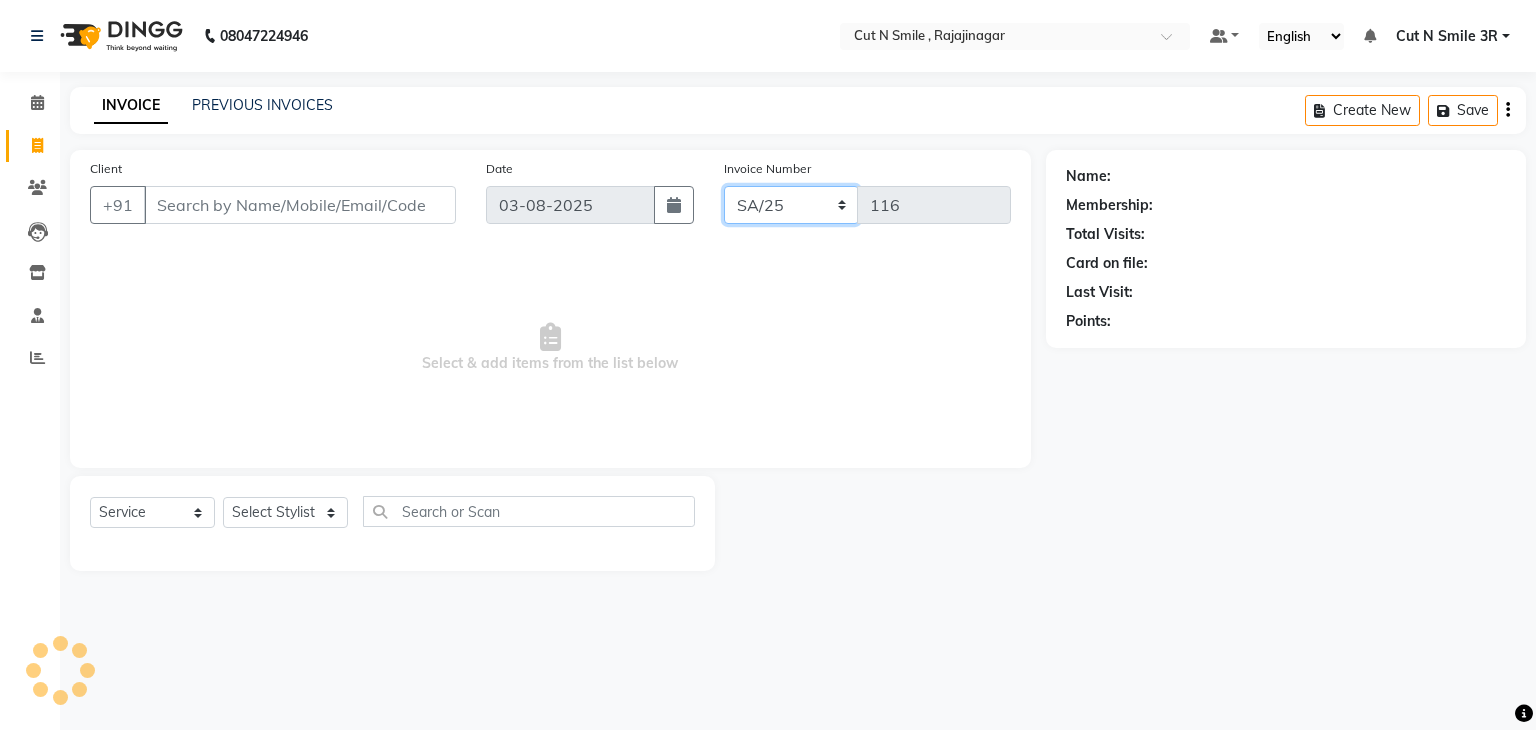 click on "BOB/25-26 LA/2025-26 SH/25 CH/25 SA/25" 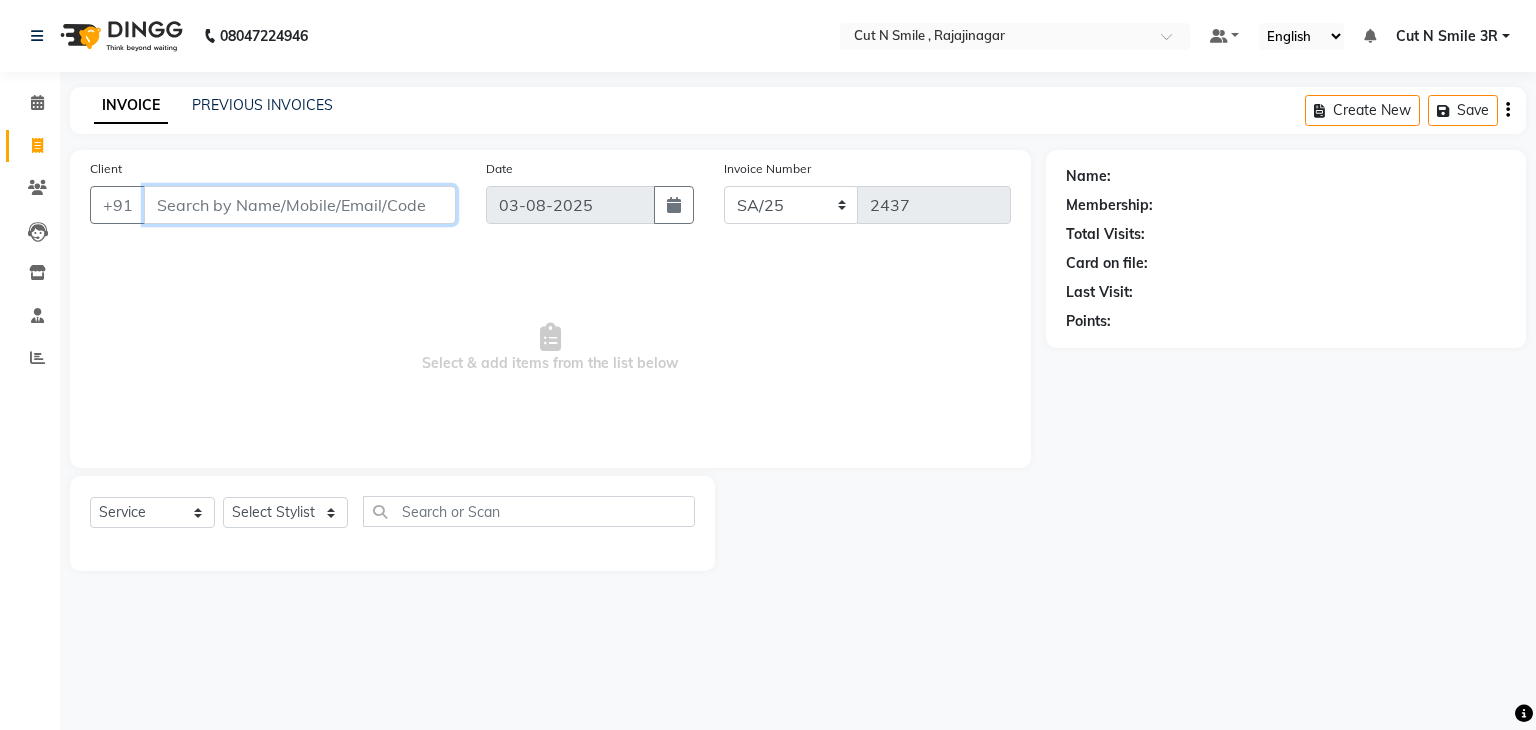 click on "Client" at bounding box center (300, 205) 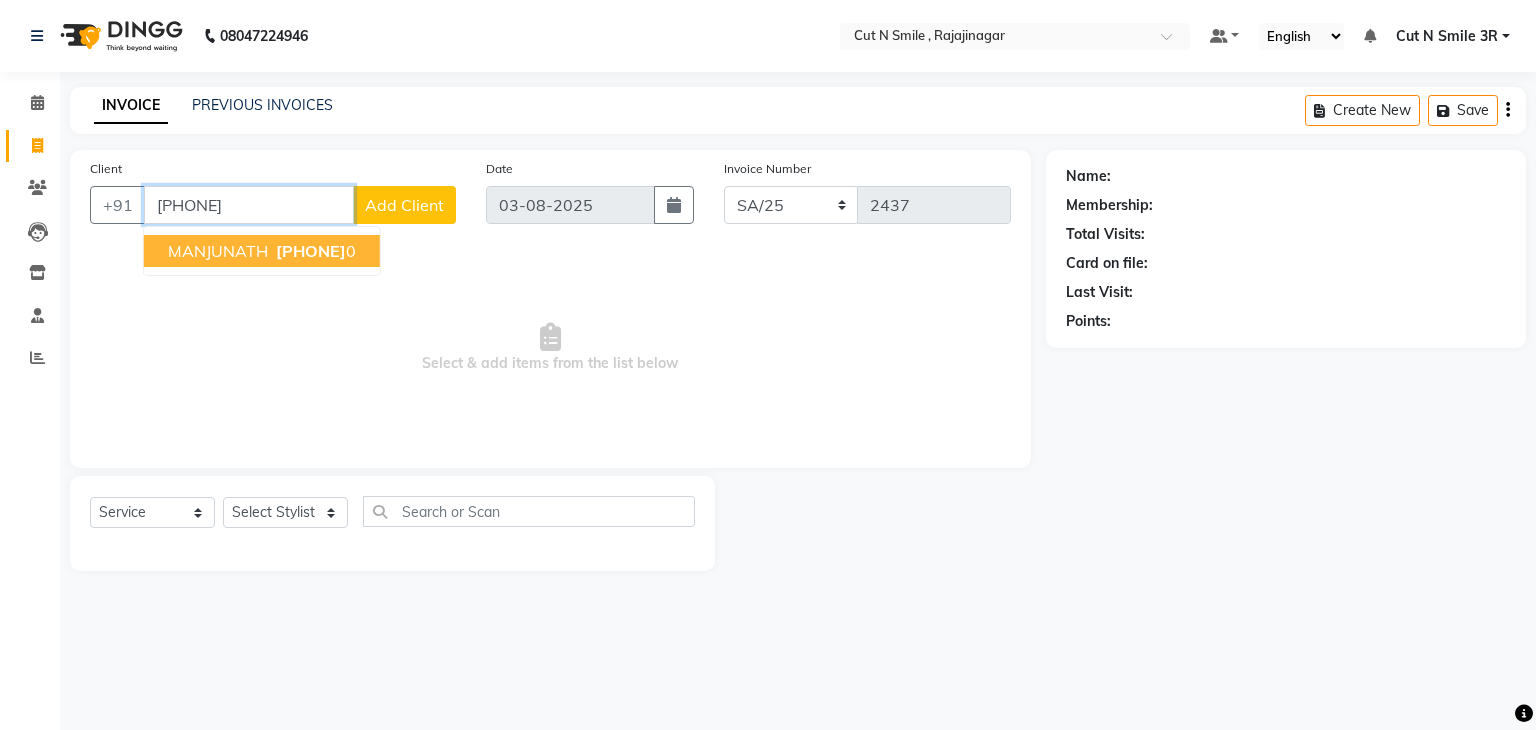 click on "[PHONE]" at bounding box center (311, 251) 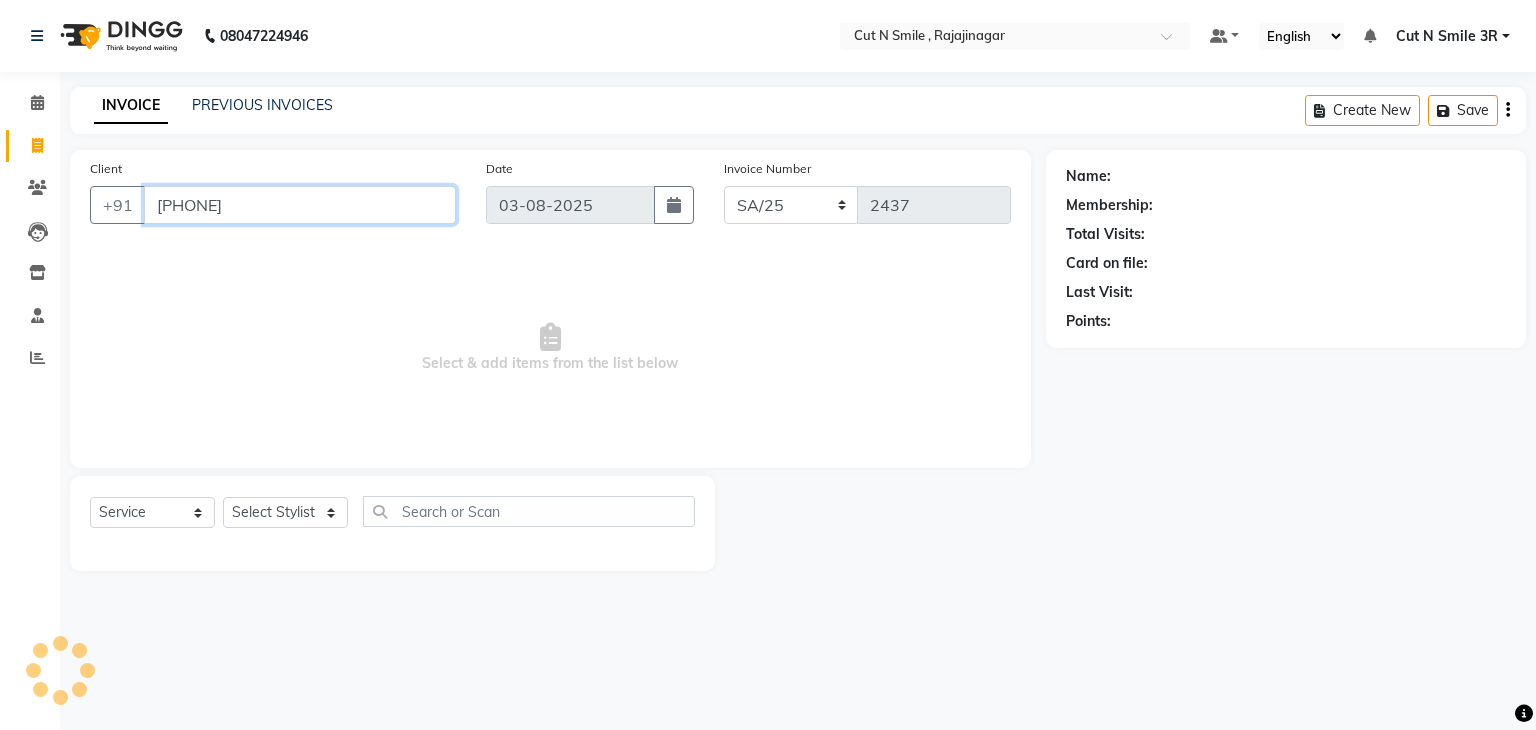type on "[PHONE]" 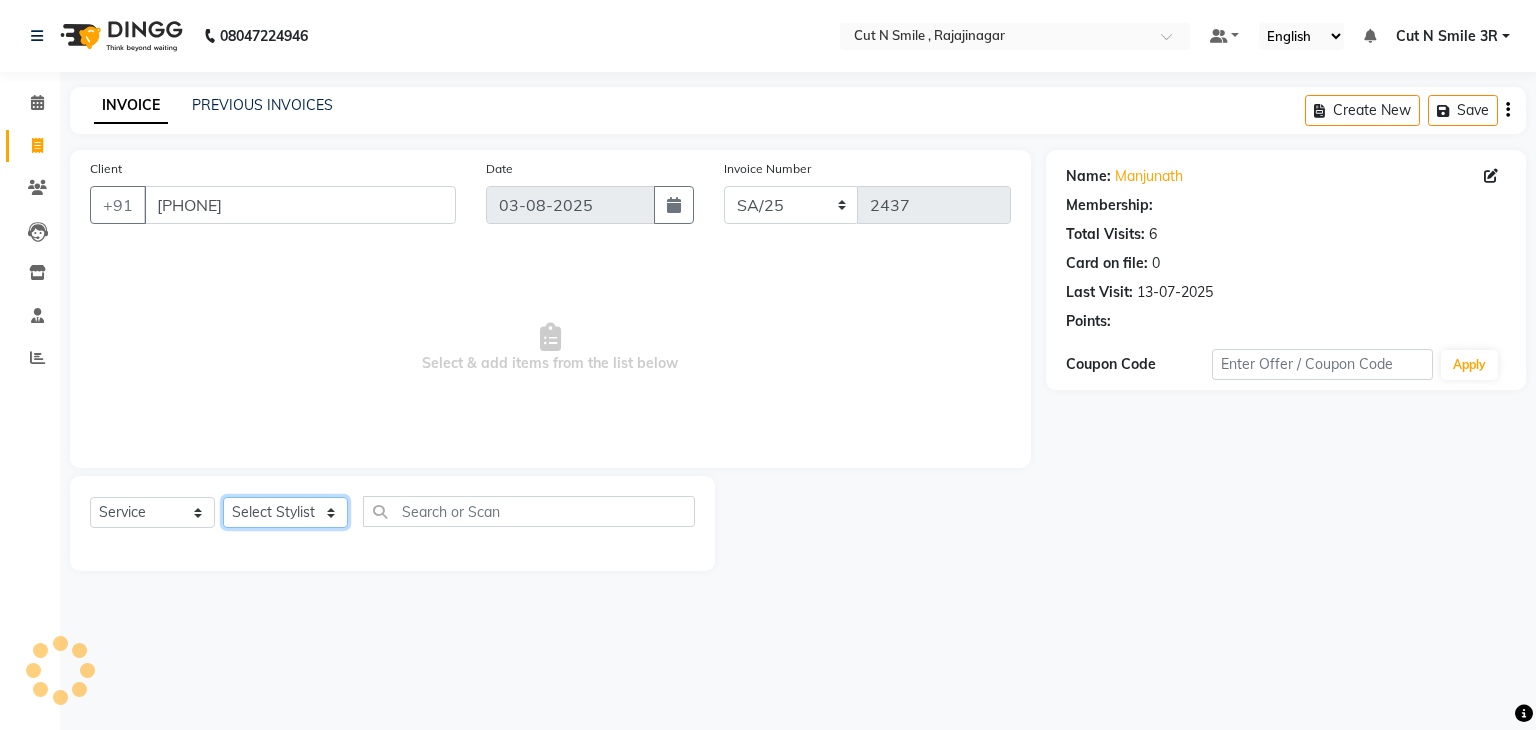 click on "Select Stylist Ali ML Ammu 3R Ankith VN Ash Mohammed 3R Atheek 3R Binitha 3R Bipana 4R CNS BOB  Cut N Smile 17M  Cut N Smile 3R Cut n Smile 4R Cut N Smile 9M Cut N Smile ML Cut N Smile V Fazil Ali 4R Govind VN Hema 4R Jayashree VN Karan VN Love 4R Mani Singh 3R Manu 4R  Muskaan VN Nadeem 4R N D M 4R NDM Alam 4R Noushad VN Pavan 4R Priya BOB Priyanka 3R Rahul 3R Ravi 3R Riya BOB Rohith 4R Roobina 3R Roopa 4R Rubina BOB Sahil Ahmed 3R Sahil Bhatti 4R Sameer 3R Sanajana BOB  Sanjana BOB Sarita VN Shaan 4R Shahid 4R Shakir VN Shanavaaz BOB Shiney 3R Shivu Raj 4R Srijana BOB Sunil Laddi 4R Sunny VN Supriya BOB Sushmitha 4R Vakeel 3R Varas 4R Varas BOB Vishwa VN" 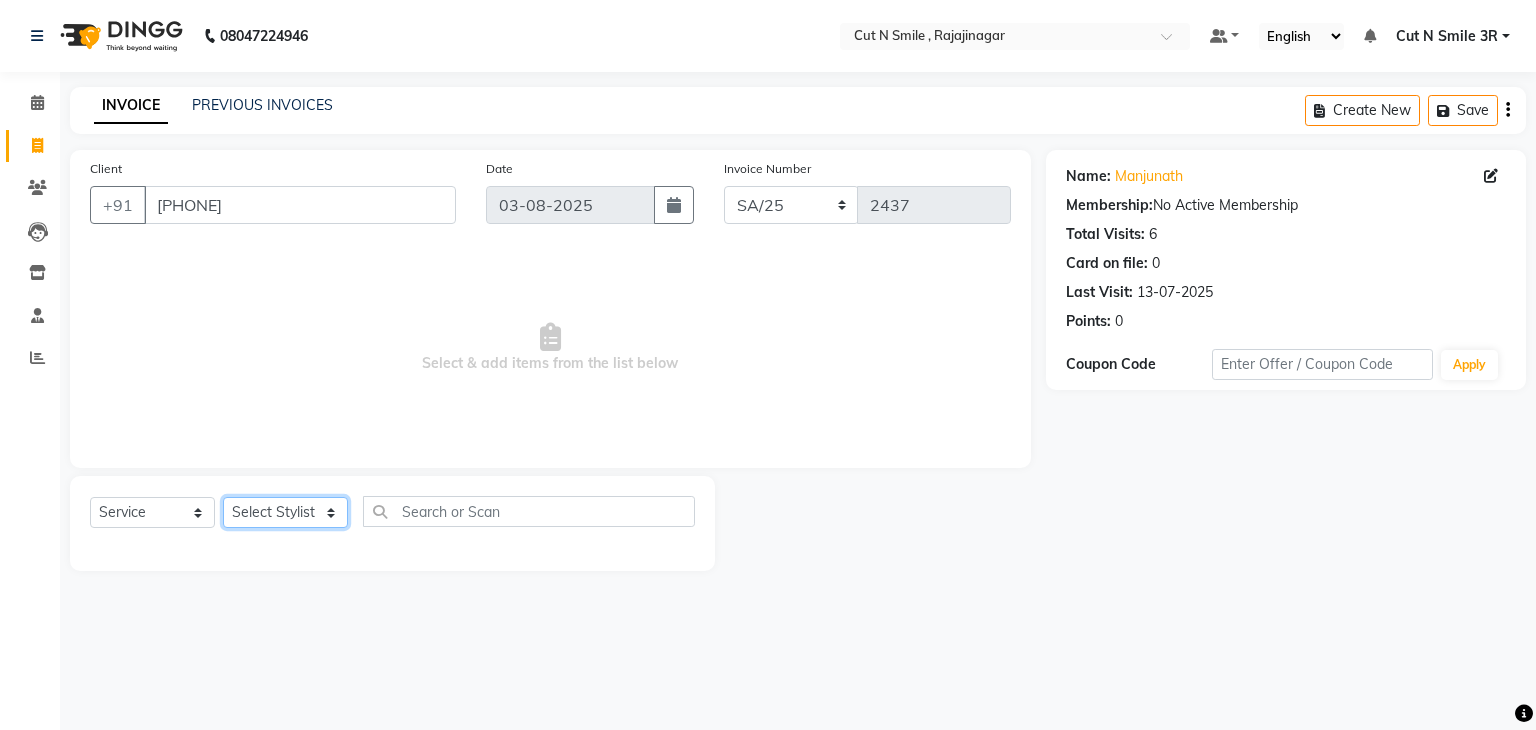 select on "[NUMBER]" 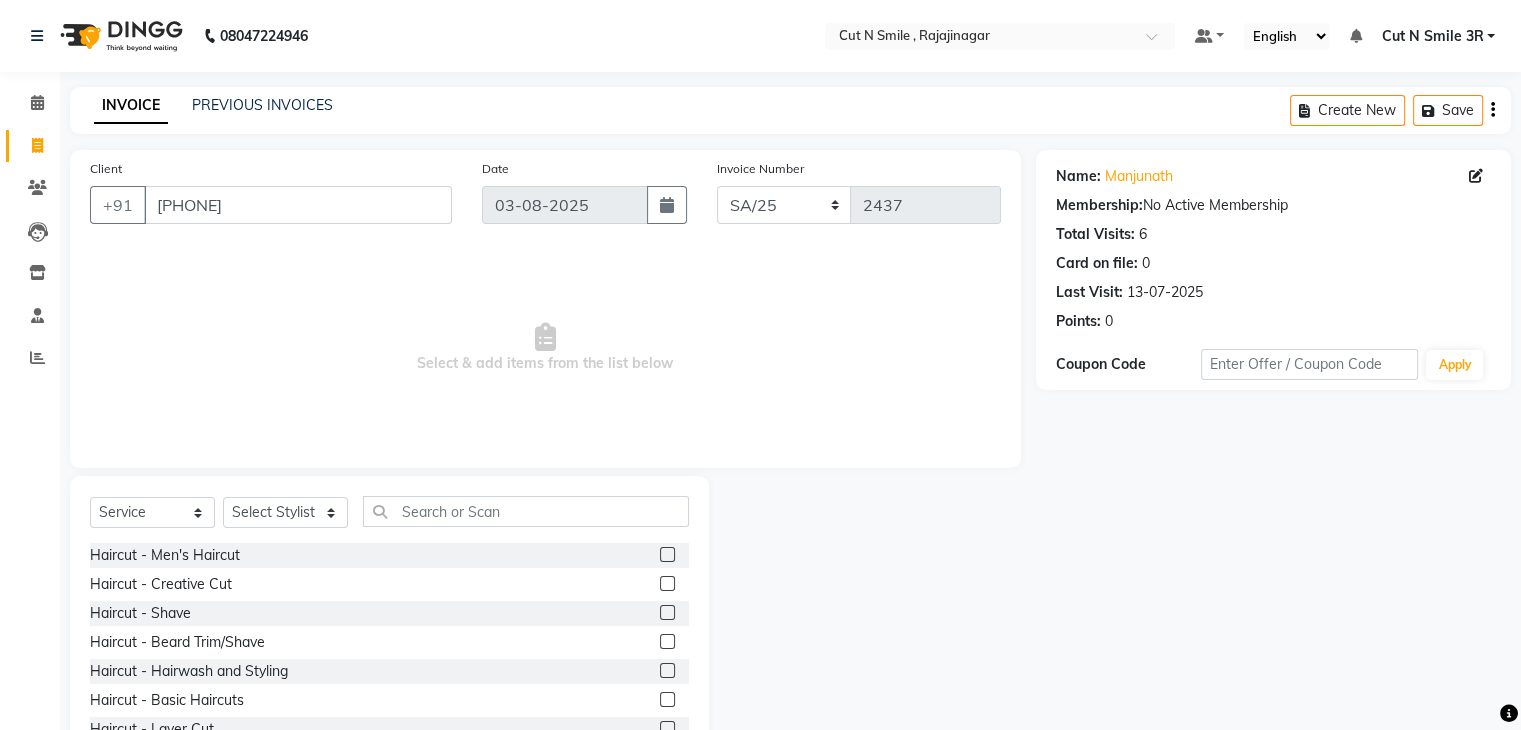 click 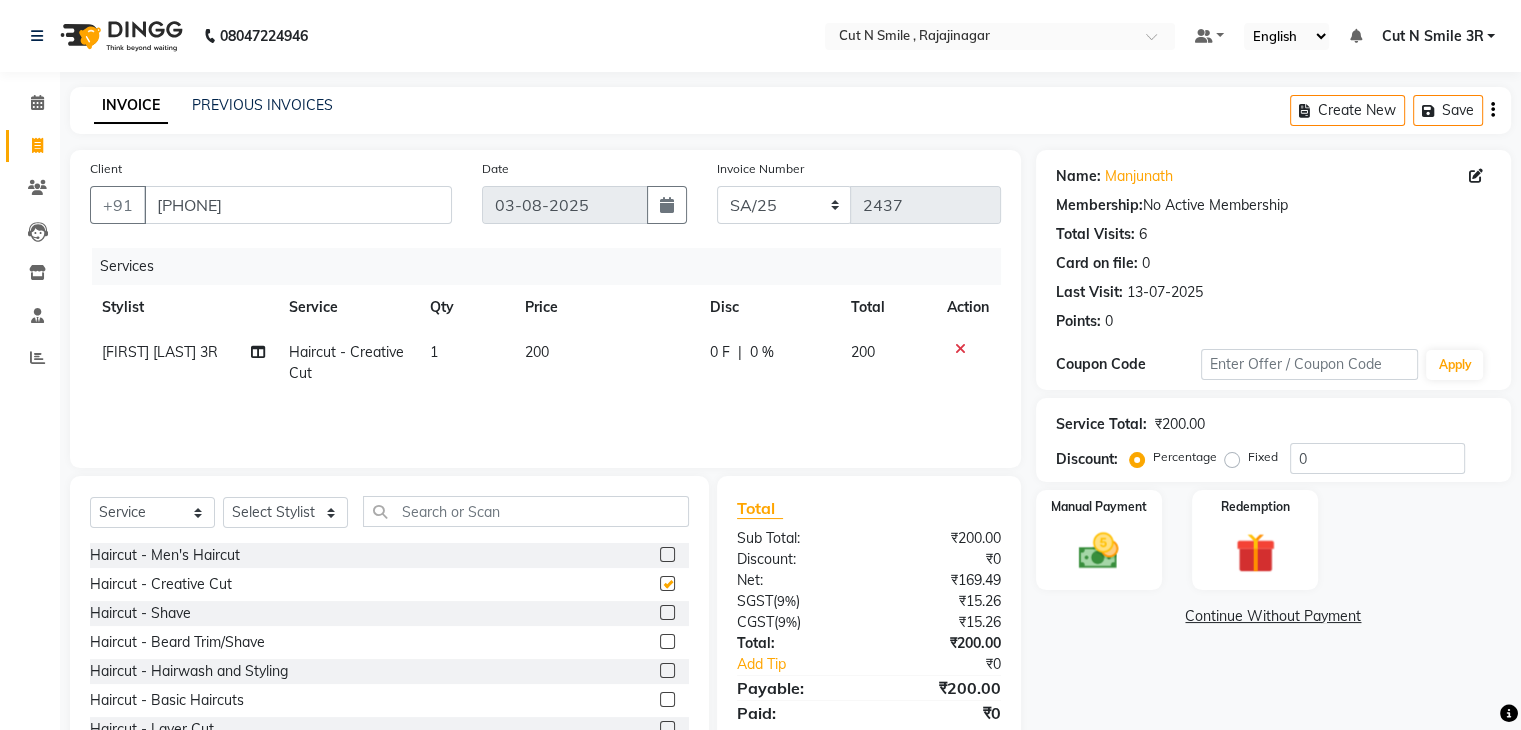 checkbox on "false" 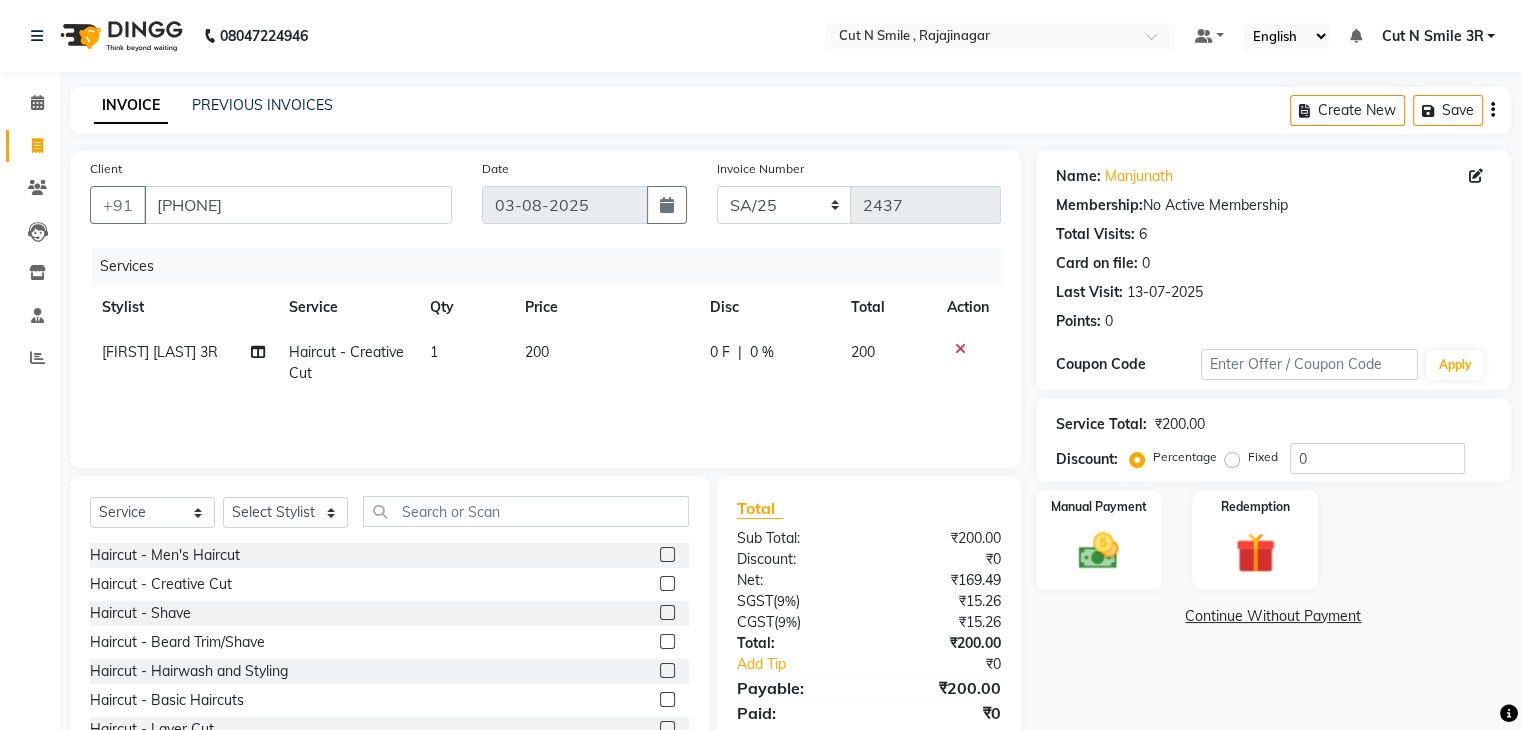 click 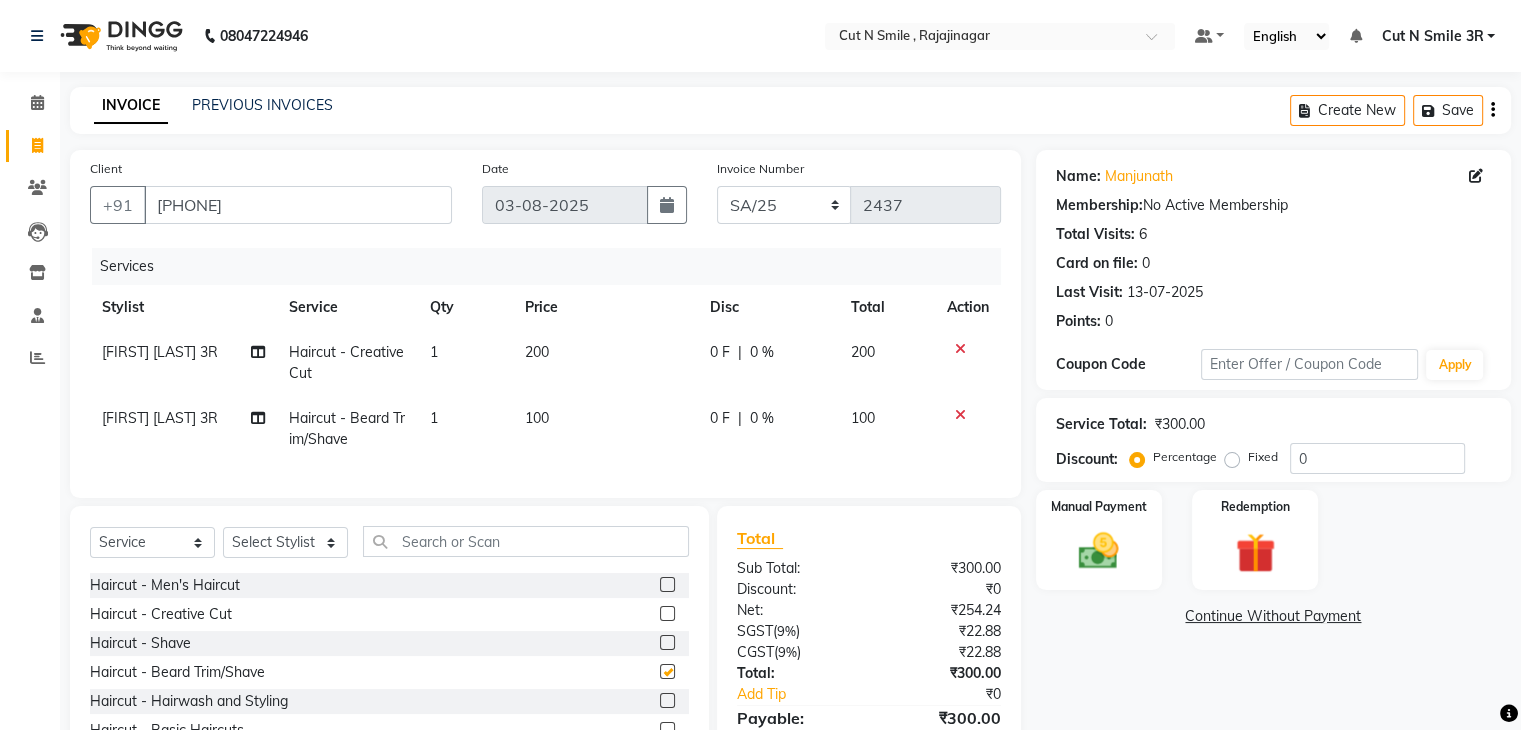 checkbox on "false" 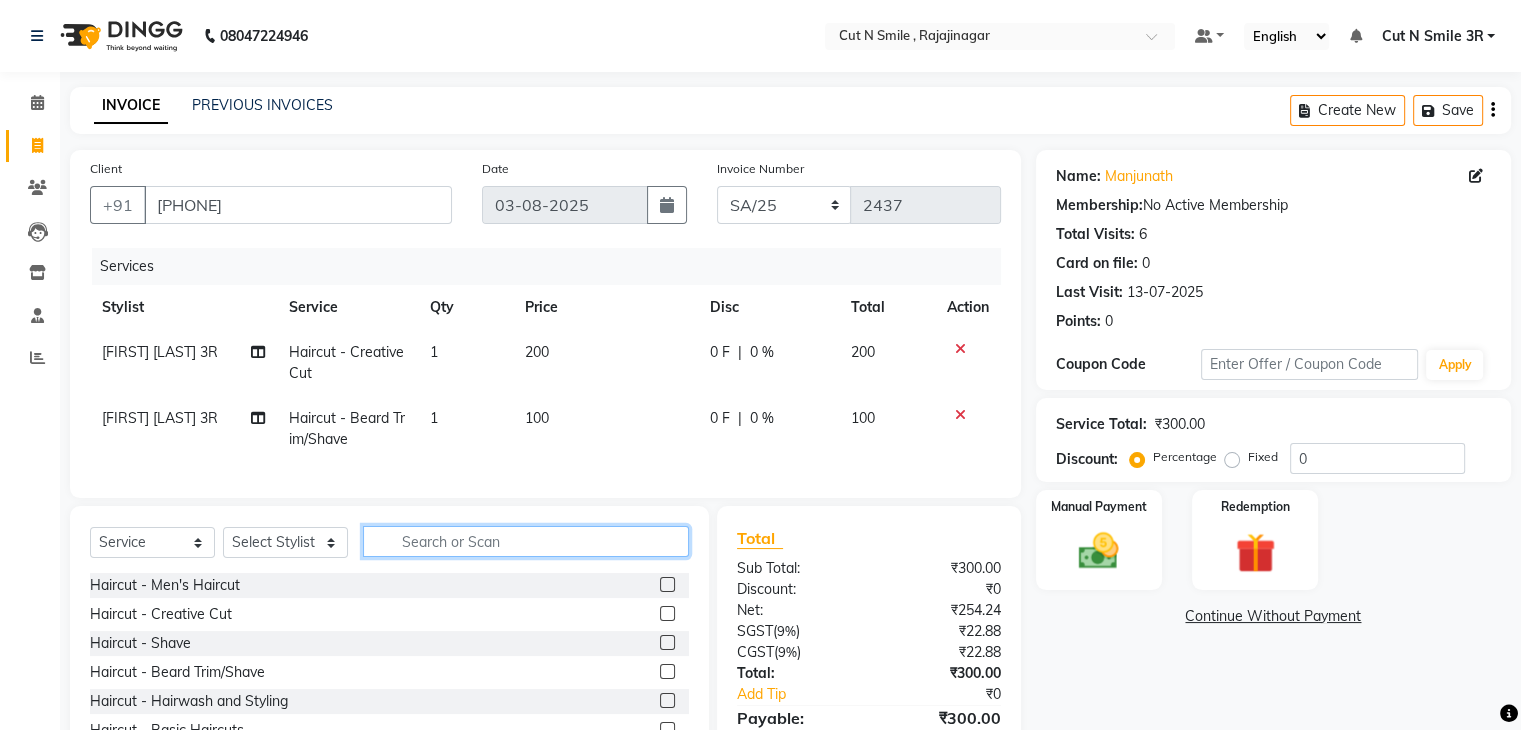 click 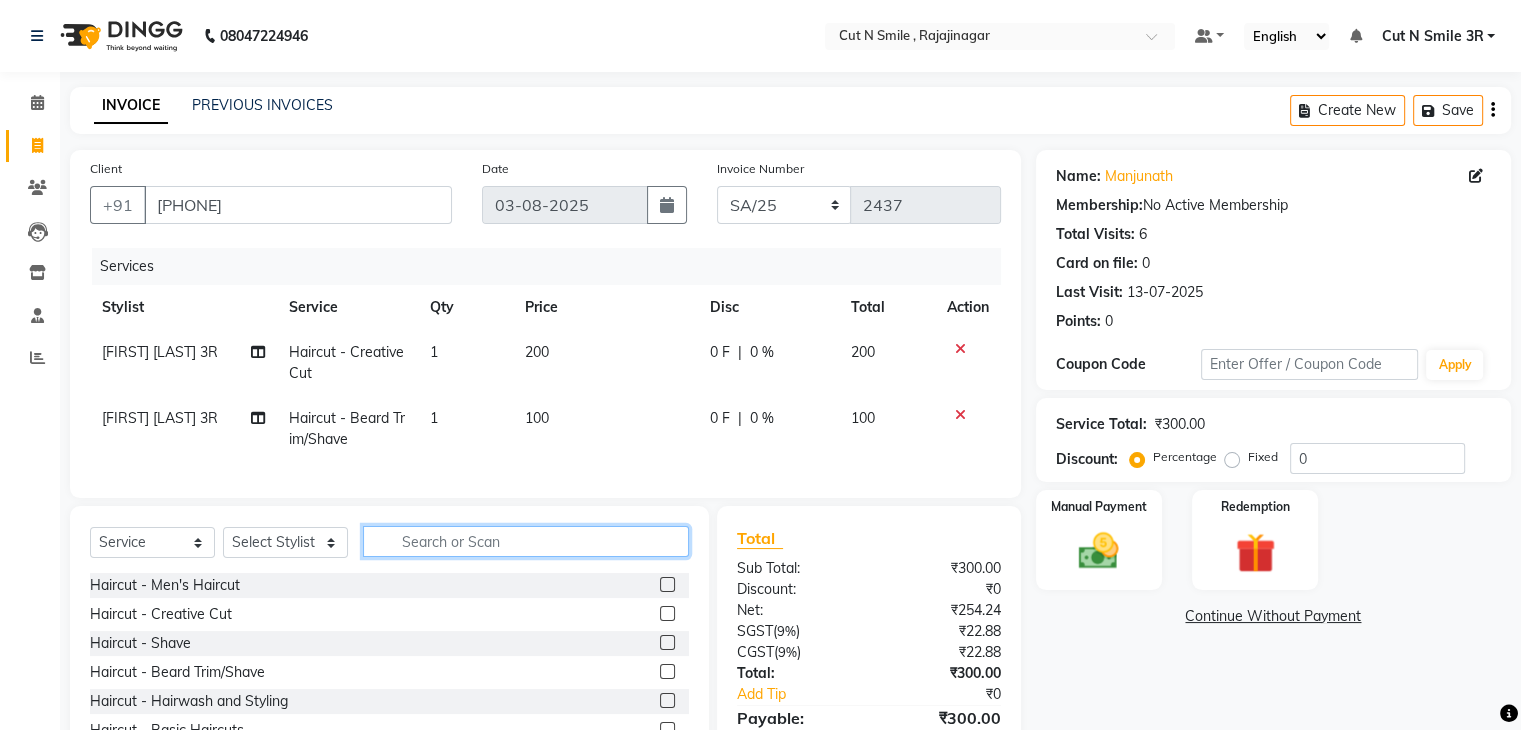 click 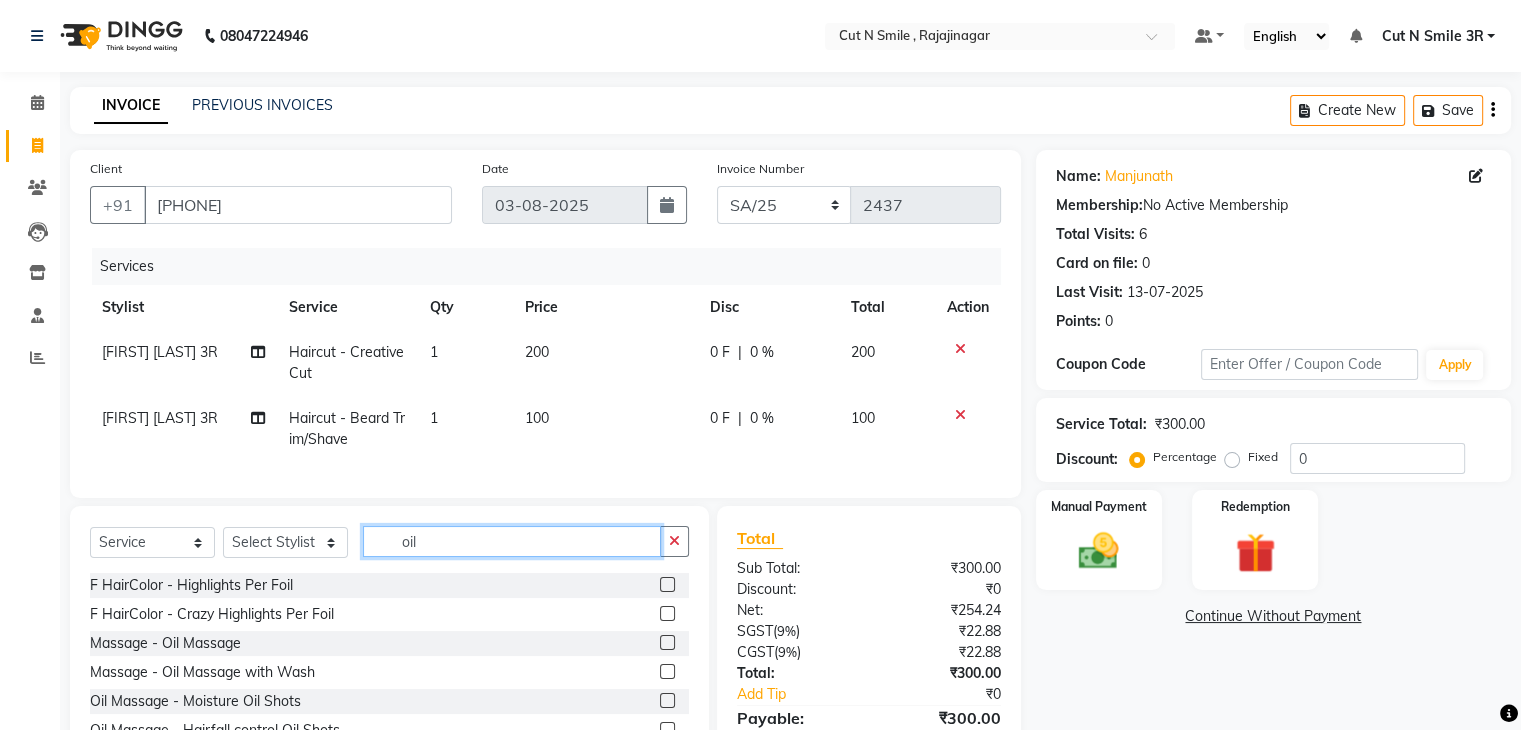 type on "oil" 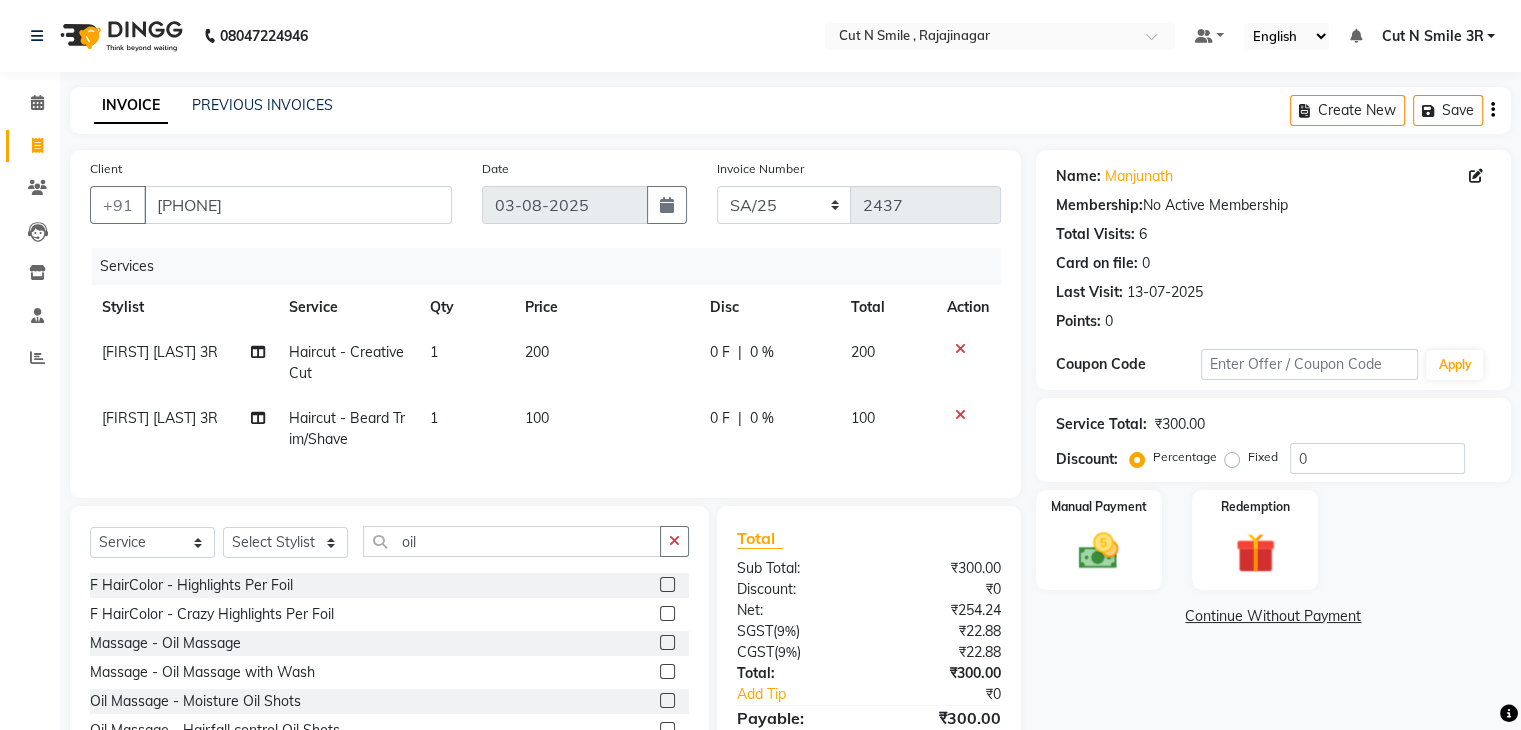 click 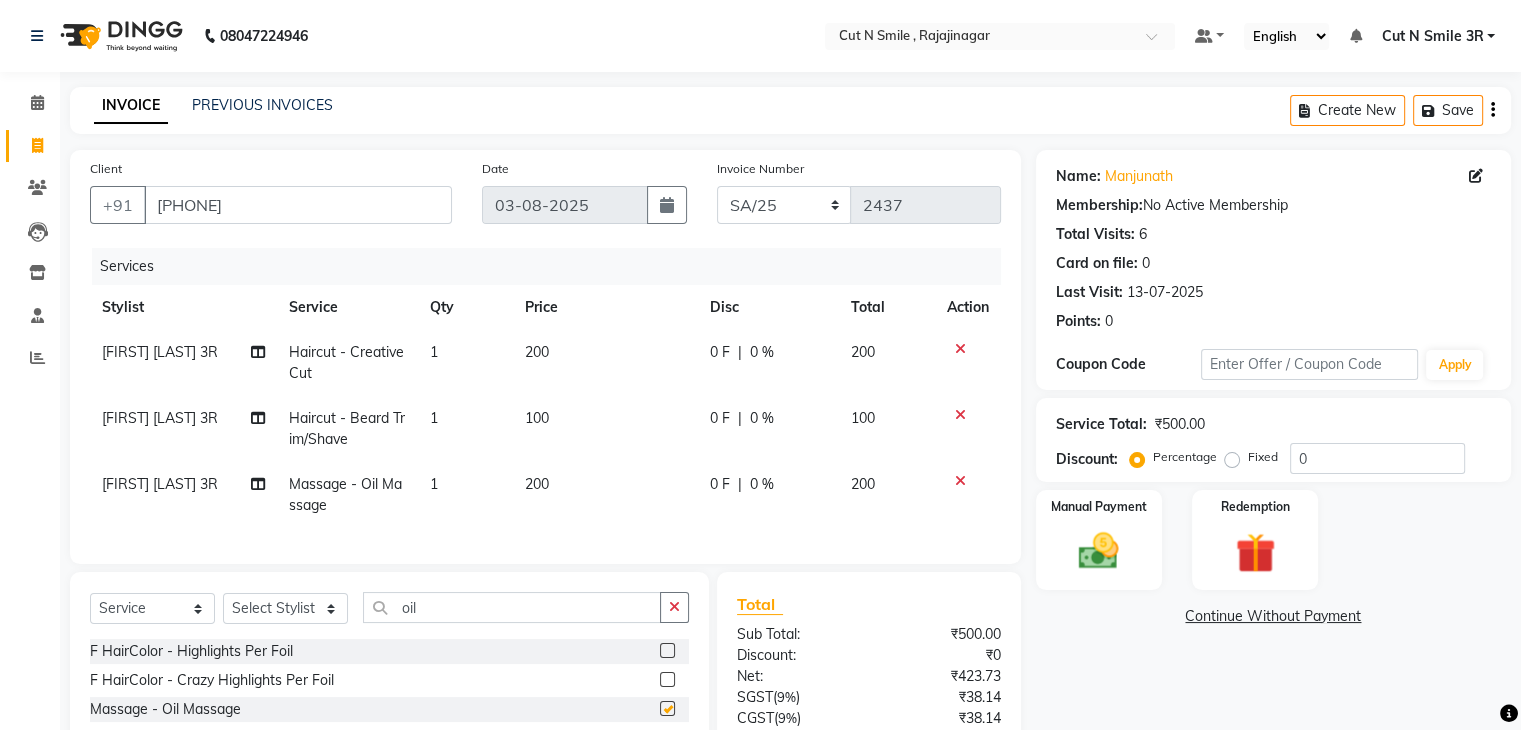 checkbox on "false" 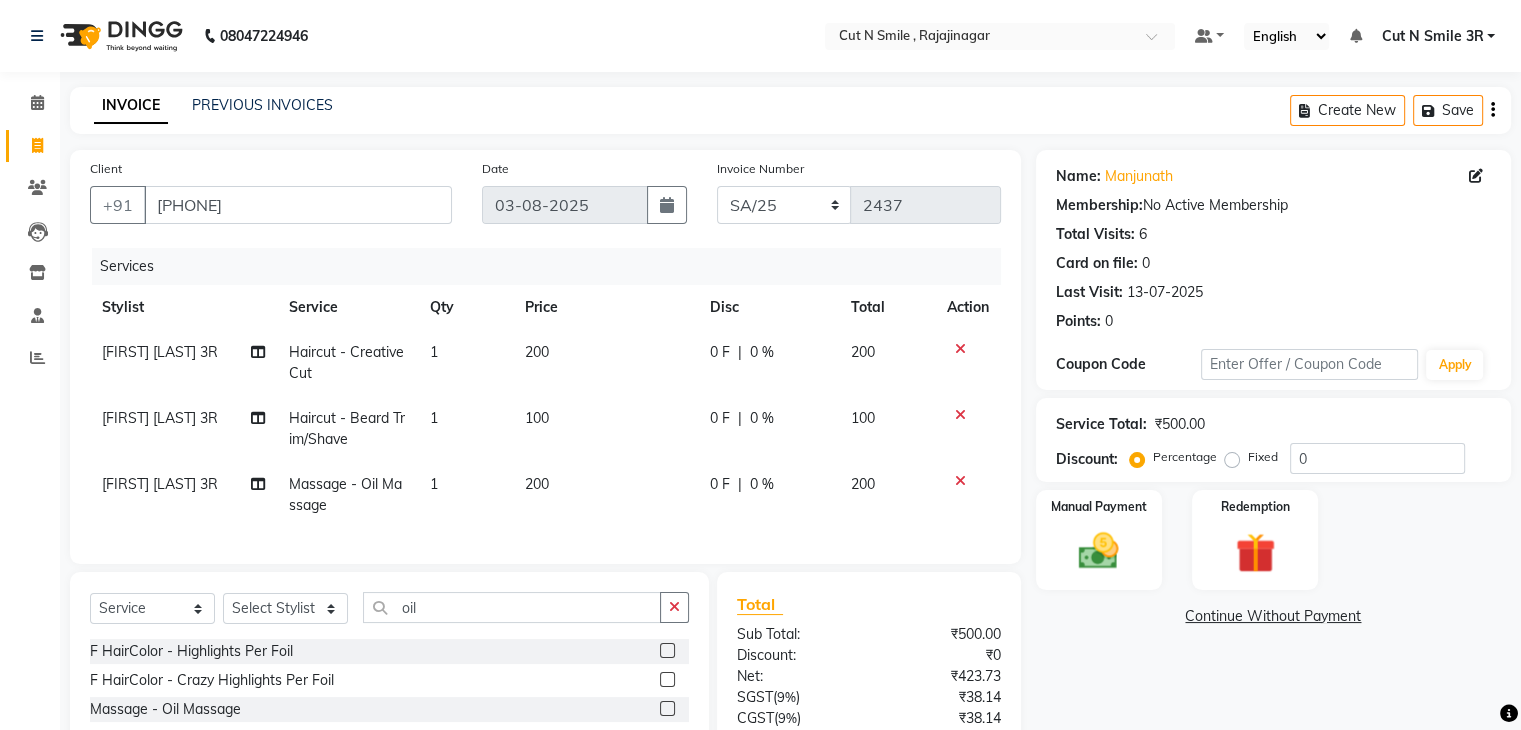 click on "200" 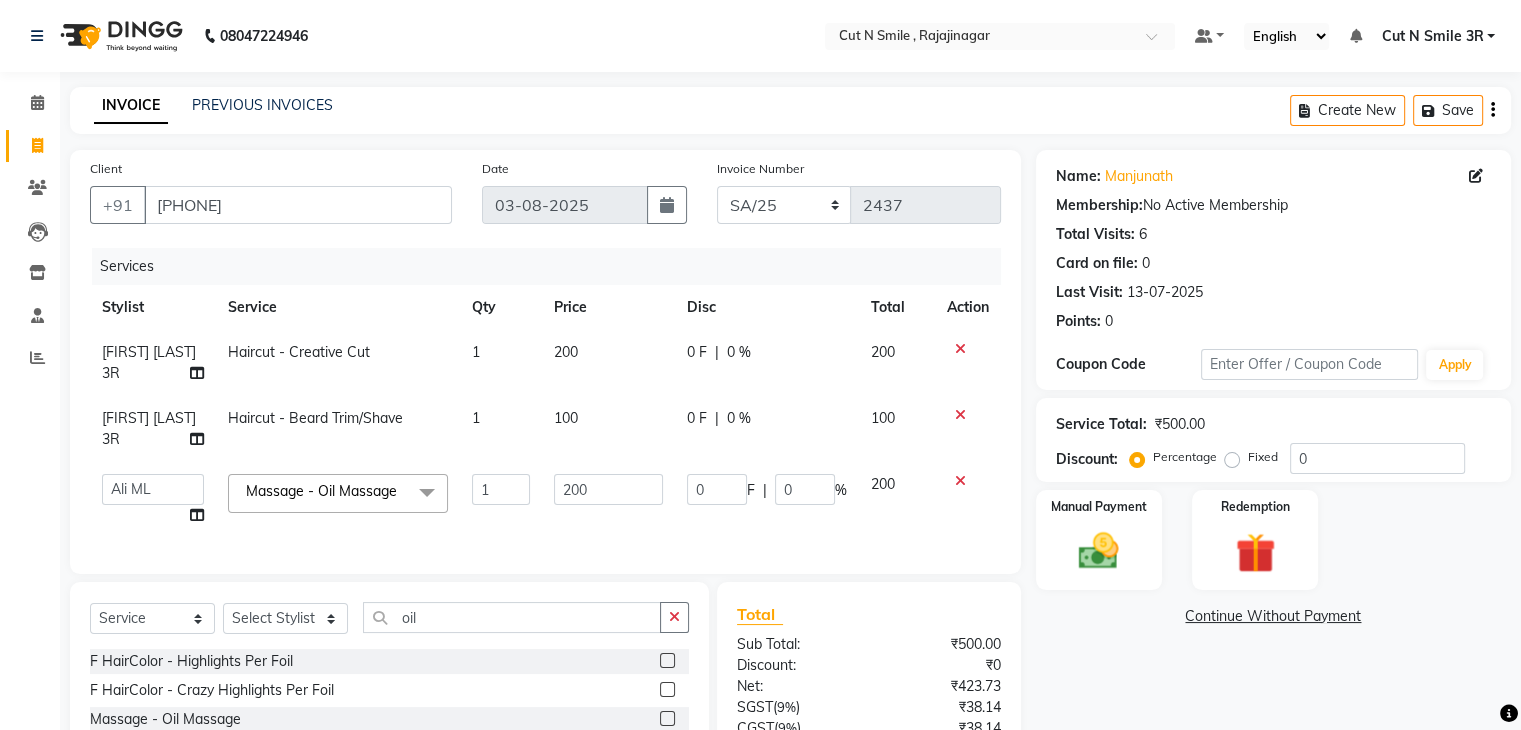 click on "200" 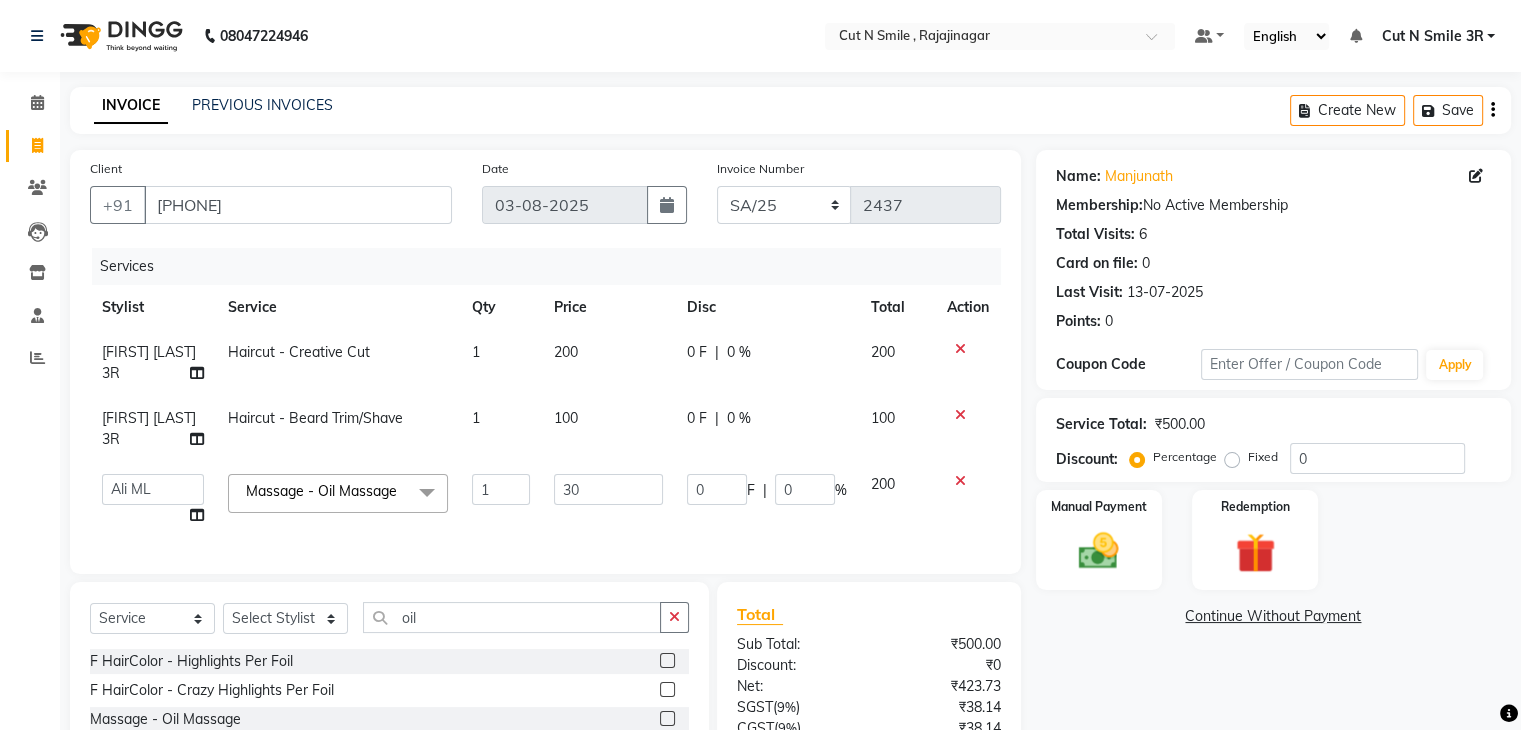 type on "300" 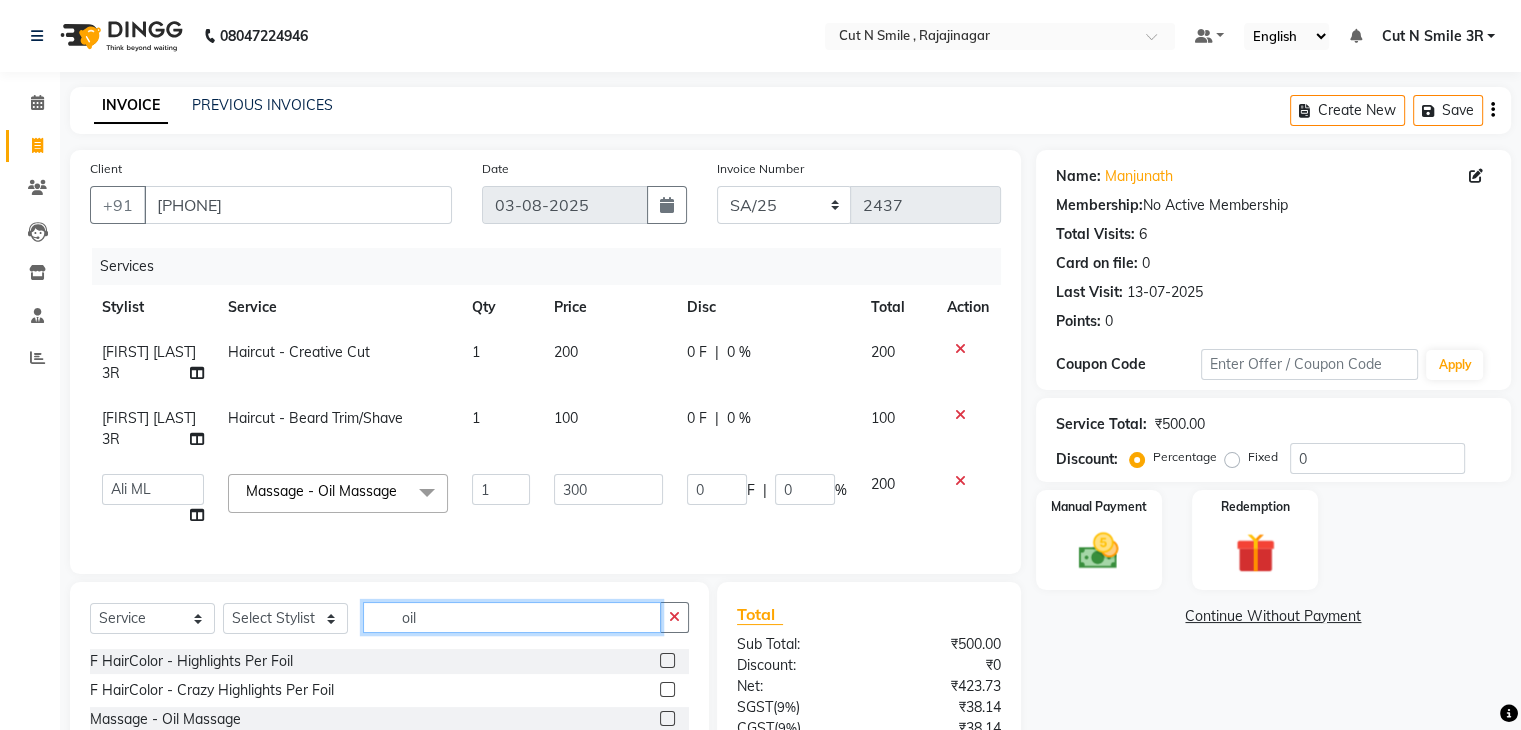 click on "oil" 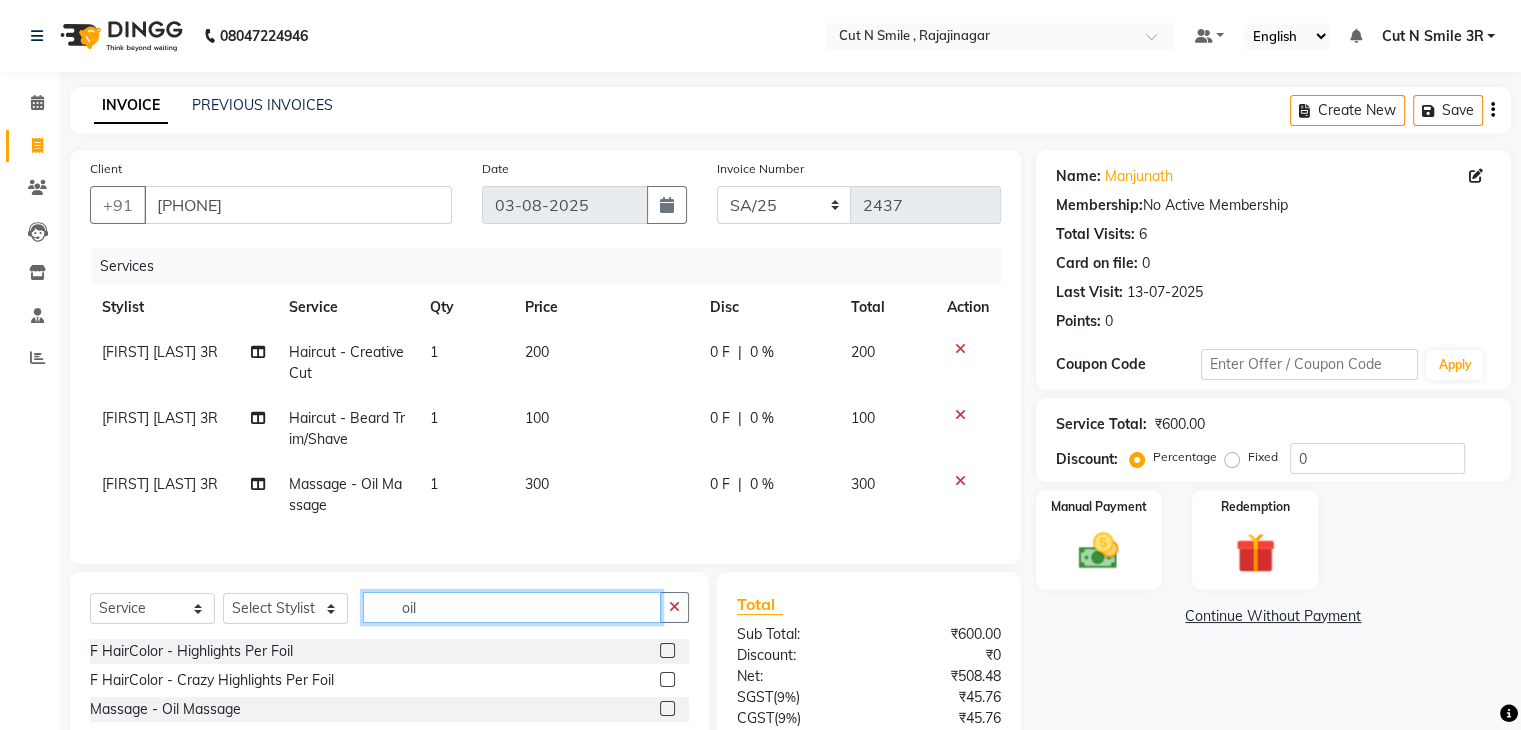 click on "oil" 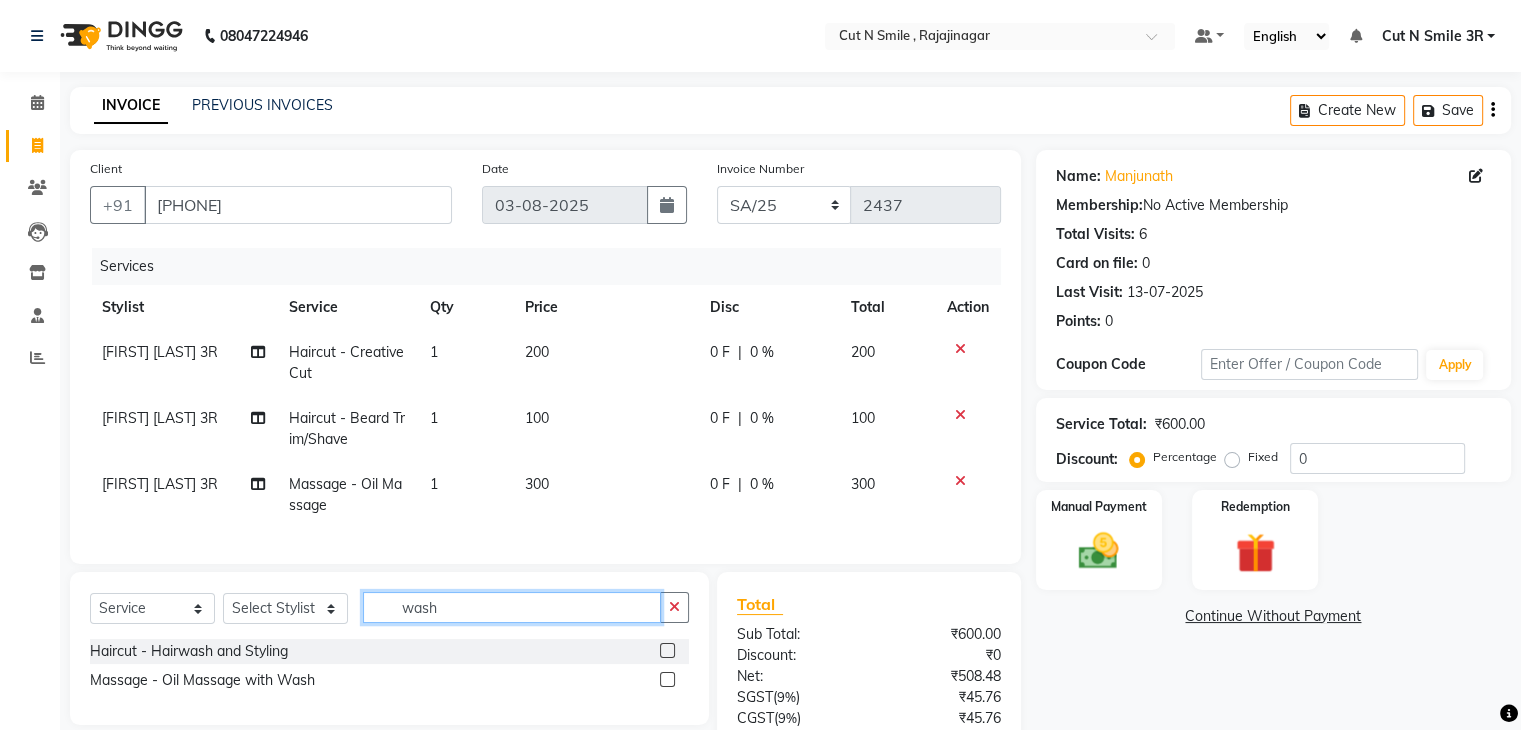 type on "wash" 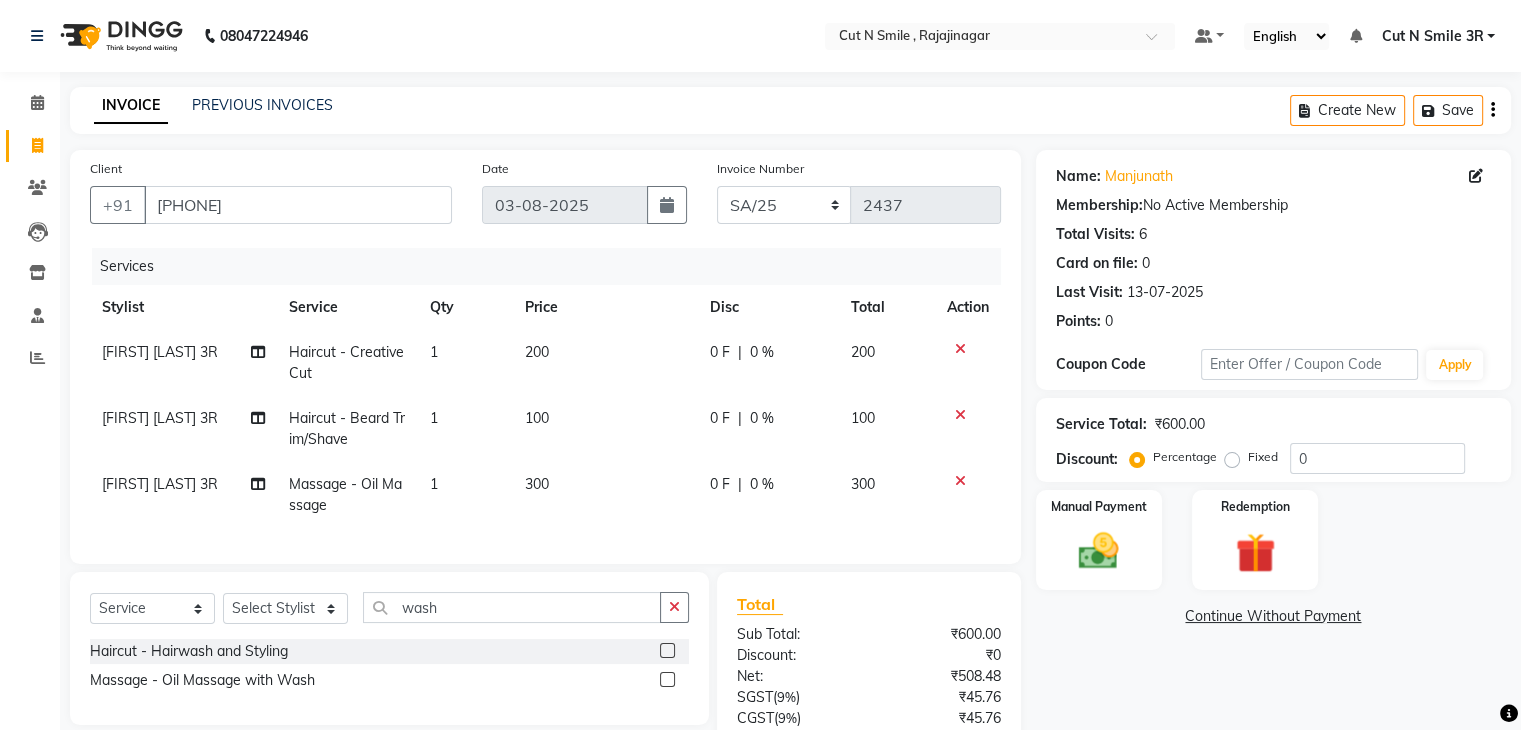 click 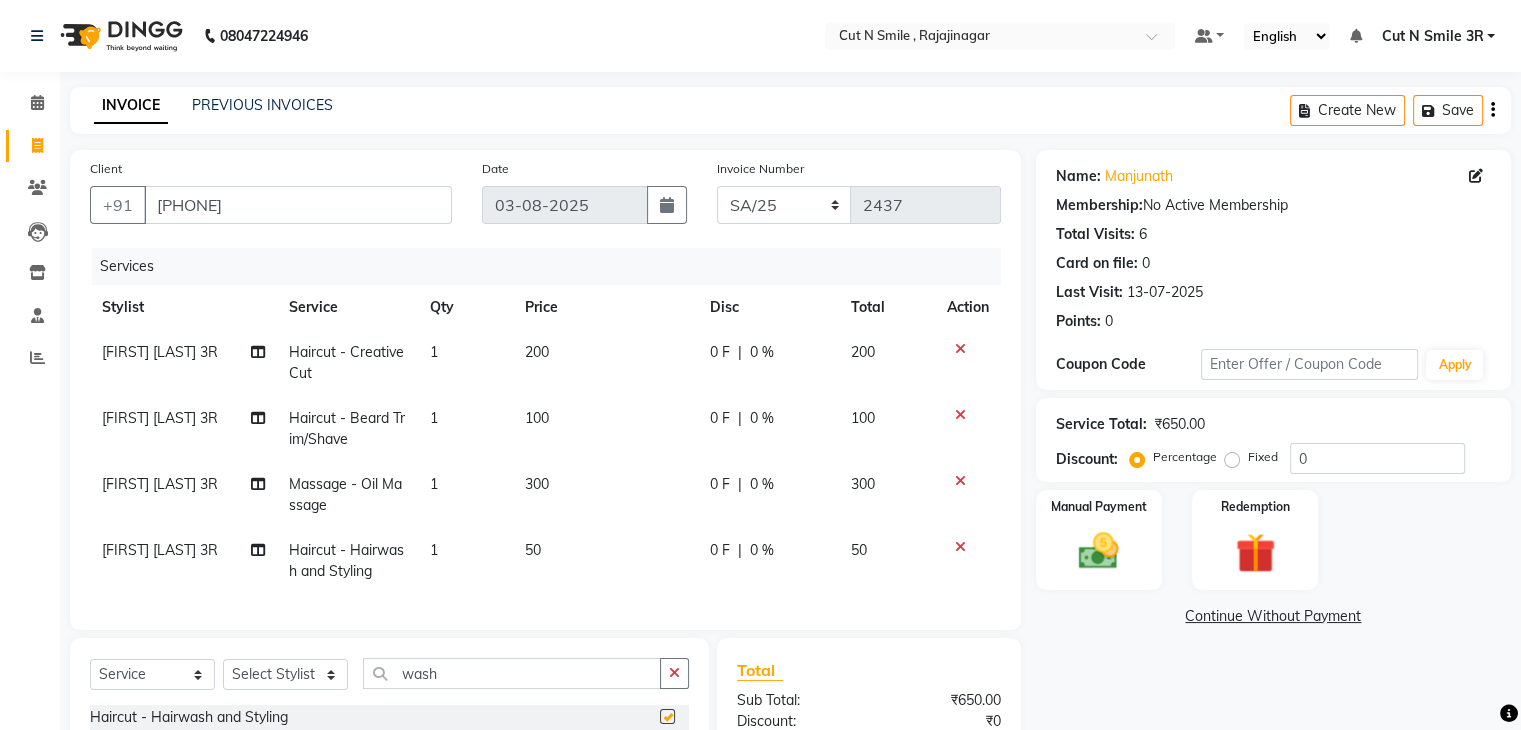 checkbox on "false" 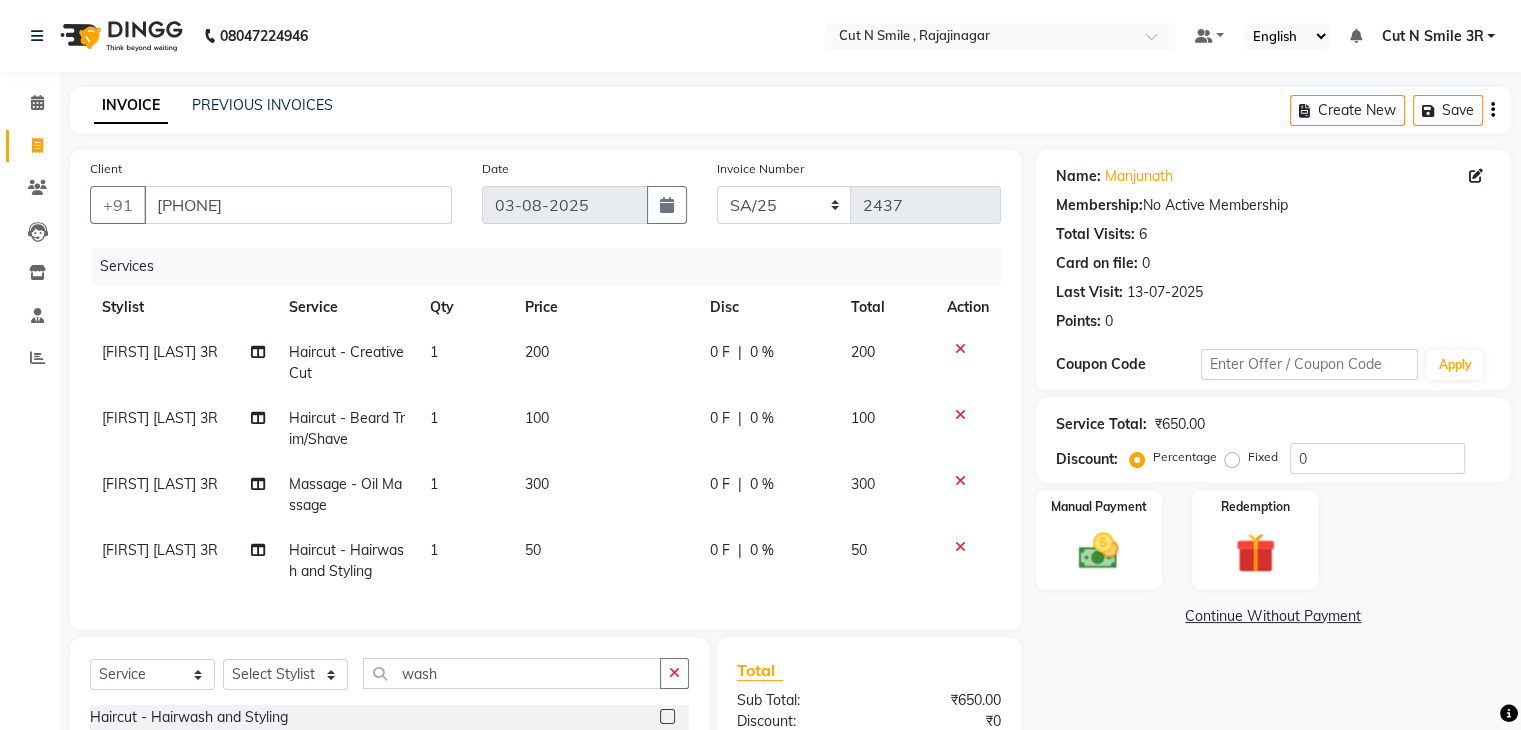 click on "50" 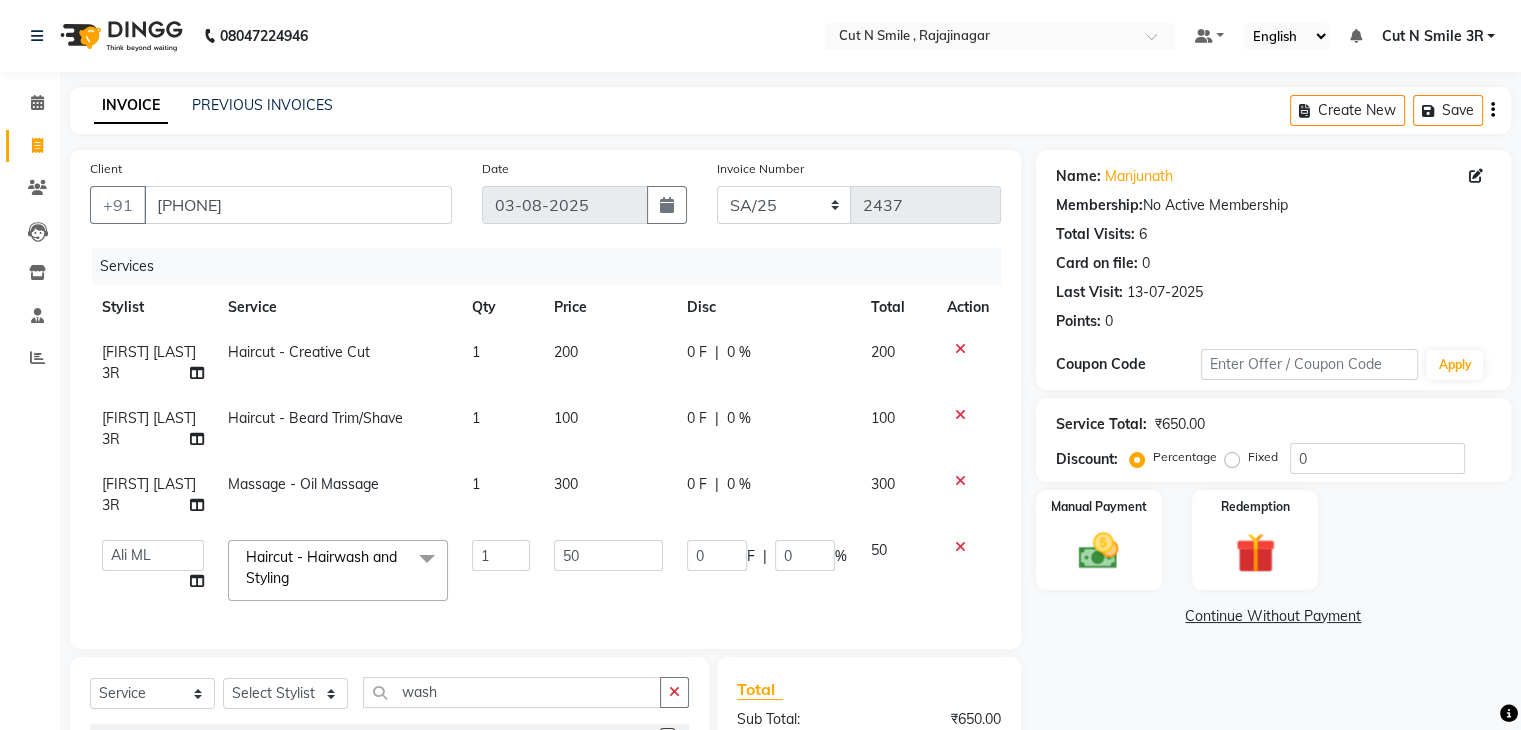 click on "50" 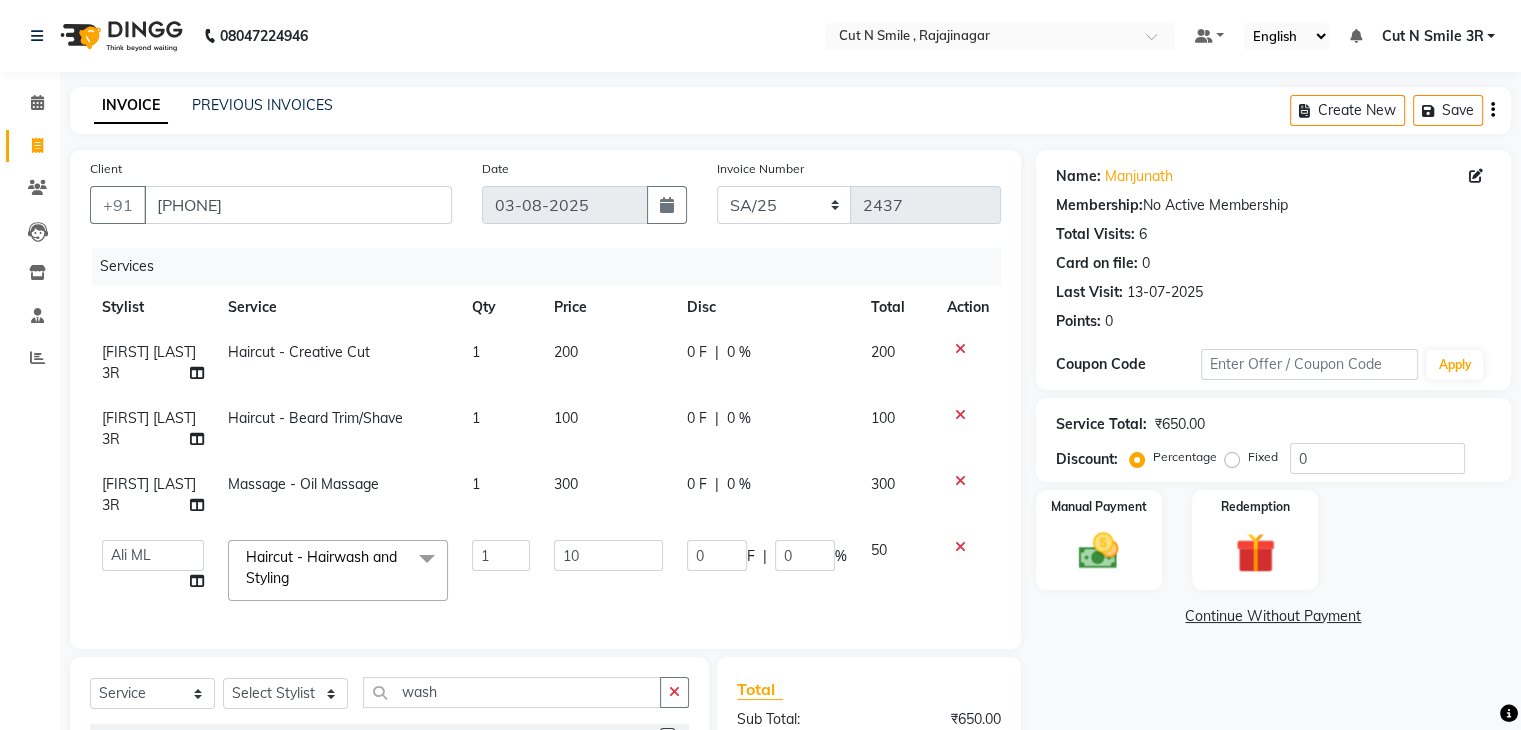 type on "100" 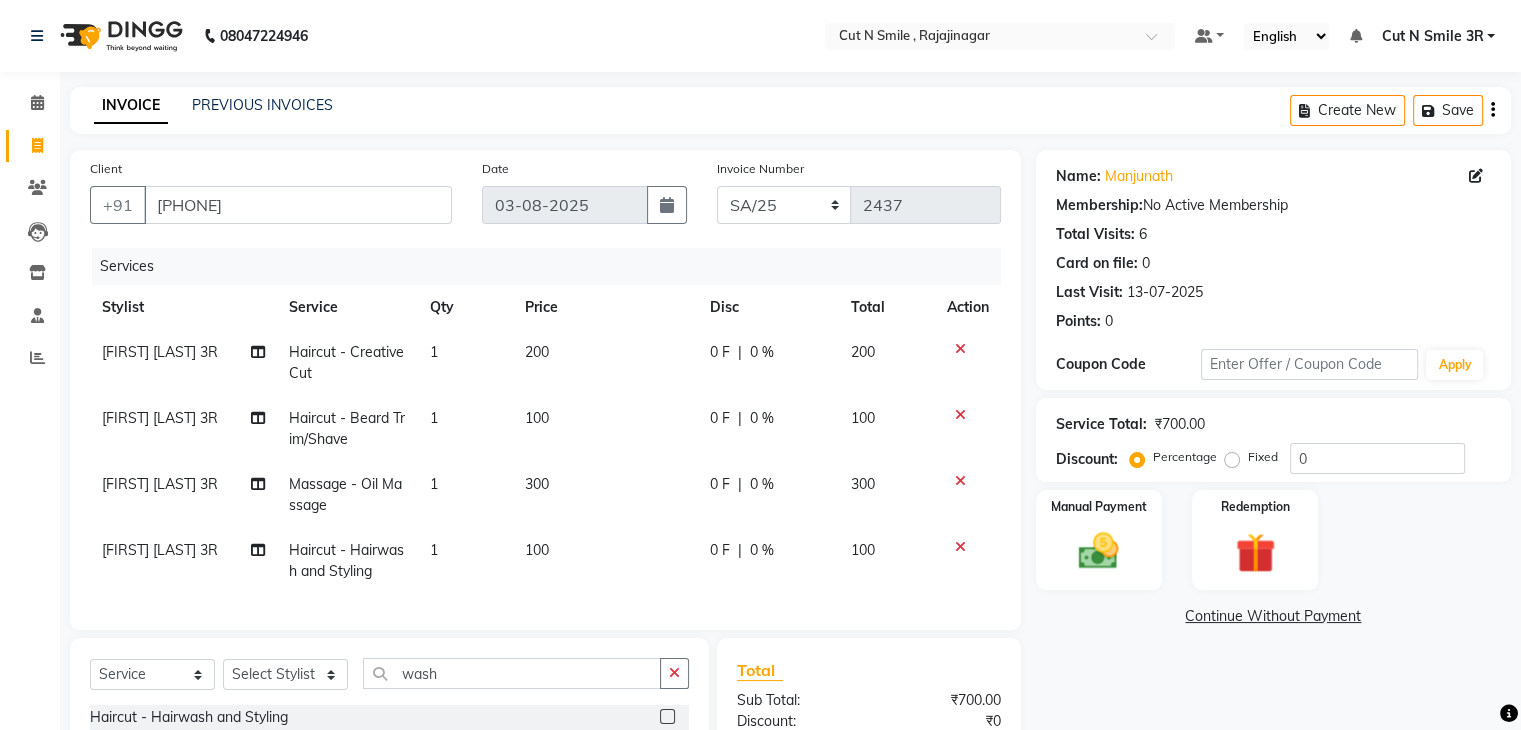 click on "Name: [FIRST]  Membership:  No Active Membership  Total Visits:  6 Card on file:  0 Last Visit:   13-07-2025 Points:   0  Coupon Code Apply Service Total:  ₹700.00  Discount:  Percentage   Fixed  0 Manual Payment Redemption  Continue Without Payment" 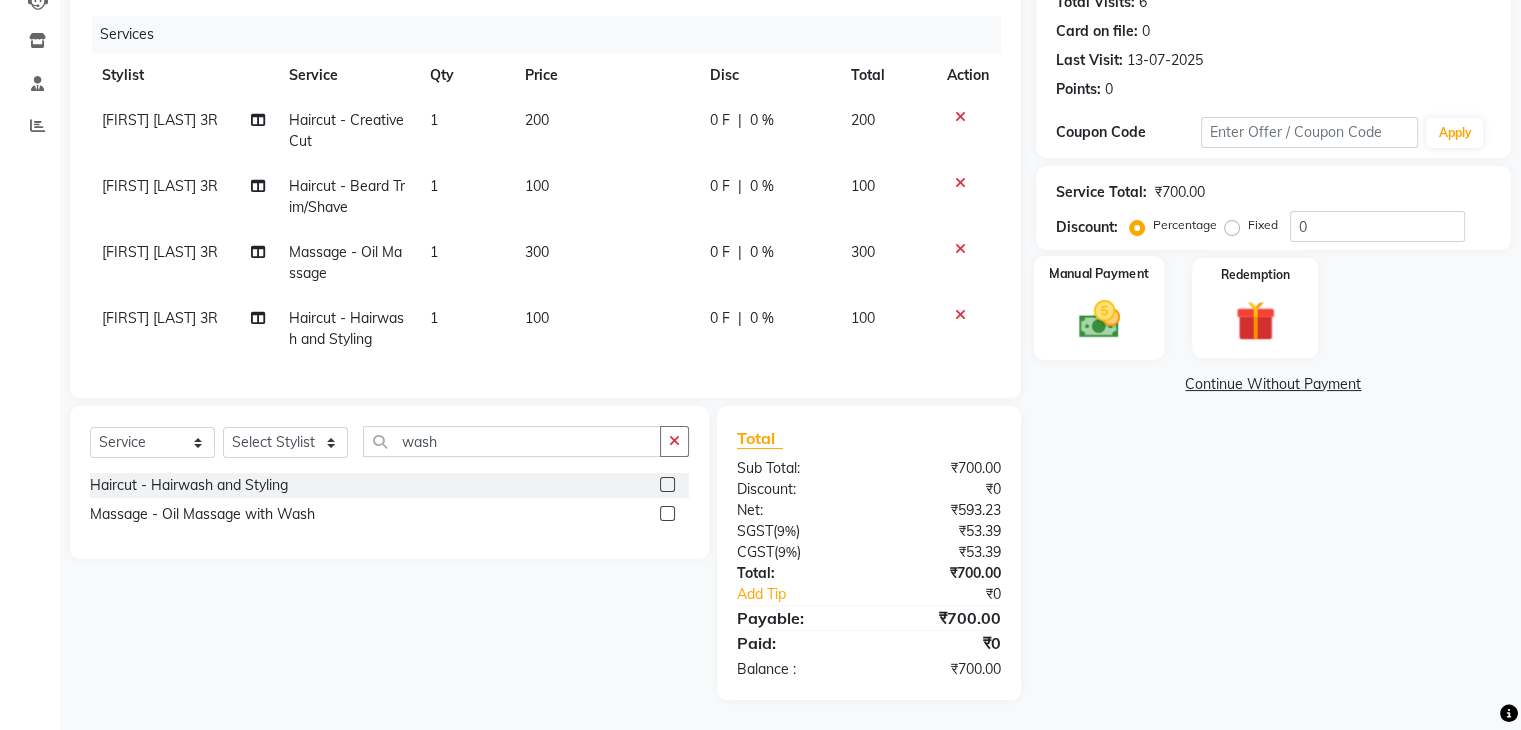 click 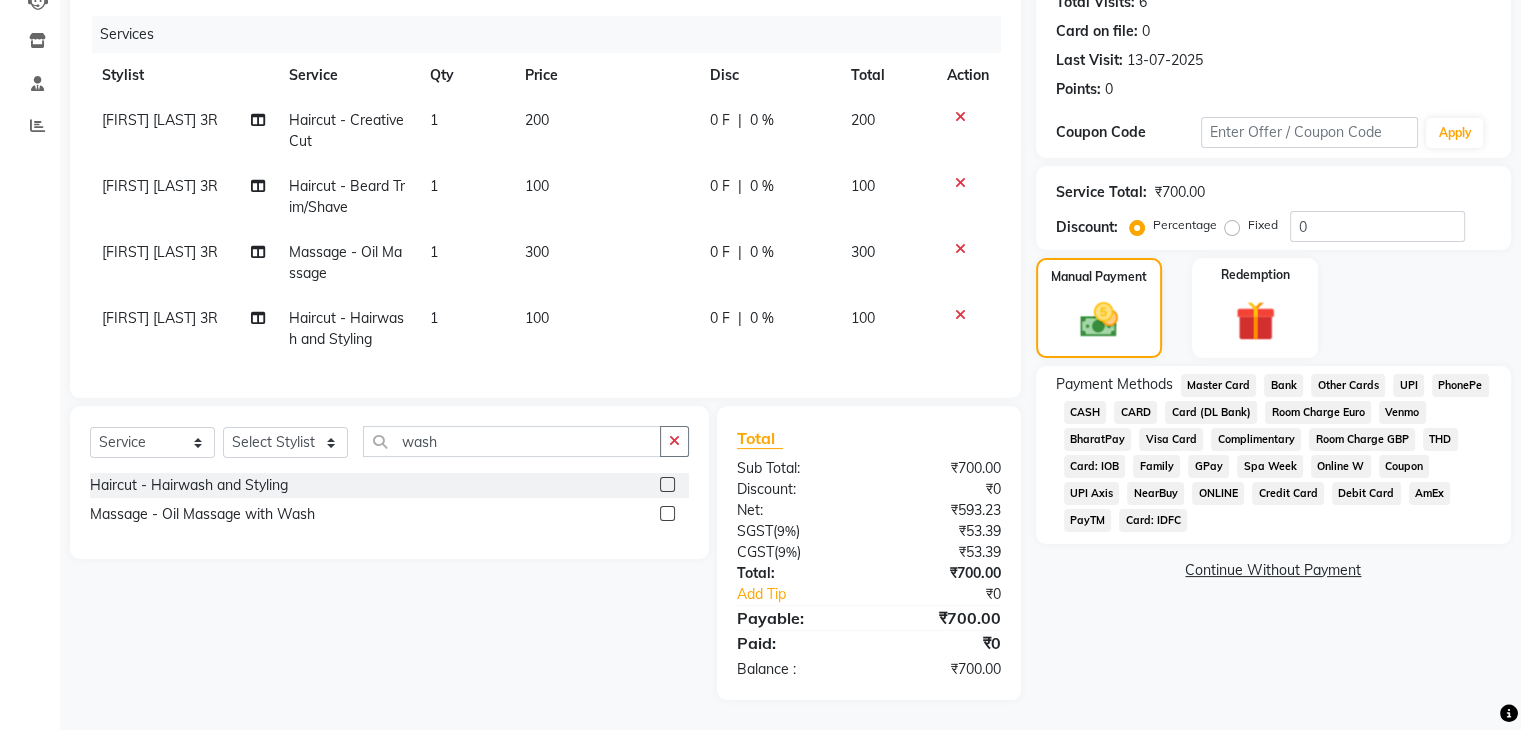 click on "UPI" 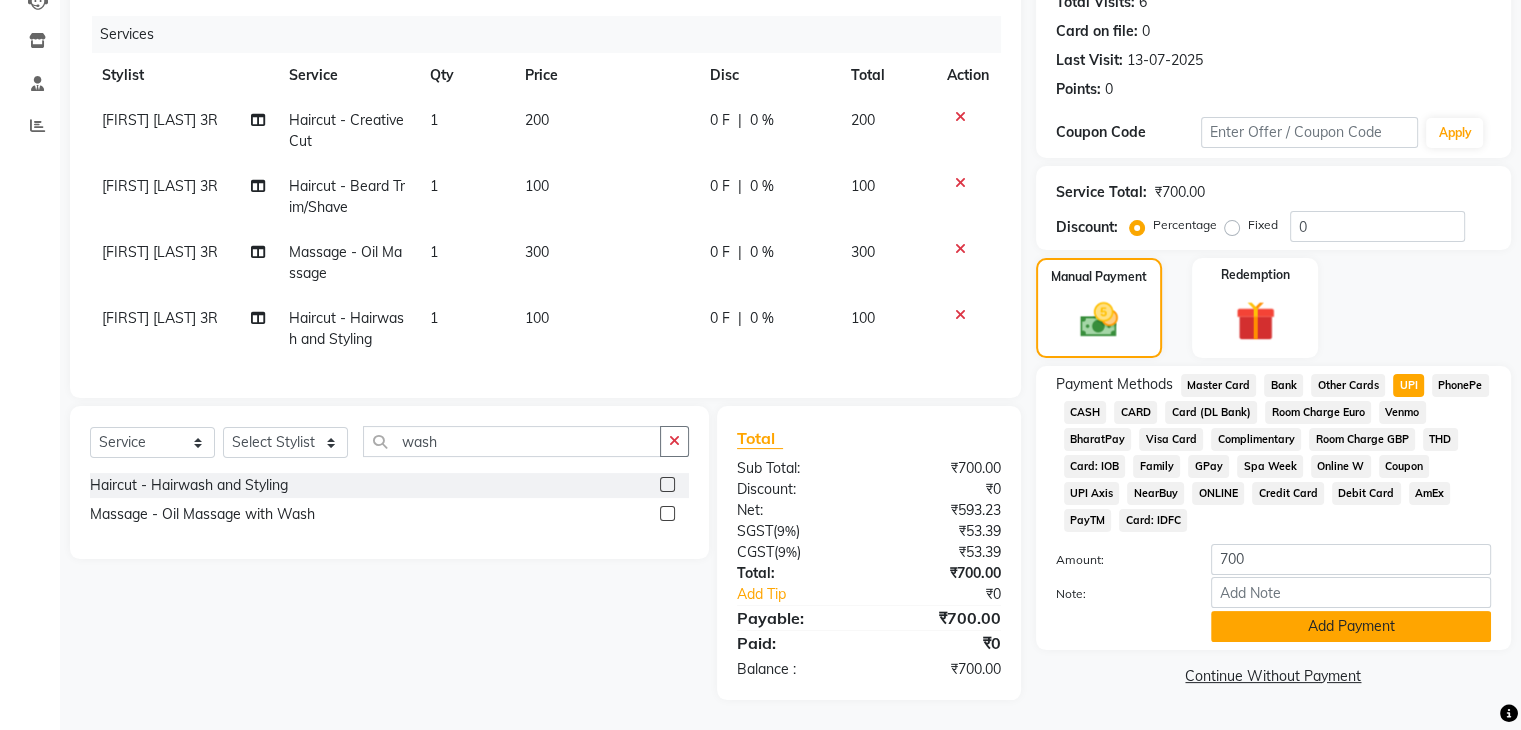 click on "Add Payment" 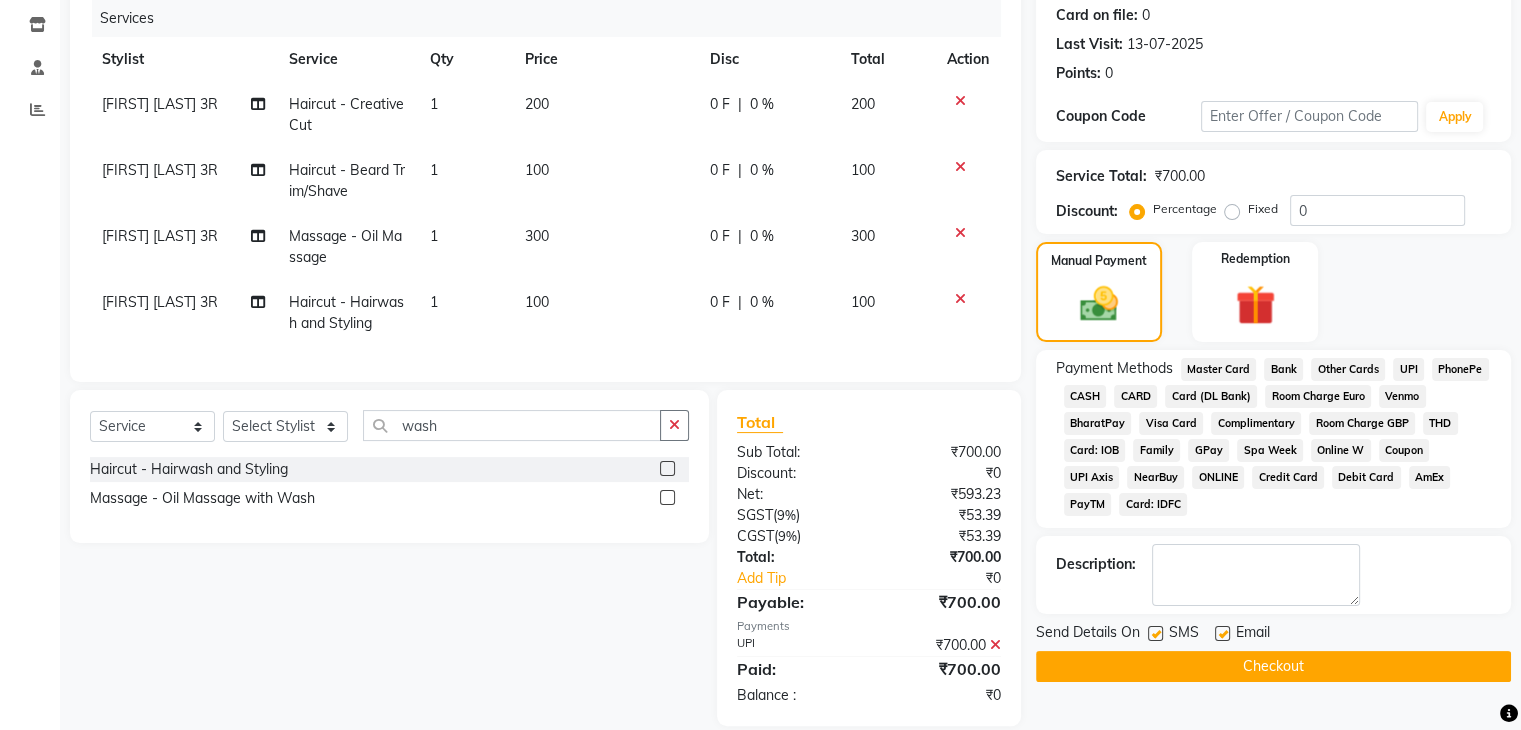 click on "Checkout" 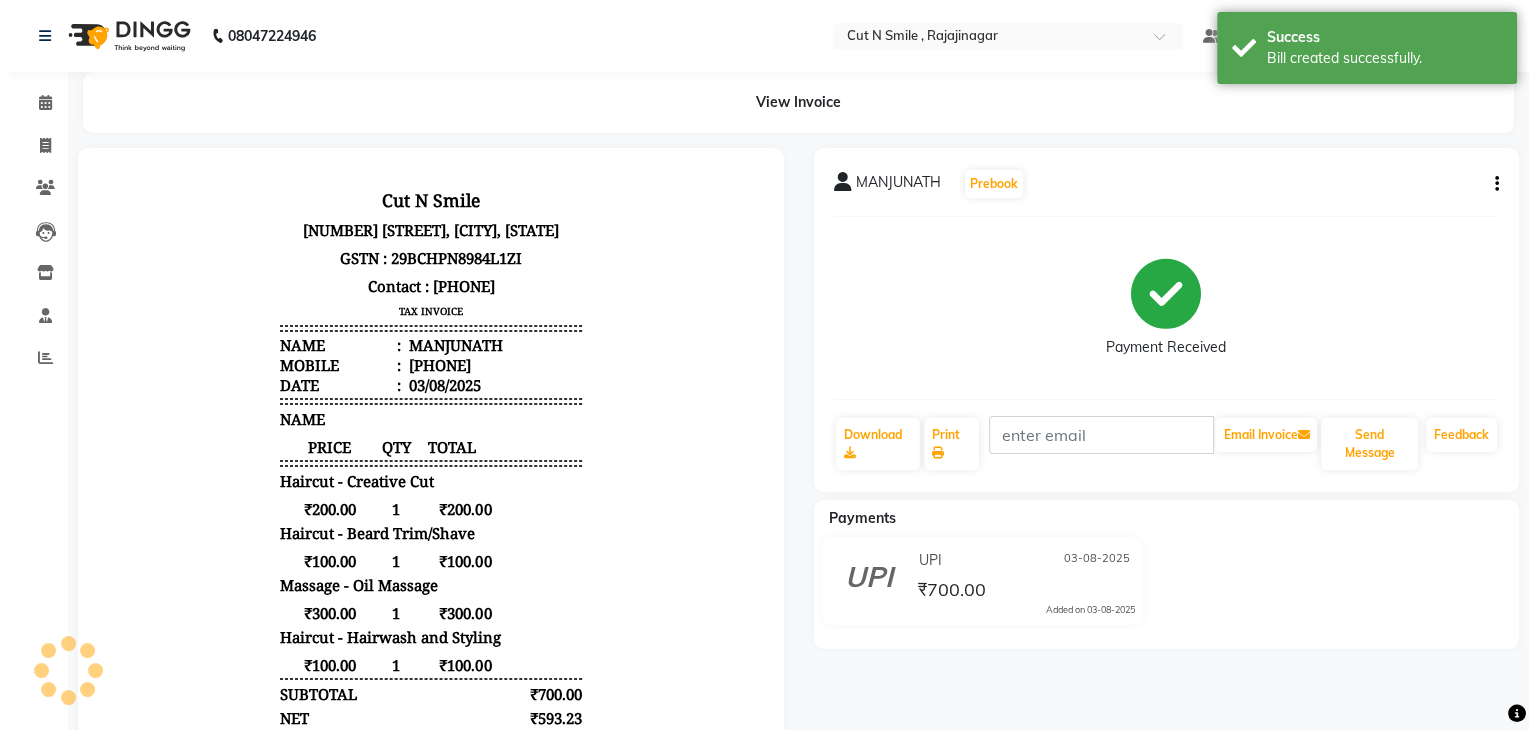 scroll, scrollTop: 0, scrollLeft: 0, axis: both 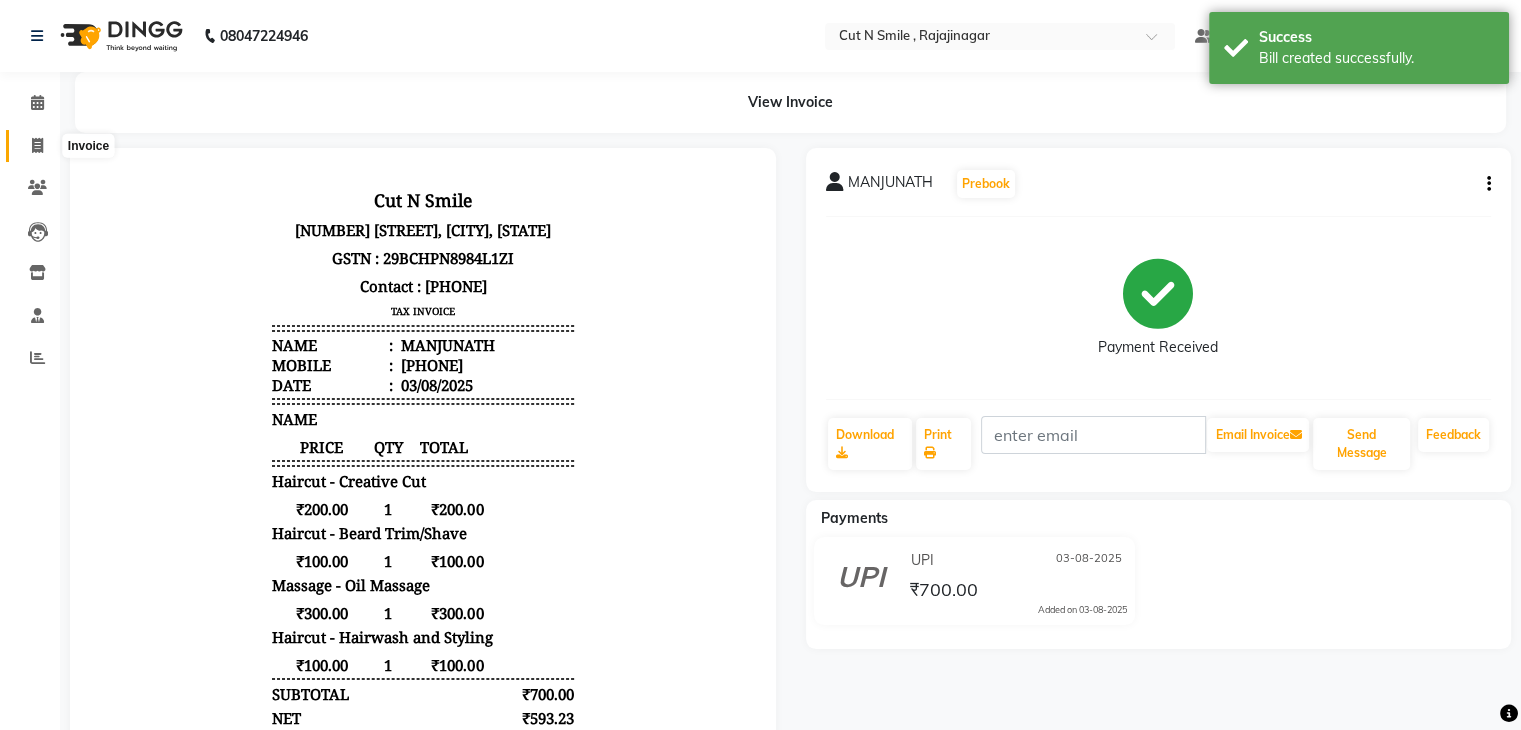 click 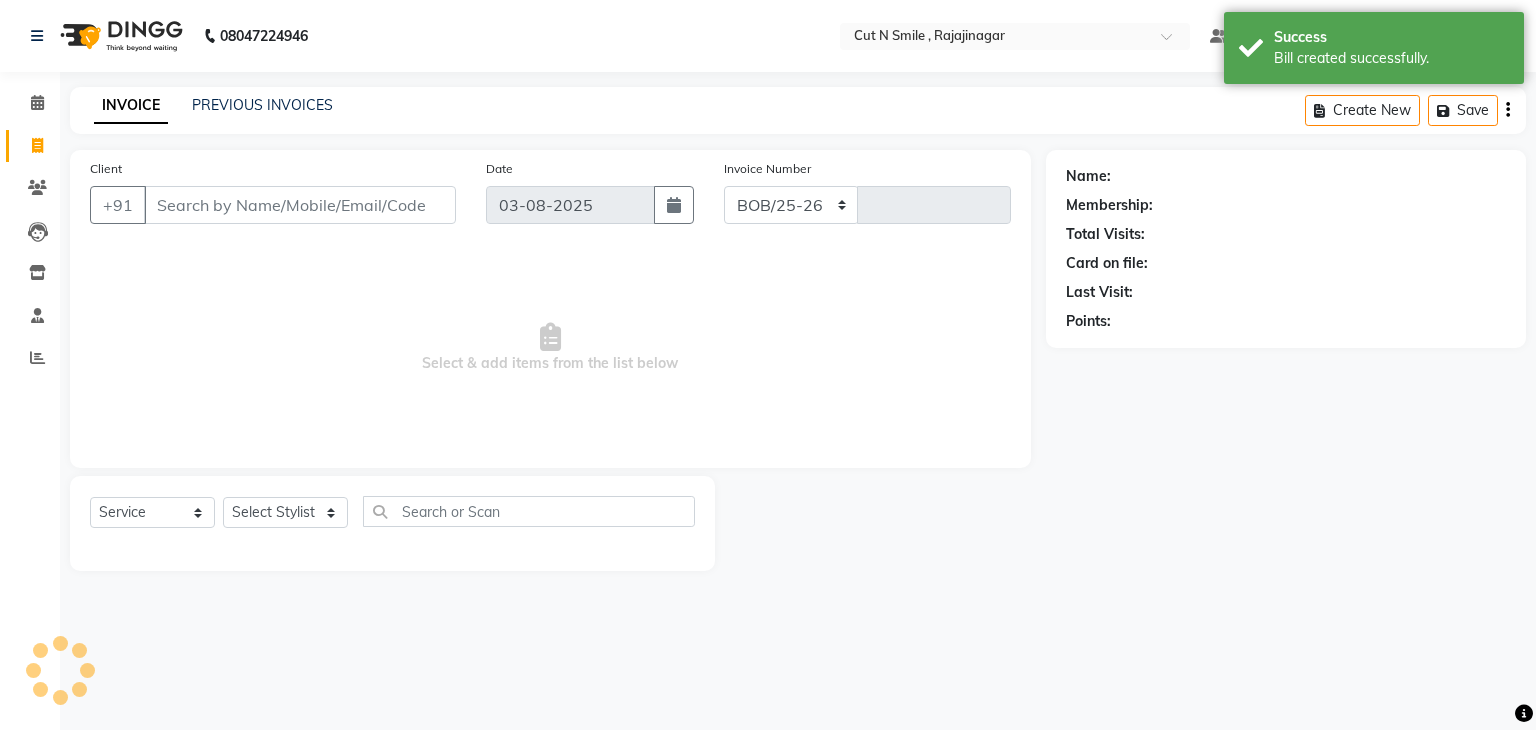 select on "7187" 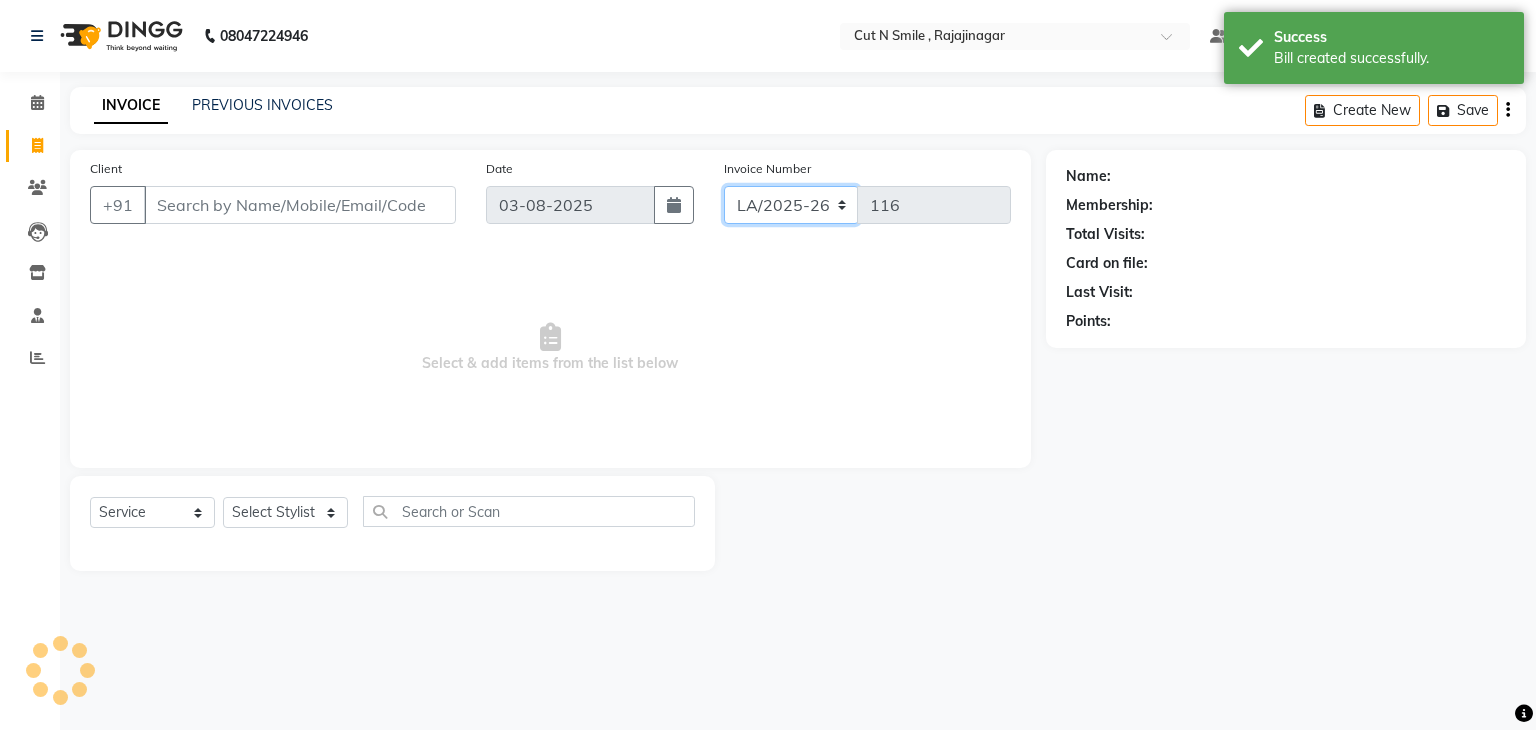 click on "BOB/25-26 LA/2025-26 SH/25 CH/25 SA/25" 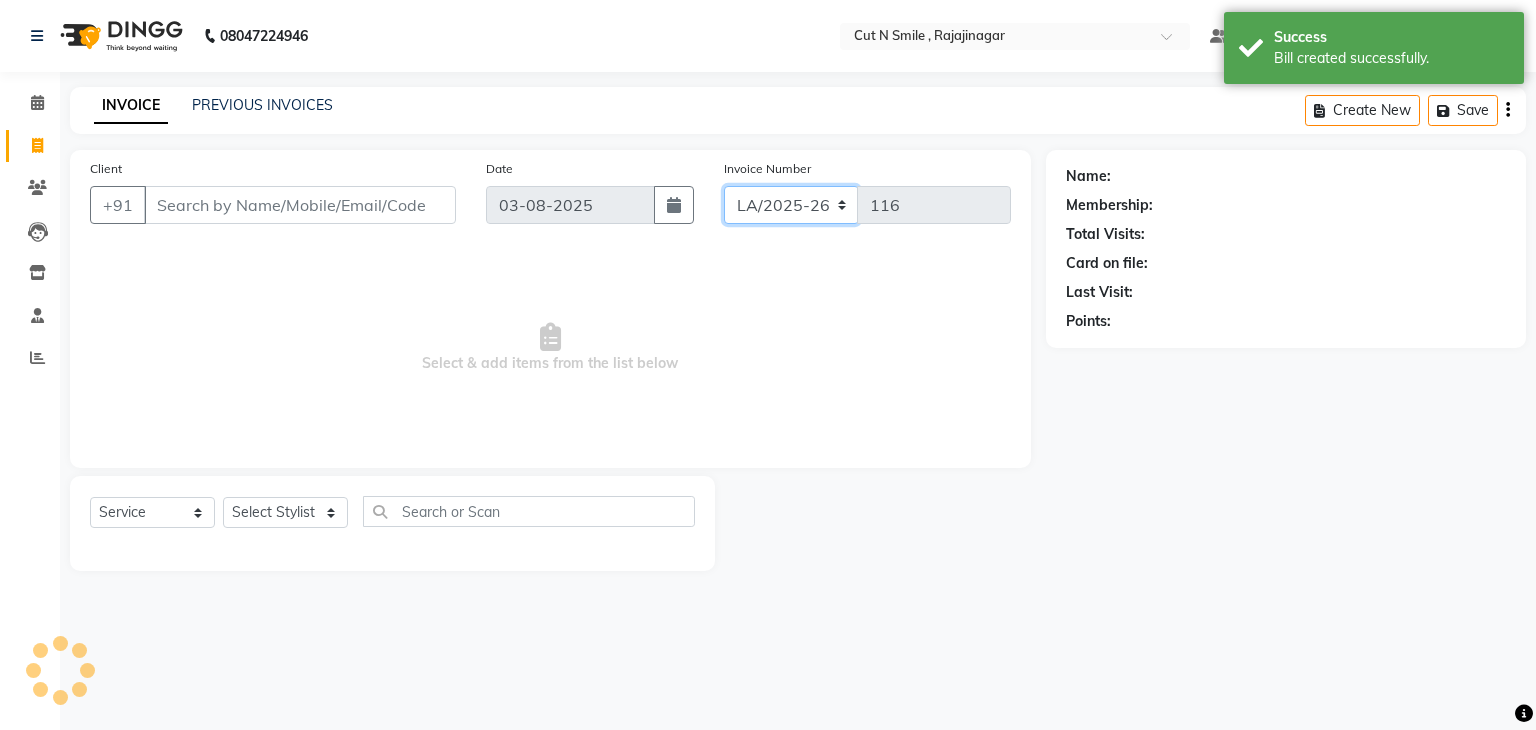 select on "7181" 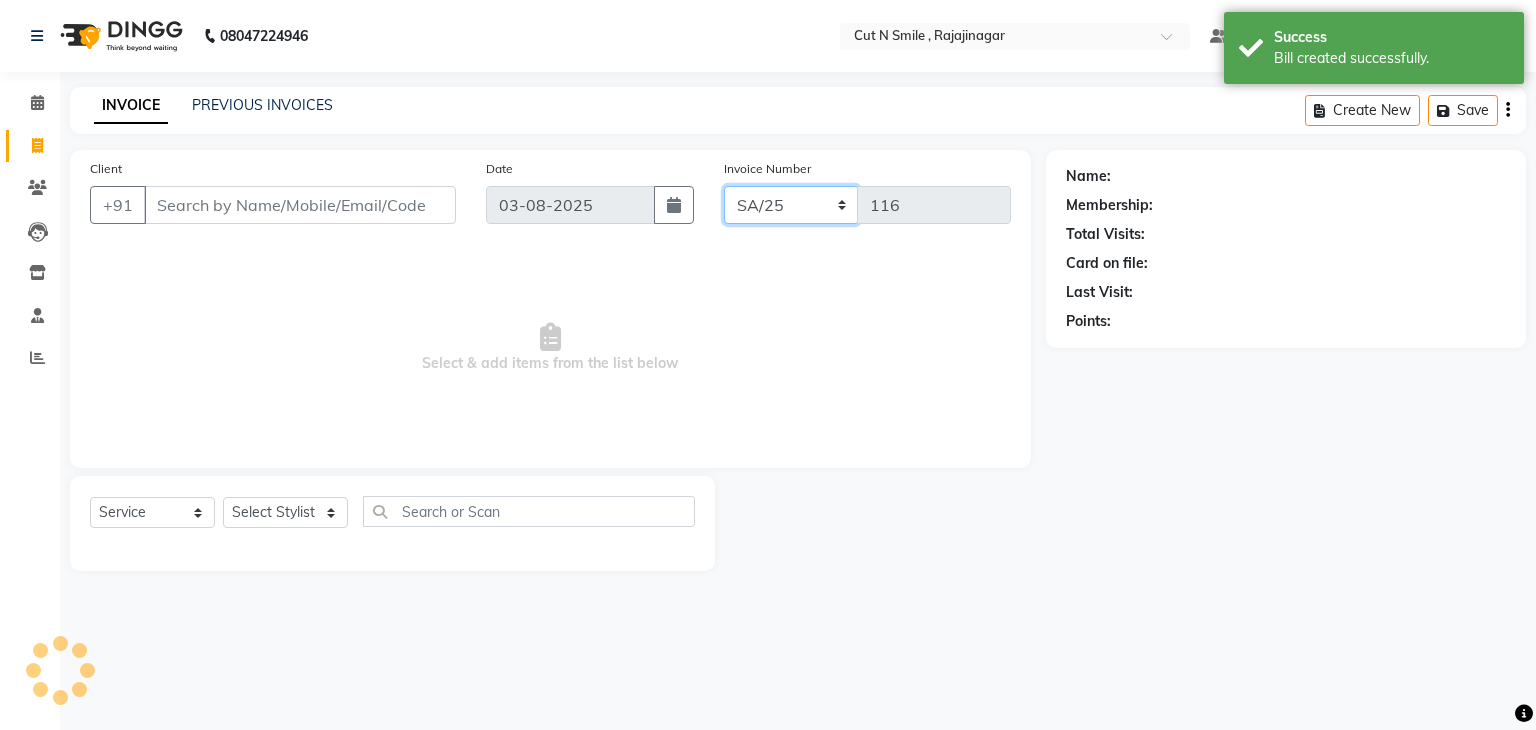 click on "BOB/25-26 LA/2025-26 SH/25 CH/25 SA/25" 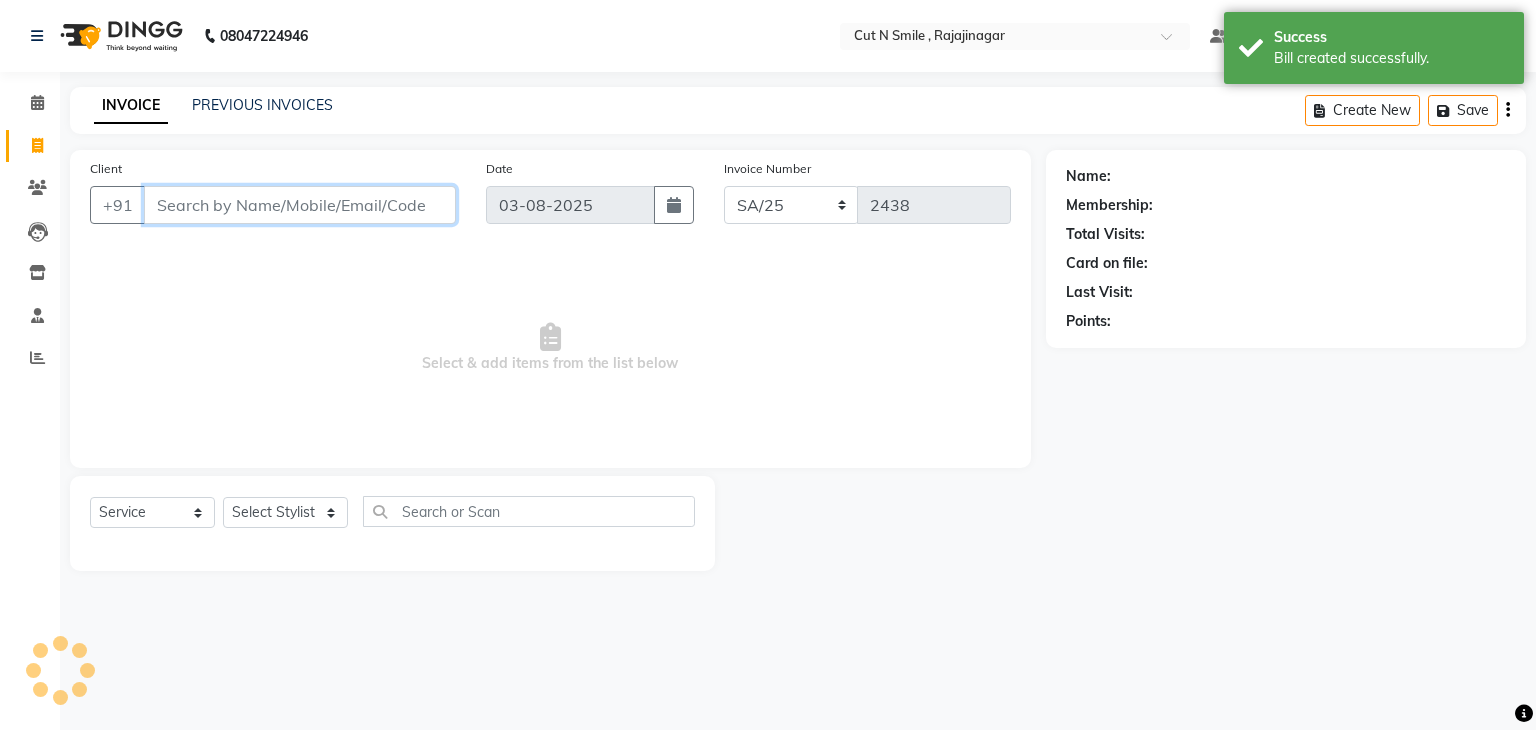 click on "Client" at bounding box center (300, 205) 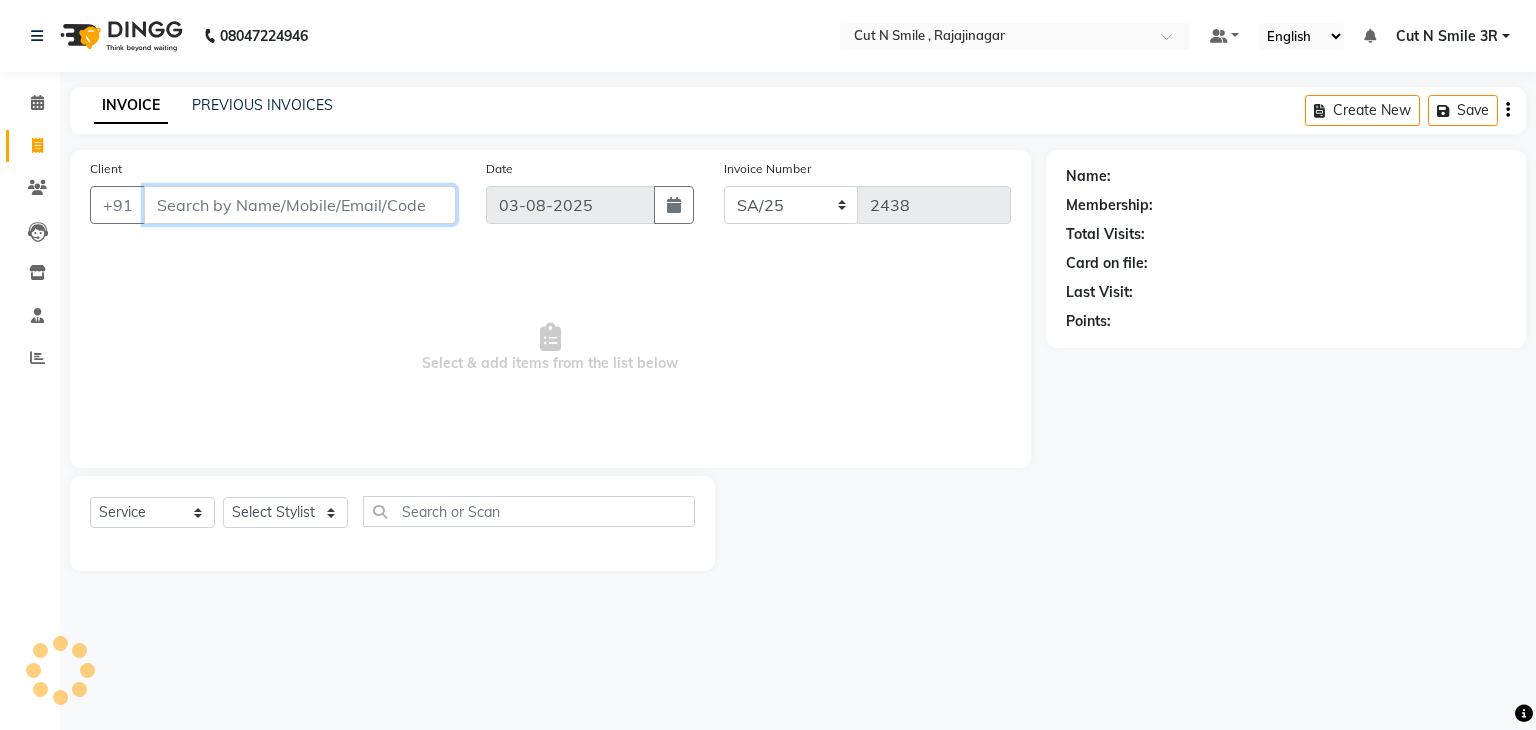 click on "Client" at bounding box center [300, 205] 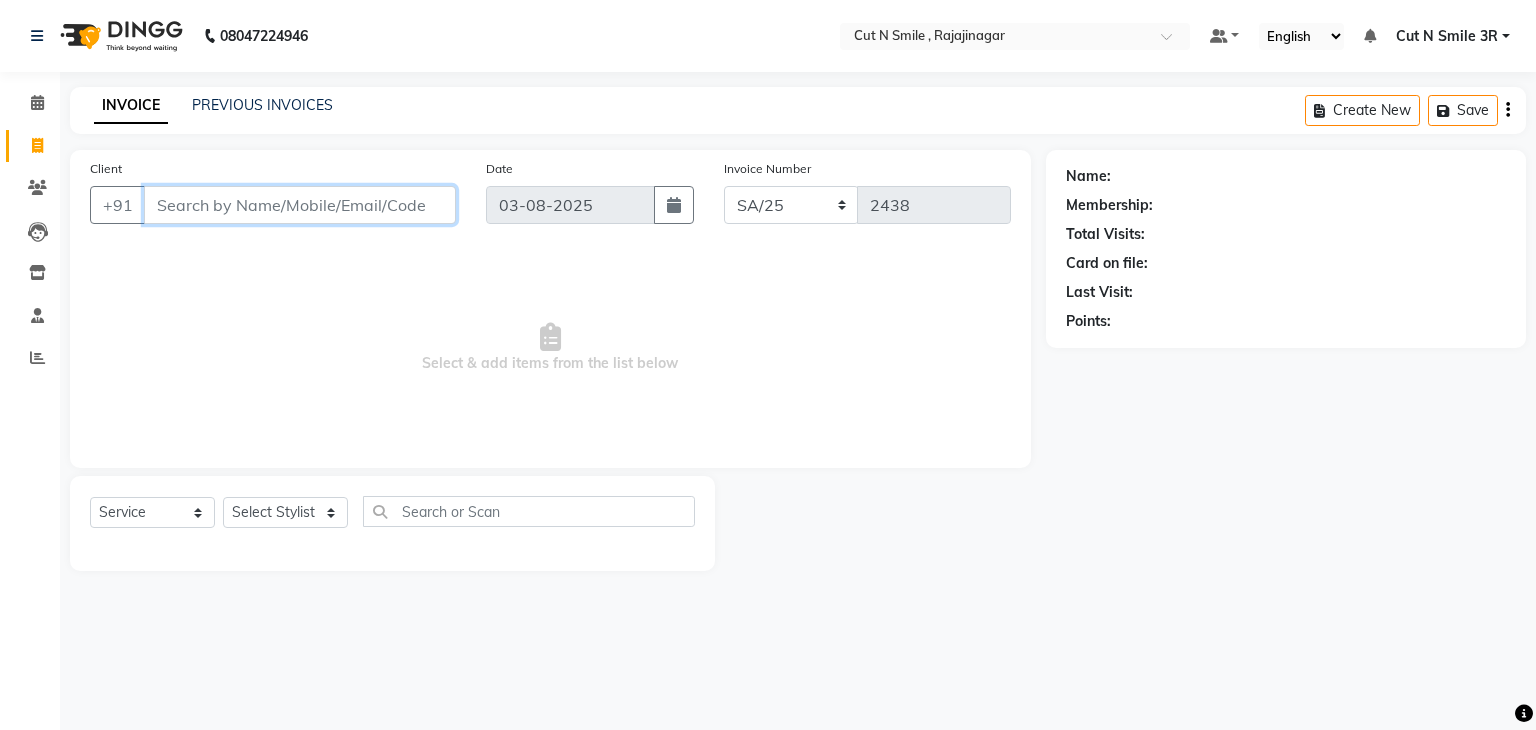 click on "Client" at bounding box center (300, 205) 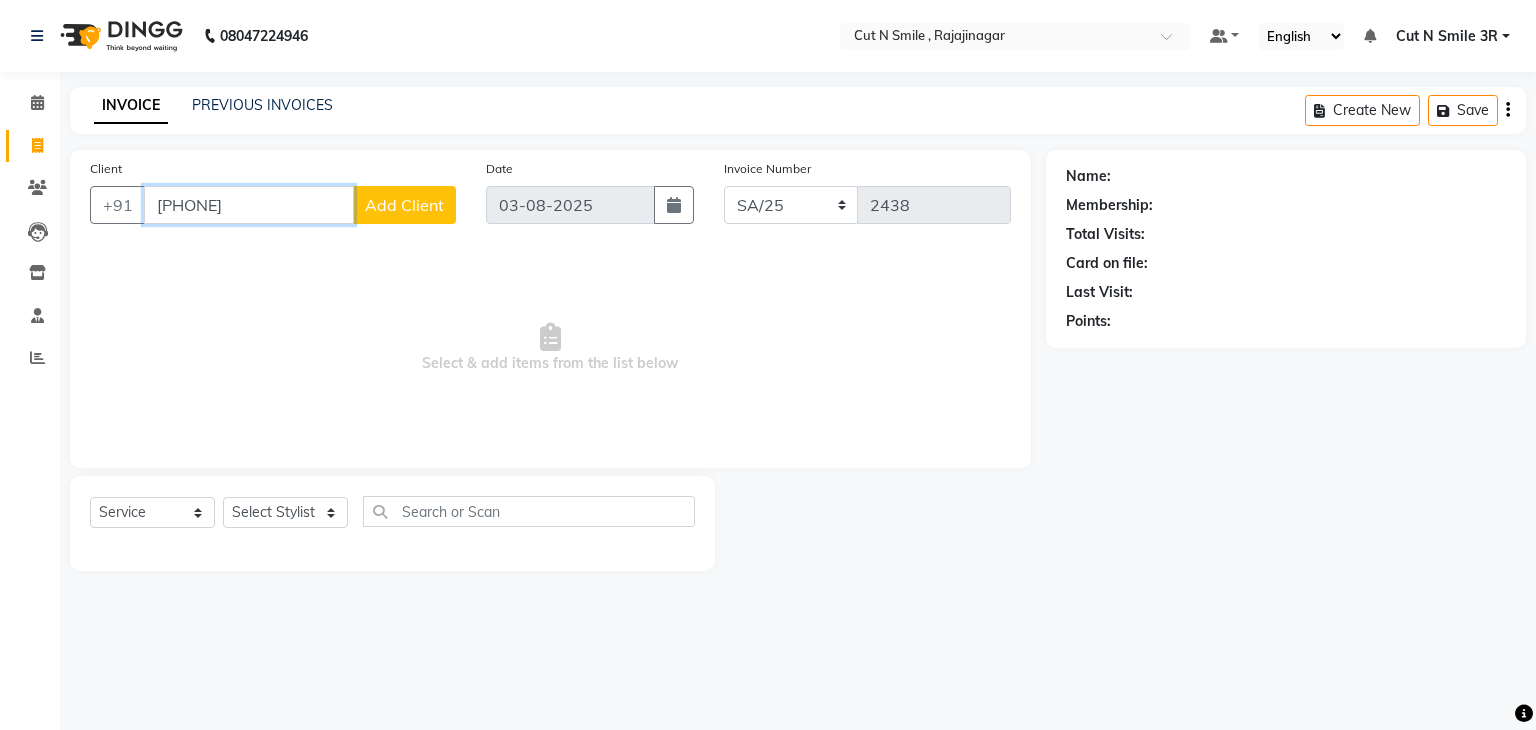 type on "[PHONE]" 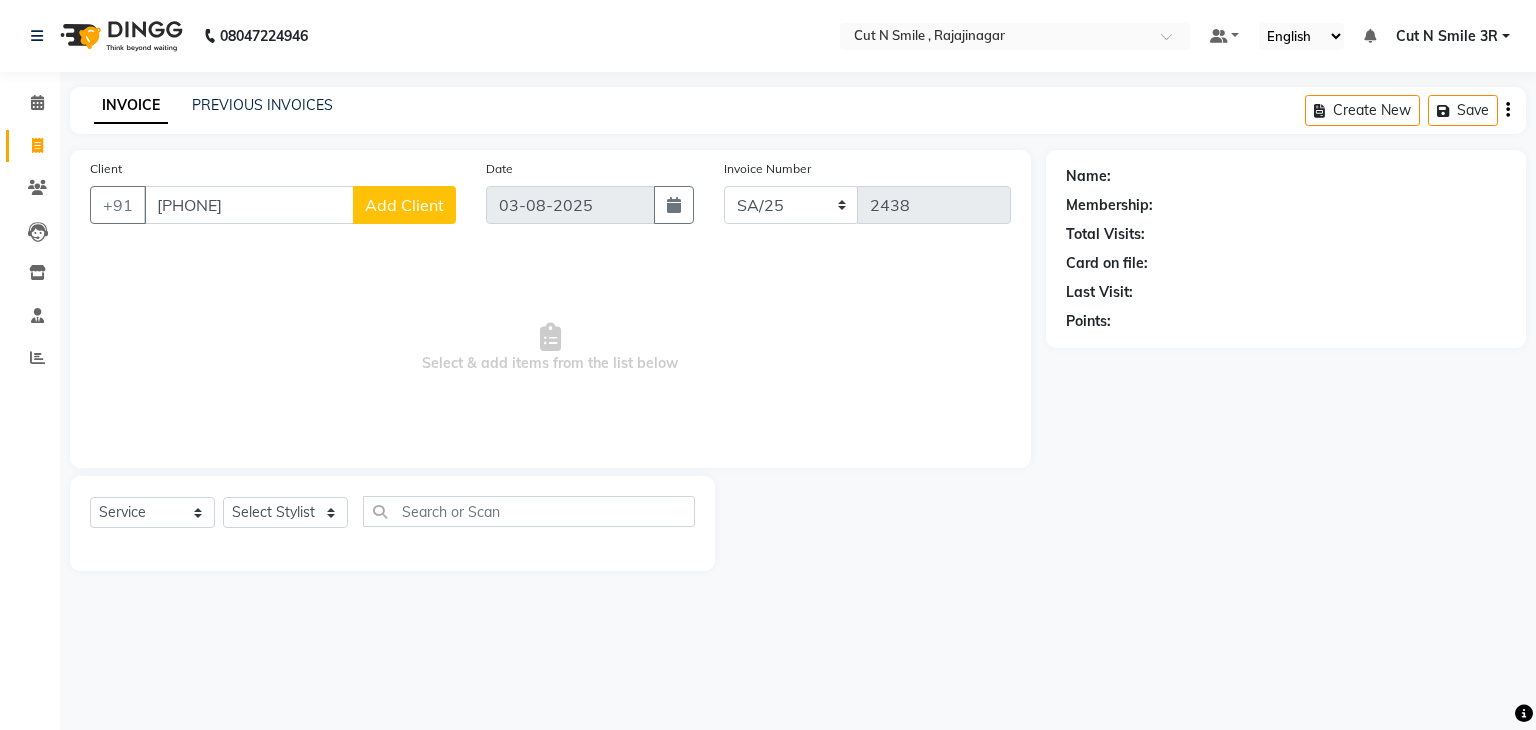 click on "Add Client" 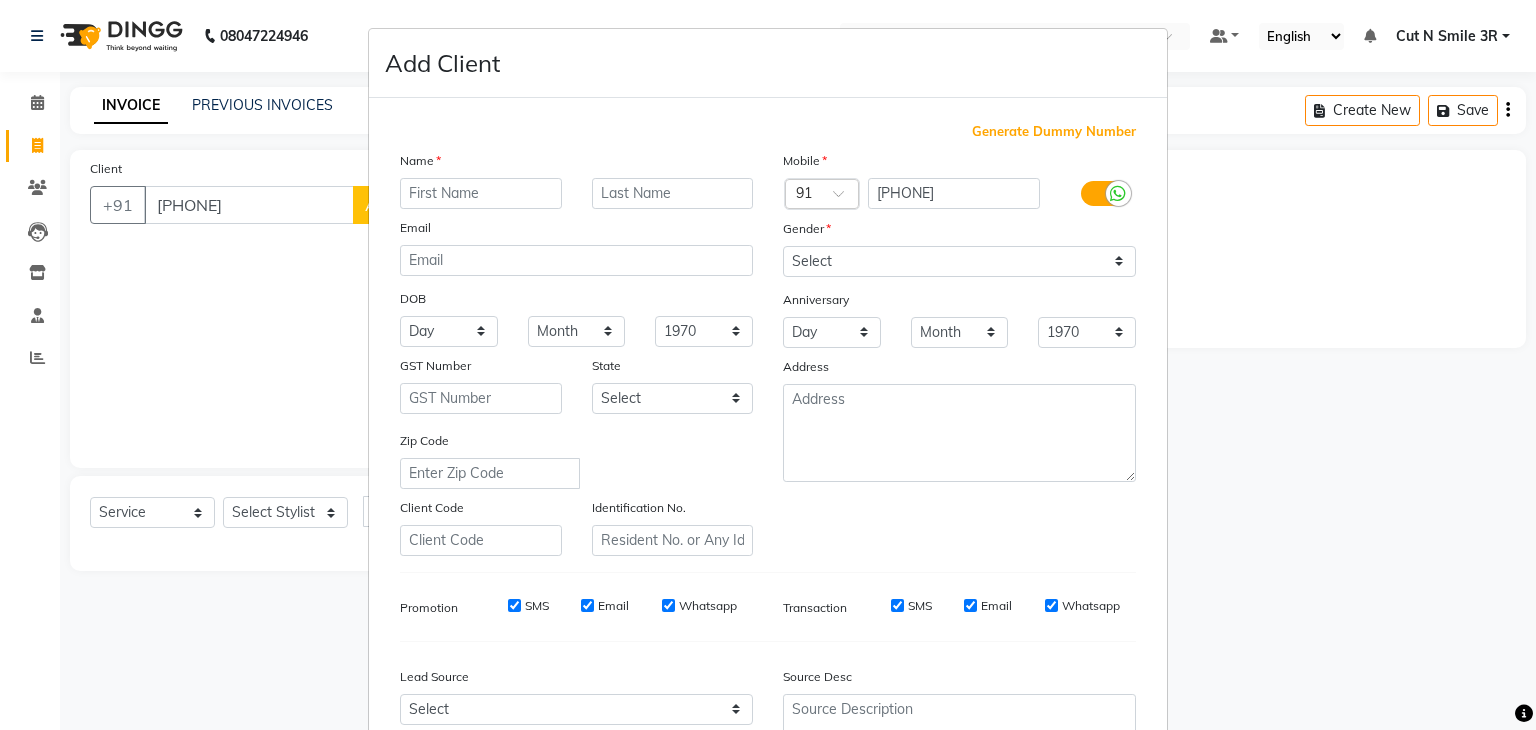 click at bounding box center [481, 193] 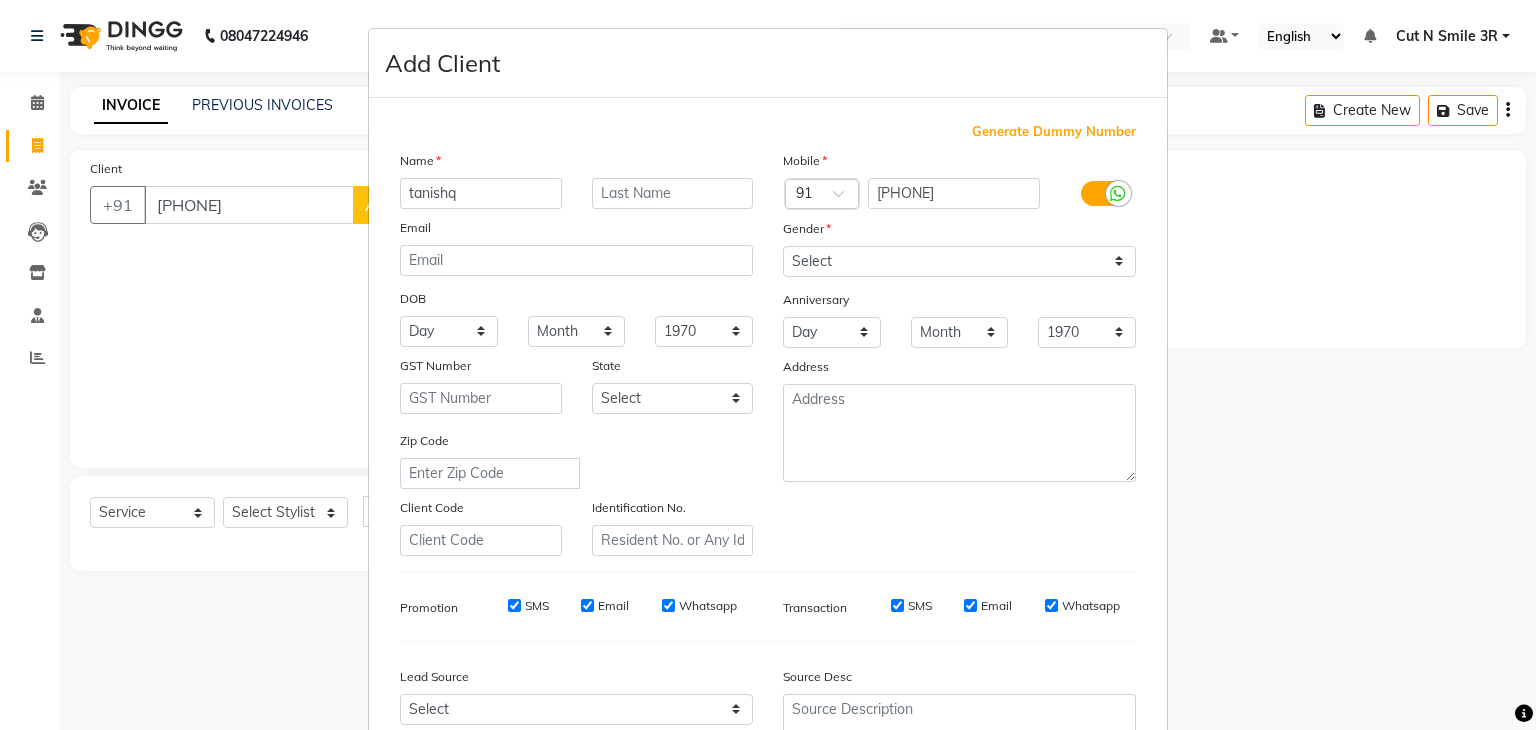 click on "tanishq" at bounding box center (481, 193) 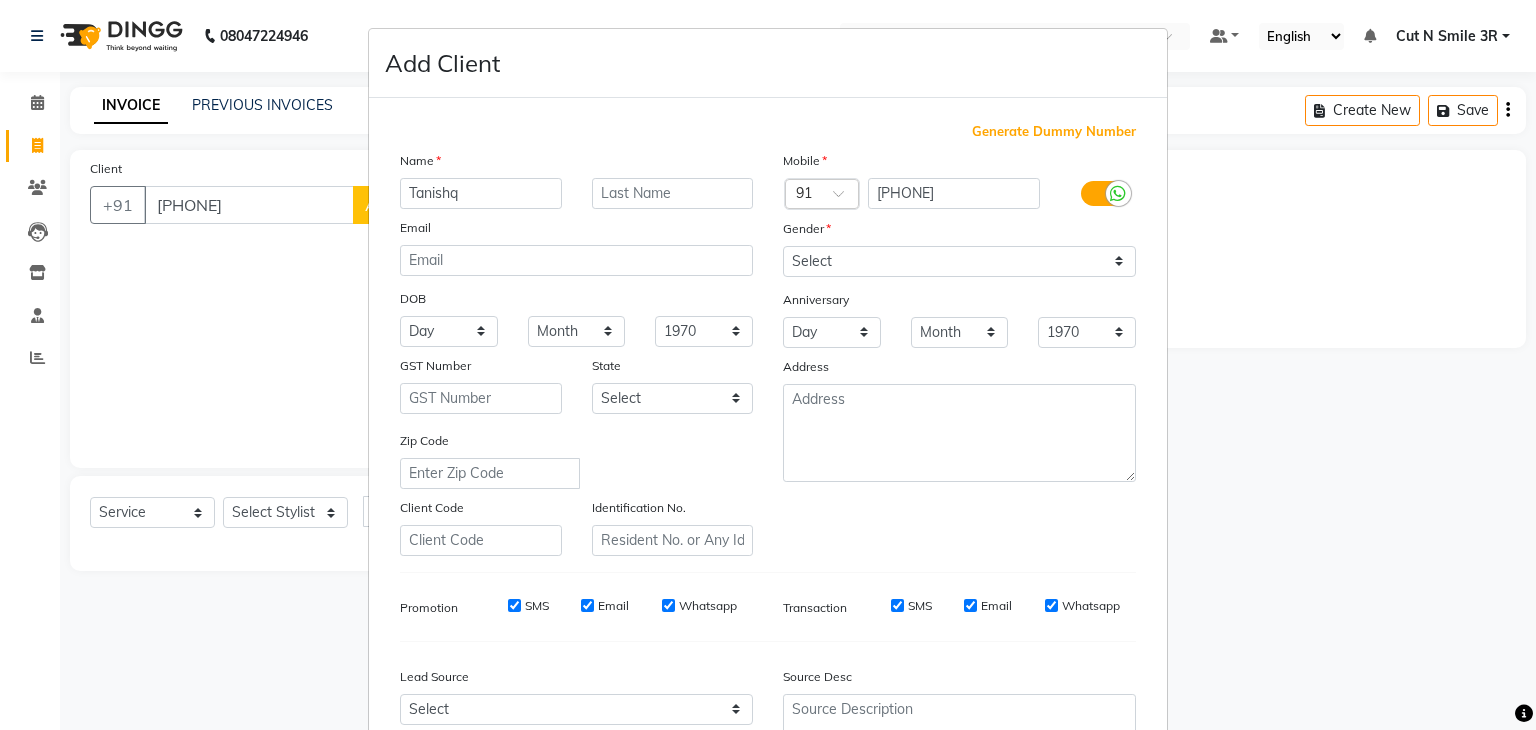 type on "Tanishq" 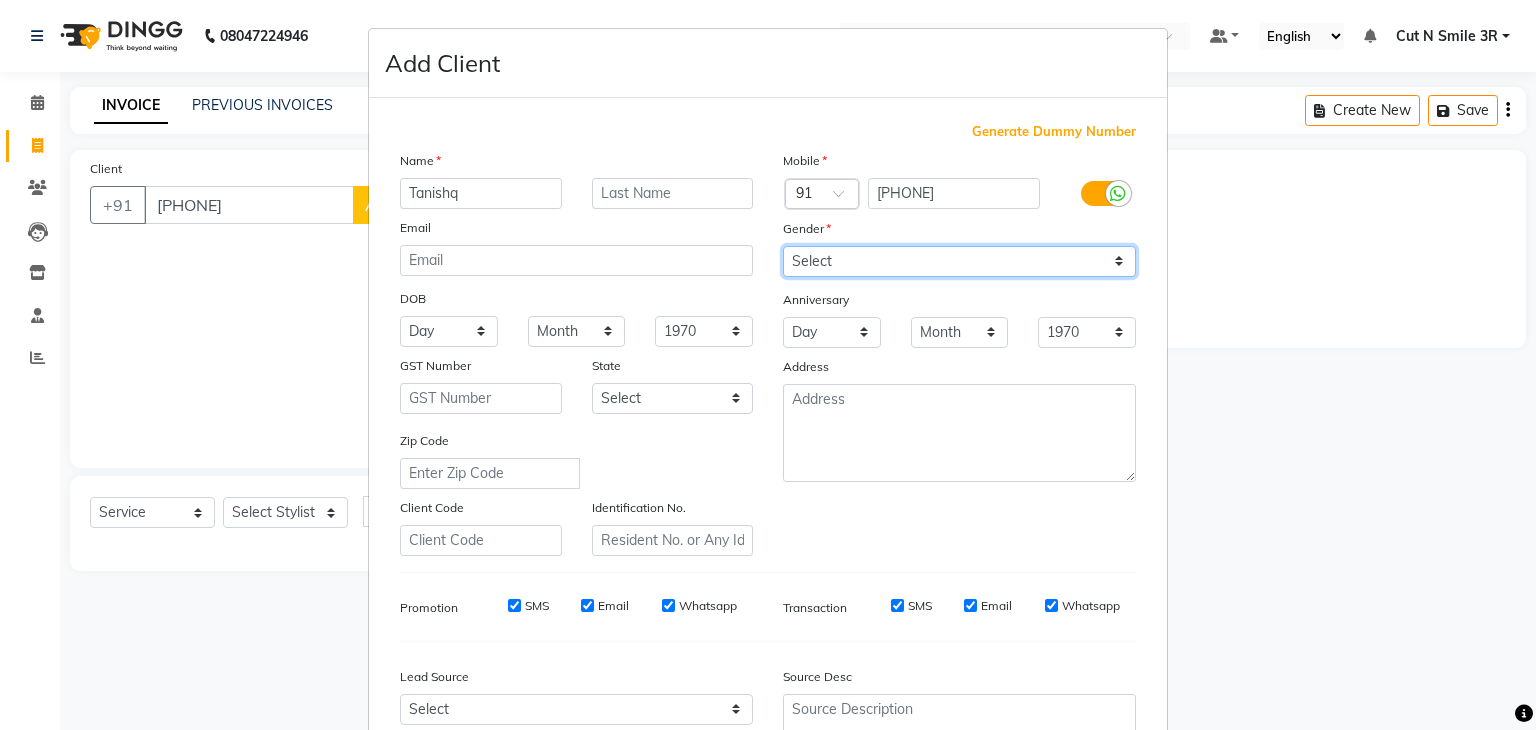 click on "Select Male Female Other Prefer Not To Say" at bounding box center [959, 261] 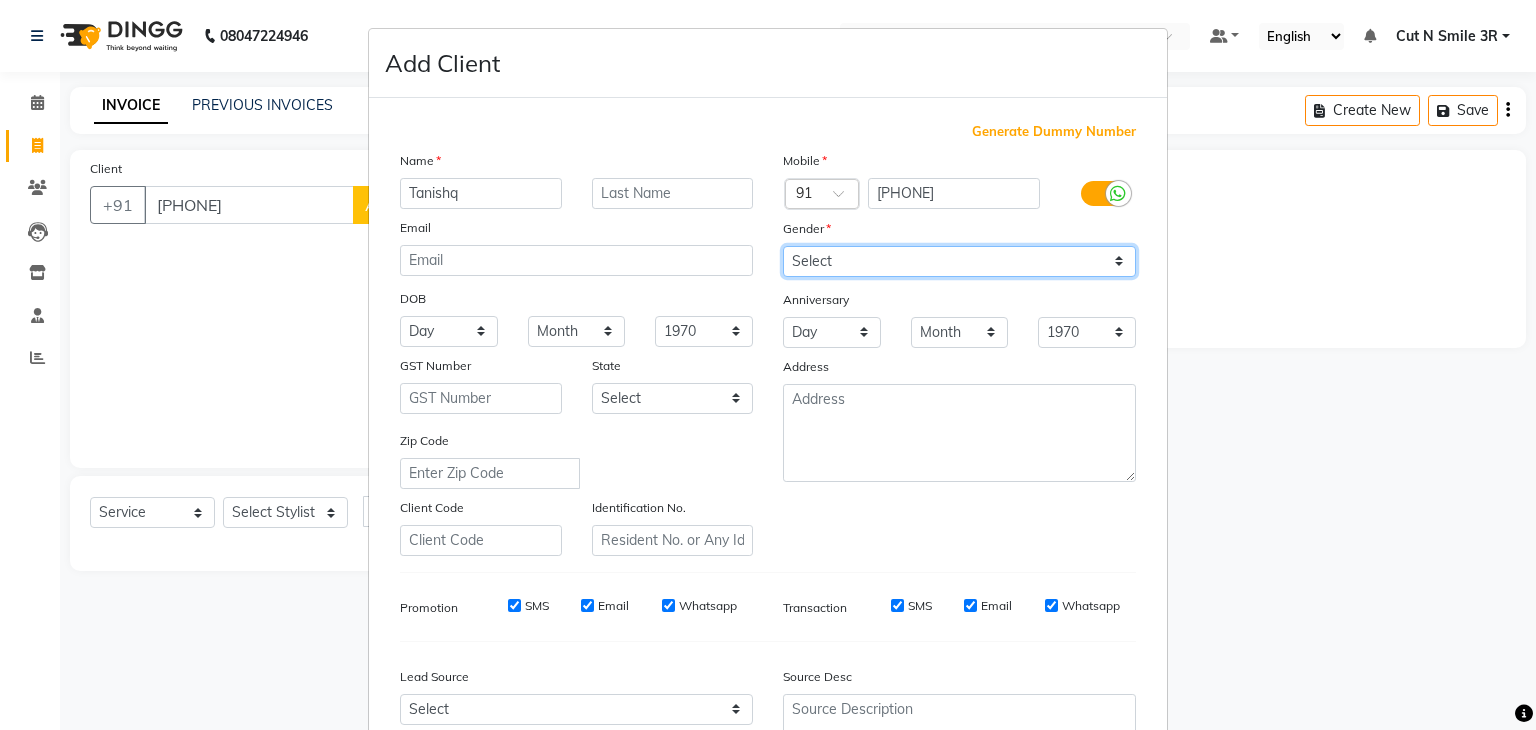 select on "male" 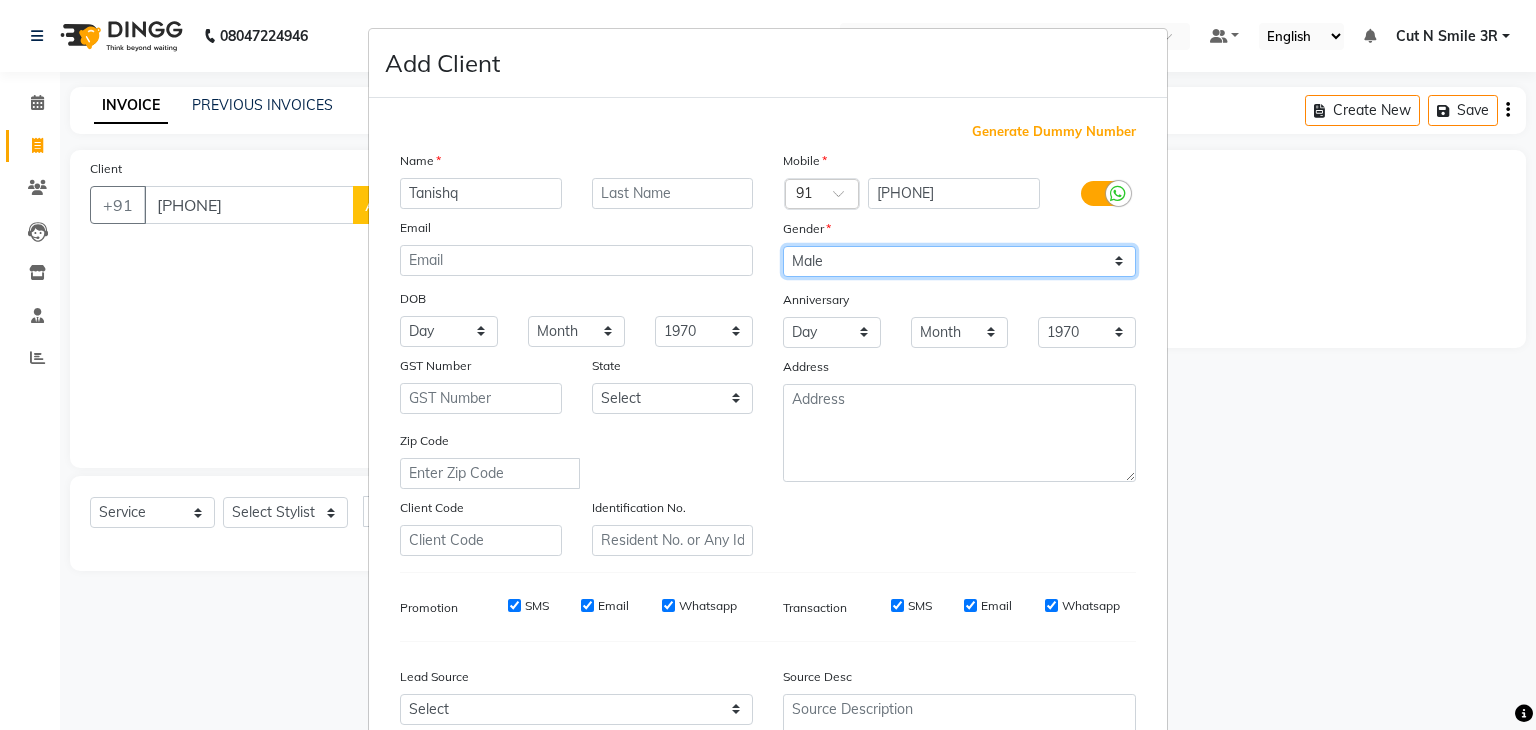click on "Select Male Female Other Prefer Not To Say" at bounding box center [959, 261] 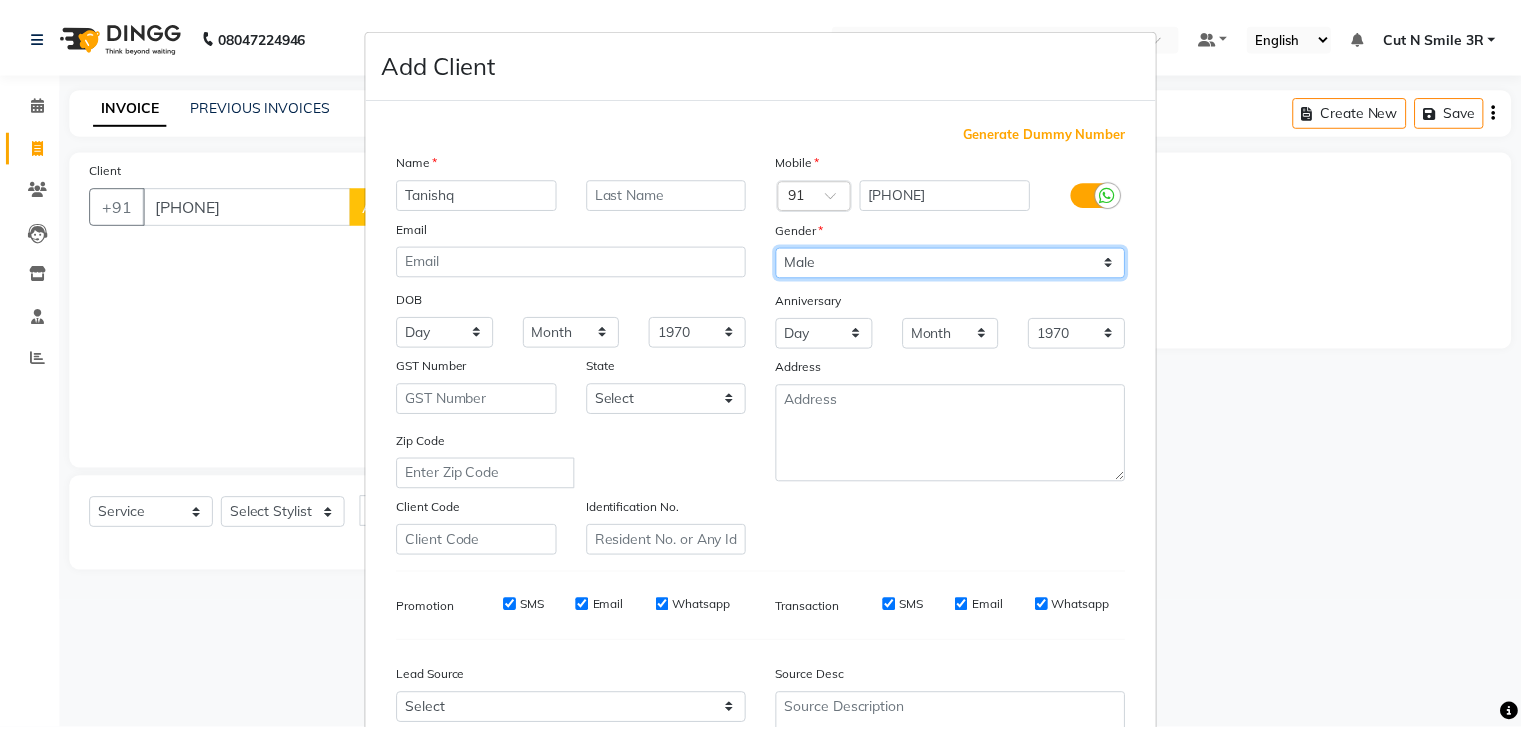 scroll, scrollTop: 203, scrollLeft: 0, axis: vertical 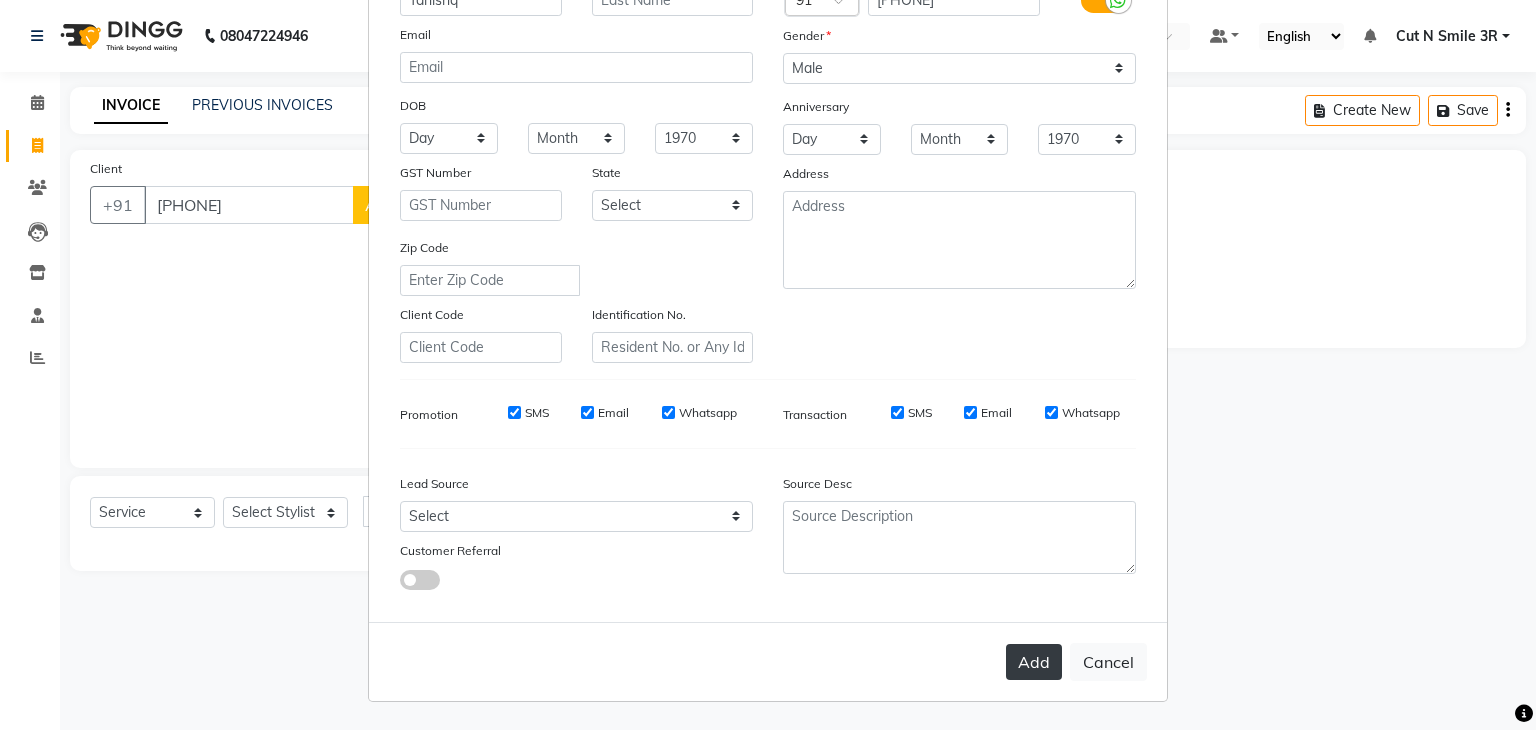 click on "Add" at bounding box center [1034, 662] 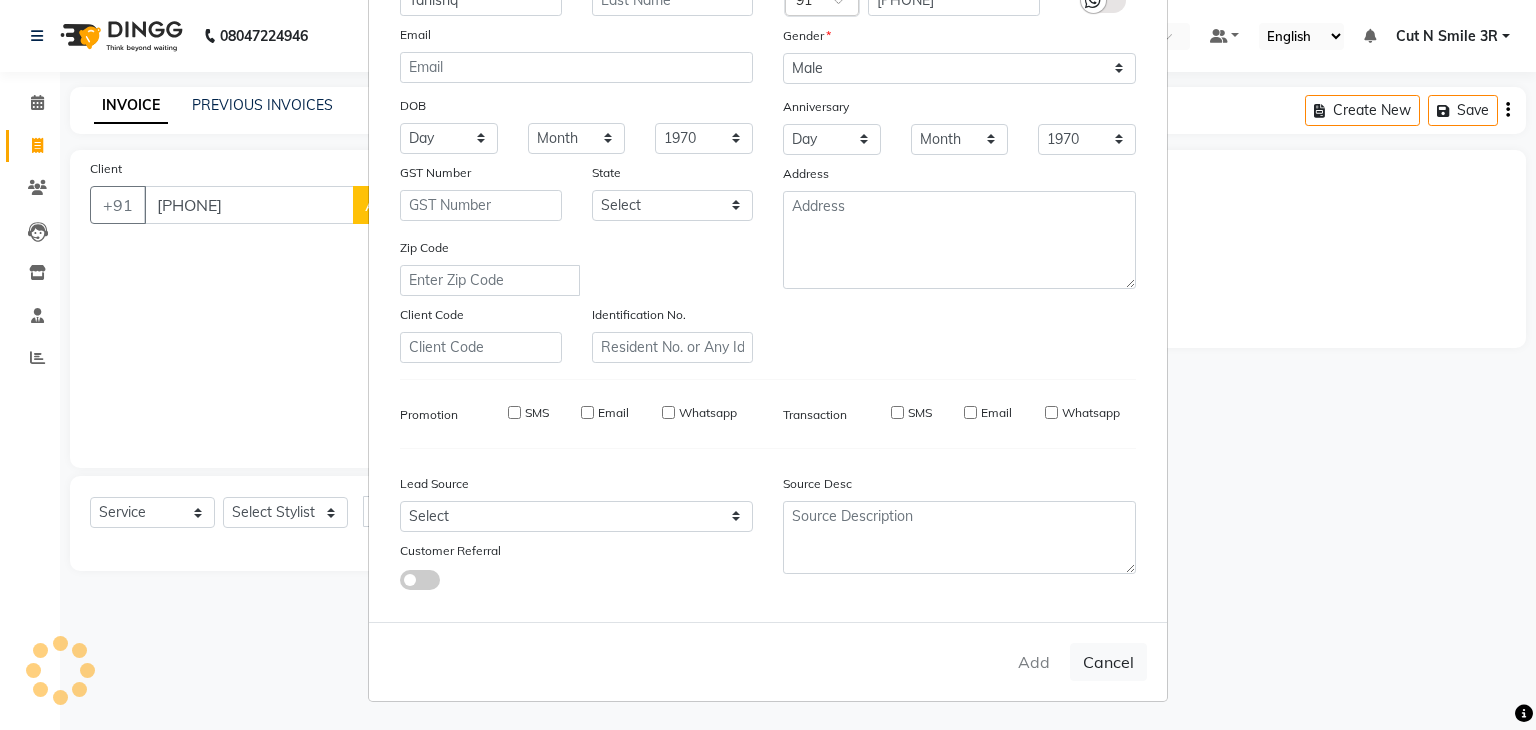 type 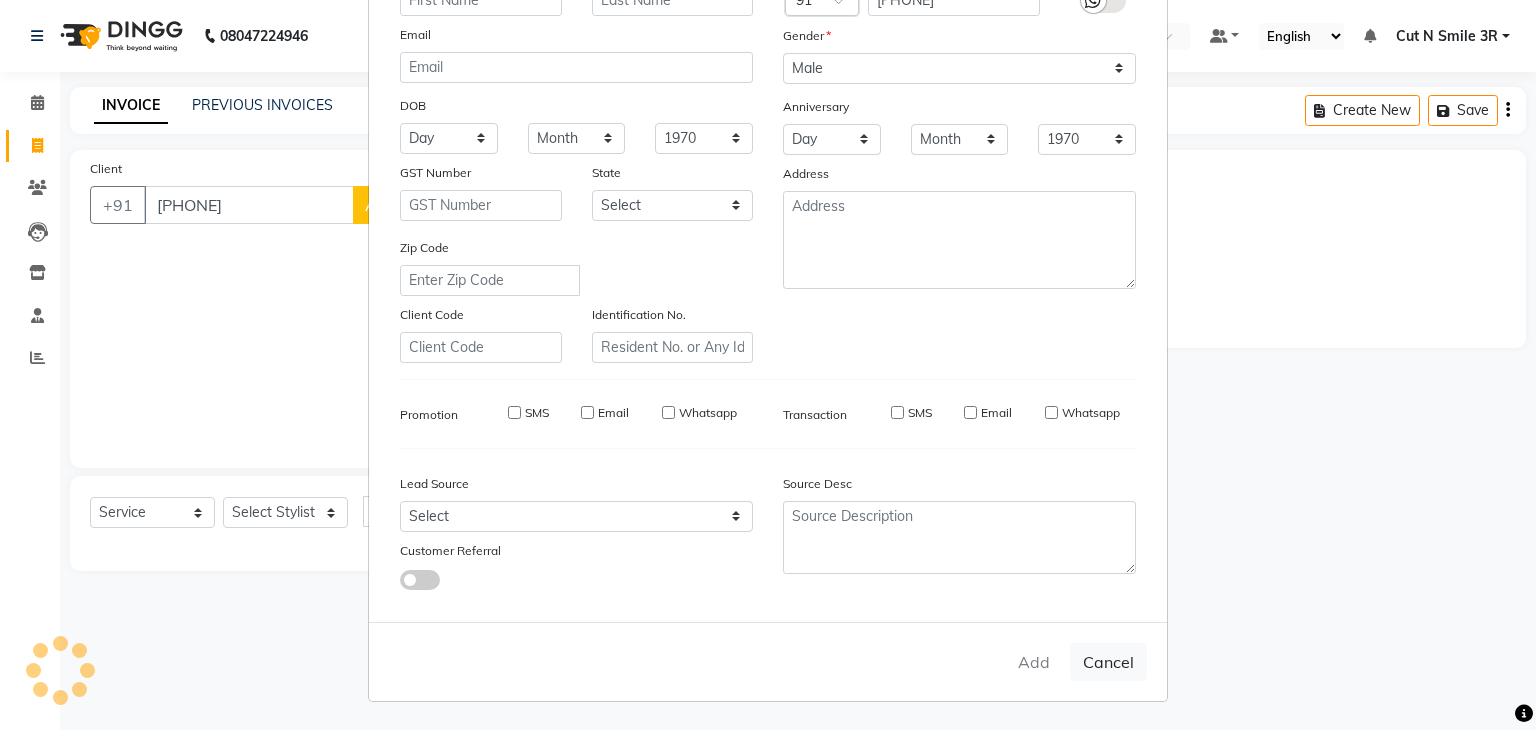 select 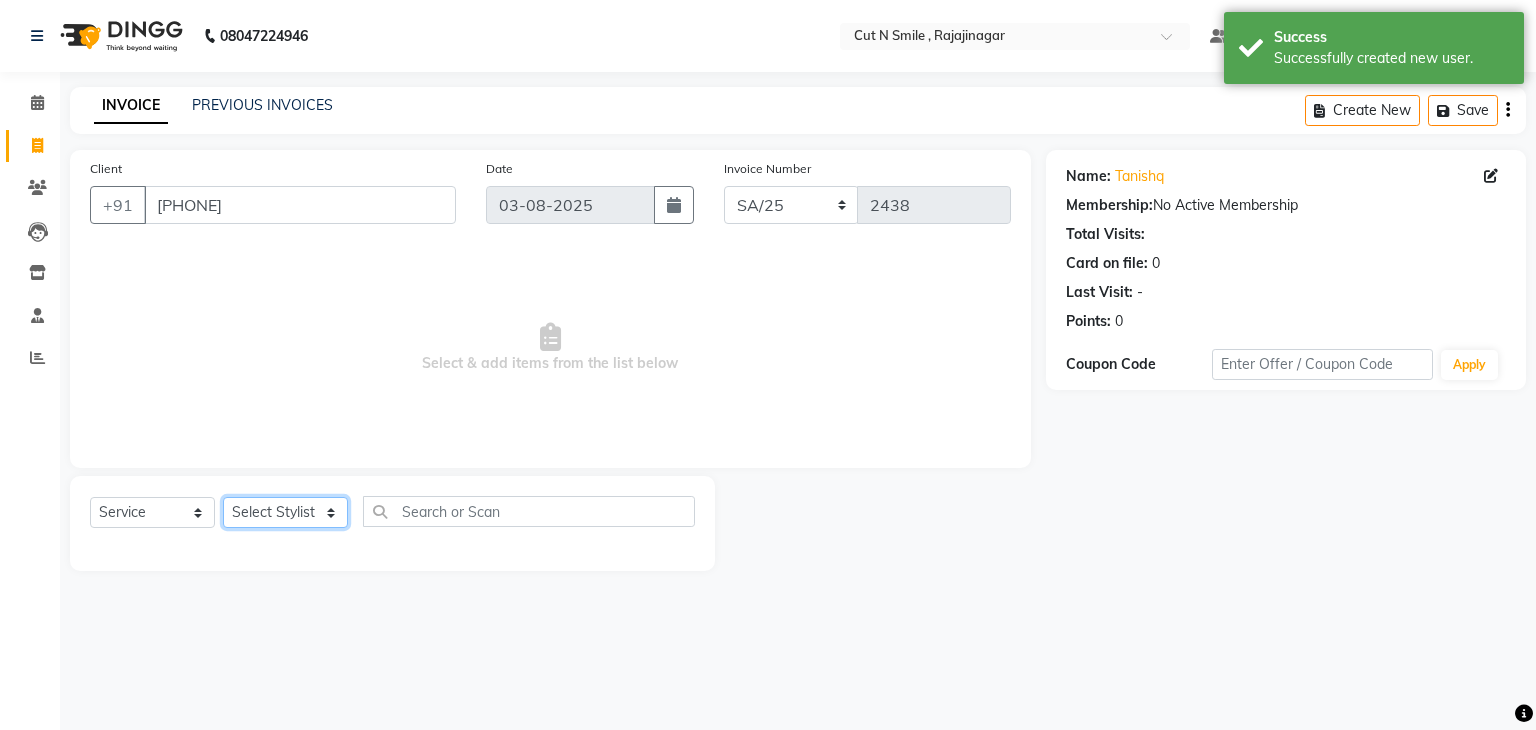 click on "Select Stylist Ali ML Ammu 3R Ankith VN Ash Mohammed 3R Atheek 3R Binitha 3R Bipana 4R CNS BOB  Cut N Smile 17M  Cut N Smile 3R Cut n Smile 4R Cut N Smile 9M Cut N Smile ML Cut N Smile V Fazil Ali 4R Govind VN Hema 4R Jayashree VN Karan VN Love 4R Mani Singh 3R Manu 4R  Muskaan VN Nadeem 4R N D M 4R NDM Alam 4R Noushad VN Pavan 4R Priya BOB Priyanka 3R Rahul 3R Ravi 3R Riya BOB Rohith 4R Roobina 3R Roopa 4R Rubina BOB Sahil Ahmed 3R Sahil Bhatti 4R Sameer 3R Sanajana BOB  Sanjana BOB Sarita VN Shaan 4R Shahid 4R Shakir VN Shanavaaz BOB Shiney 3R Shivu Raj 4R Srijana BOB Sunil Laddi 4R Sunny VN Supriya BOB Sushmitha 4R Vakeel 3R Varas 4R Varas BOB Vishwa VN" 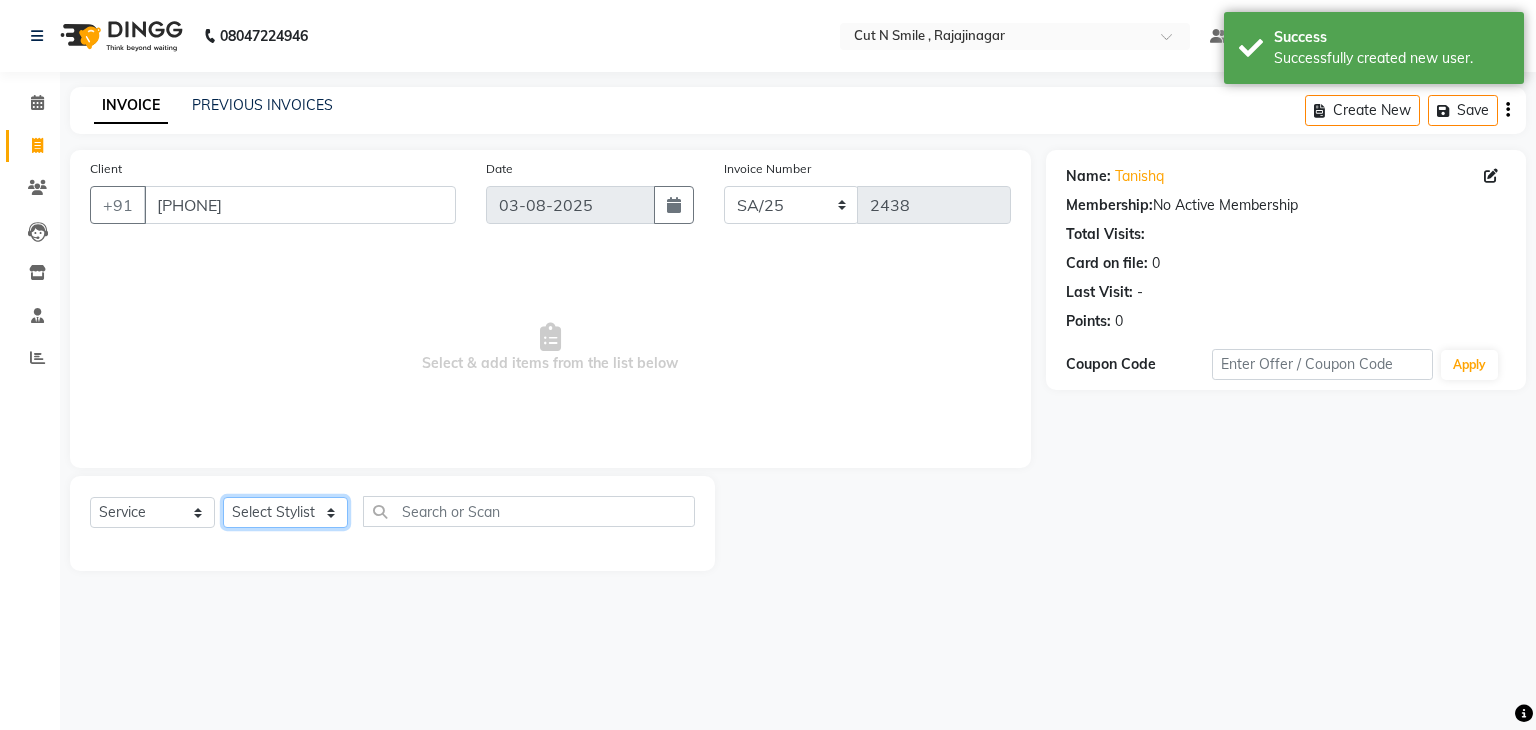 select on "58697" 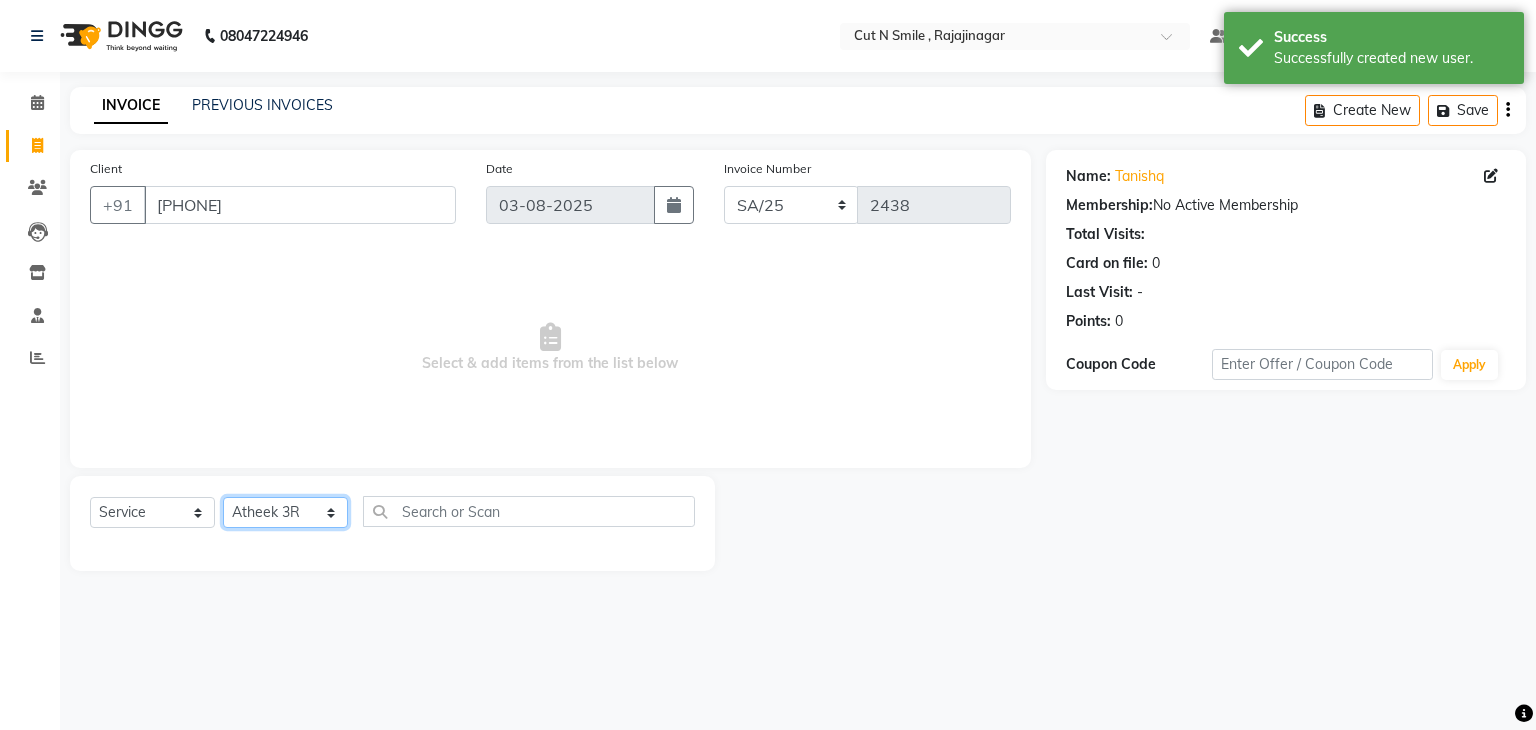 click on "Select Stylist Ali ML Ammu 3R Ankith VN Ash Mohammed 3R Atheek 3R Binitha 3R Bipana 4R CNS BOB  Cut N Smile 17M  Cut N Smile 3R Cut n Smile 4R Cut N Smile 9M Cut N Smile ML Cut N Smile V Fazil Ali 4R Govind VN Hema 4R Jayashree VN Karan VN Love 4R Mani Singh 3R Manu 4R  Muskaan VN Nadeem 4R N D M 4R NDM Alam 4R Noushad VN Pavan 4R Priya BOB Priyanka 3R Rahul 3R Ravi 3R Riya BOB Rohith 4R Roobina 3R Roopa 4R Rubina BOB Sahil Ahmed 3R Sahil Bhatti 4R Sameer 3R Sanajana BOB  Sanjana BOB Sarita VN Shaan 4R Shahid 4R Shakir VN Shanavaaz BOB Shiney 3R Shivu Raj 4R Srijana BOB Sunil Laddi 4R Sunny VN Supriya BOB Sushmitha 4R Vakeel 3R Varas 4R Varas BOB Vishwa VN" 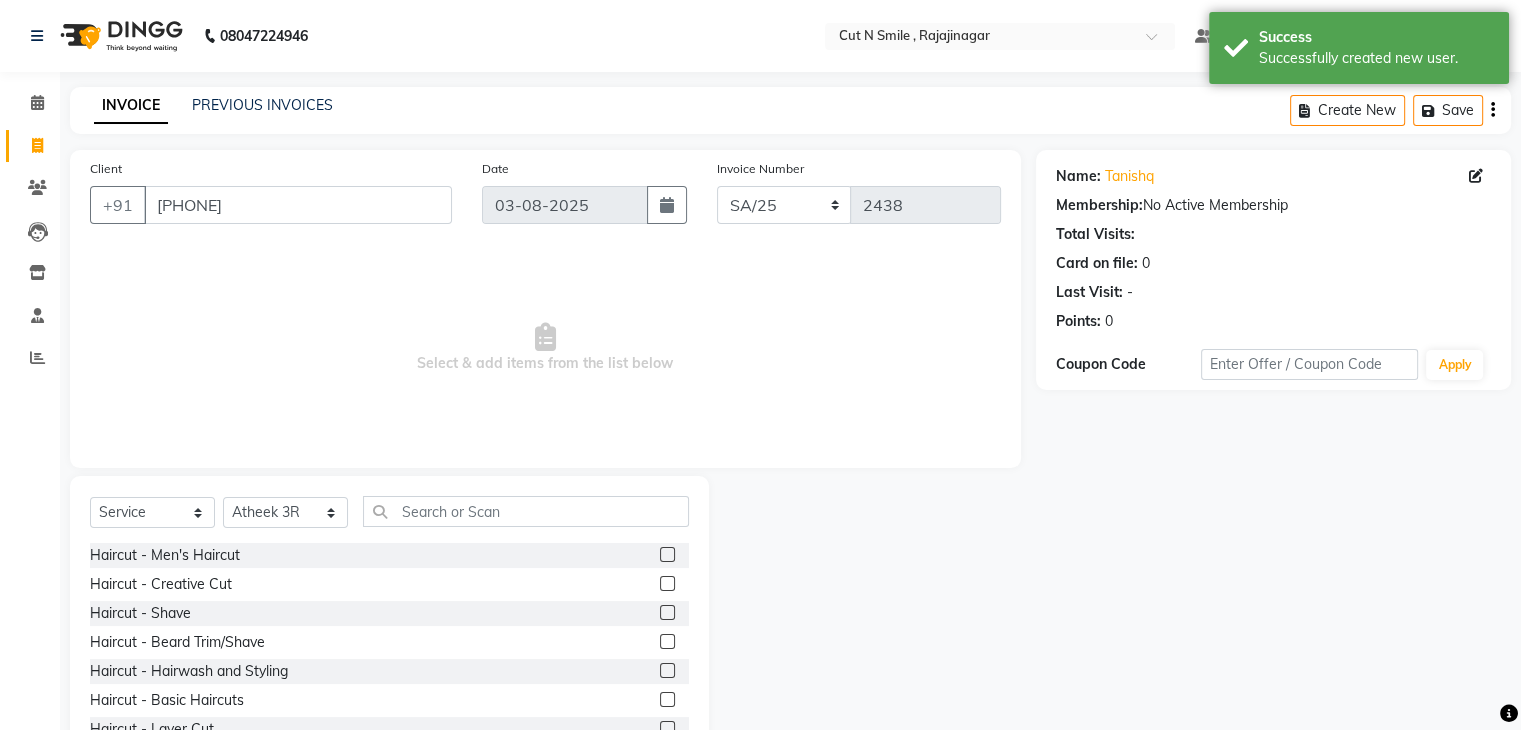 click 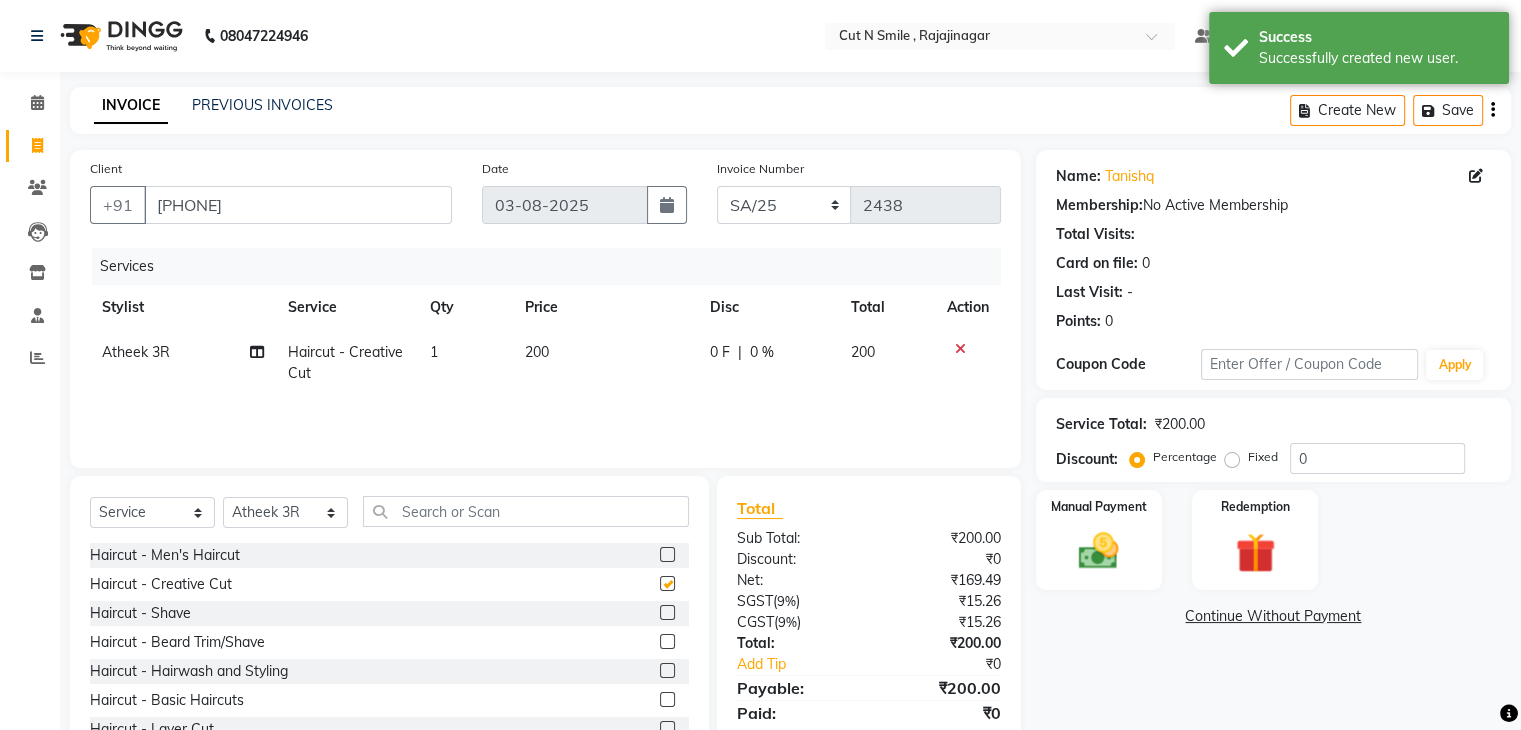checkbox on "false" 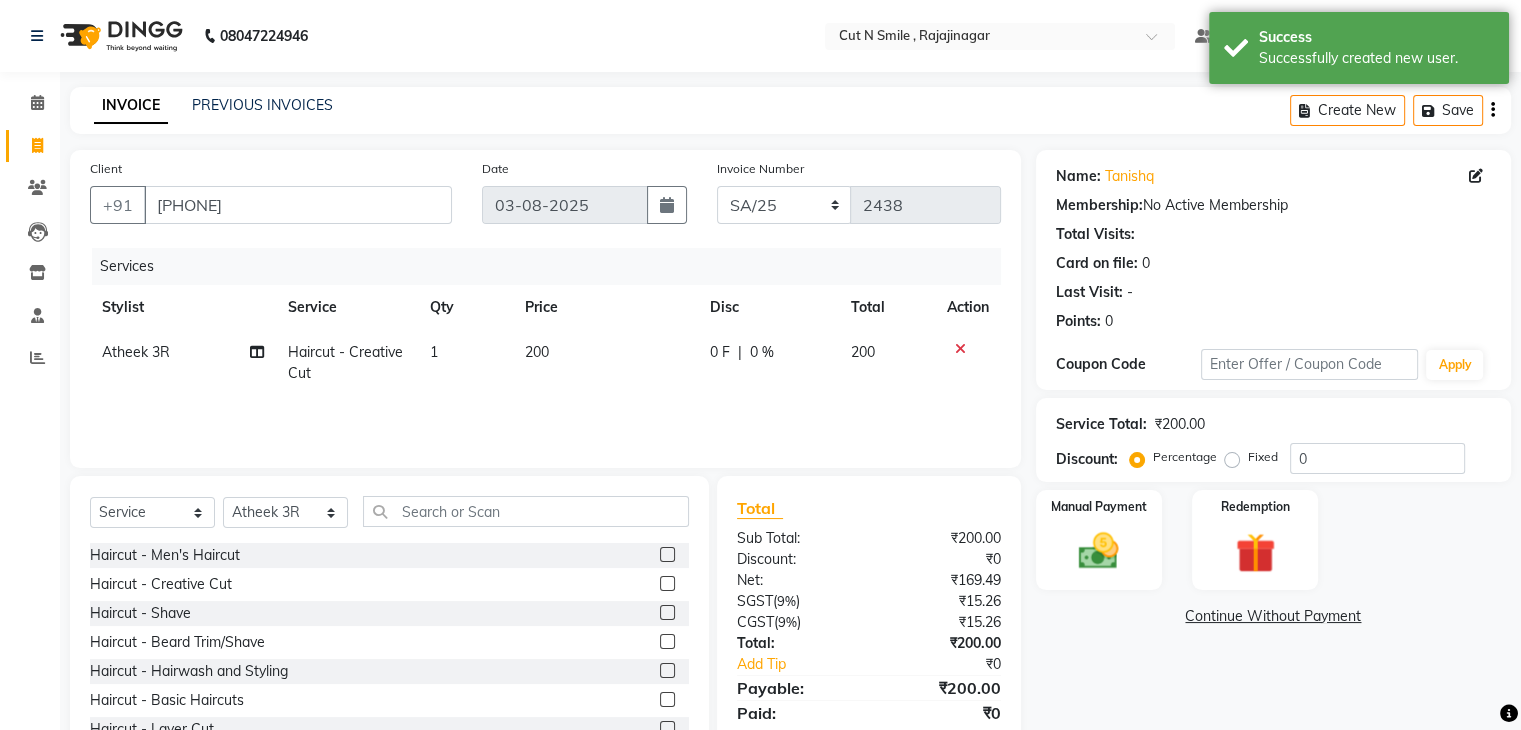 click 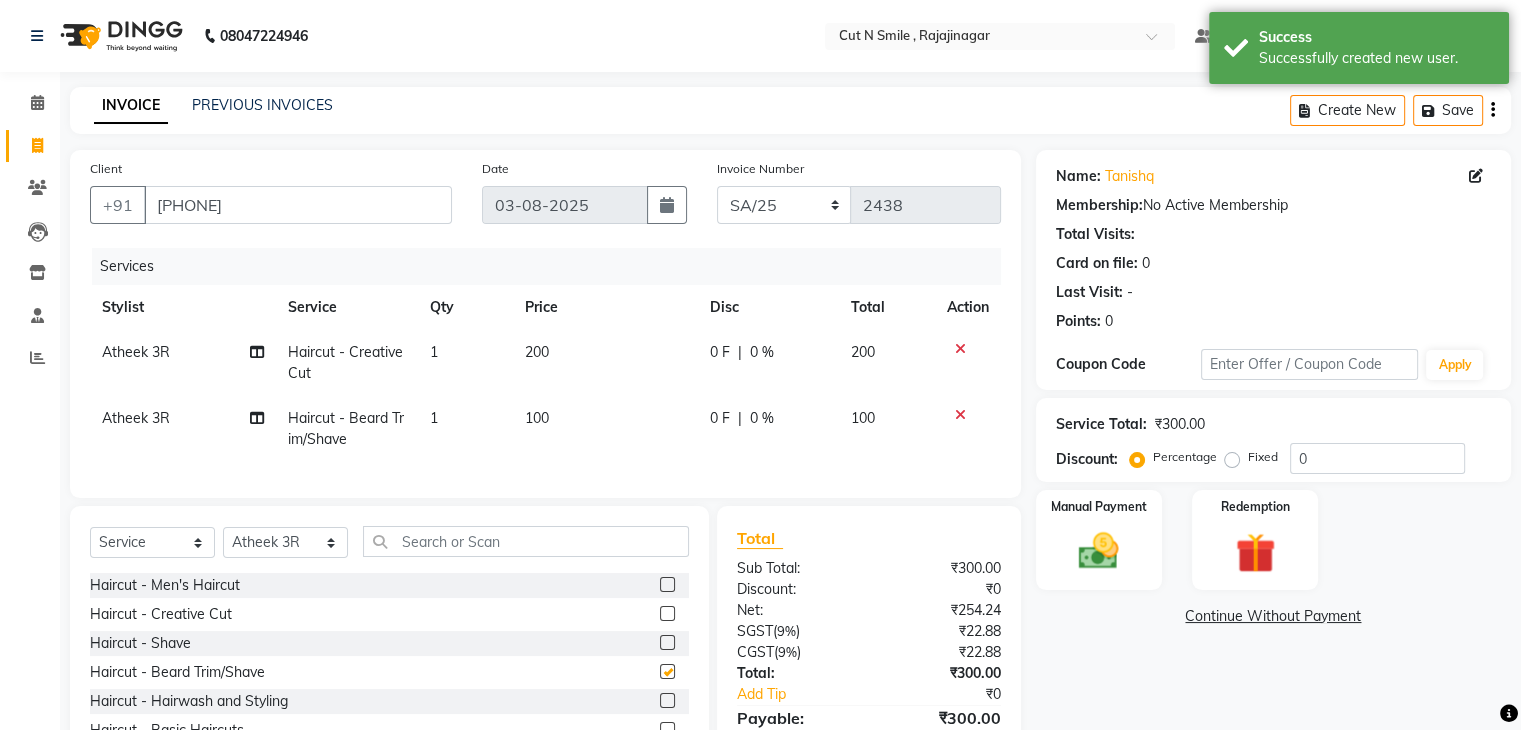 checkbox on "false" 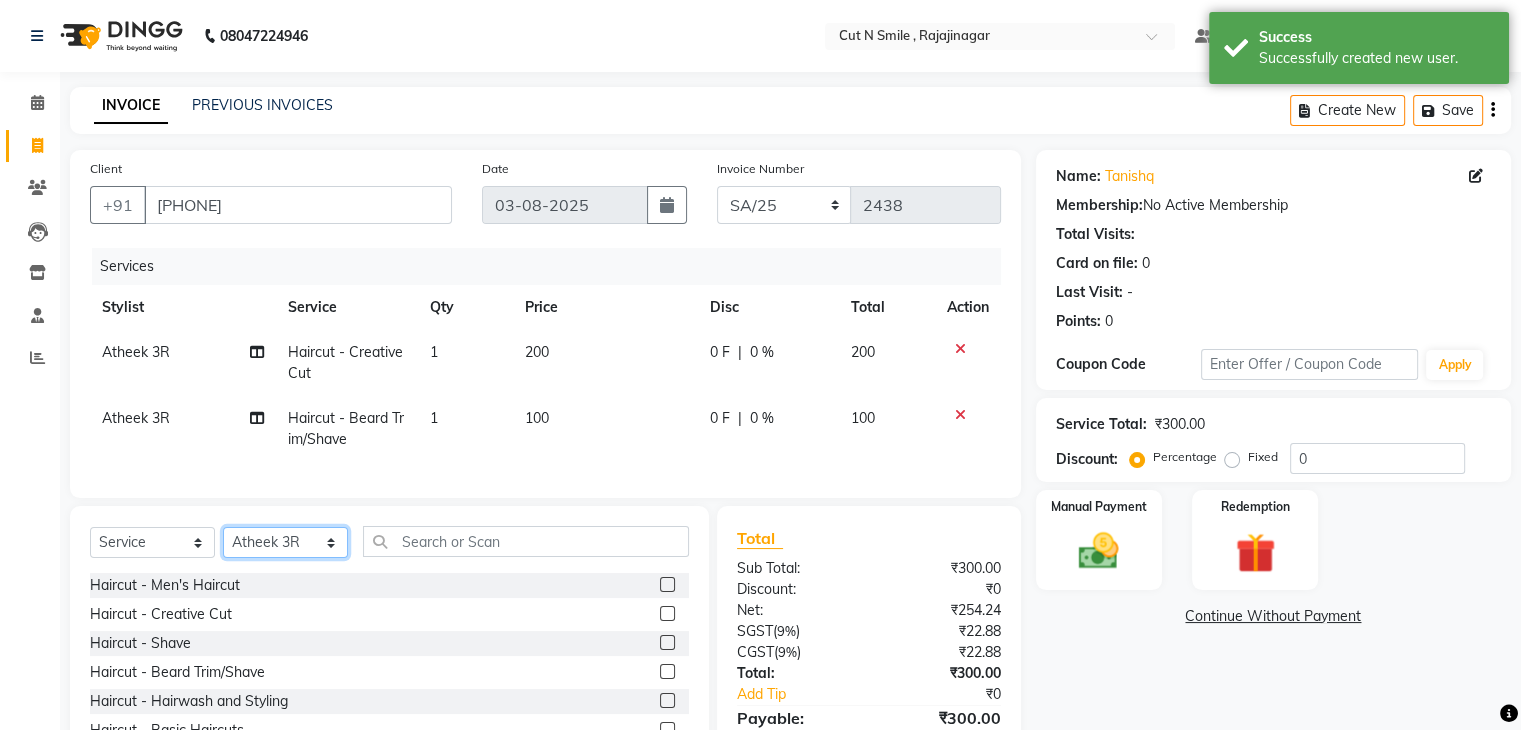 click on "Select Stylist Ali ML Ammu 3R Ankith VN Ash Mohammed 3R Atheek 3R Binitha 3R Bipana 4R CNS BOB  Cut N Smile 17M  Cut N Smile 3R Cut n Smile 4R Cut N Smile 9M Cut N Smile ML Cut N Smile V Fazil Ali 4R Govind VN Hema 4R Jayashree VN Karan VN Love 4R Mani Singh 3R Manu 4R  Muskaan VN Nadeem 4R N D M 4R NDM Alam 4R Noushad VN Pavan 4R Priya BOB Priyanka 3R Rahul 3R Ravi 3R Riya BOB Rohith 4R Roobina 3R Roopa 4R Rubina BOB Sahil Ahmed 3R Sahil Bhatti 4R Sameer 3R Sanajana BOB  Sanjana BOB Sarita VN Shaan 4R Shahid 4R Shakir VN Shanavaaz BOB Shiney 3R Shivu Raj 4R Srijana BOB Sunil Laddi 4R Sunny VN Supriya BOB Sushmitha 4R Vakeel 3R Varas 4R Varas BOB Vishwa VN" 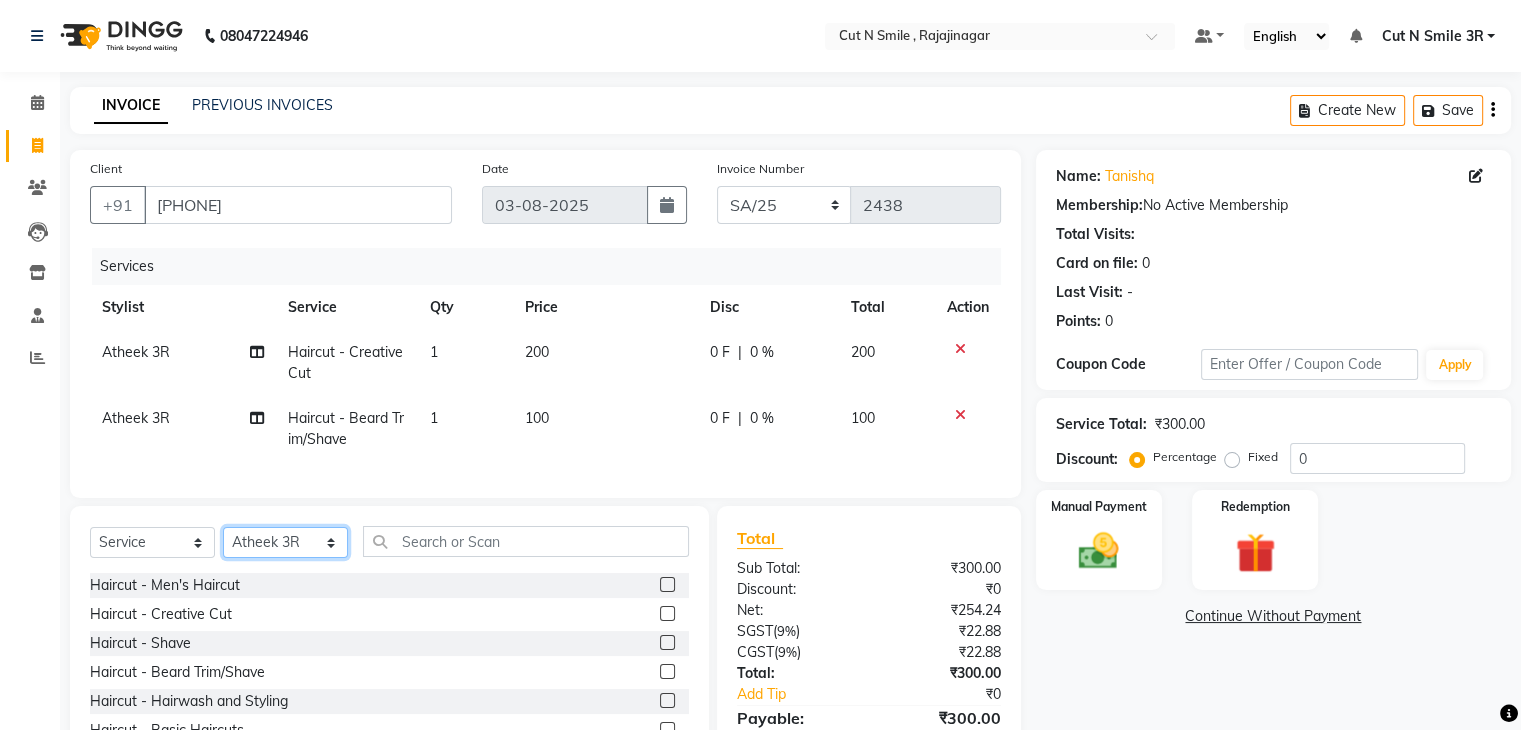 select on "58696" 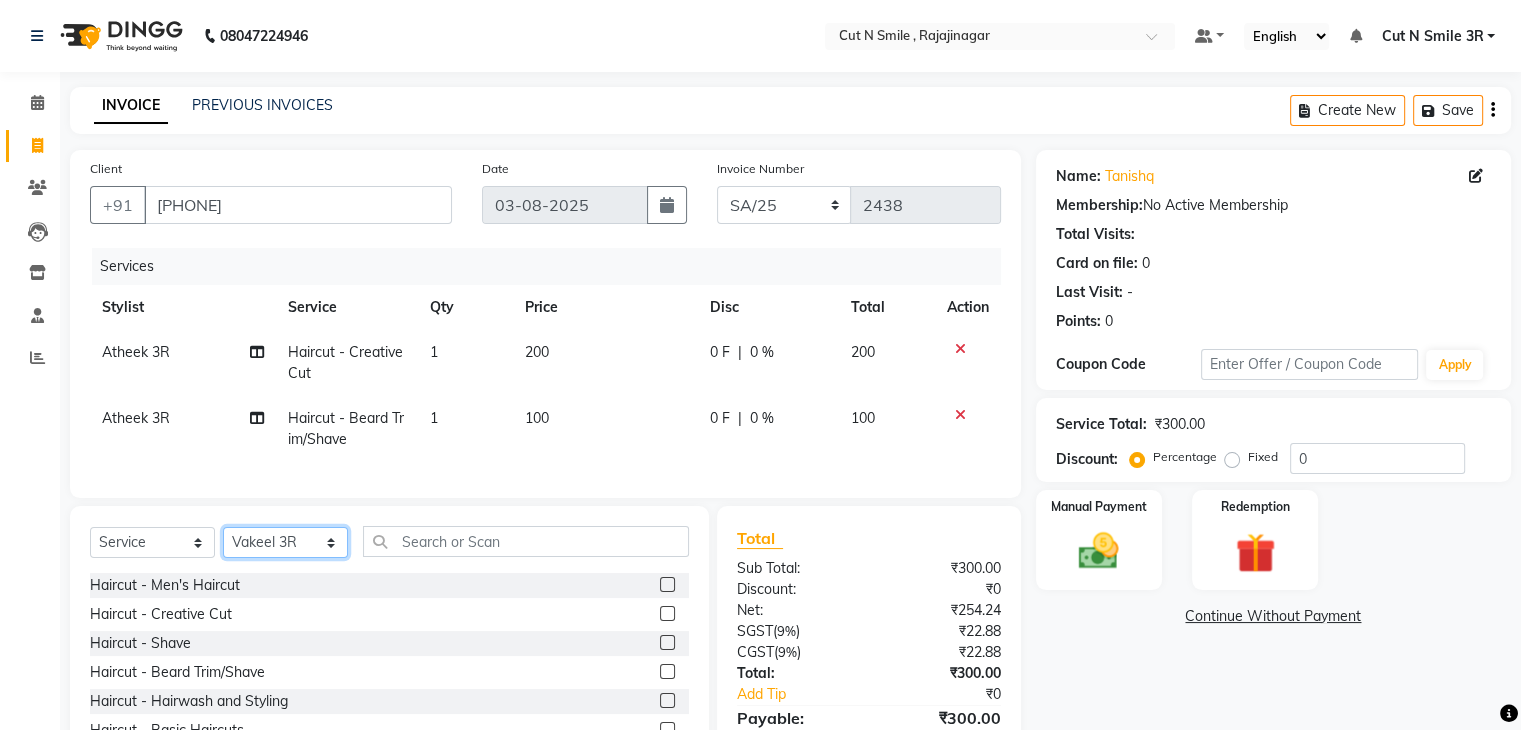 click on "Select Stylist Ali ML Ammu 3R Ankith VN Ash Mohammed 3R Atheek 3R Binitha 3R Bipana 4R CNS BOB  Cut N Smile 17M  Cut N Smile 3R Cut n Smile 4R Cut N Smile 9M Cut N Smile ML Cut N Smile V Fazil Ali 4R Govind VN Hema 4R Jayashree VN Karan VN Love 4R Mani Singh 3R Manu 4R  Muskaan VN Nadeem 4R N D M 4R NDM Alam 4R Noushad VN Pavan 4R Priya BOB Priyanka 3R Rahul 3R Ravi 3R Riya BOB Rohith 4R Roobina 3R Roopa 4R Rubina BOB Sahil Ahmed 3R Sahil Bhatti 4R Sameer 3R Sanajana BOB  Sanjana BOB Sarita VN Shaan 4R Shahid 4R Shakir VN Shanavaaz BOB Shiney 3R Shivu Raj 4R Srijana BOB Sunil Laddi 4R Sunny VN Supriya BOB Sushmitha 4R Vakeel 3R Varas 4R Varas BOB Vishwa VN" 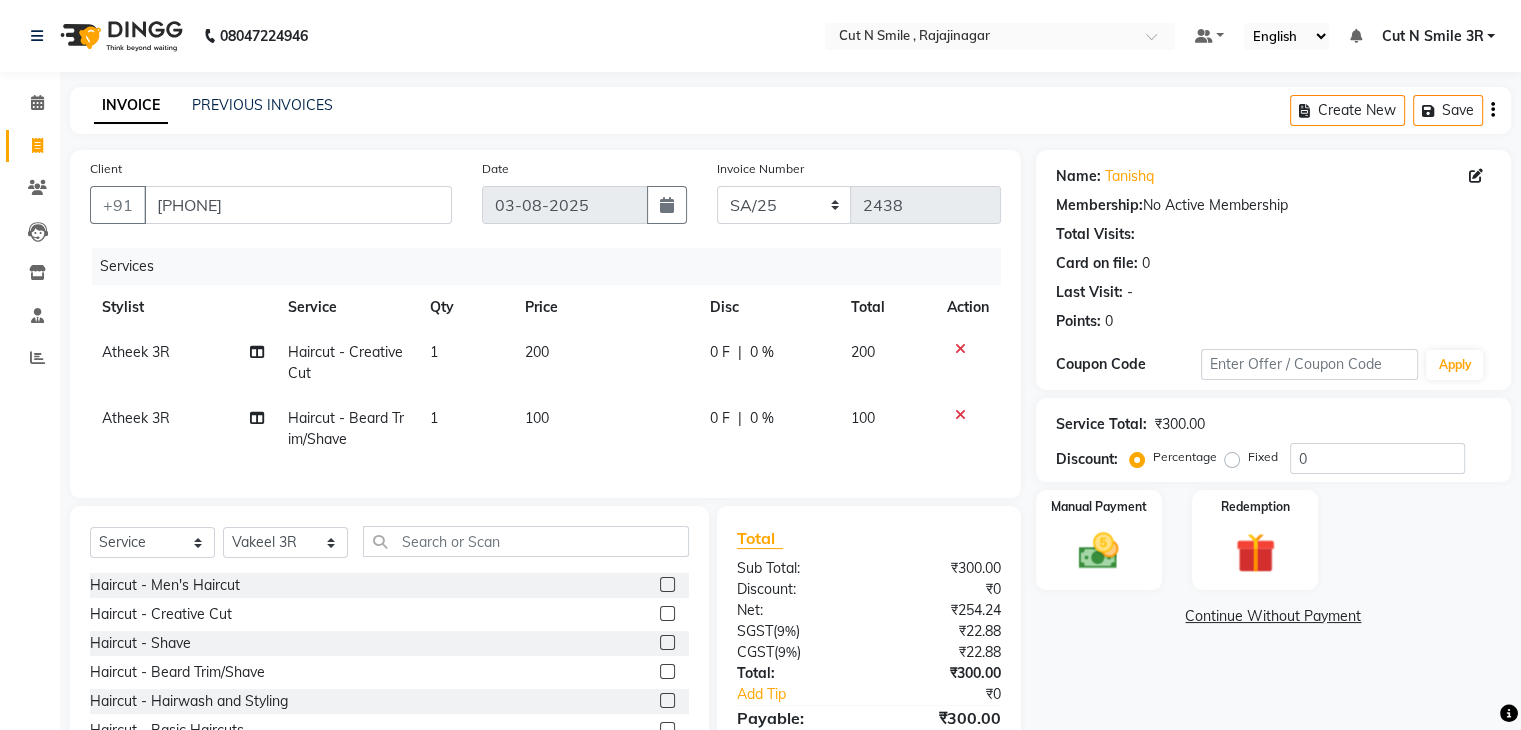click 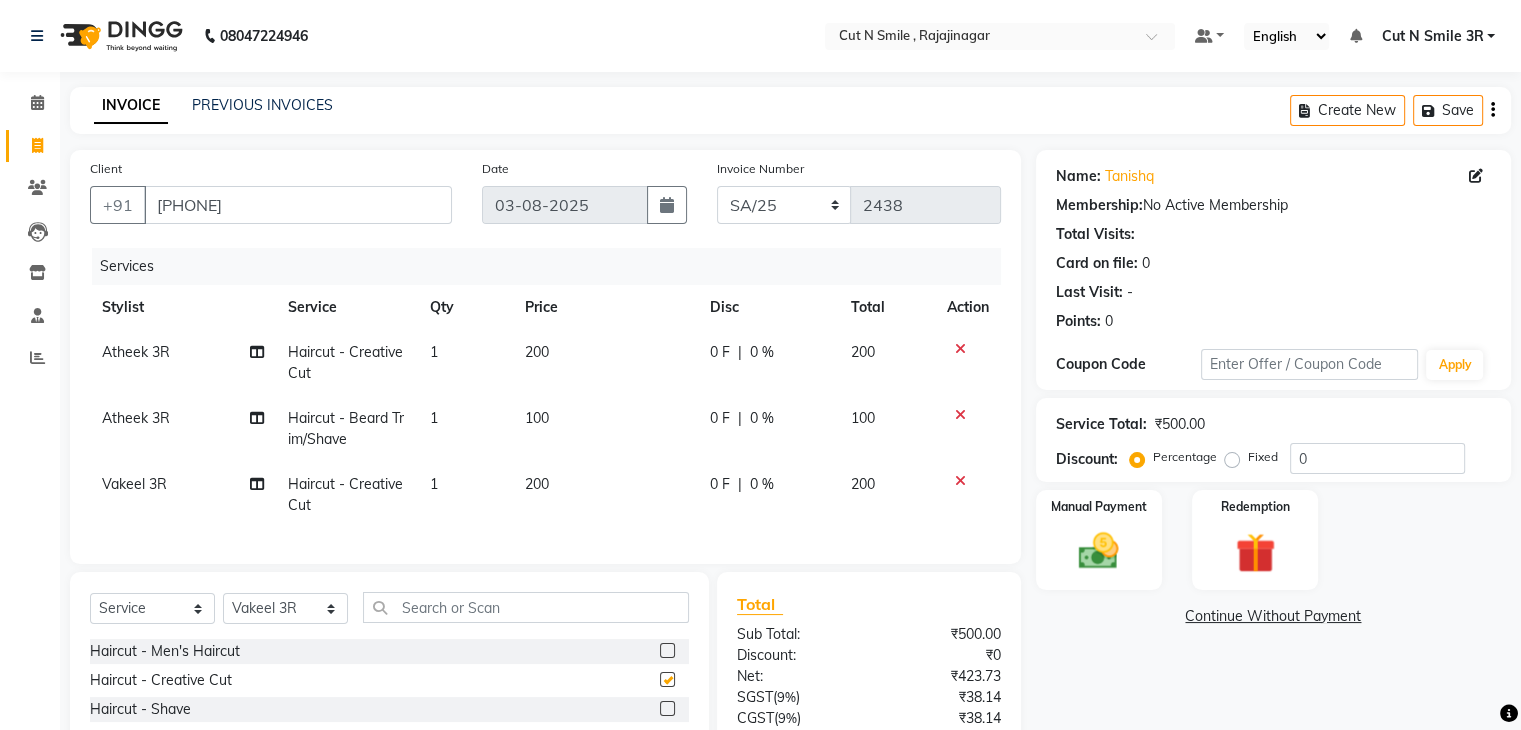 checkbox on "false" 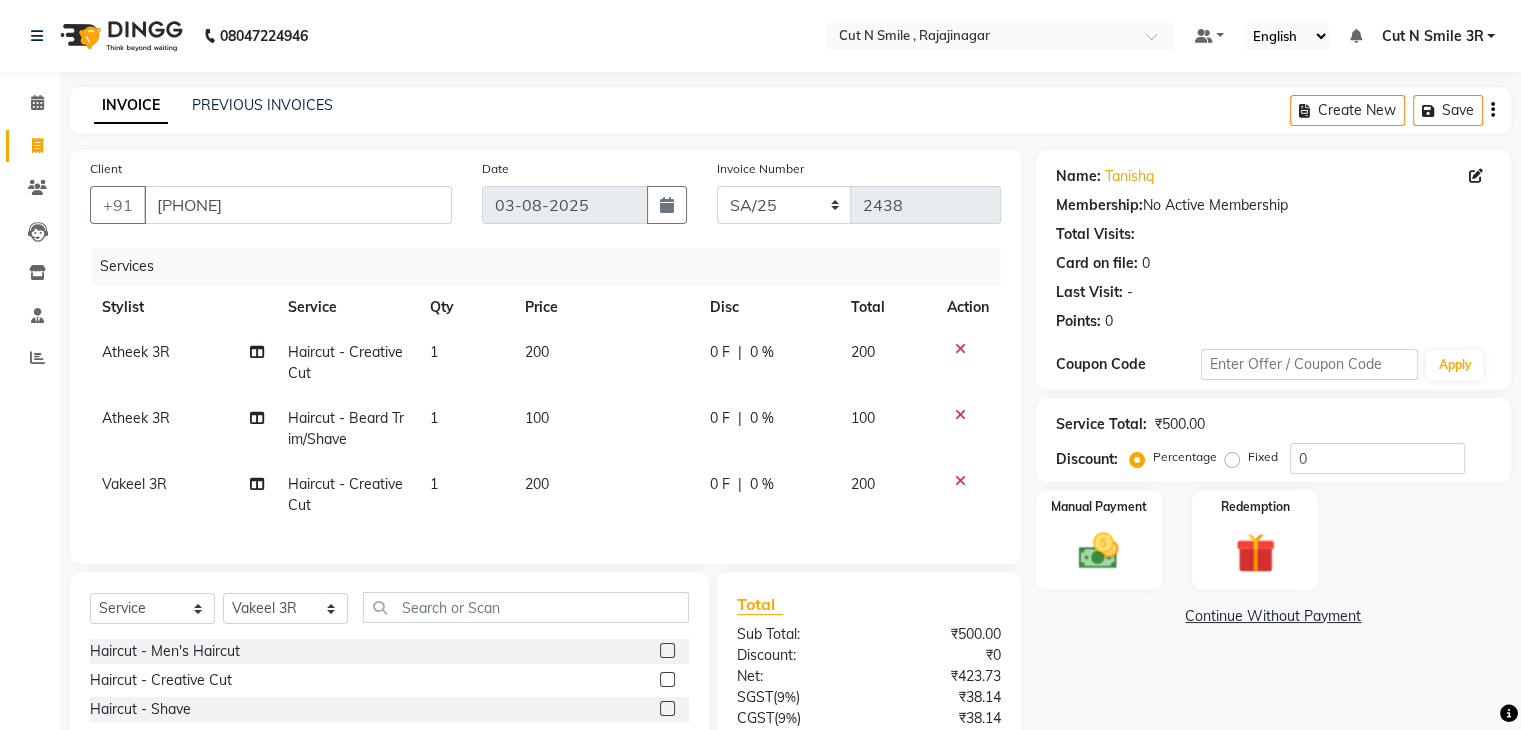scroll, scrollTop: 183, scrollLeft: 0, axis: vertical 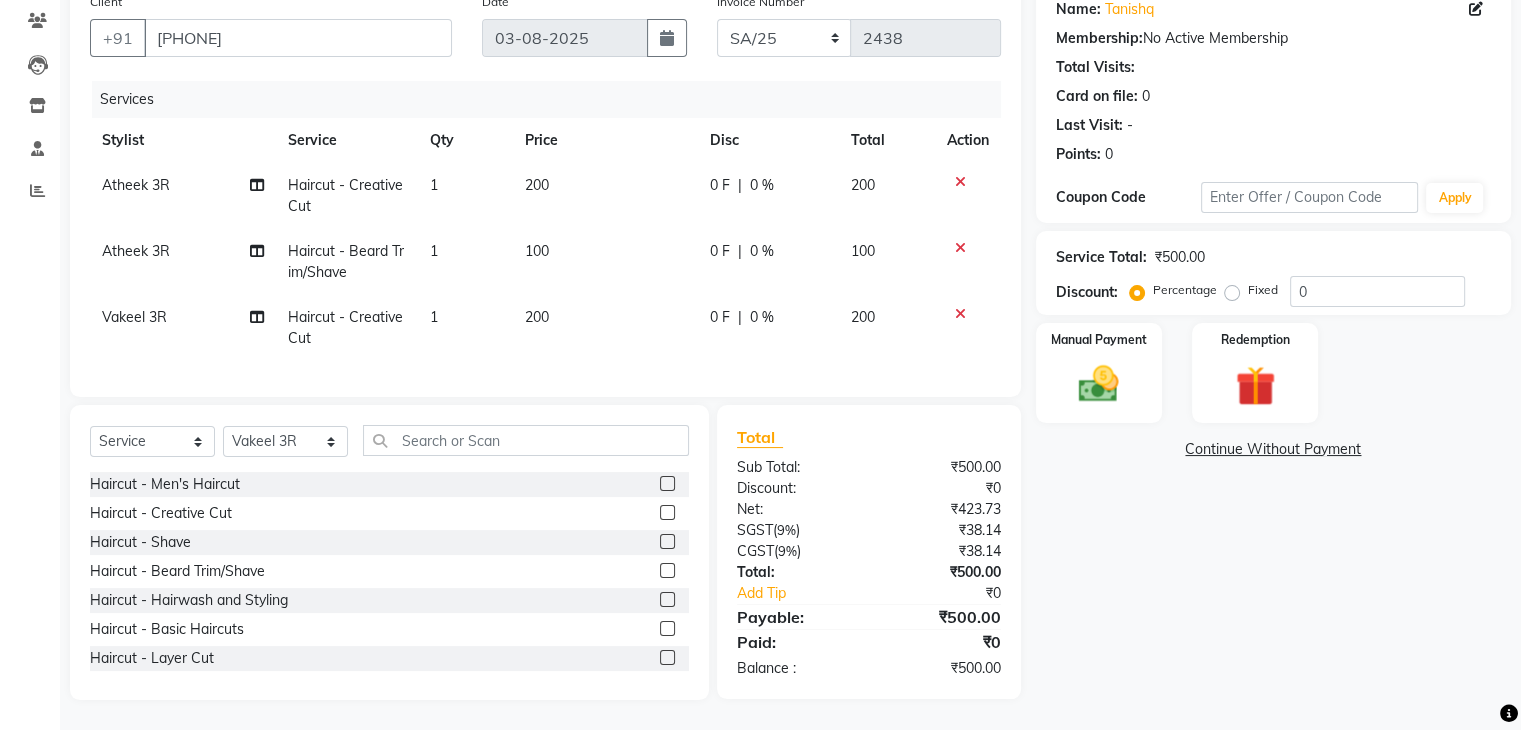 click 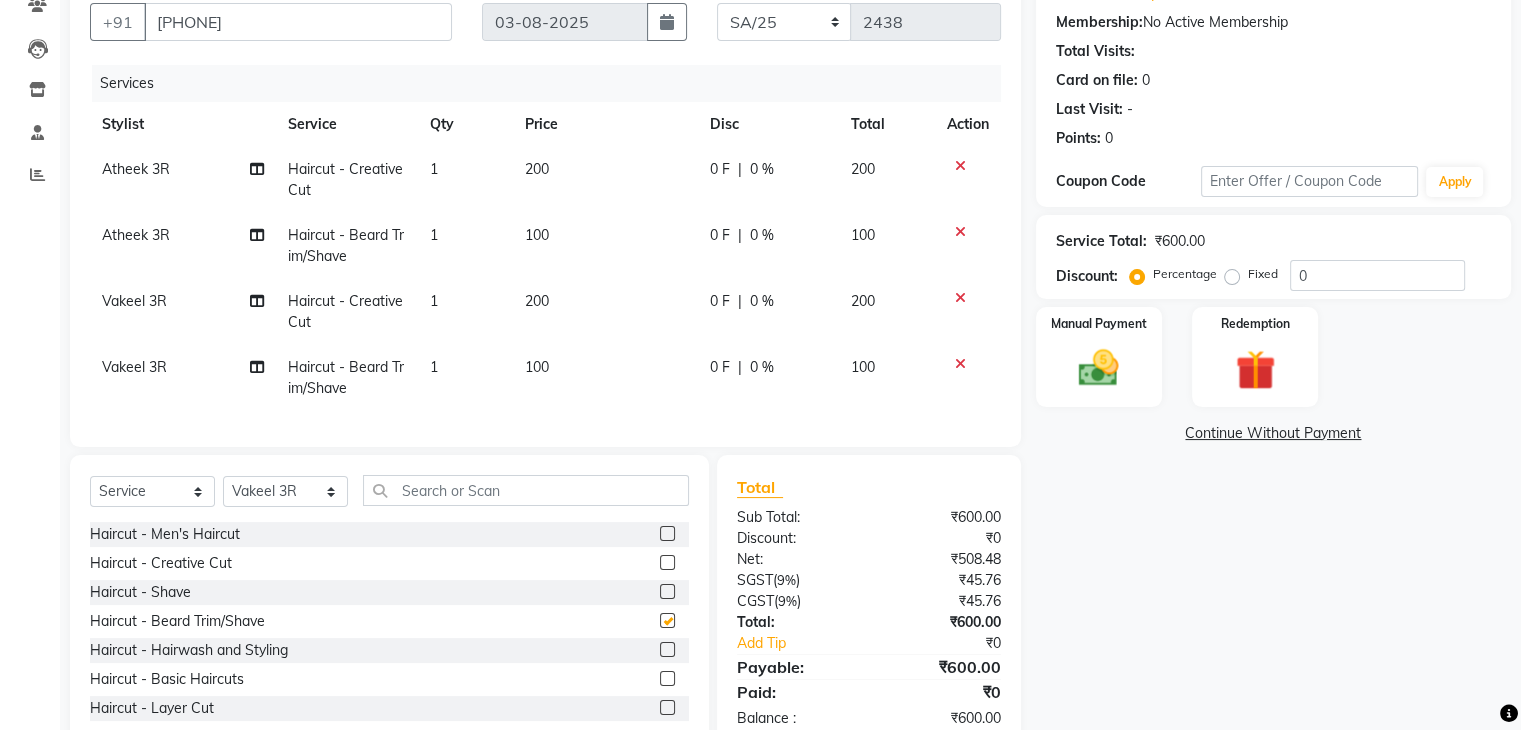 checkbox on "false" 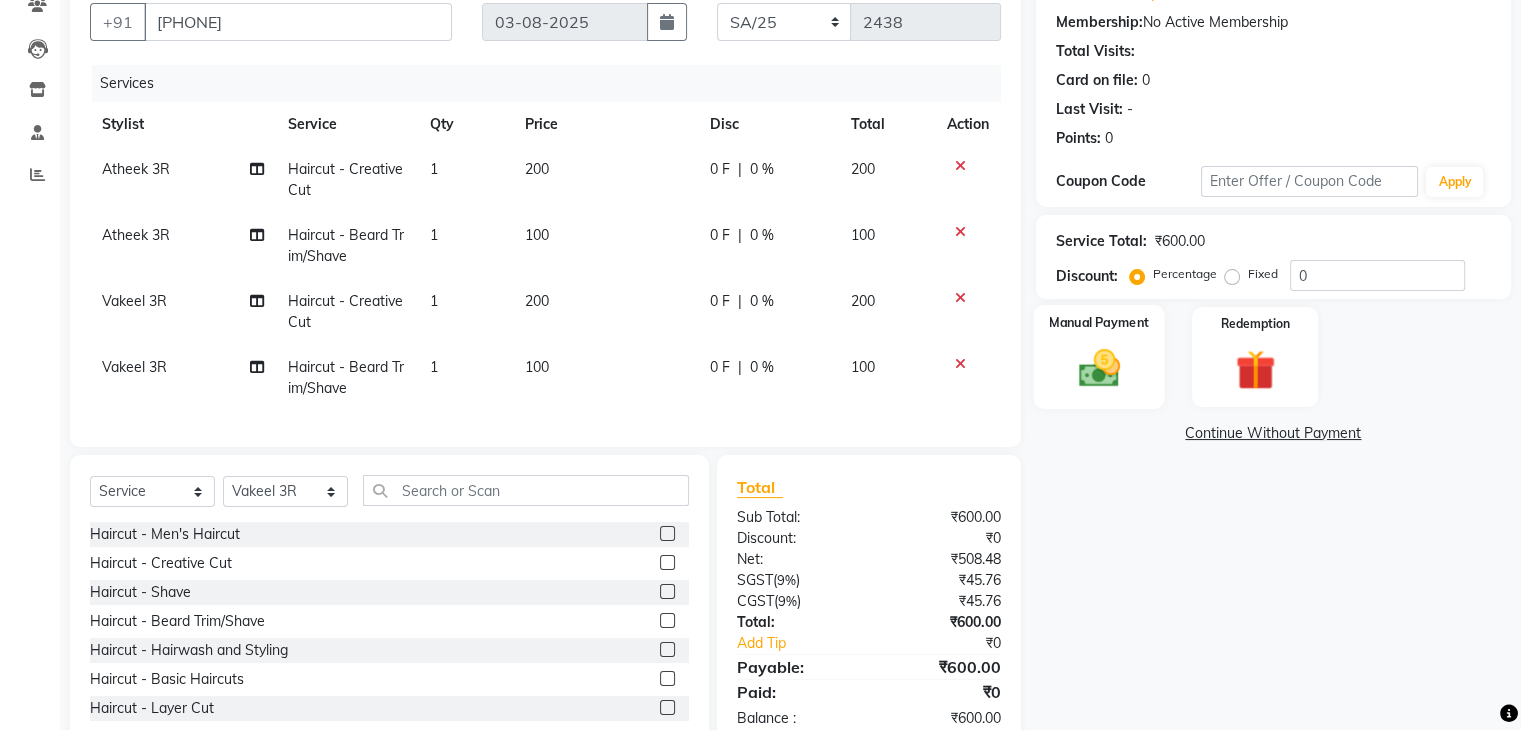 click 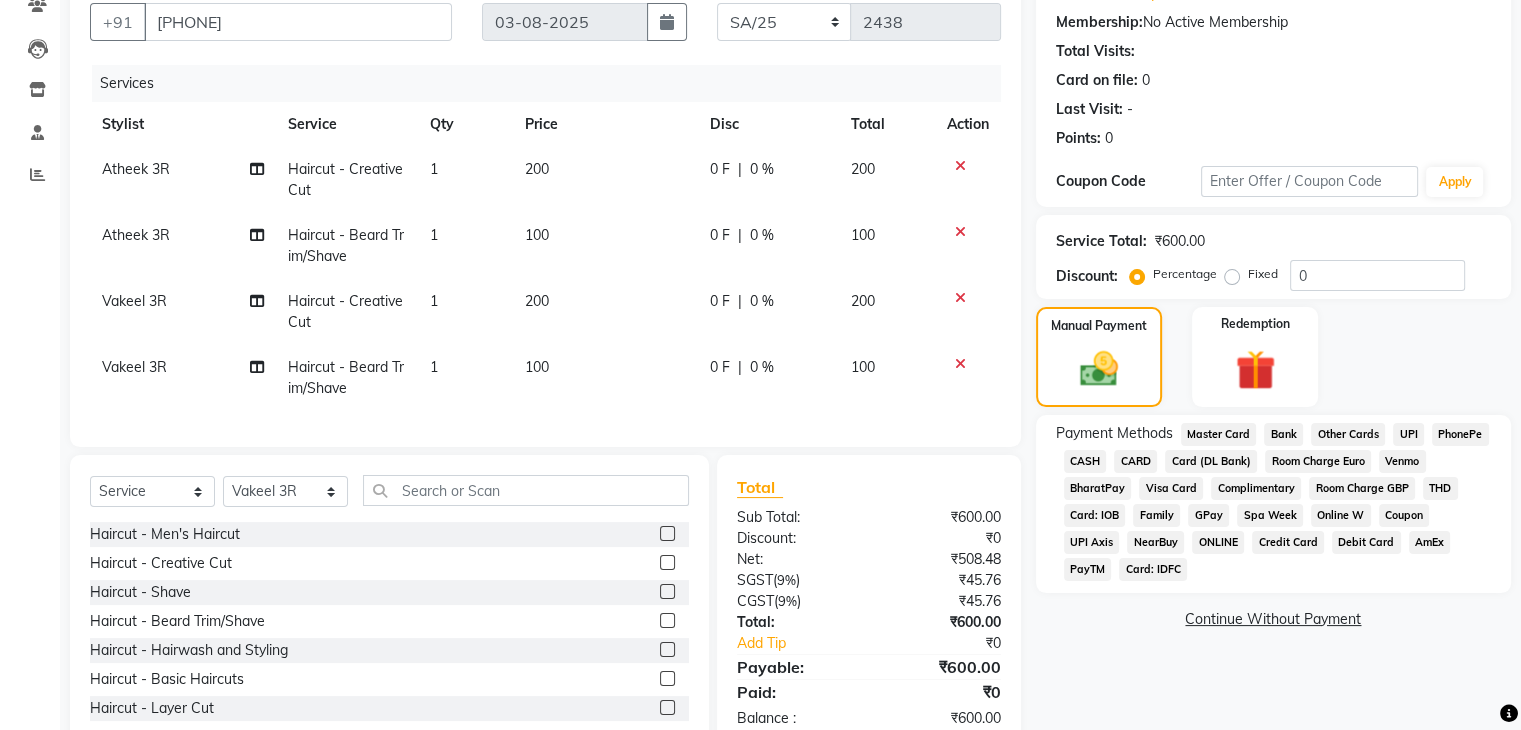 click on "UPI" 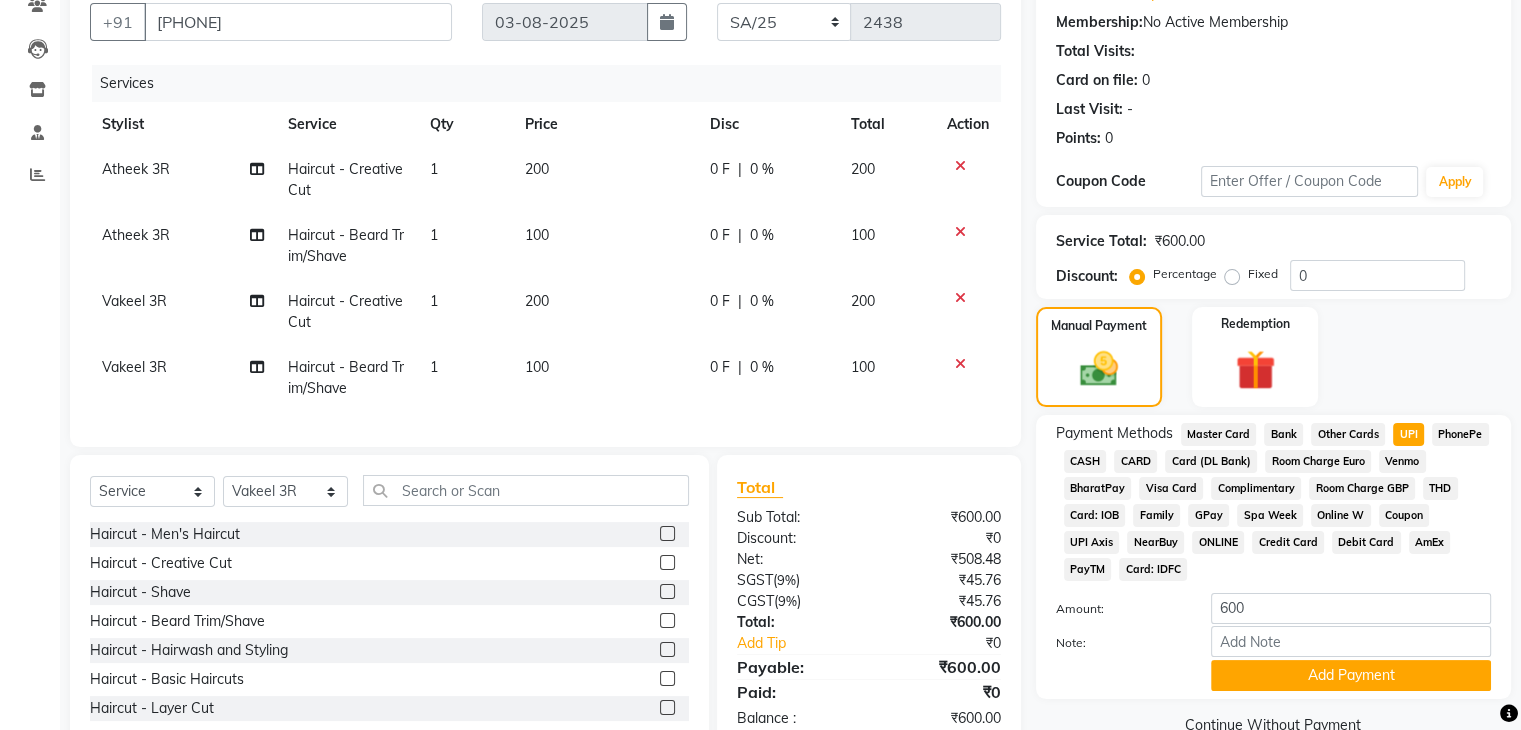 scroll, scrollTop: 249, scrollLeft: 0, axis: vertical 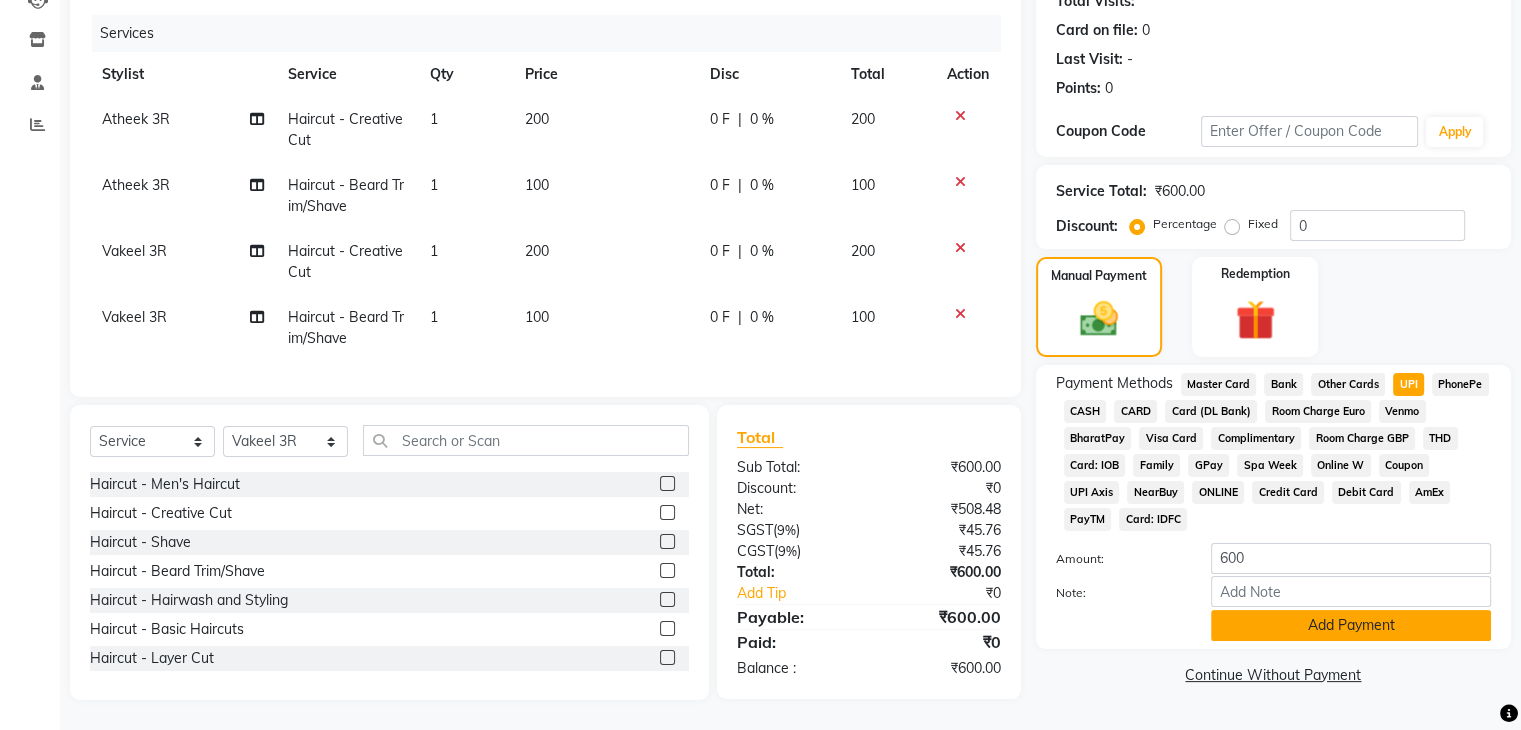 click on "Add Payment" 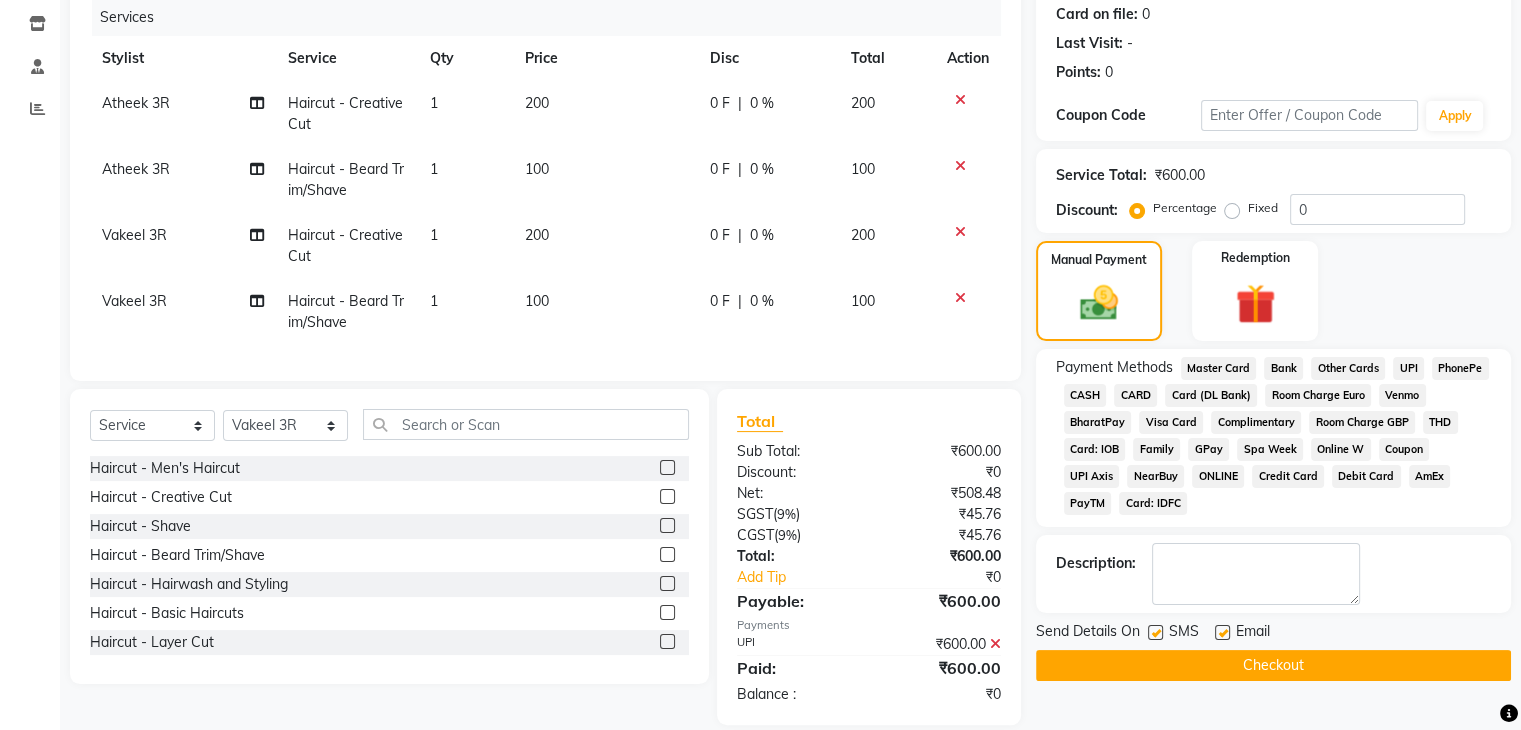 click on "Checkout" 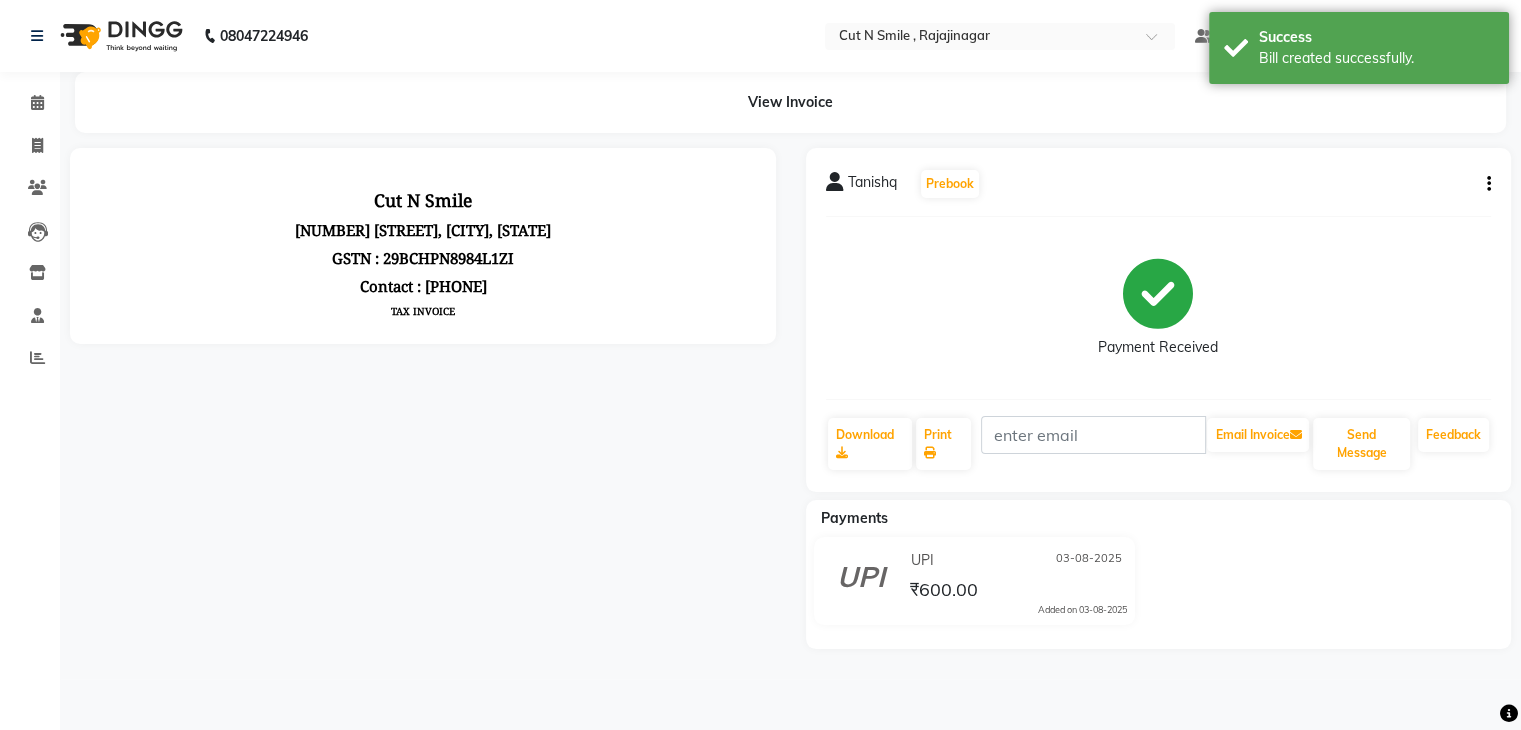 scroll, scrollTop: 0, scrollLeft: 0, axis: both 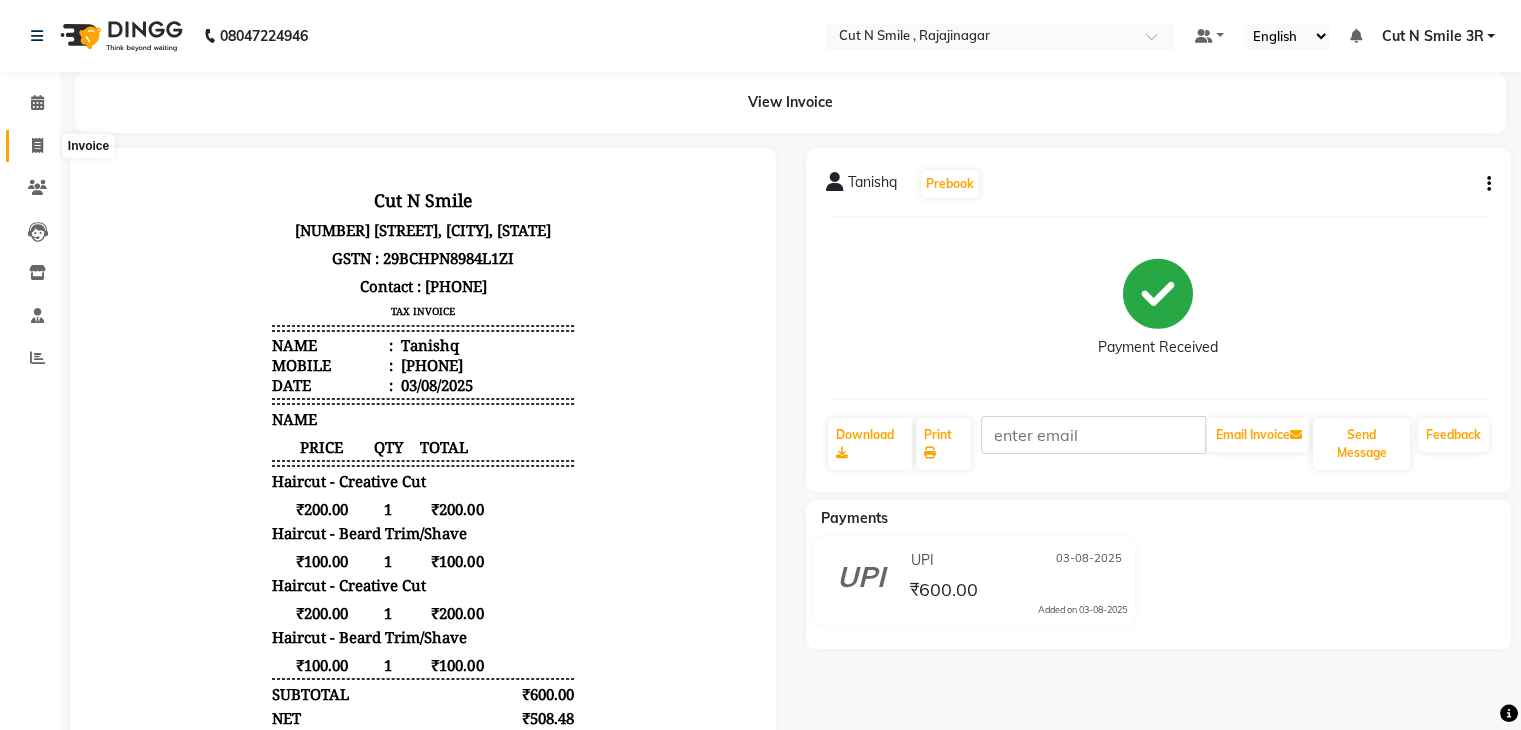 click 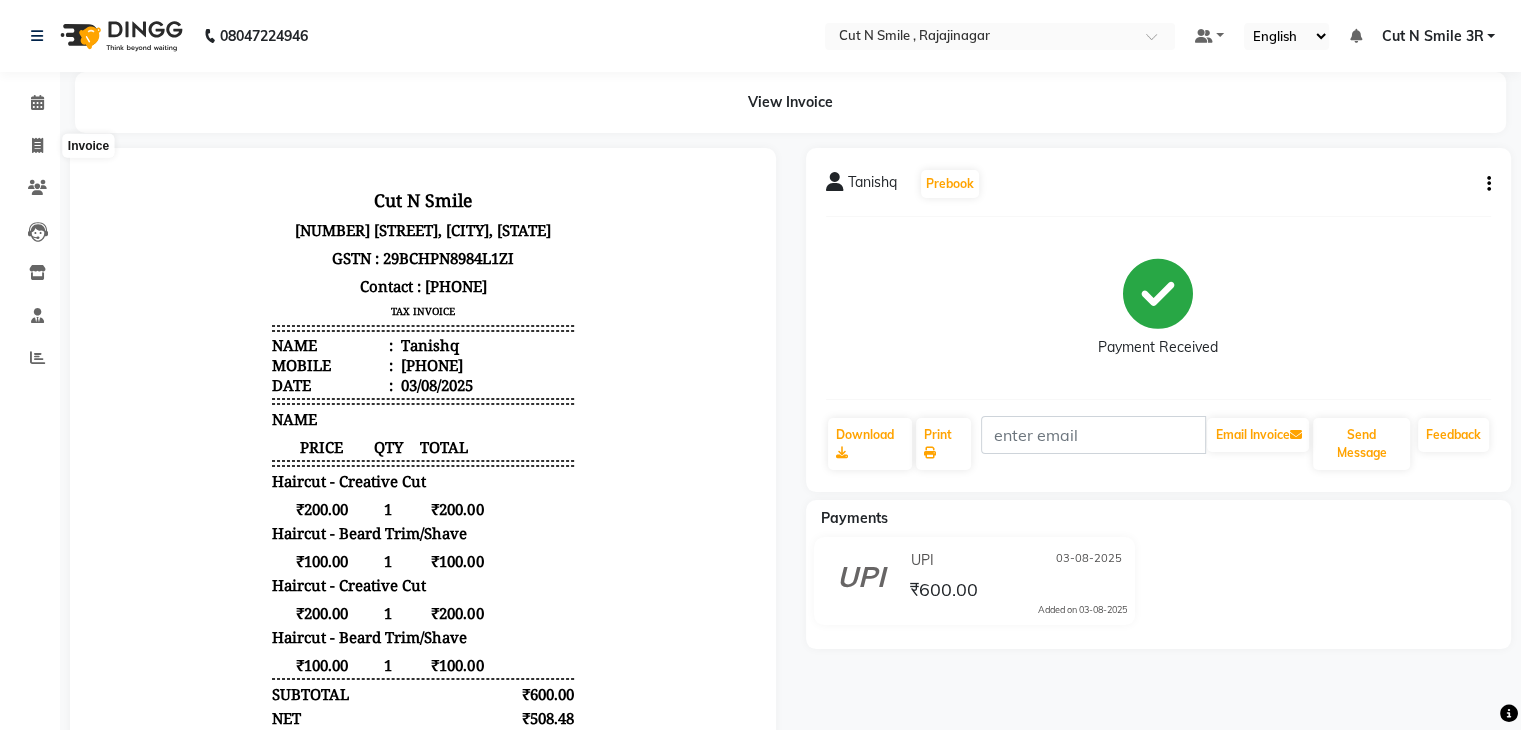 select on "service" 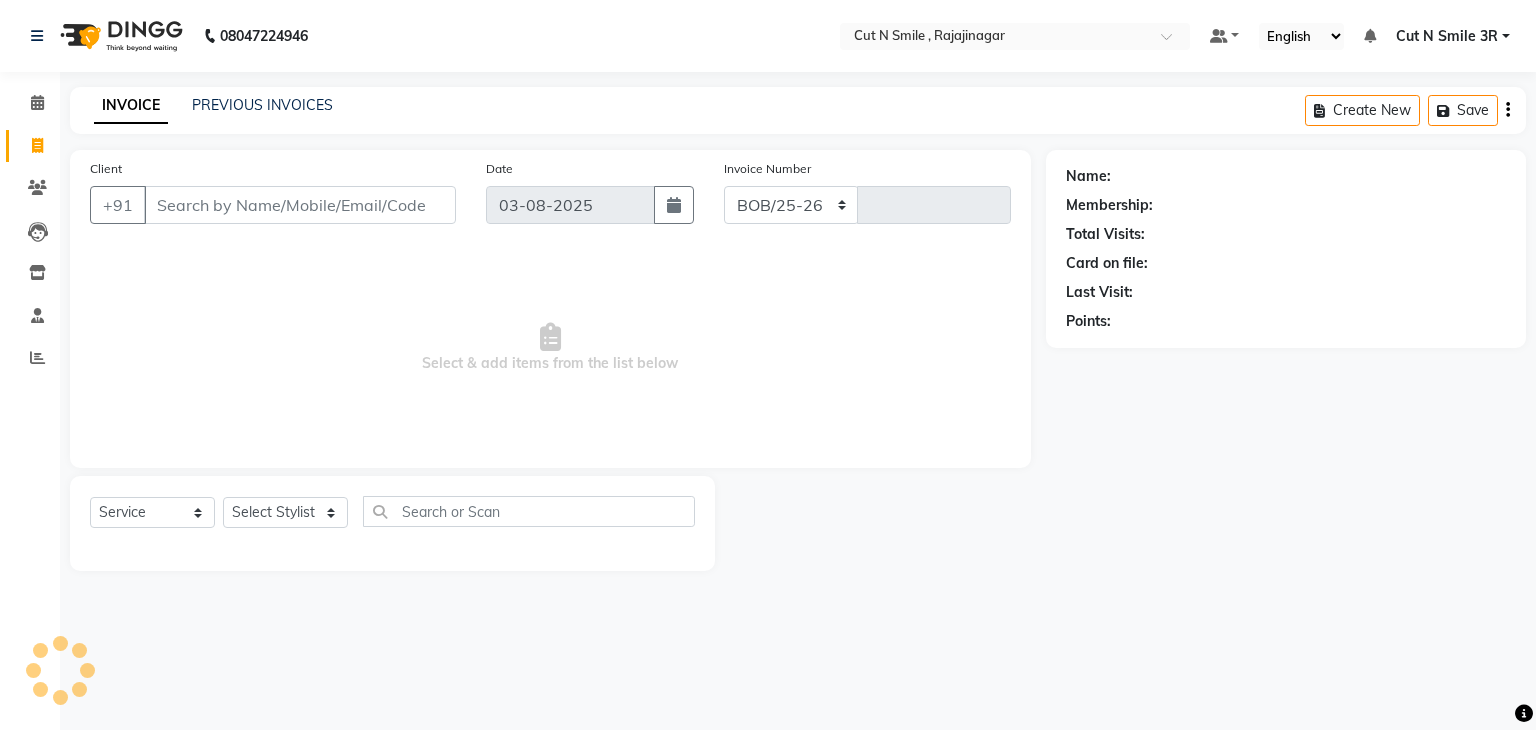 select on "7187" 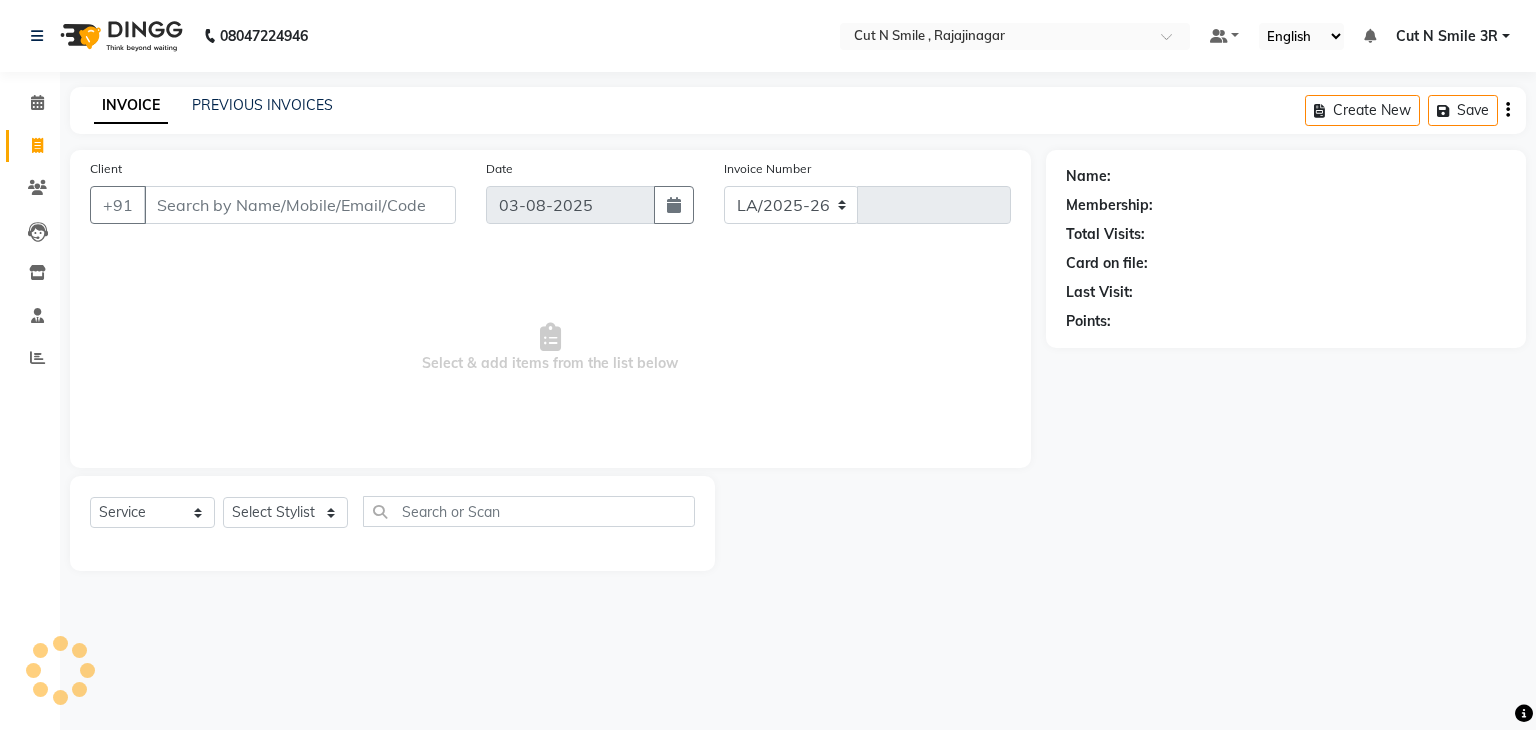 type on "116" 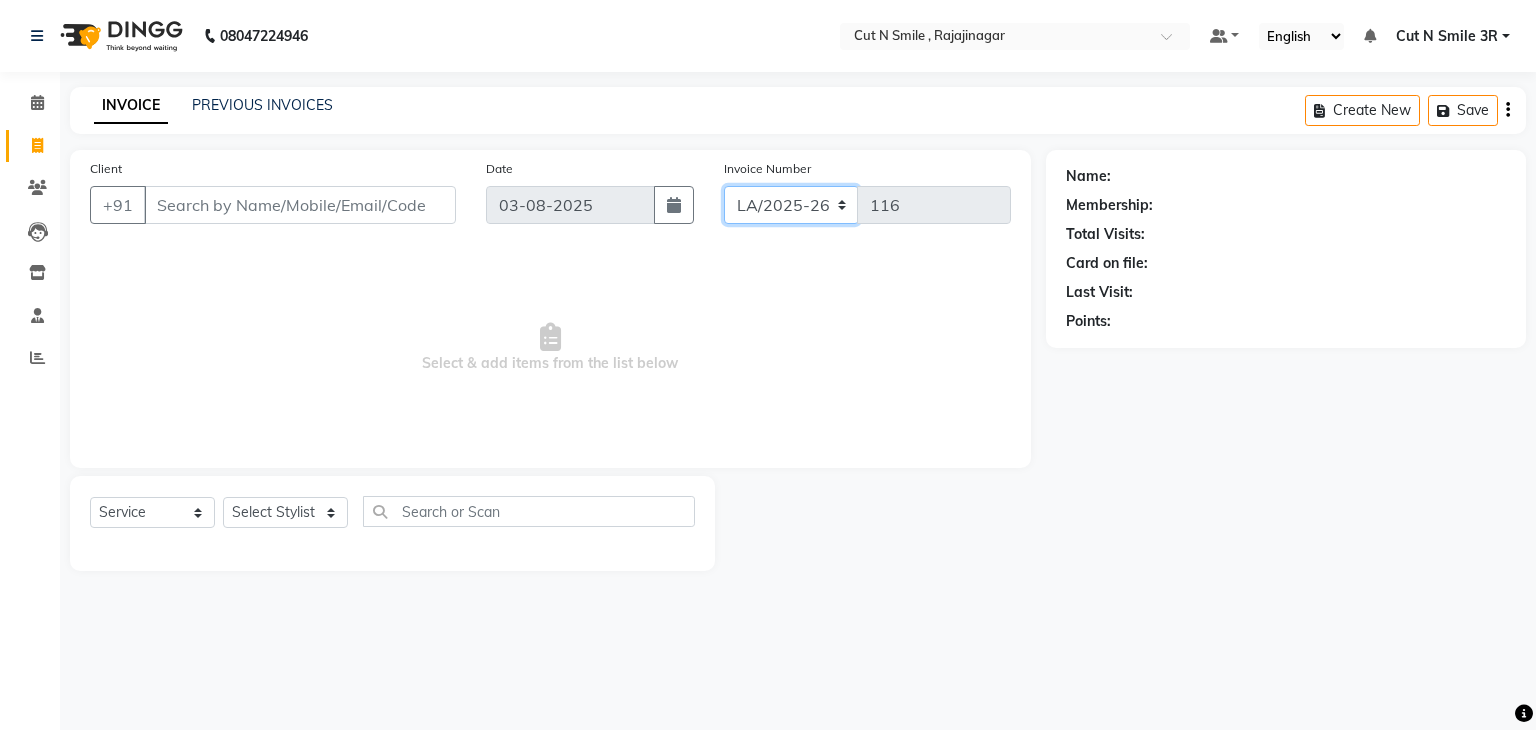 click on "BOB/25-26 LA/2025-26 SH/25 CH/25 SA/25" 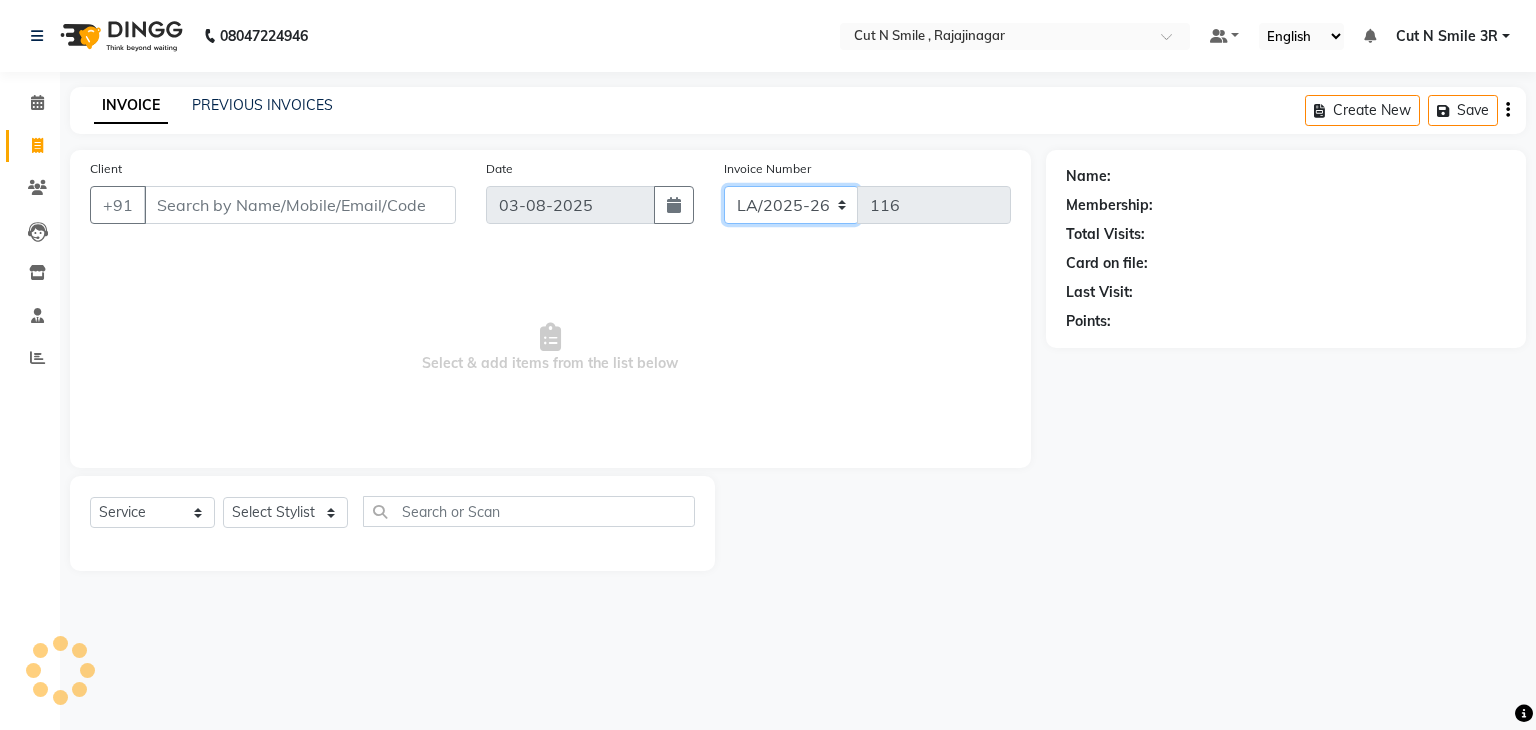 select on "7181" 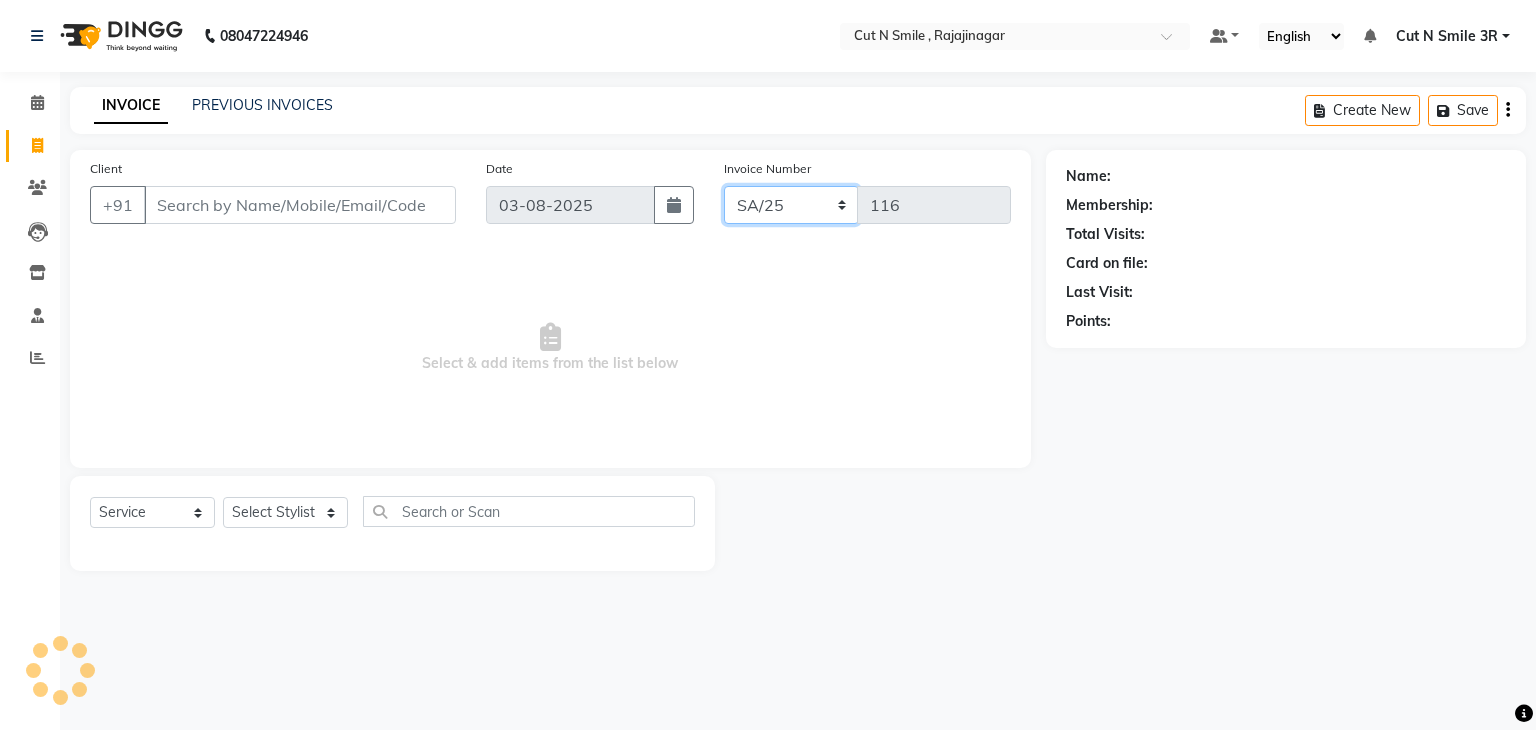 click on "BOB/25-26 LA/2025-26 SH/25 CH/25 SA/25" 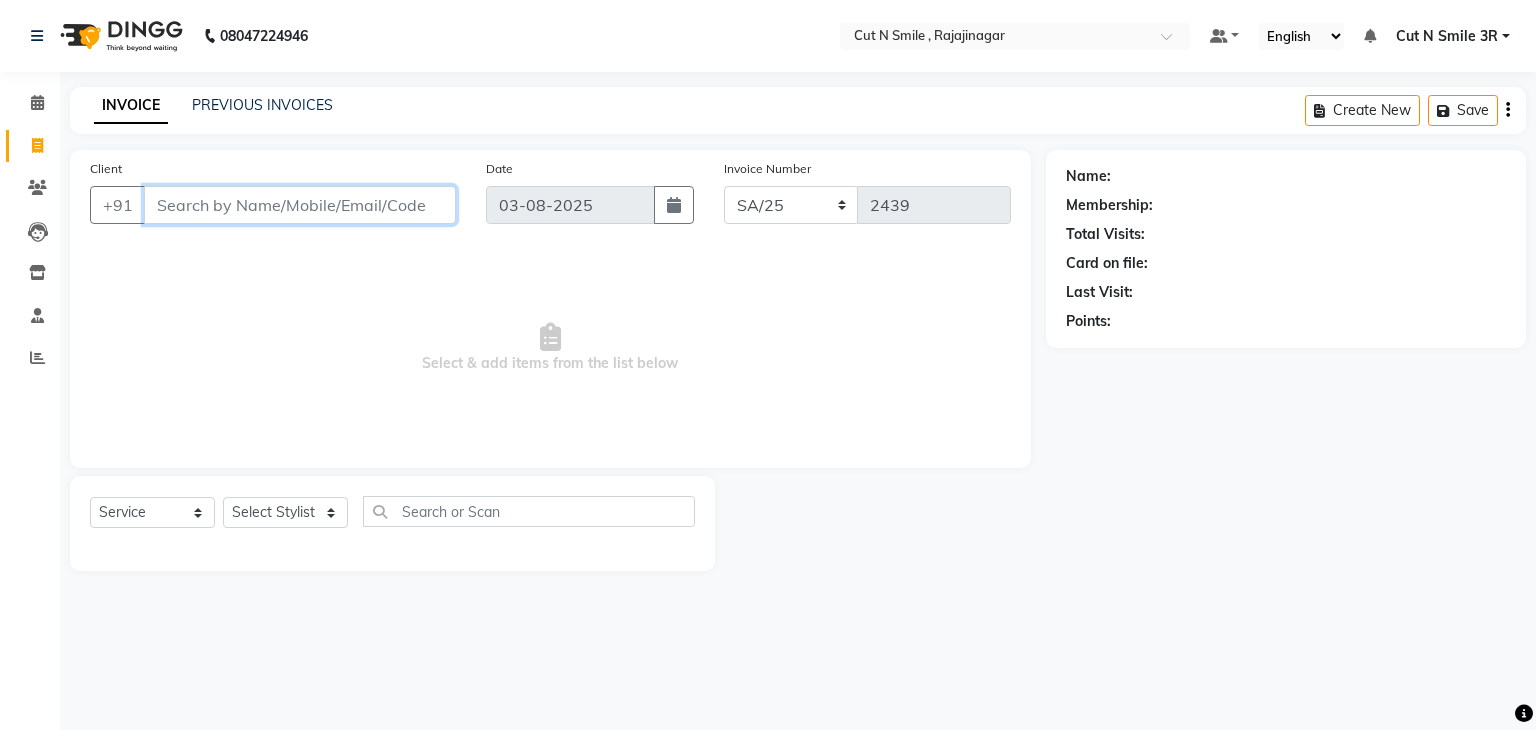click on "Client" at bounding box center [300, 205] 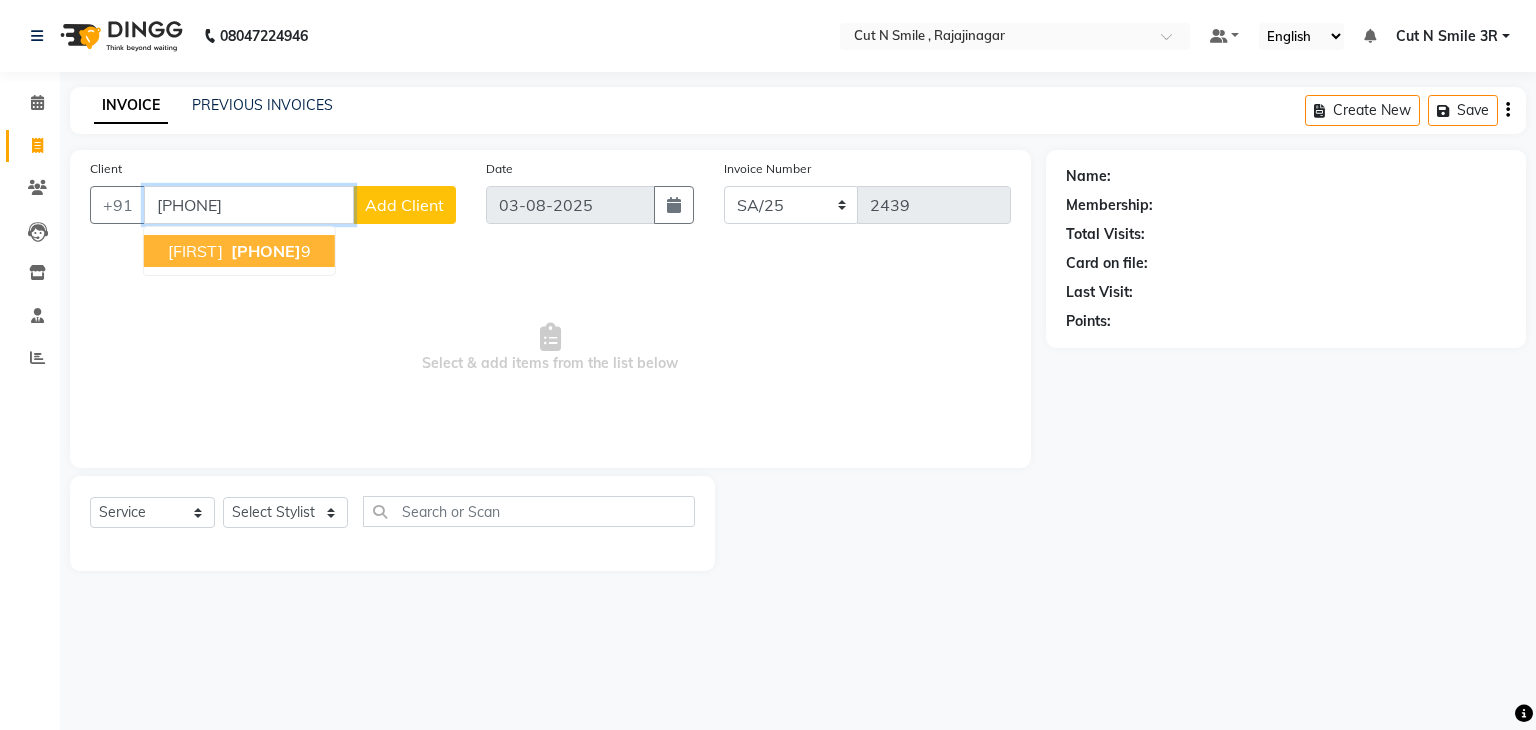 click on "[FIRST]" at bounding box center [195, 251] 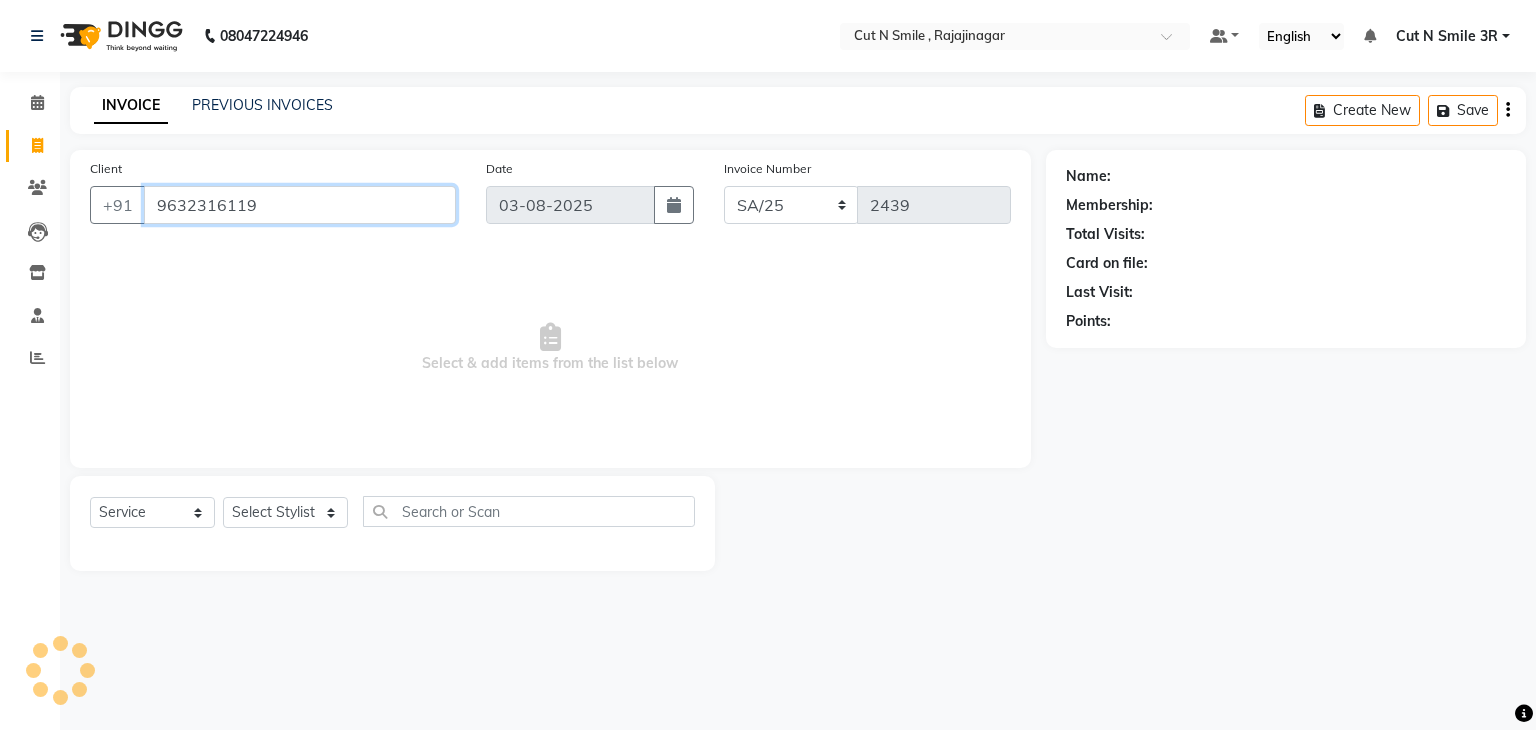 type on "9632316119" 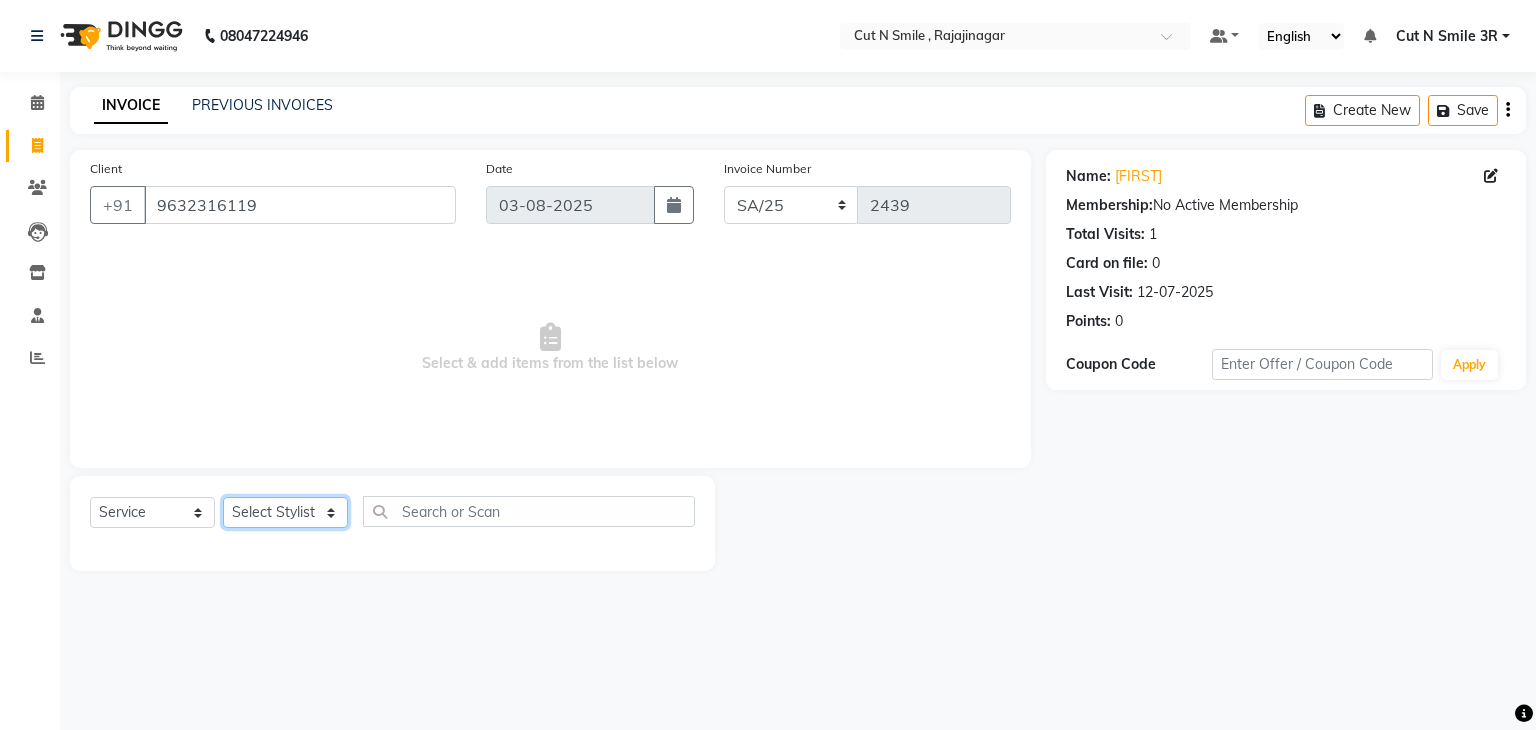 click on "Select Stylist Ali ML Ammu 3R Ankith VN Ash Mohammed 3R Atheek 3R Binitha 3R Bipana 4R CNS BOB  Cut N Smile 17M  Cut N Smile 3R Cut n Smile 4R Cut N Smile 9M Cut N Smile ML Cut N Smile V Fazil Ali 4R Govind VN Hema 4R Jayashree VN Karan VN Love 4R Mani Singh 3R Manu 4R  Muskaan VN Nadeem 4R N D M 4R NDM Alam 4R Noushad VN Pavan 4R Priya BOB Priyanka 3R Rahul 3R Ravi 3R Riya BOB Rohith 4R Roobina 3R Roopa 4R Rubina BOB Sahil Ahmed 3R Sahil Bhatti 4R Sameer 3R Sanajana BOB  Sanjana BOB Sarita VN Shaan 4R Shahid 4R Shakir VN Shanavaaz BOB Shiney 3R Shivu Raj 4R Srijana BOB Sunil Laddi 4R Sunny VN Supriya BOB Sushmitha 4R Vakeel 3R Varas 4R Varas BOB Vishwa VN" 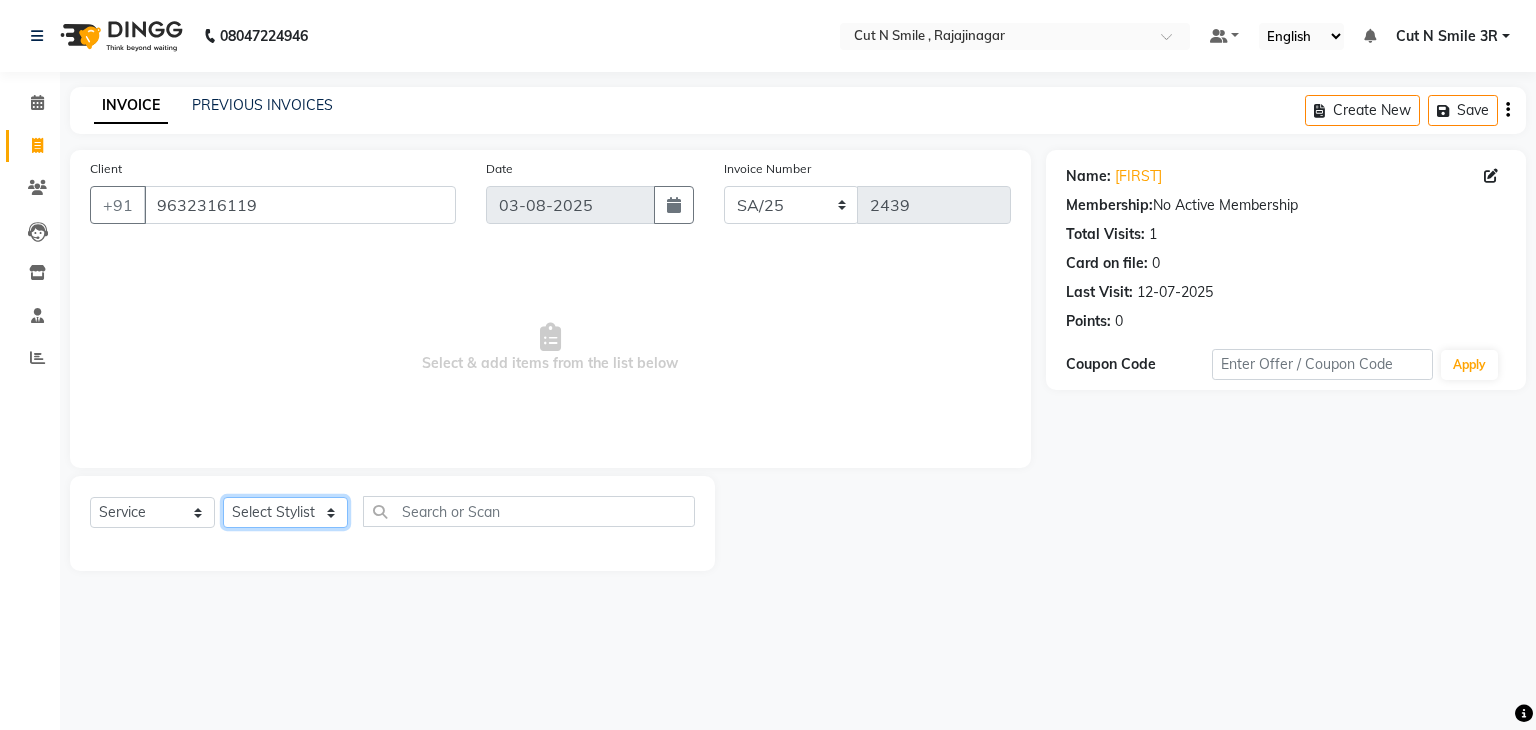 select on "58697" 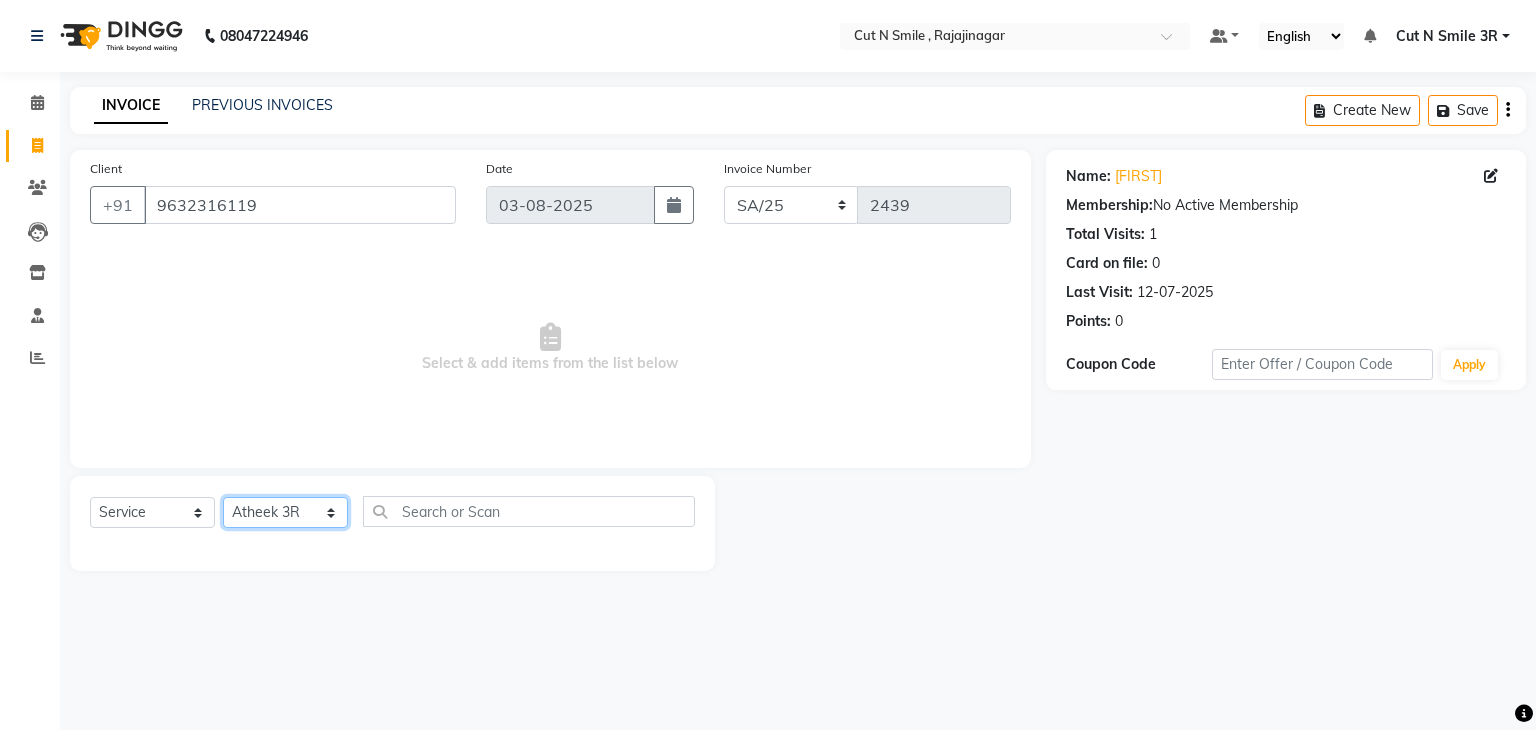 click on "Select Stylist Ali ML Ammu 3R Ankith VN Ash Mohammed 3R Atheek 3R Binitha 3R Bipana 4R CNS BOB  Cut N Smile 17M  Cut N Smile 3R Cut n Smile 4R Cut N Smile 9M Cut N Smile ML Cut N Smile V Fazil Ali 4R Govind VN Hema 4R Jayashree VN Karan VN Love 4R Mani Singh 3R Manu 4R  Muskaan VN Nadeem 4R N D M 4R NDM Alam 4R Noushad VN Pavan 4R Priya BOB Priyanka 3R Rahul 3R Ravi 3R Riya BOB Rohith 4R Roobina 3R Roopa 4R Rubina BOB Sahil Ahmed 3R Sahil Bhatti 4R Sameer 3R Sanajana BOB  Sanjana BOB Sarita VN Shaan 4R Shahid 4R Shakir VN Shanavaaz BOB Shiney 3R Shivu Raj 4R Srijana BOB Sunil Laddi 4R Sunny VN Supriya BOB Sushmitha 4R Vakeel 3R Varas 4R Varas BOB Vishwa VN" 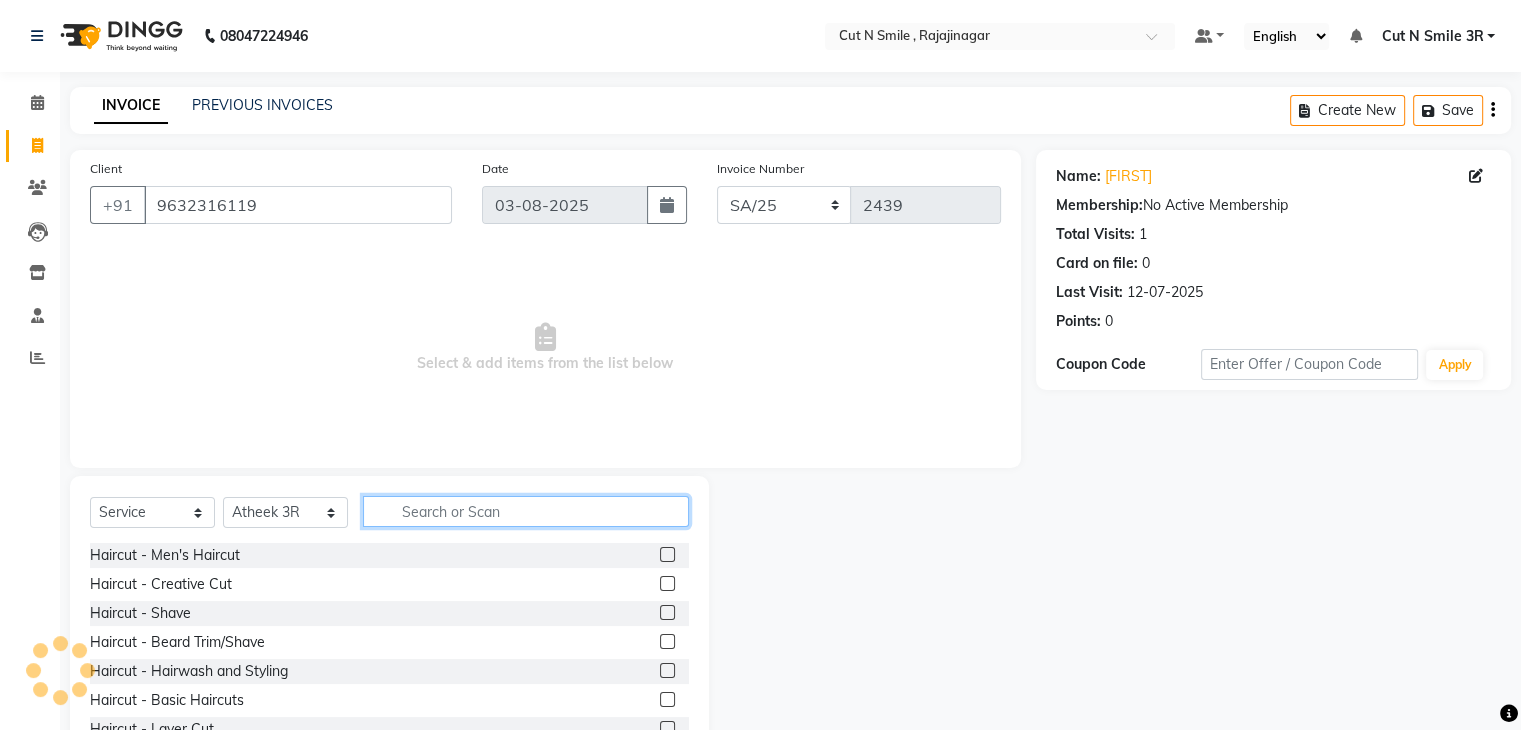 click 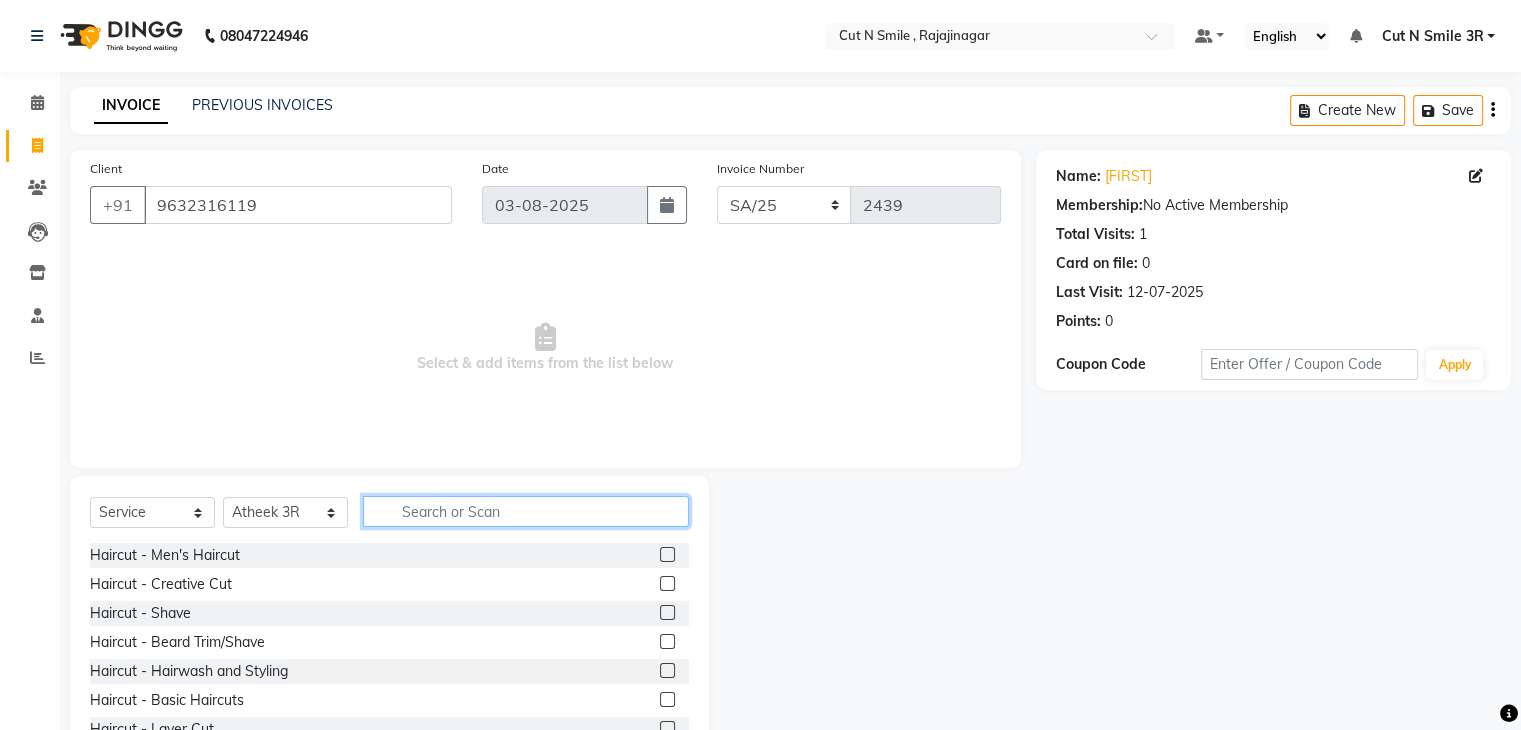 click 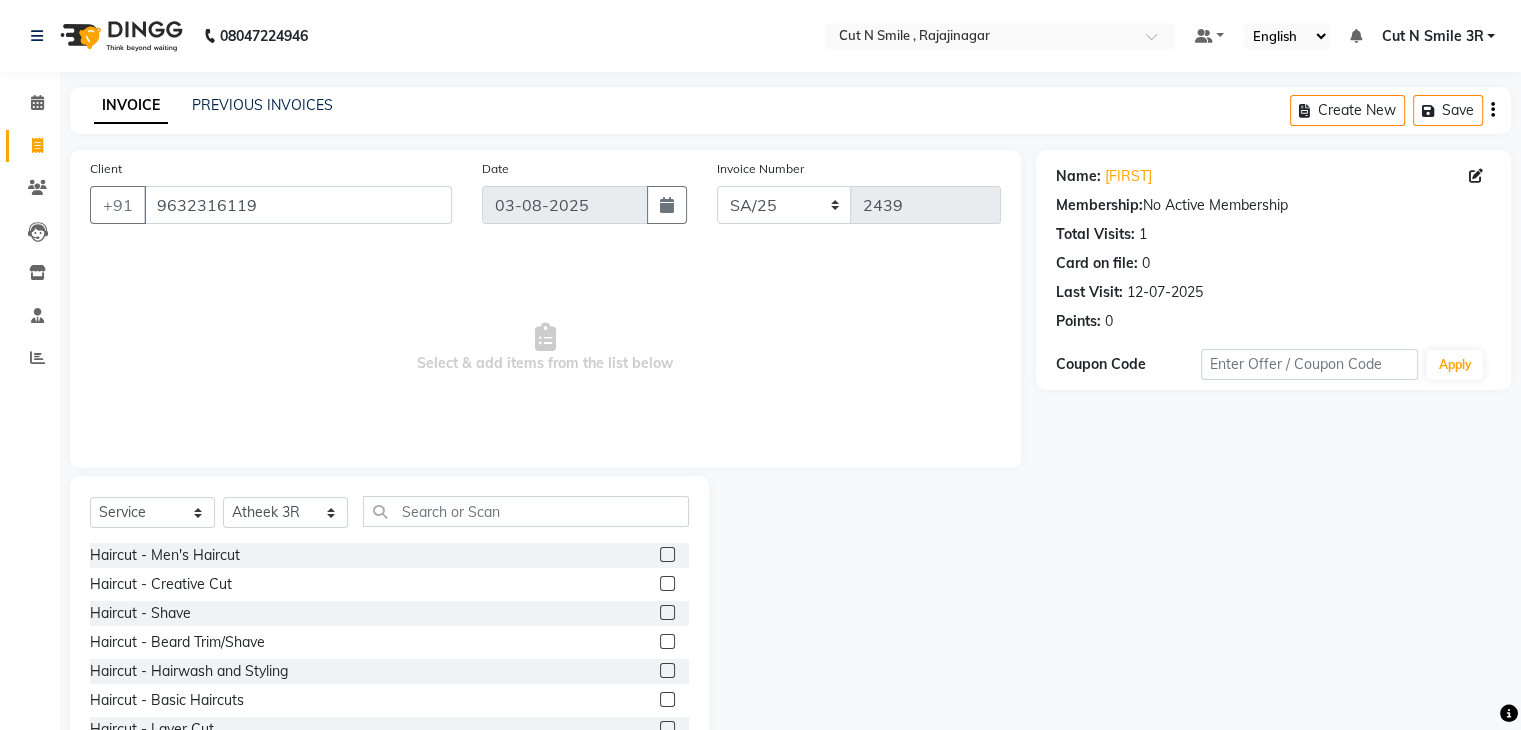 click 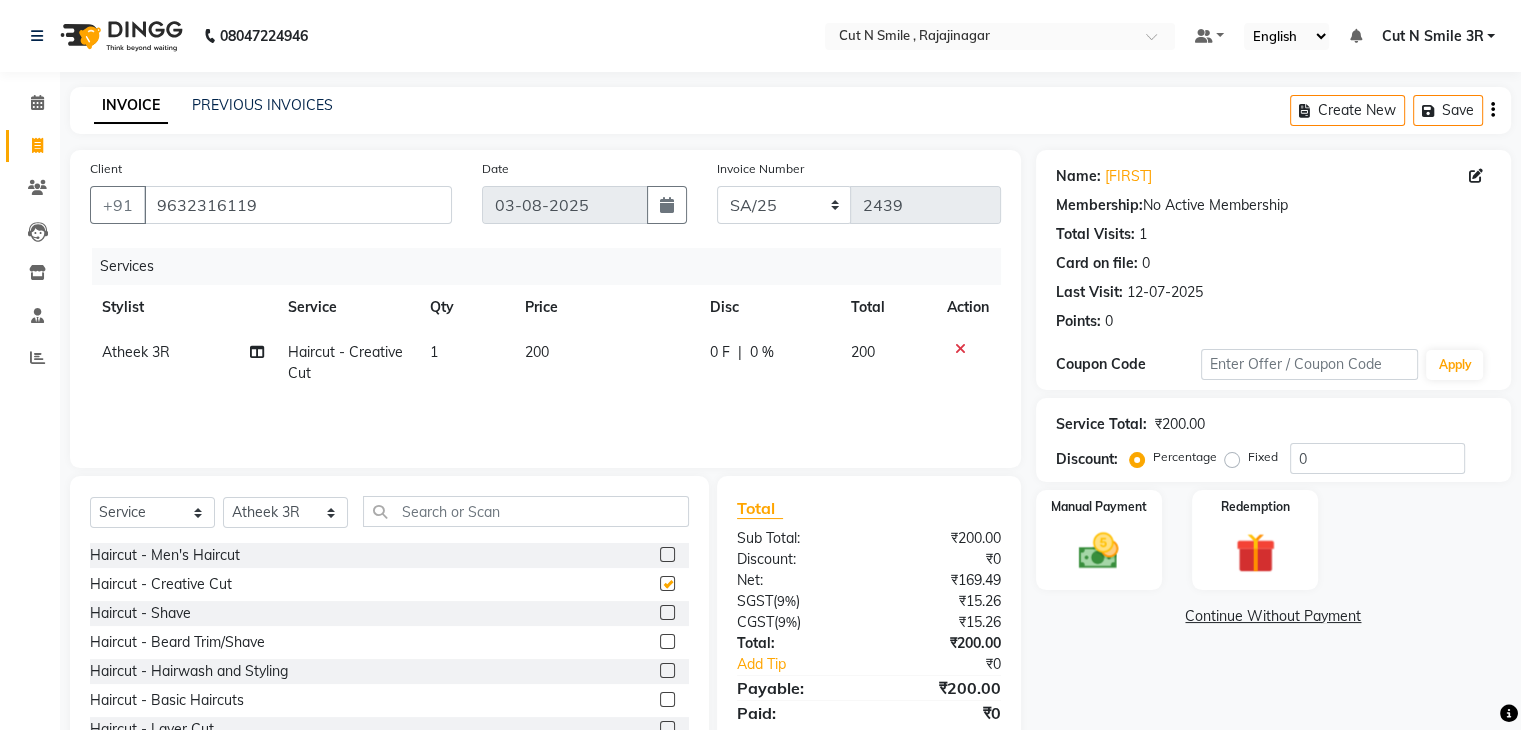 checkbox on "false" 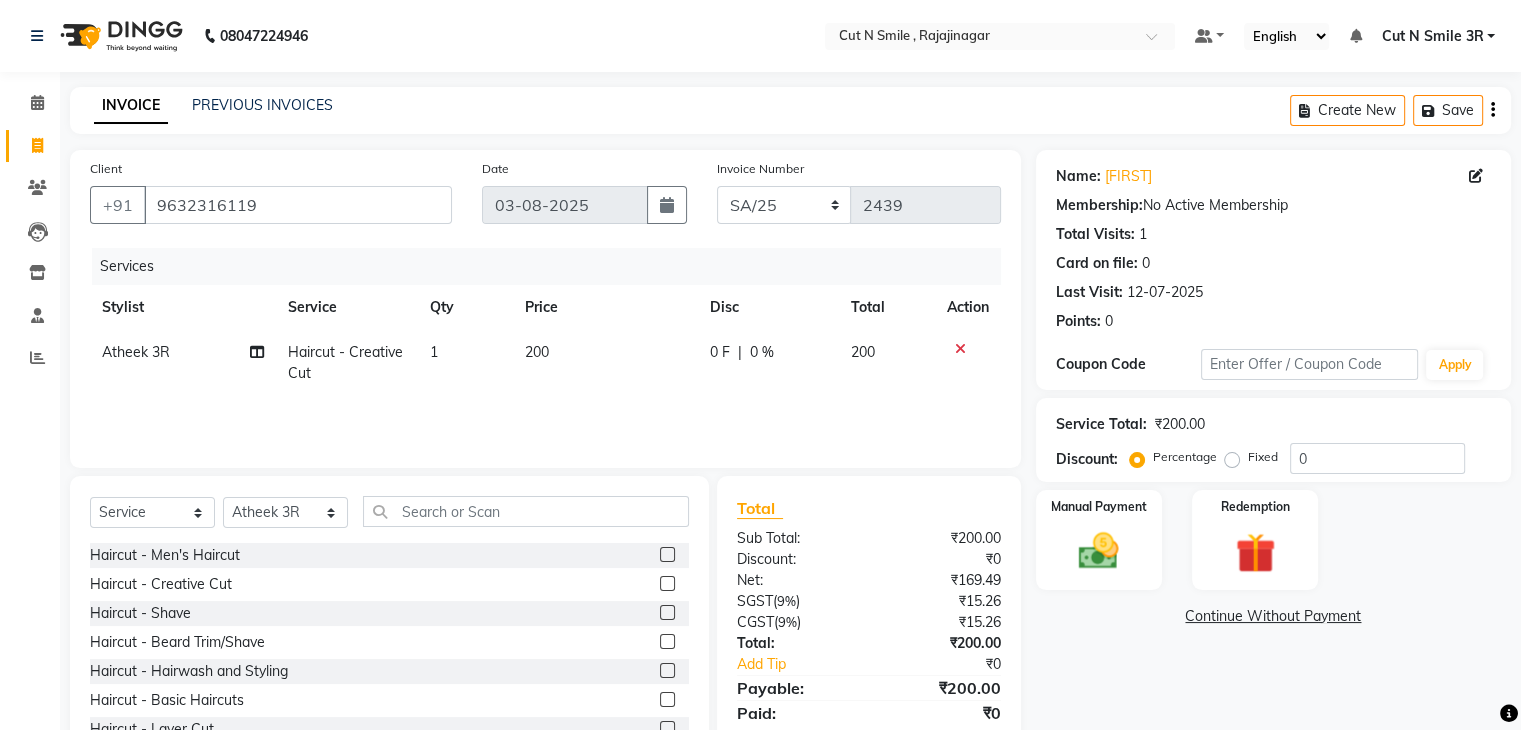 click 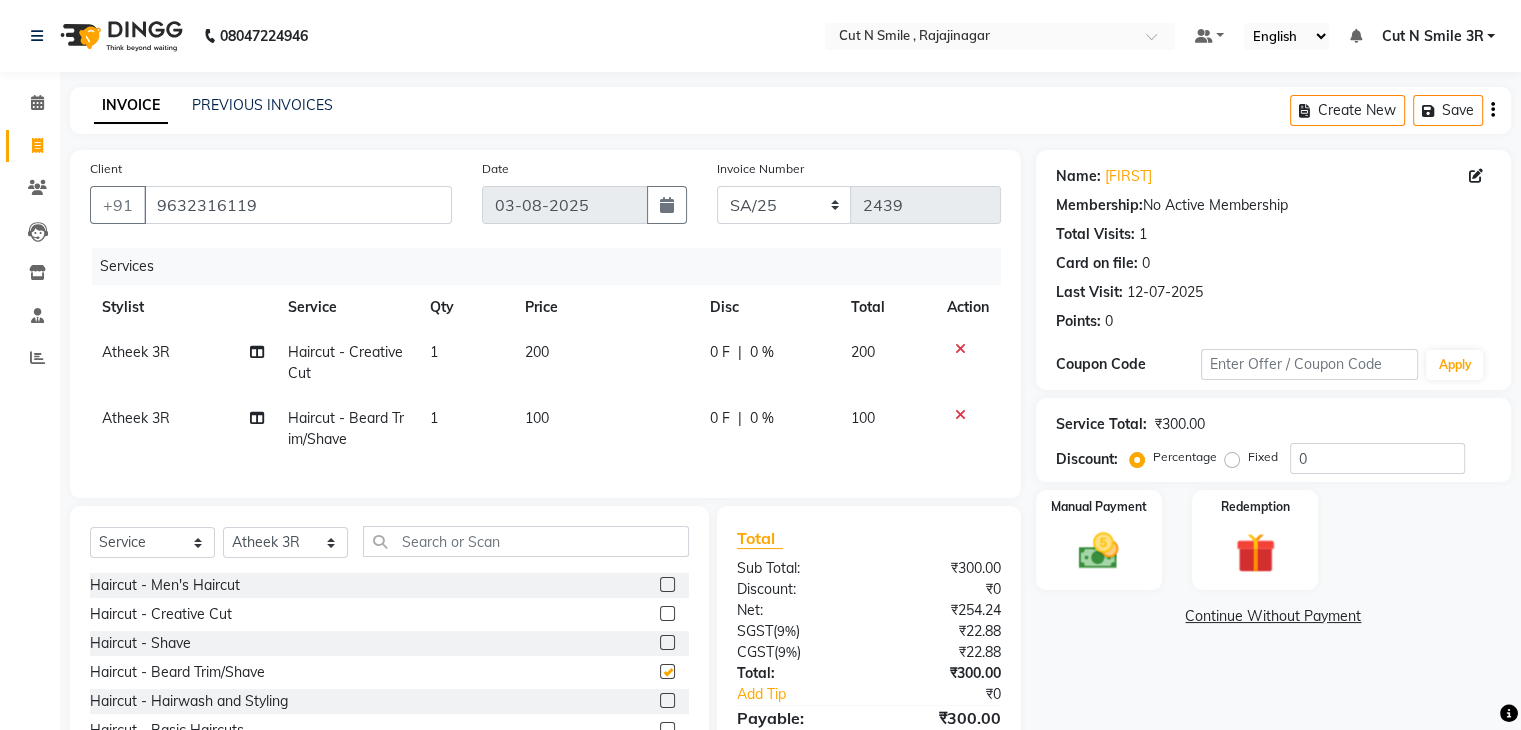 checkbox on "false" 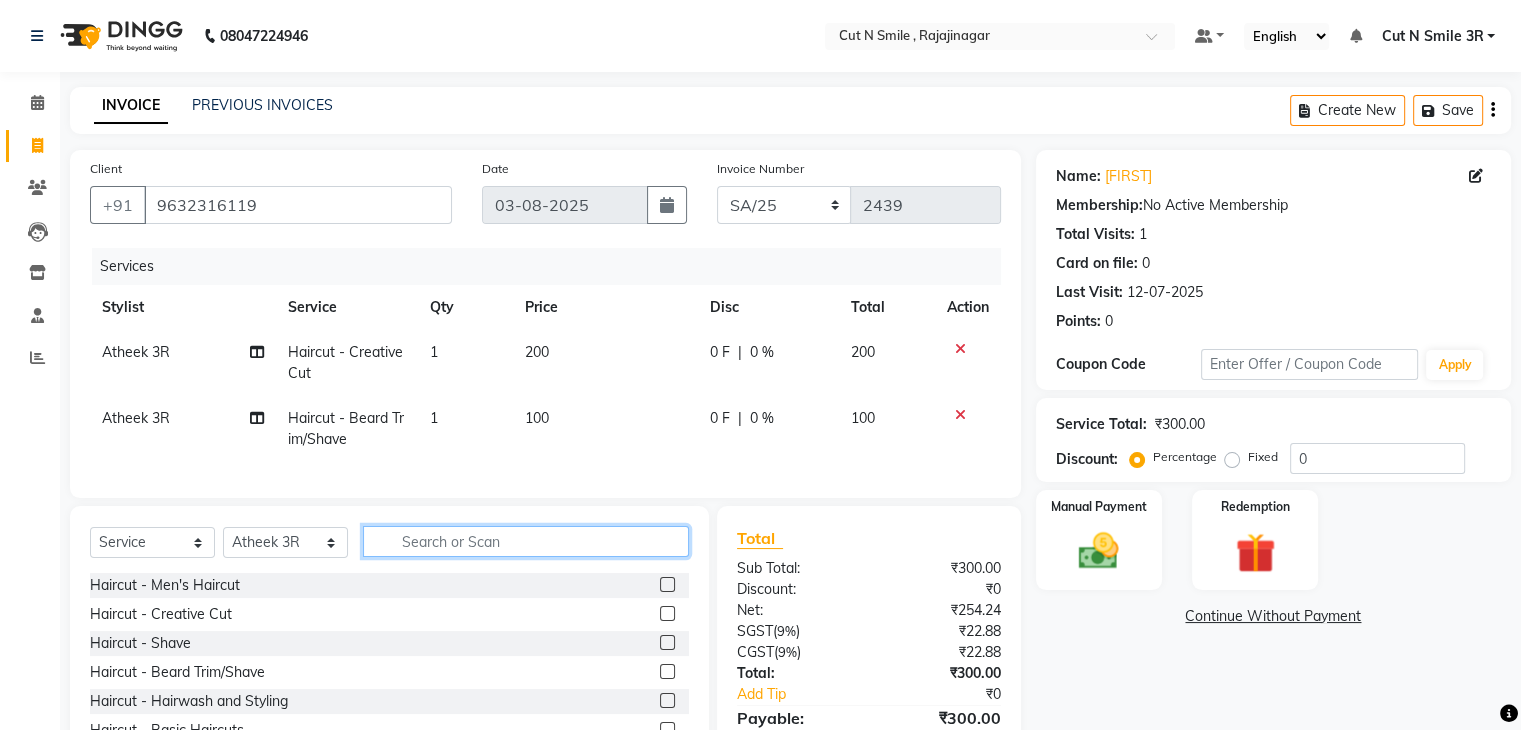 click 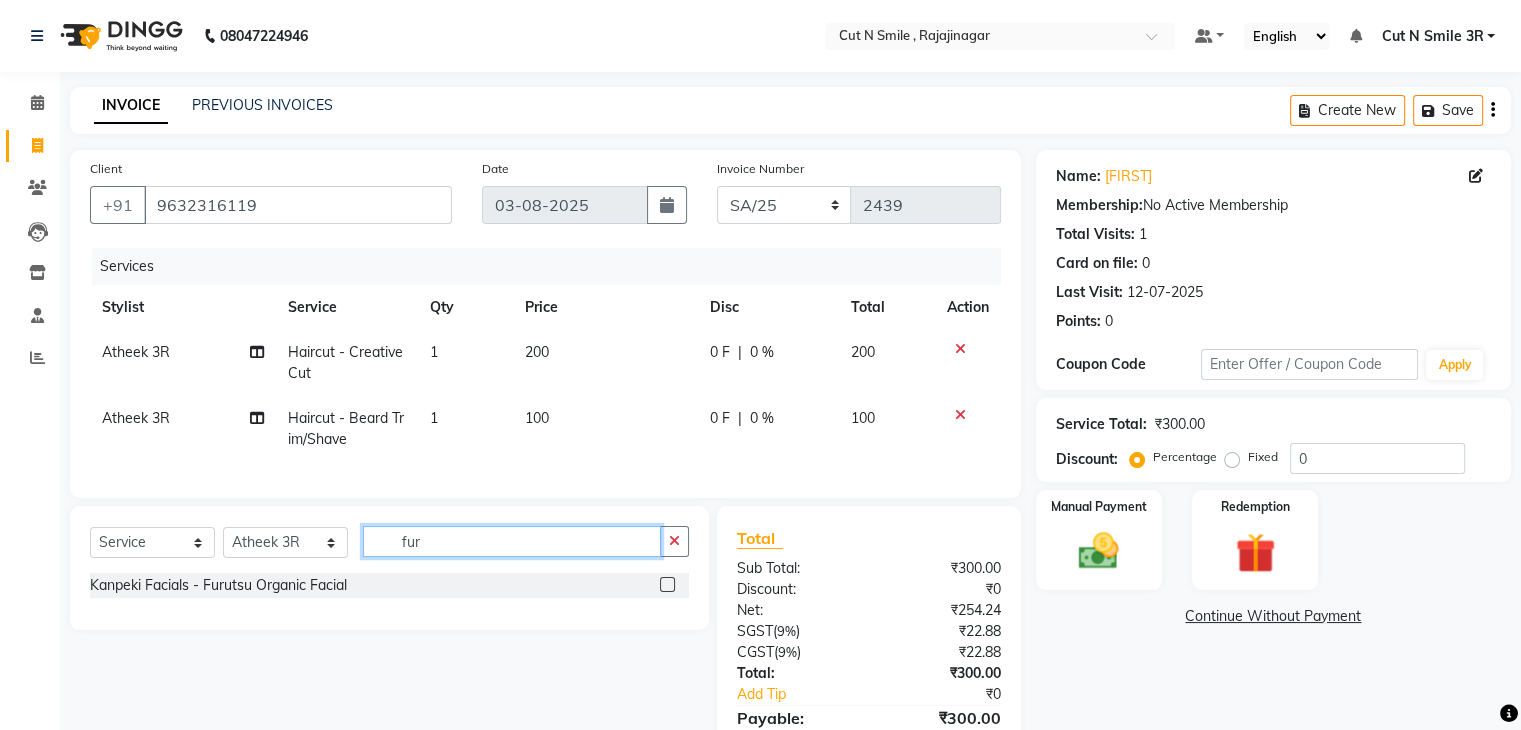 type on "fur" 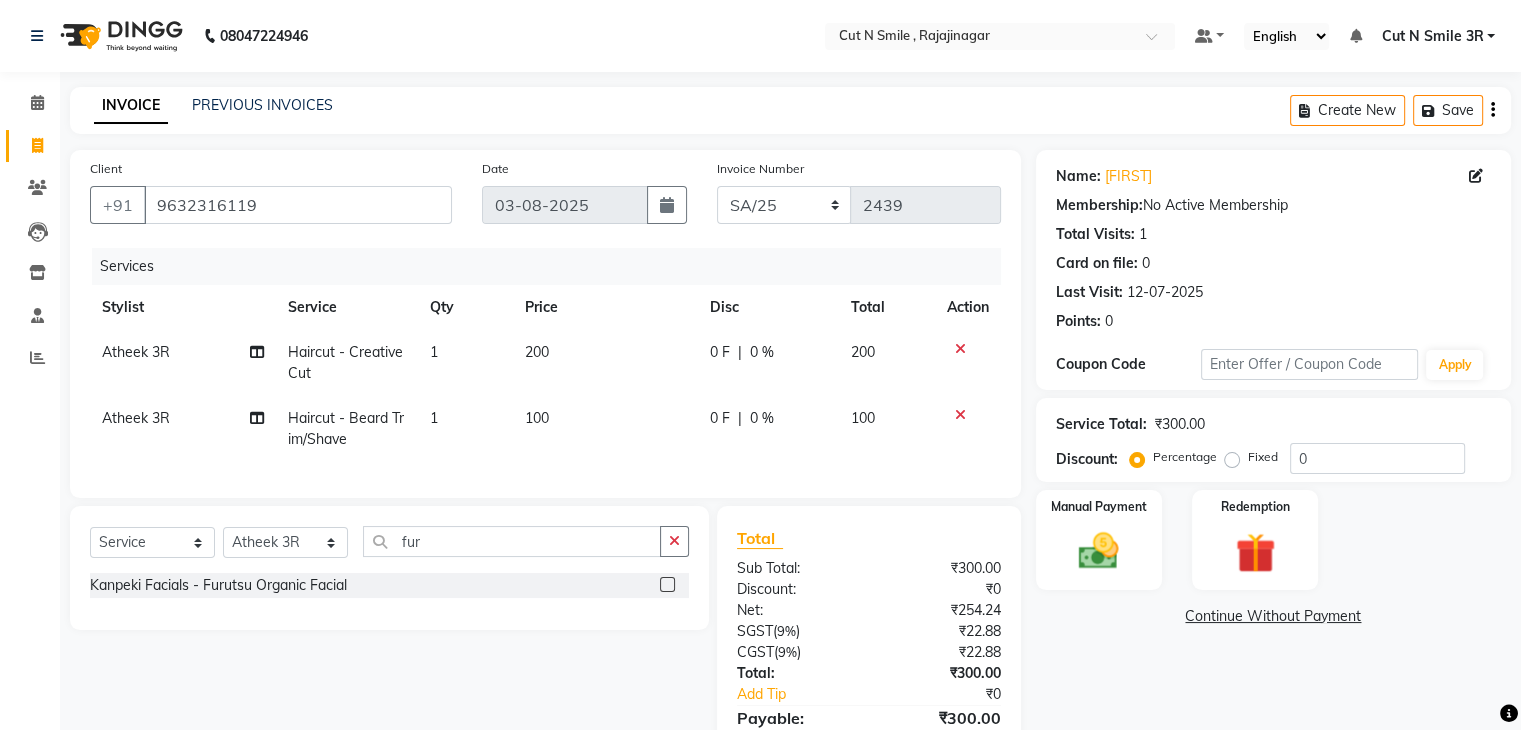 click 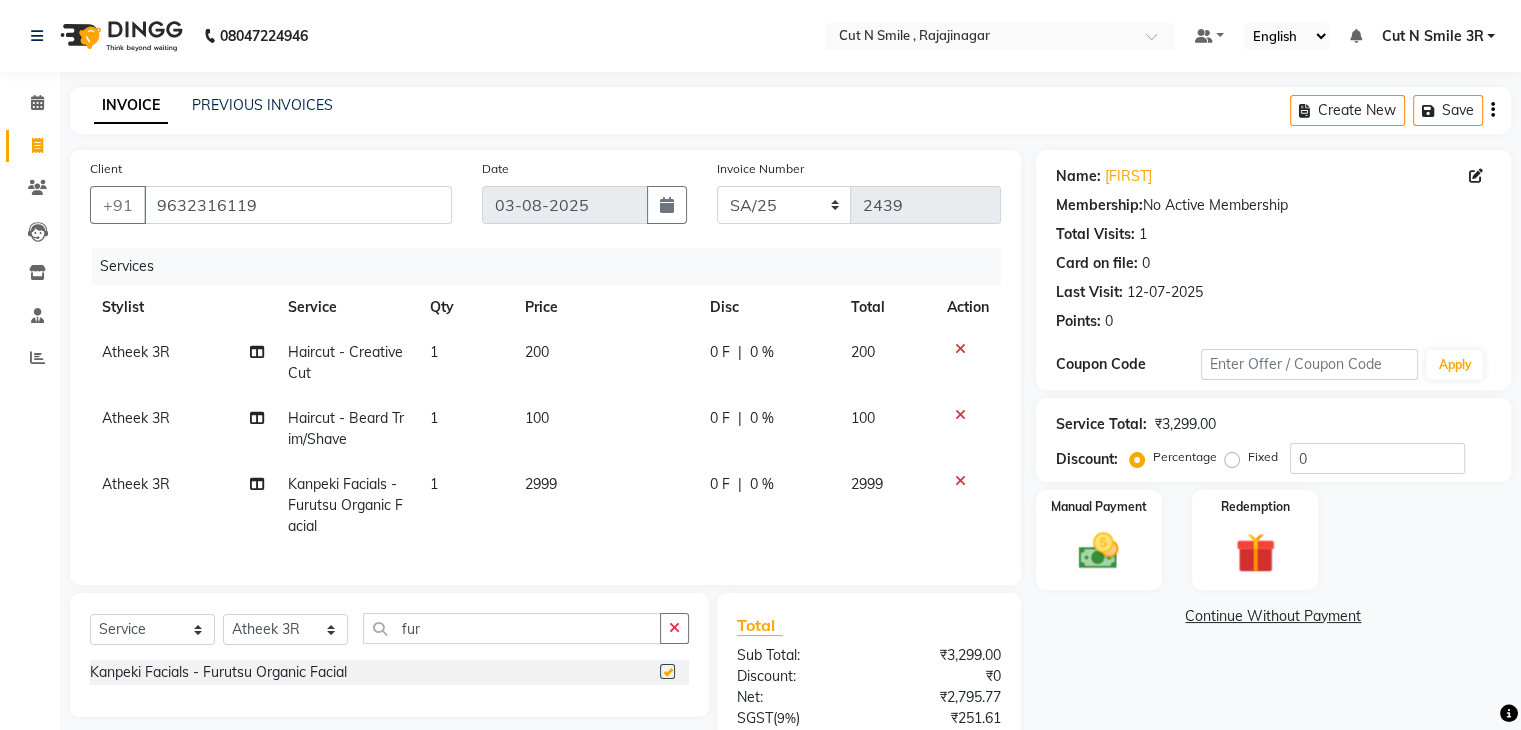 checkbox on "false" 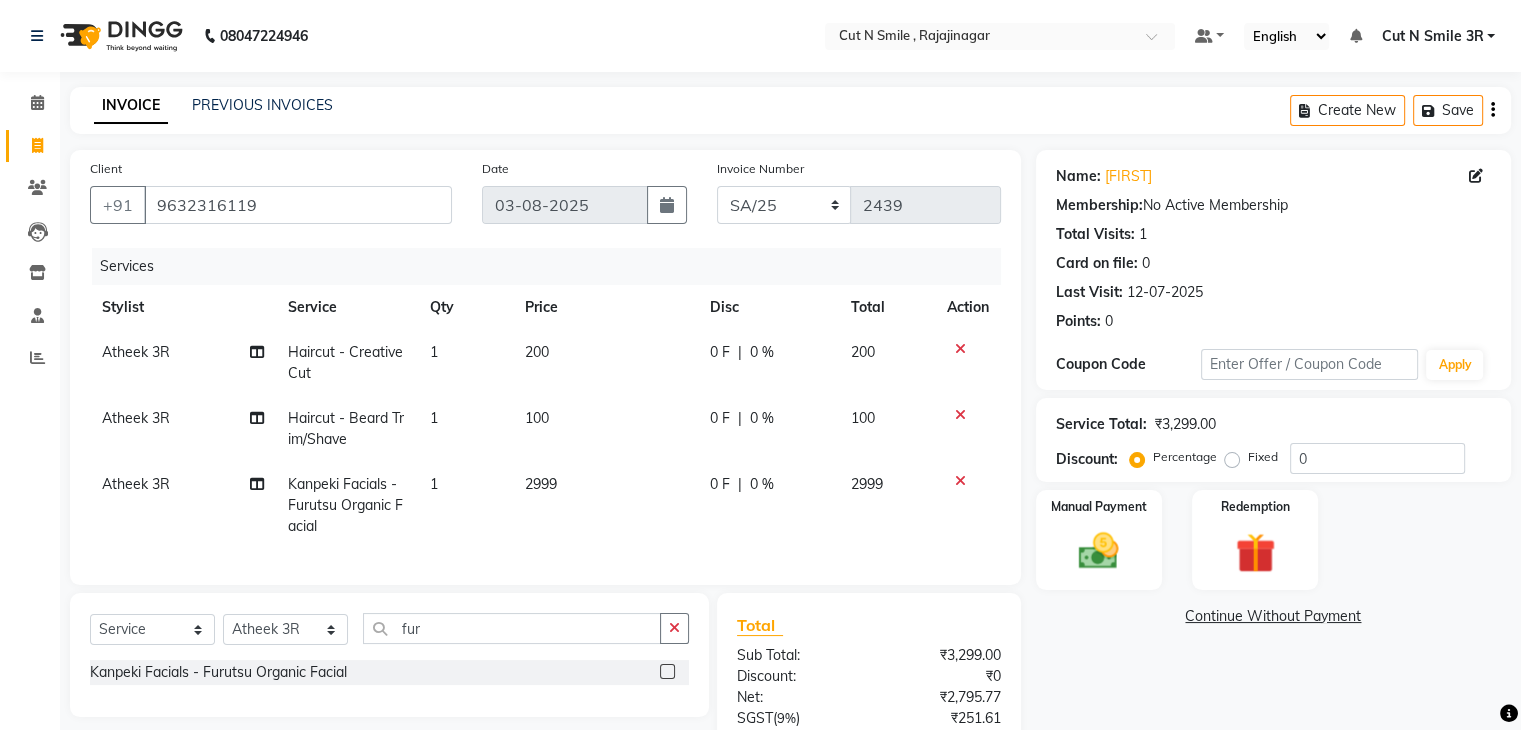 scroll, scrollTop: 203, scrollLeft: 0, axis: vertical 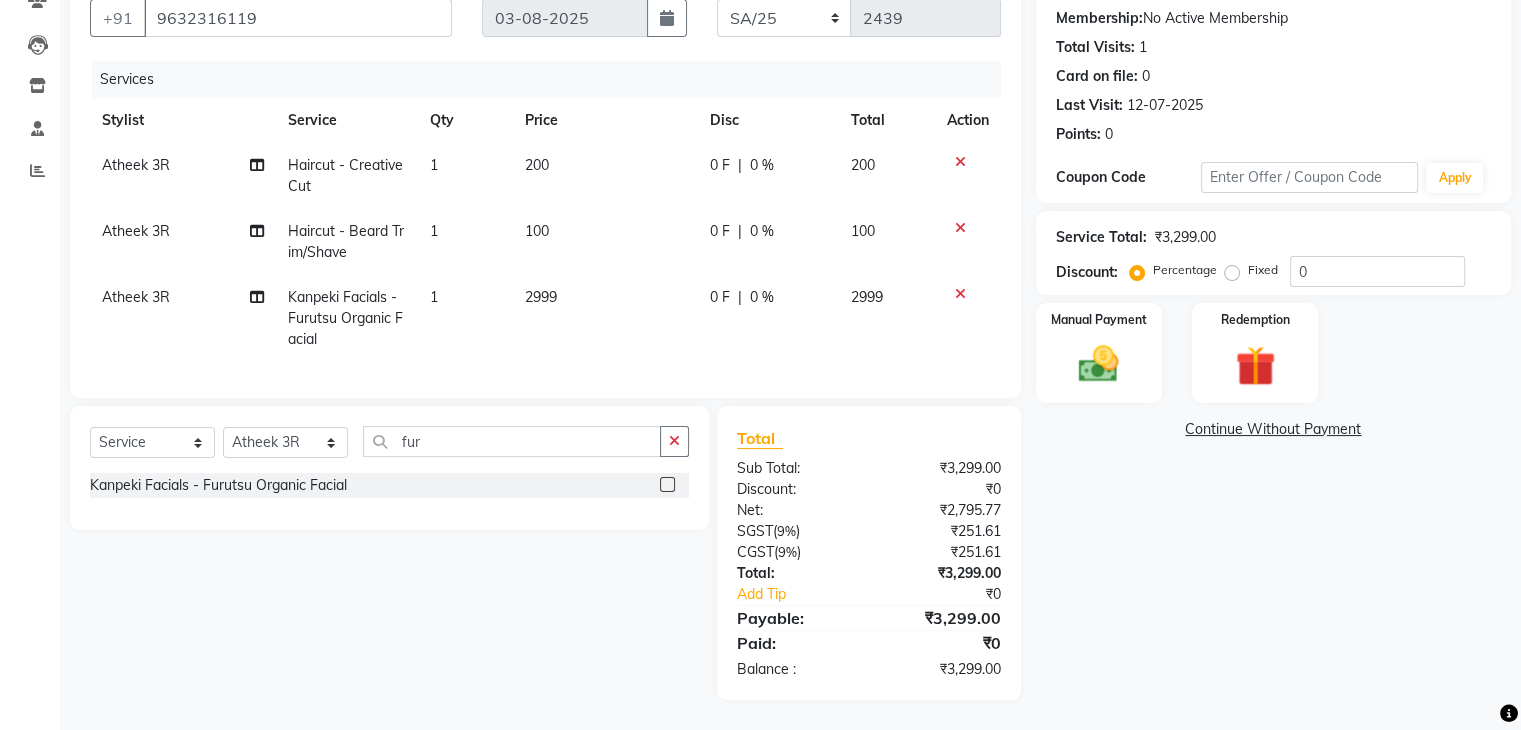 click on "Fixed" 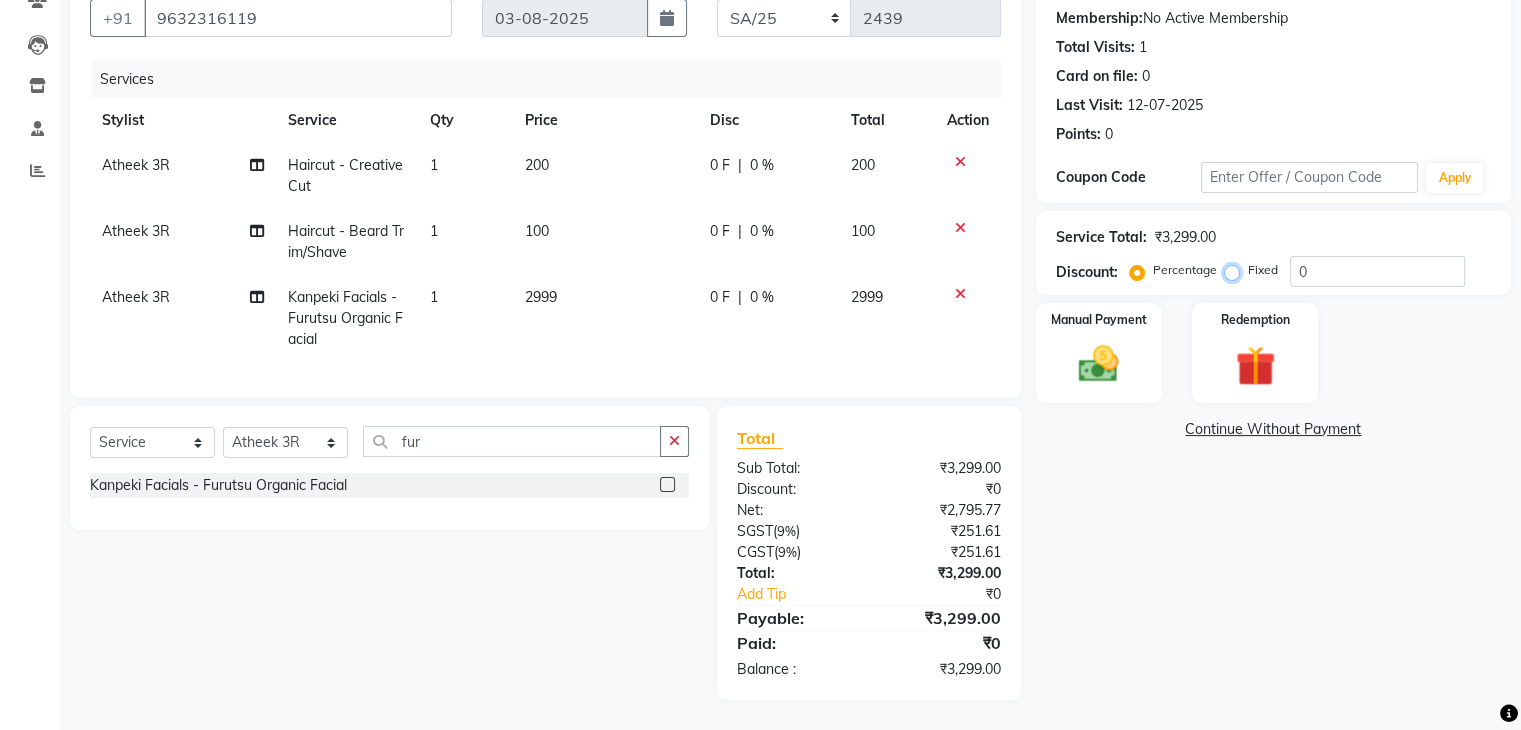 click on "Fixed" at bounding box center (1236, 270) 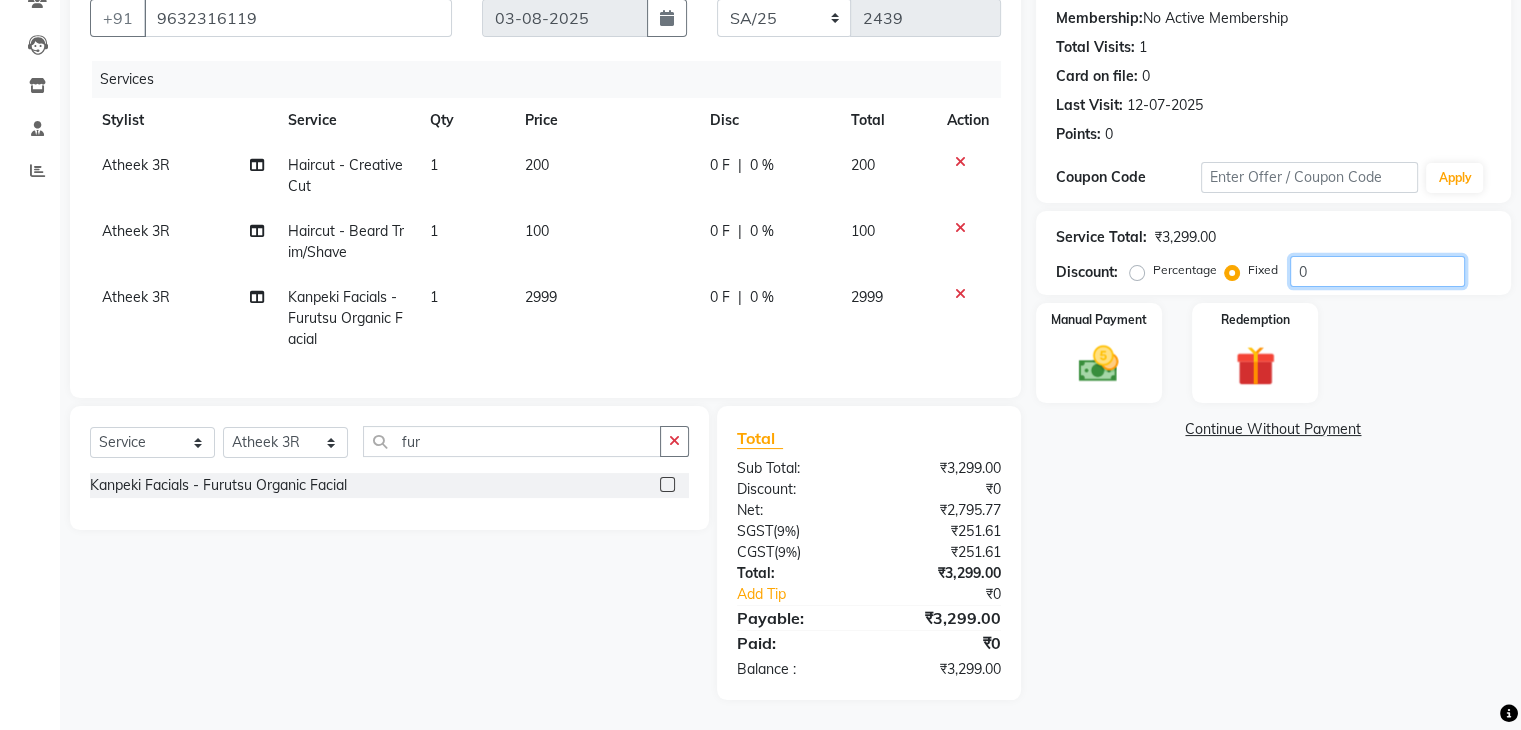 click on "0" 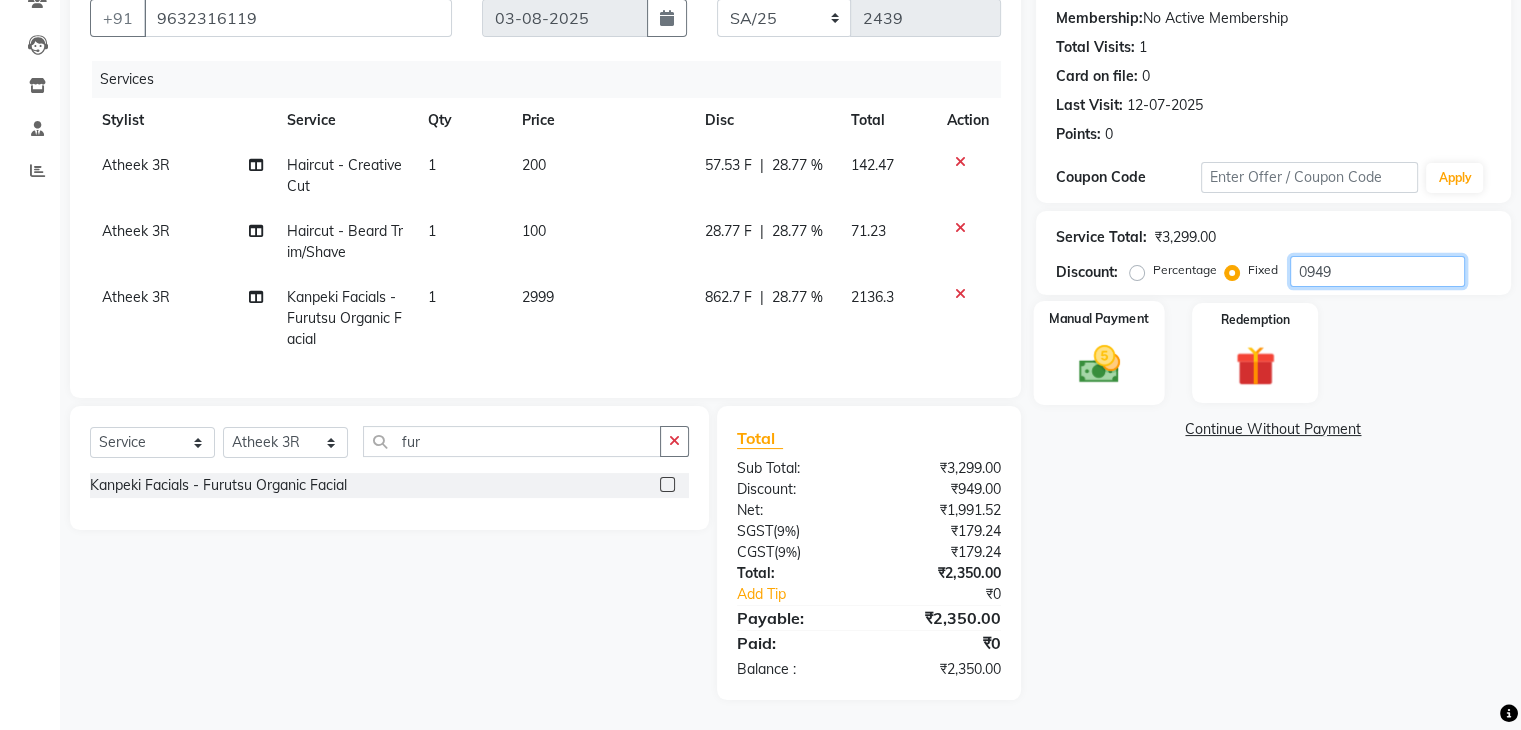 type on "0949" 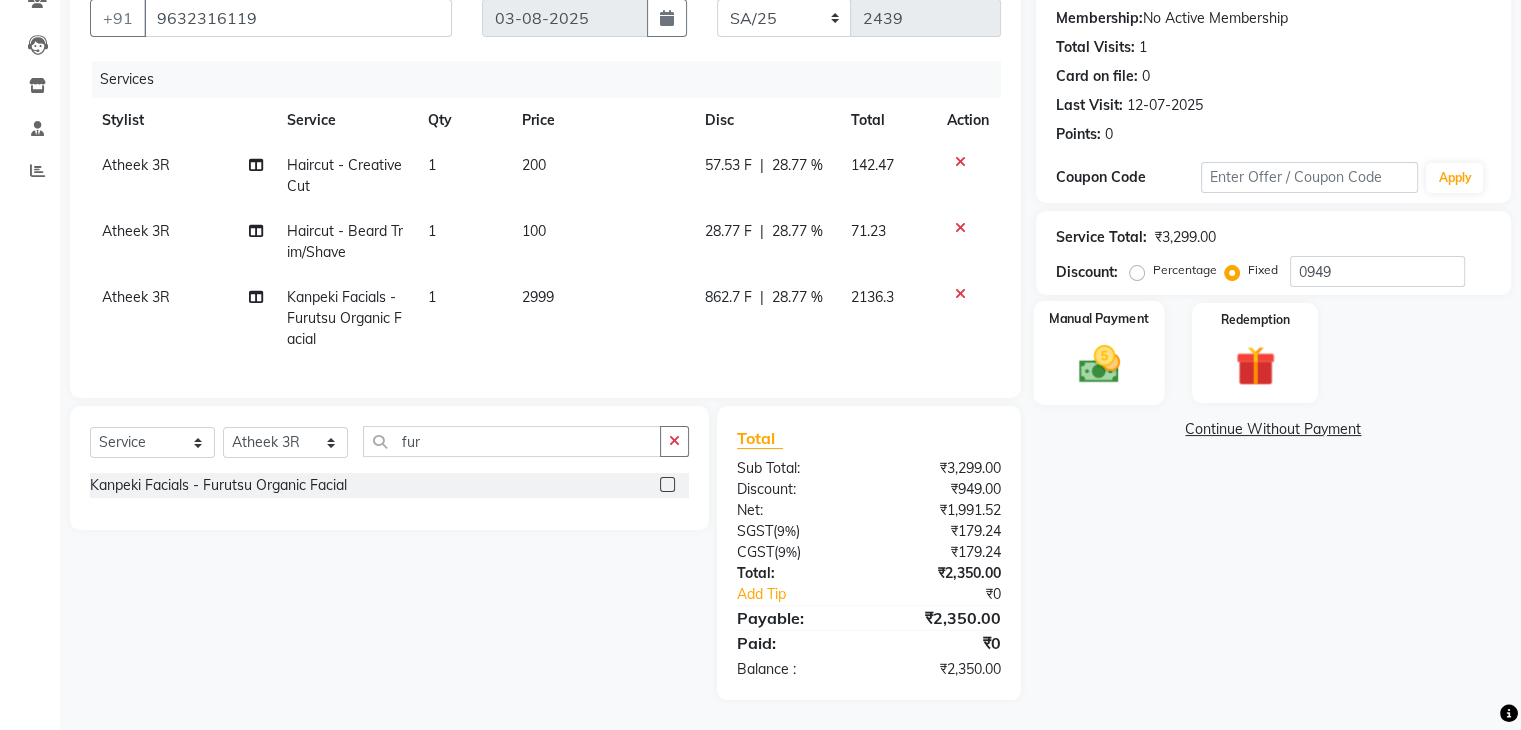 click 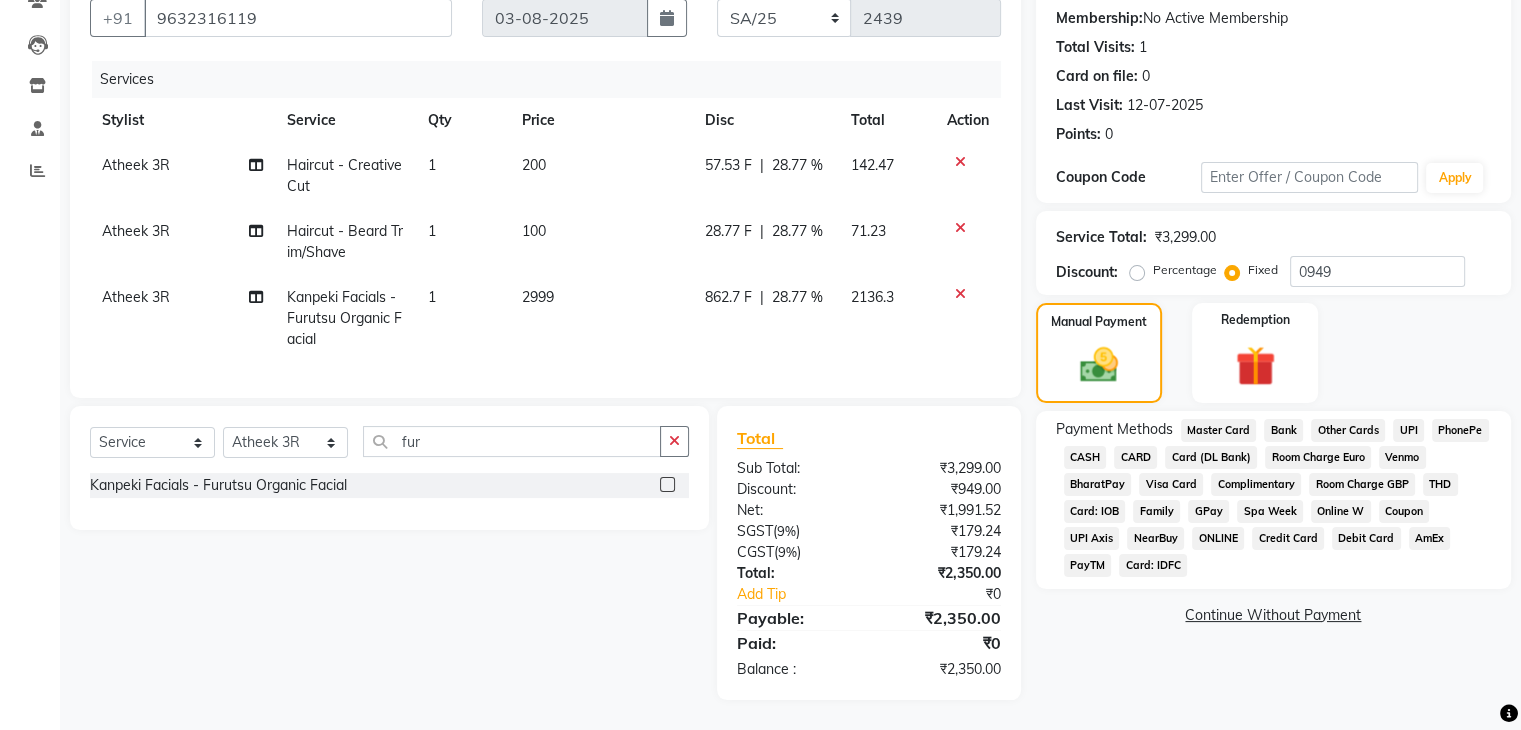 click on "CARD" 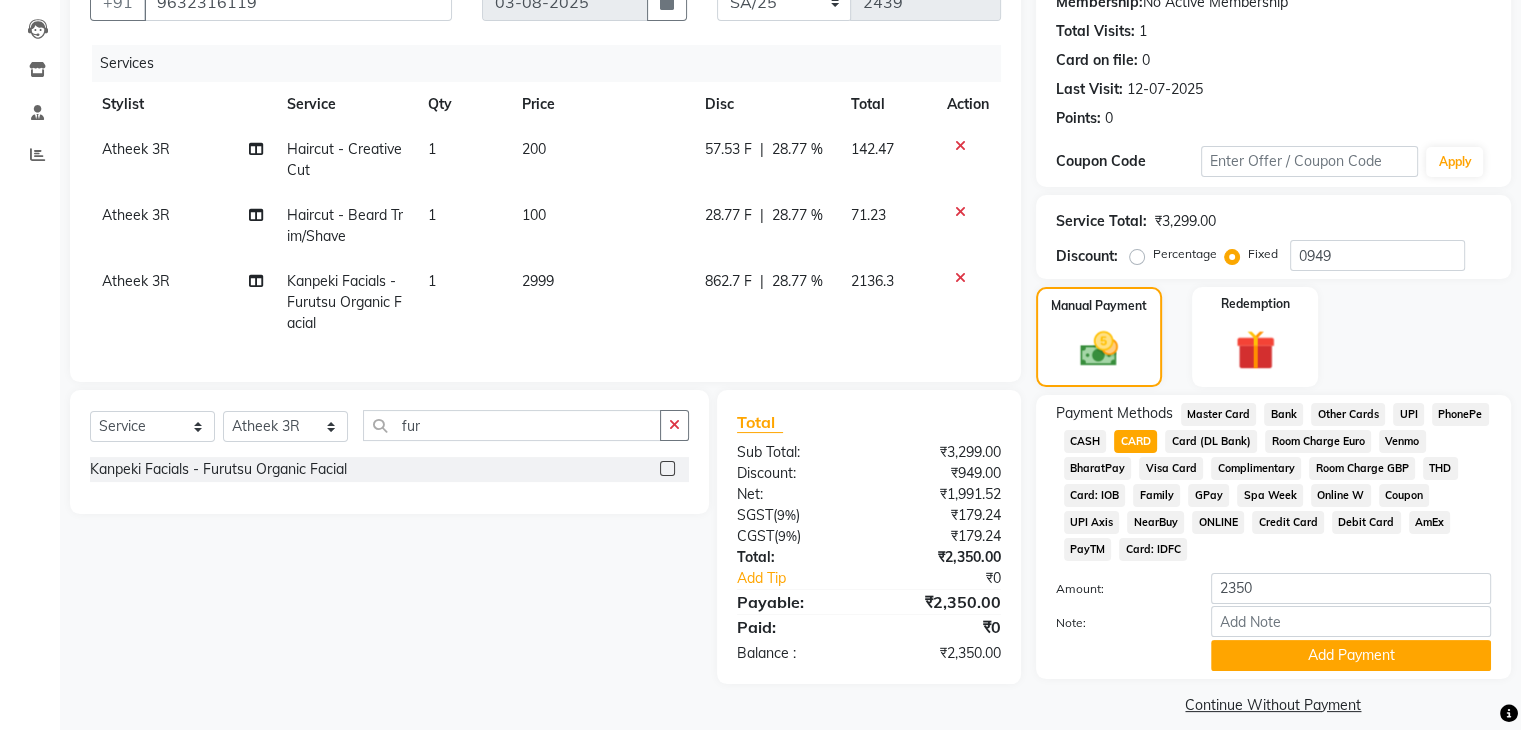 click 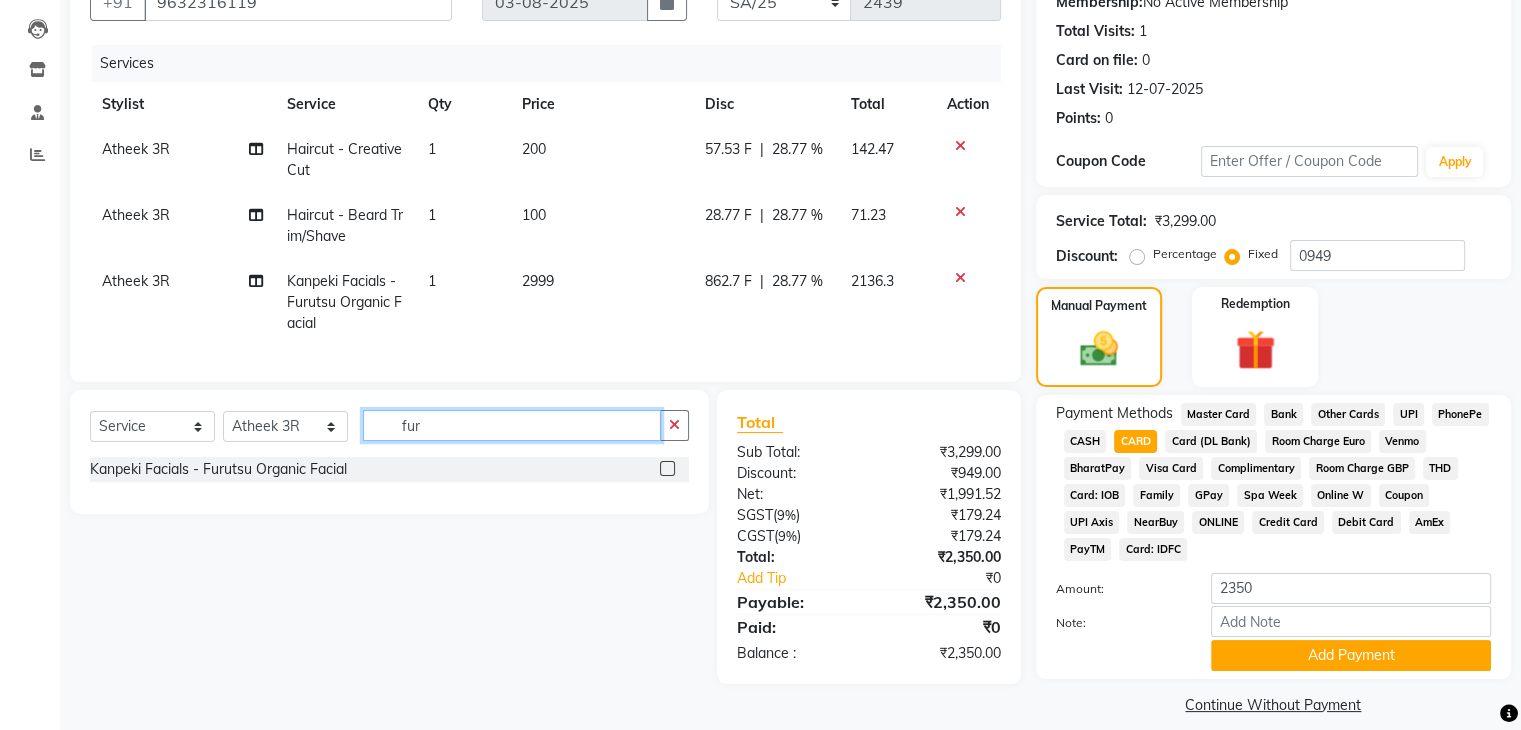 click on "fur" 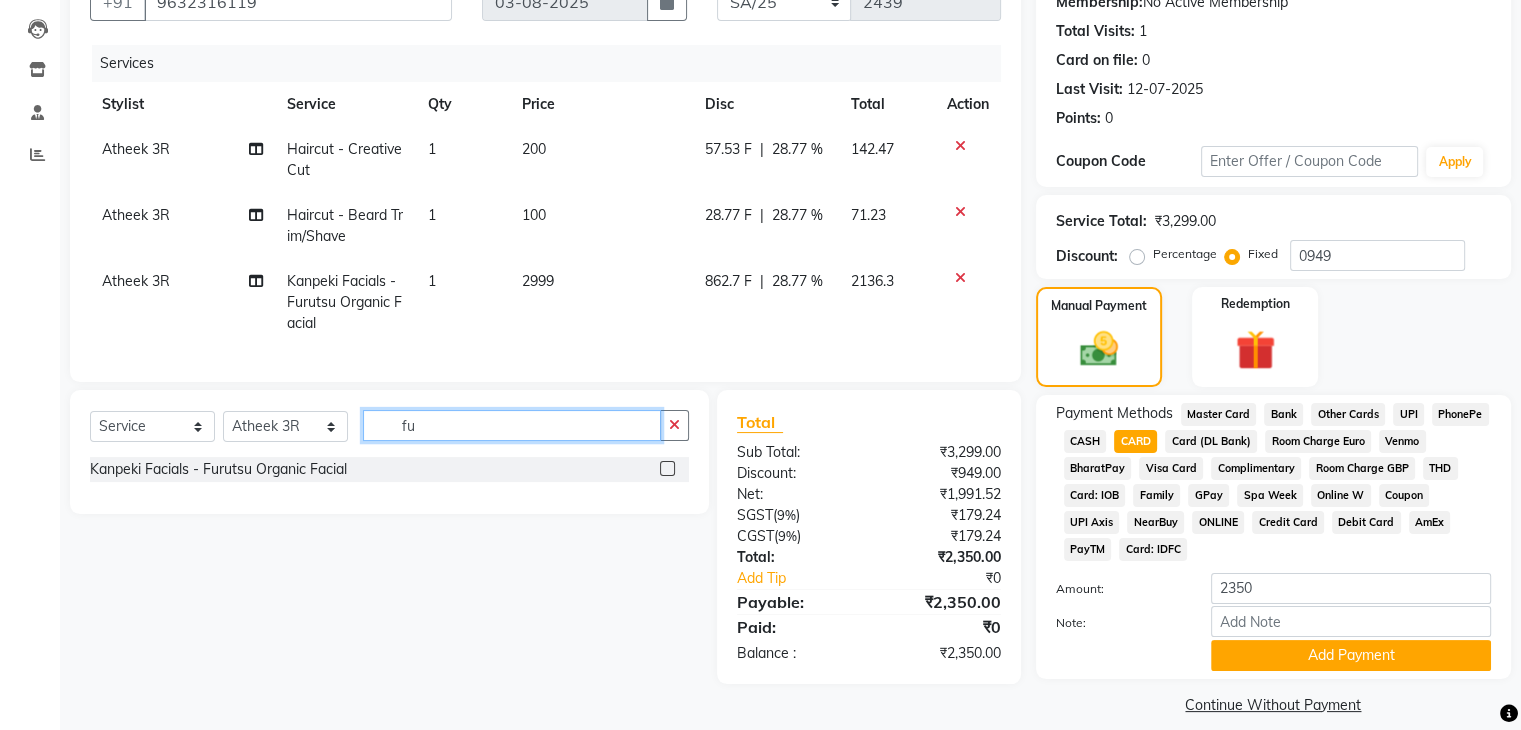 type on "f" 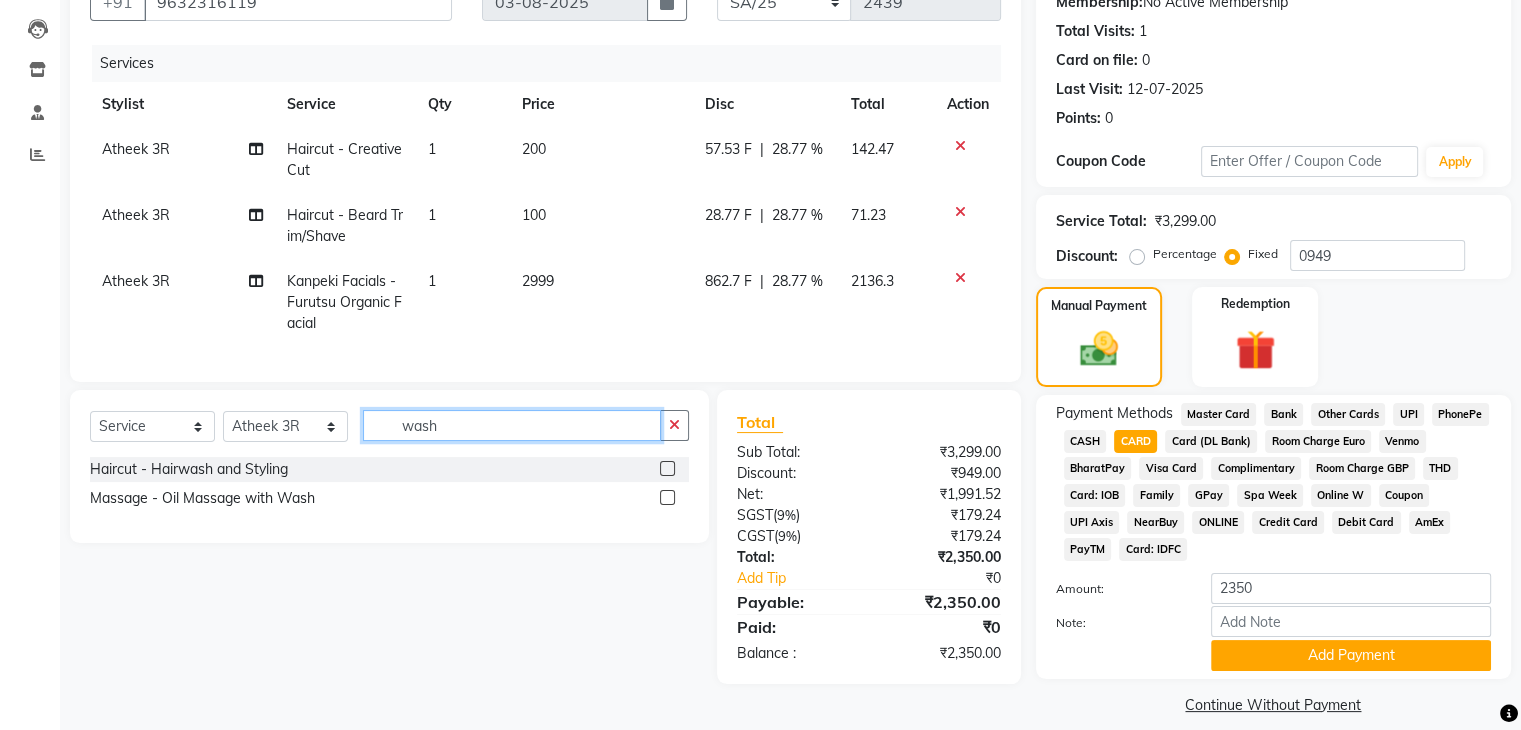 type on "wash" 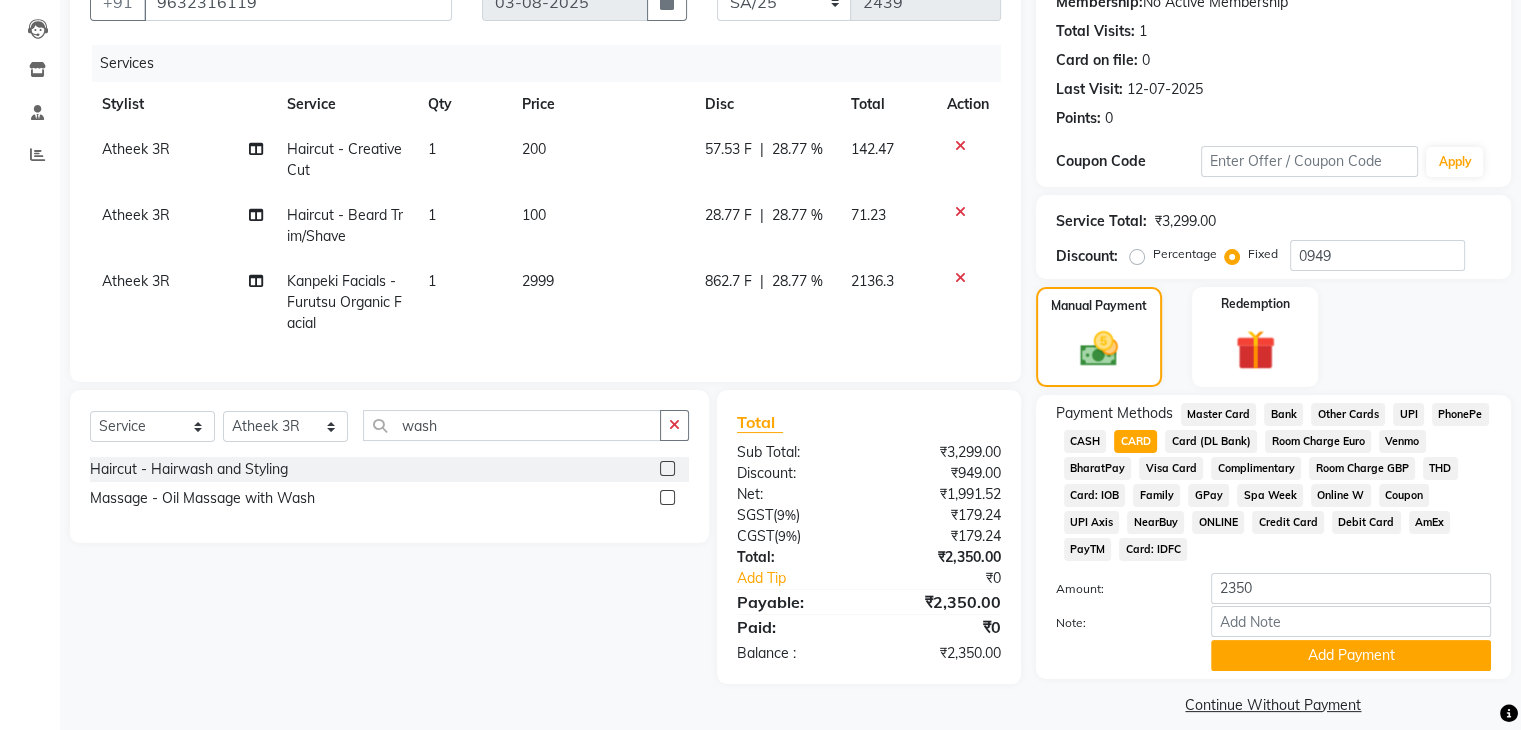 click 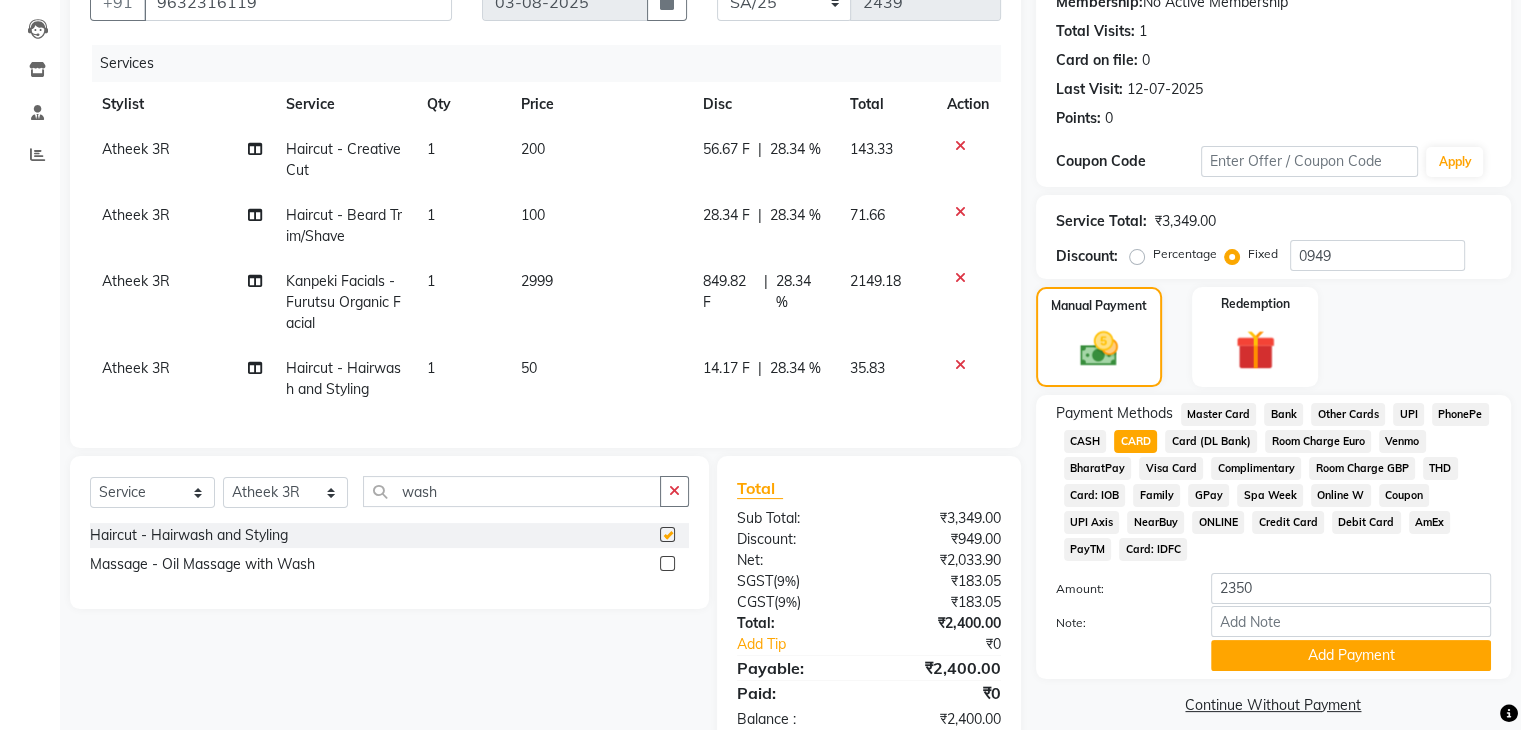 checkbox on "false" 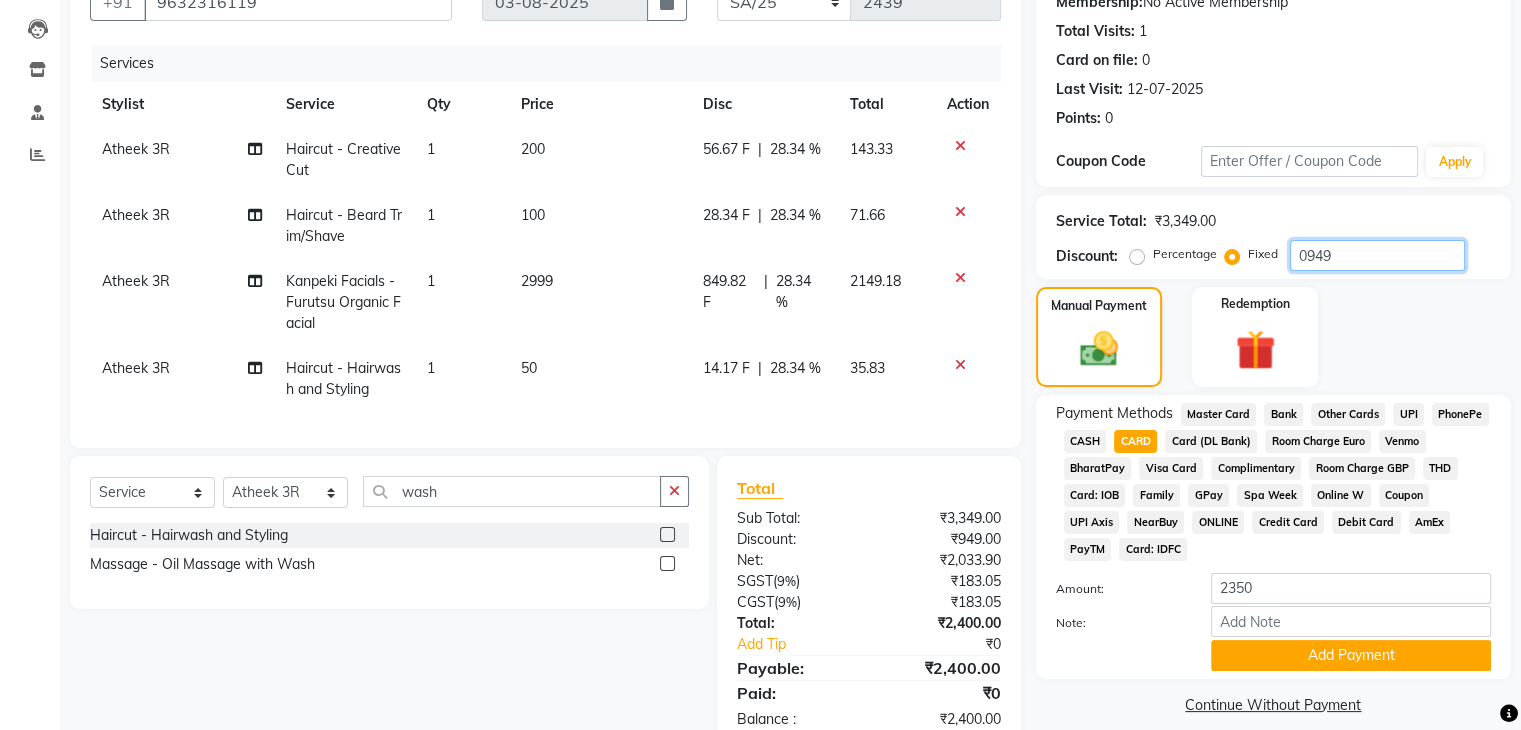 click on "0949" 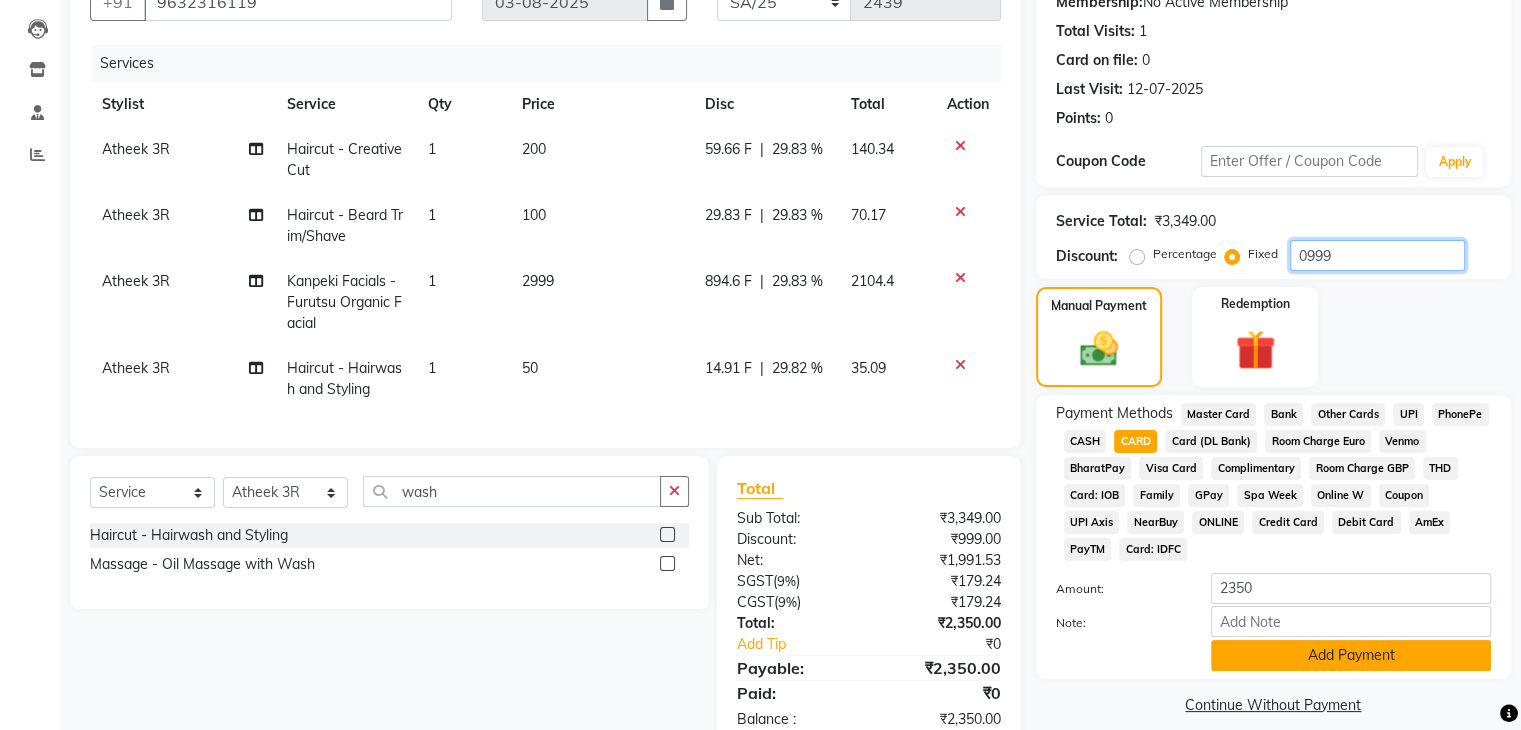 type on "0999" 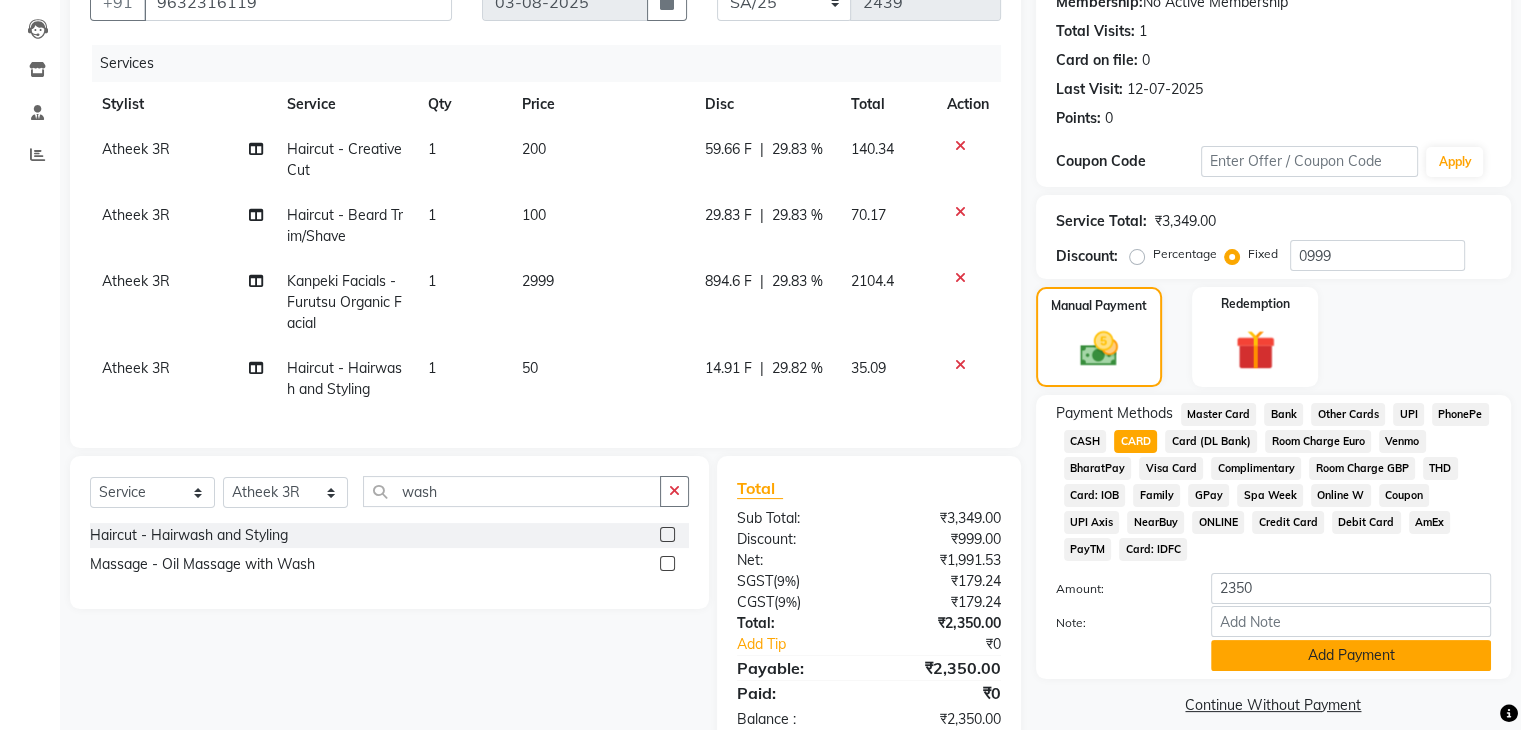 click on "Add Payment" 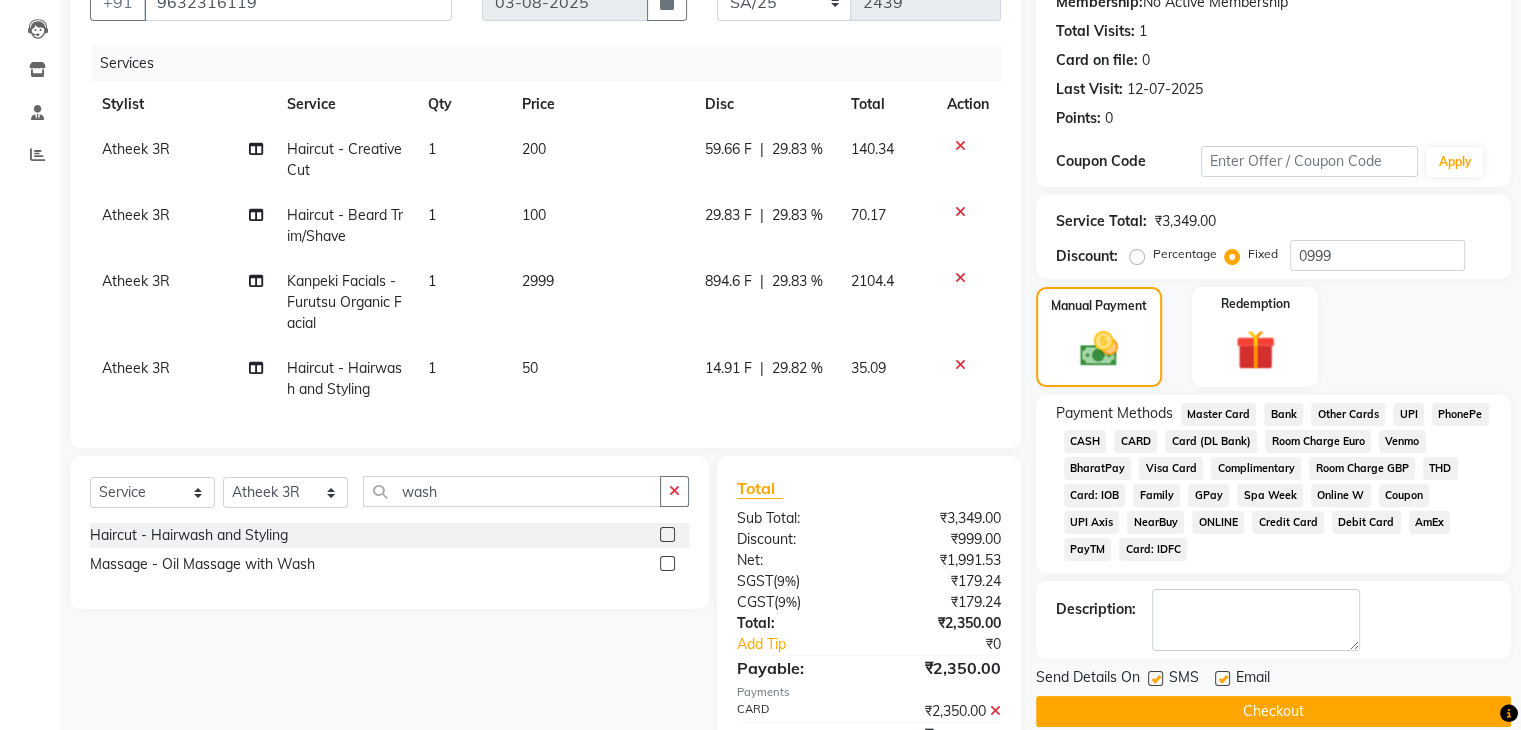 click on "Checkout" 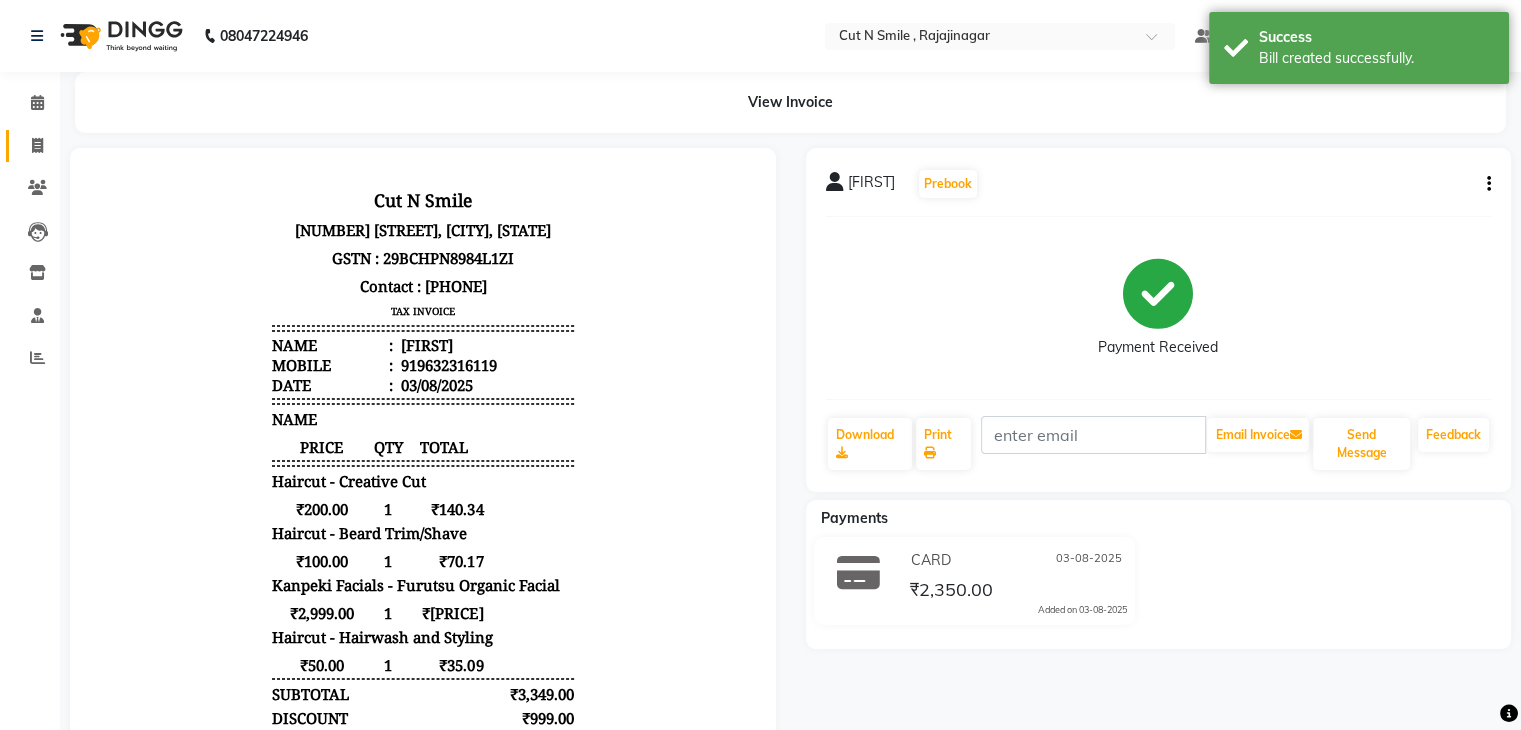 scroll, scrollTop: 0, scrollLeft: 0, axis: both 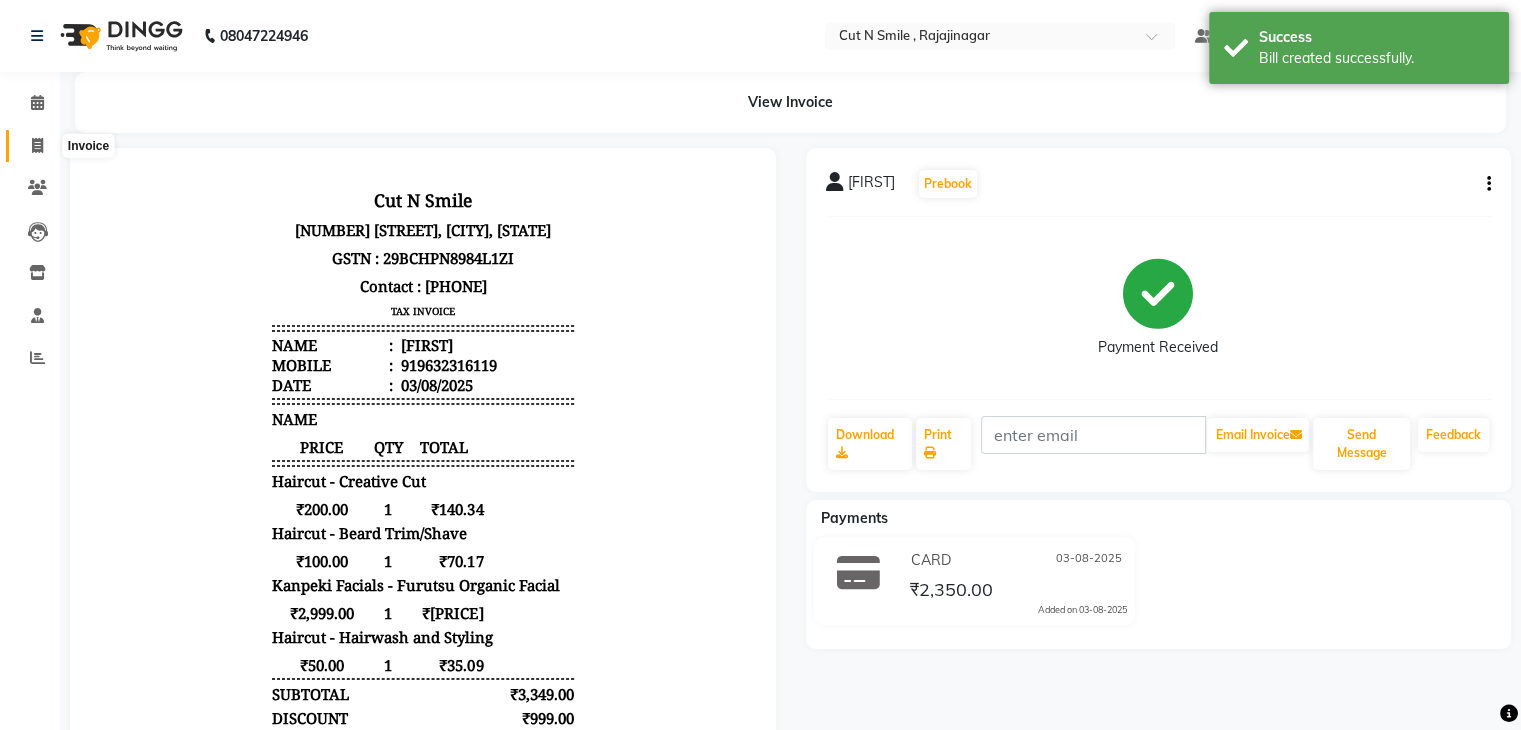 click 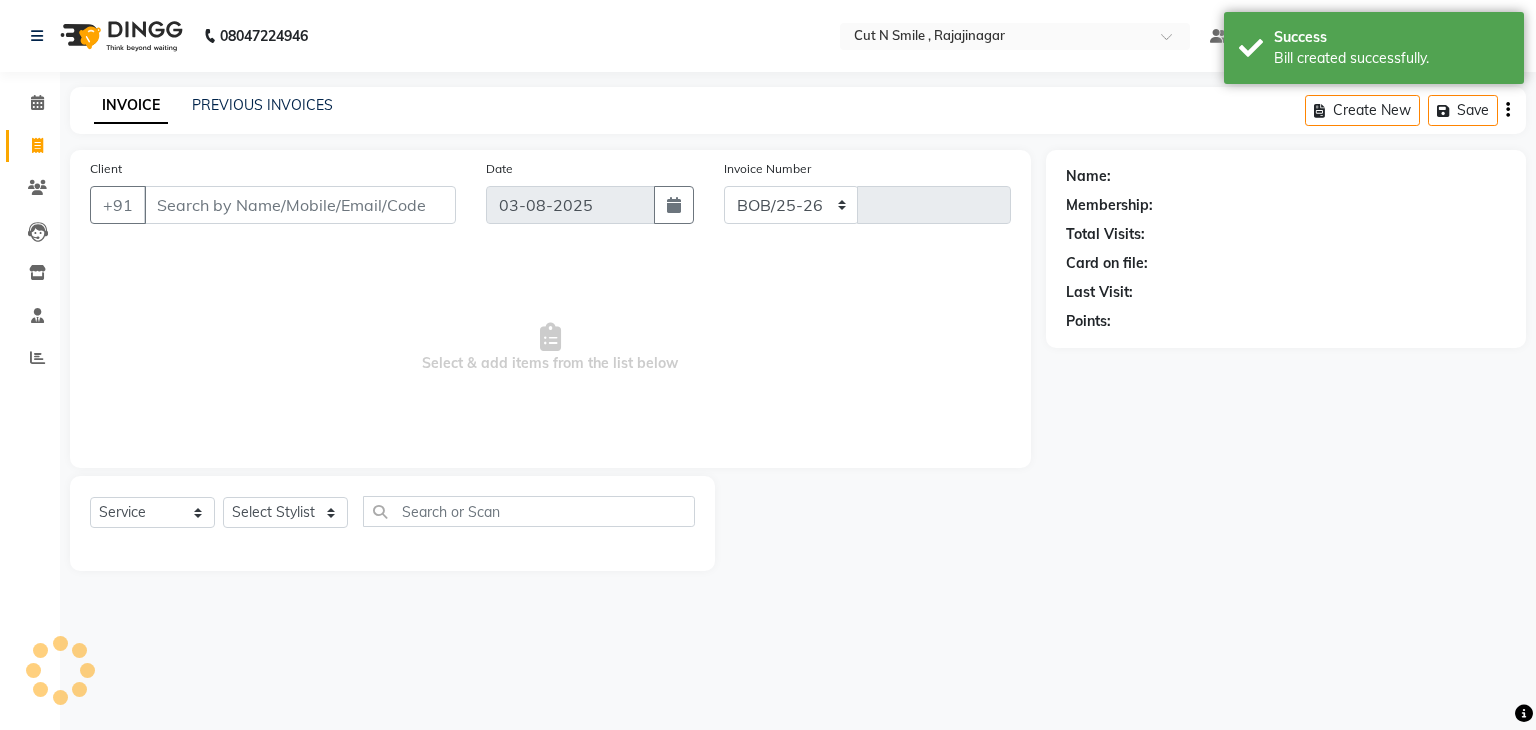 select on "7187" 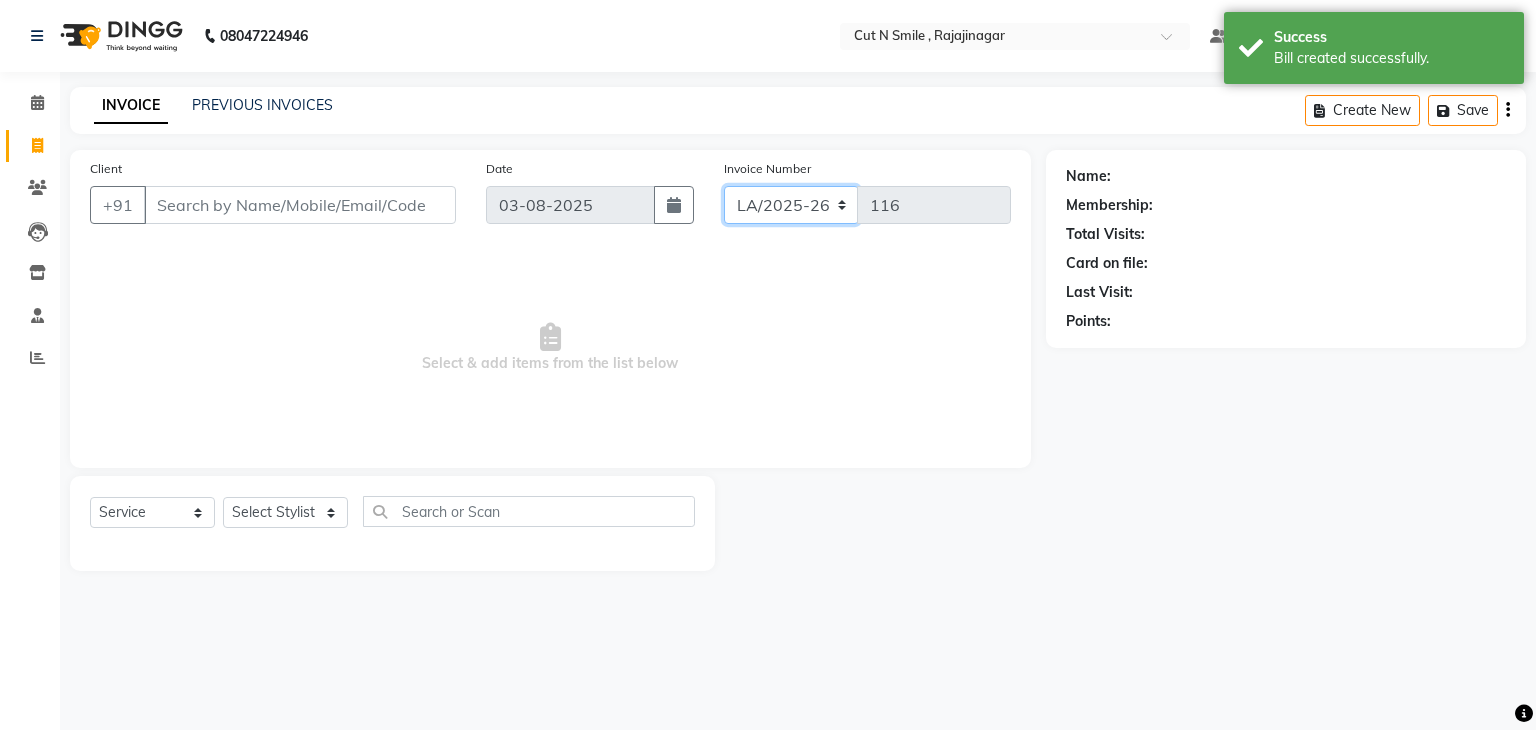 click on "BOB/25-26 LA/2025-26 SH/25 CH/25 SA/25" 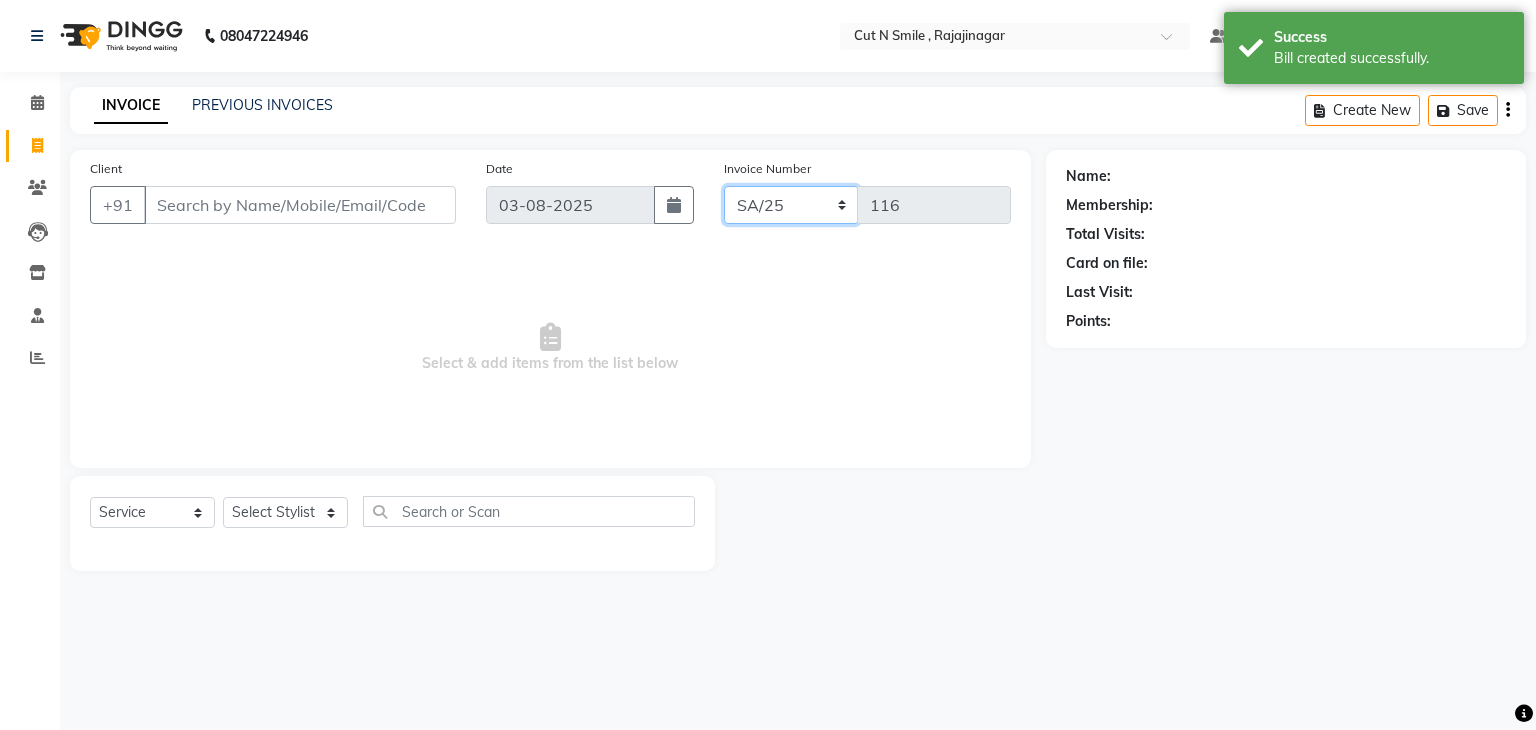 click on "BOB/25-26 LA/2025-26 SH/25 CH/25 SA/25" 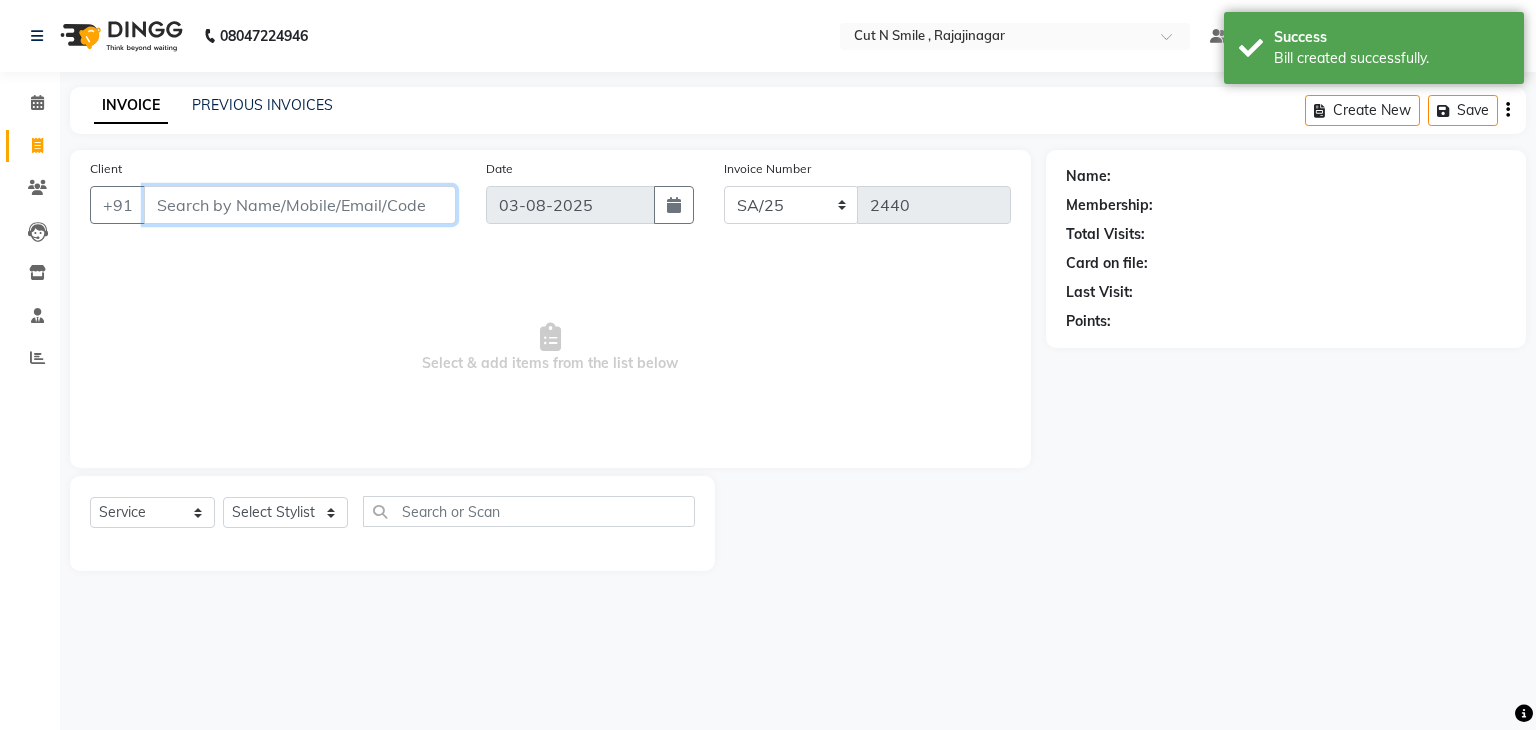 click on "Client" at bounding box center [300, 205] 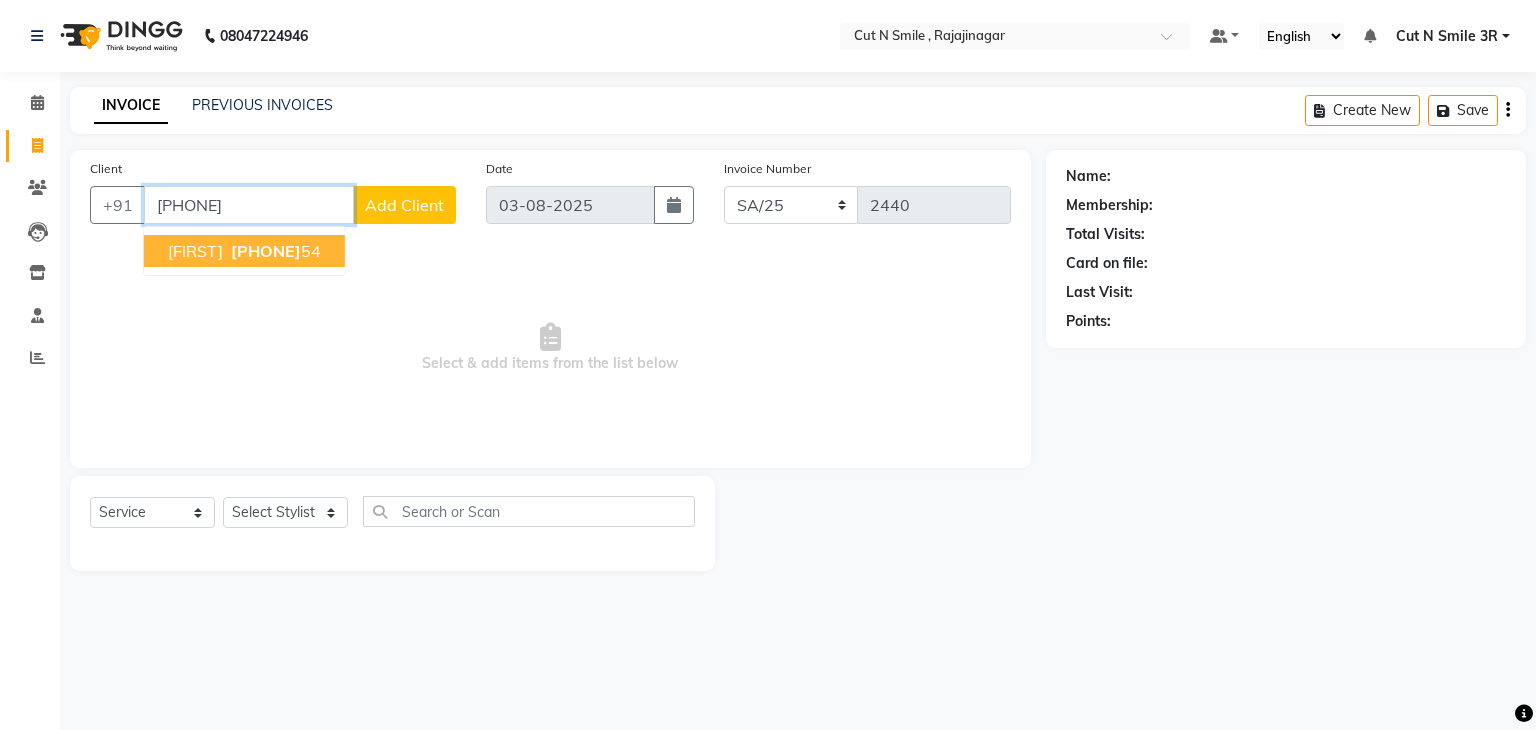 click on "[PHONE]" at bounding box center (266, 251) 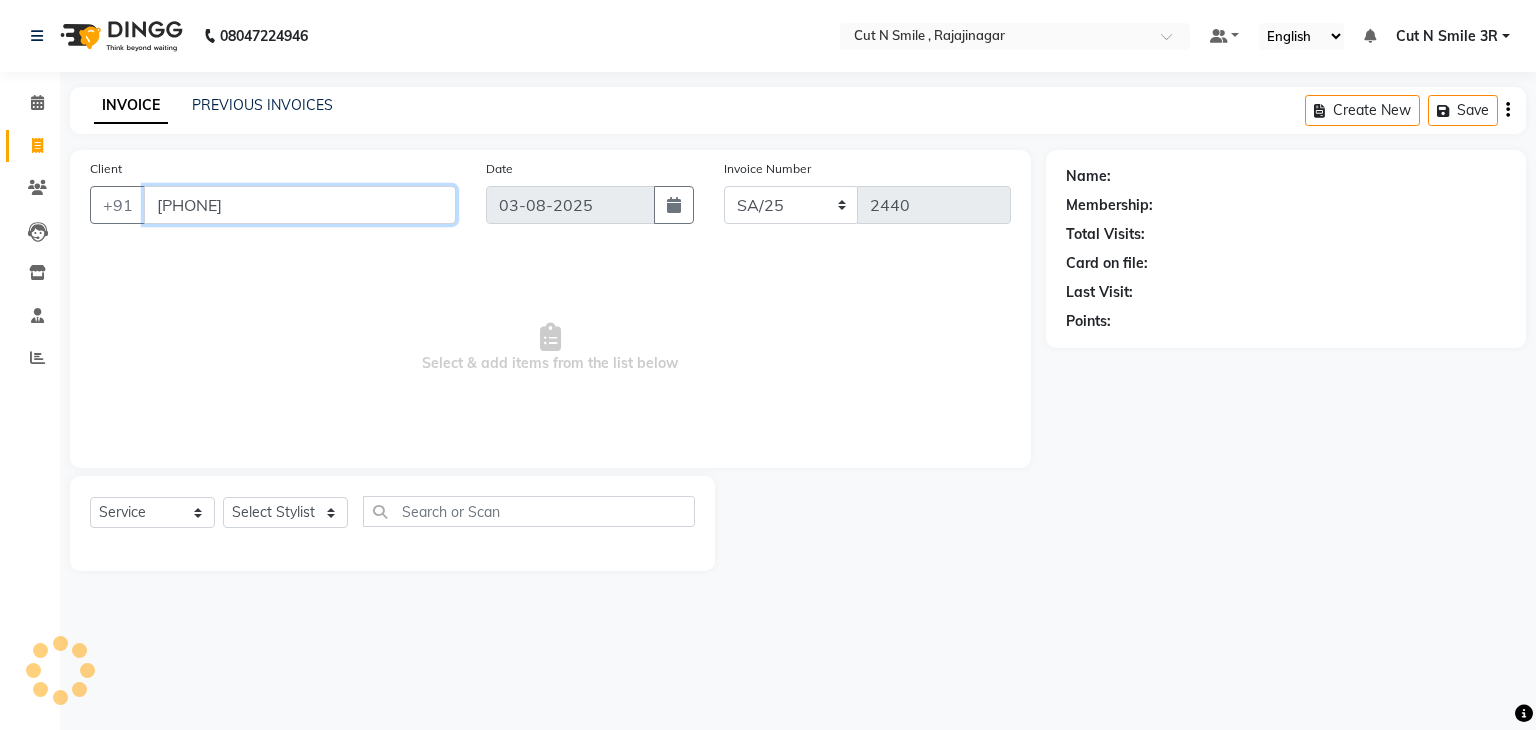 type on "[PHONE]" 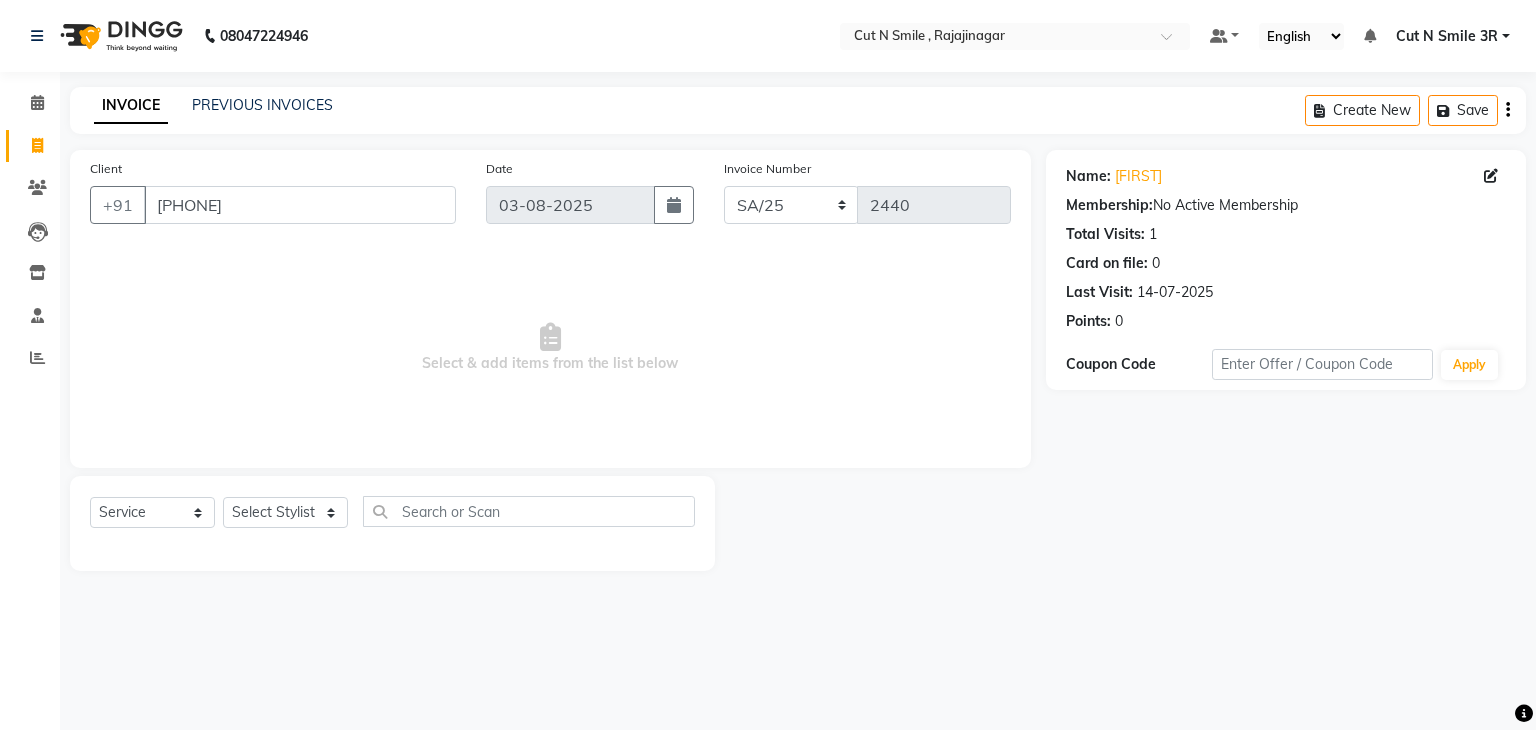 click on "Select  Service  Product  Membership  Package Voucher Prepaid Gift Card  Select Stylist Ali ML Ammu 3R Ankith VN Ash Mohammed 3R Atheek 3R Binitha 3R Bipana 4R CNS BOB  Cut N Smile 17M  Cut N Smile 3R Cut n Smile 4R Cut N Smile 9M Cut N Smile ML Cut N Smile V Fazil Ali 4R Govind VN Hema 4R Jayashree VN Karan VN Love 4R Mani Singh 3R Manu 4R  Muskaan VN Nadeem 4R N D M 4R NDM Alam 4R Noushad VN Pavan 4R Priya BOB Priyanka 3R Rahul 3R Ravi 3R Riya BOB Rohith 4R Roobina 3R Roopa 4R Rubina BOB Sahil Ahmed 3R Sahil Bhatti 4R Sameer 3R Sanajana BOB  Sanjana BOB Sarita VN Shaan 4R Shahid 4R Shakir VN Shanavaaz BOB Shiney 3R Shivu Raj 4R Srijana BOB Sunil Laddi 4R Sunny VN Supriya BOB Sushmitha 4R Vakeel 3R Varas 4R Varas BOB Vishwa VN" 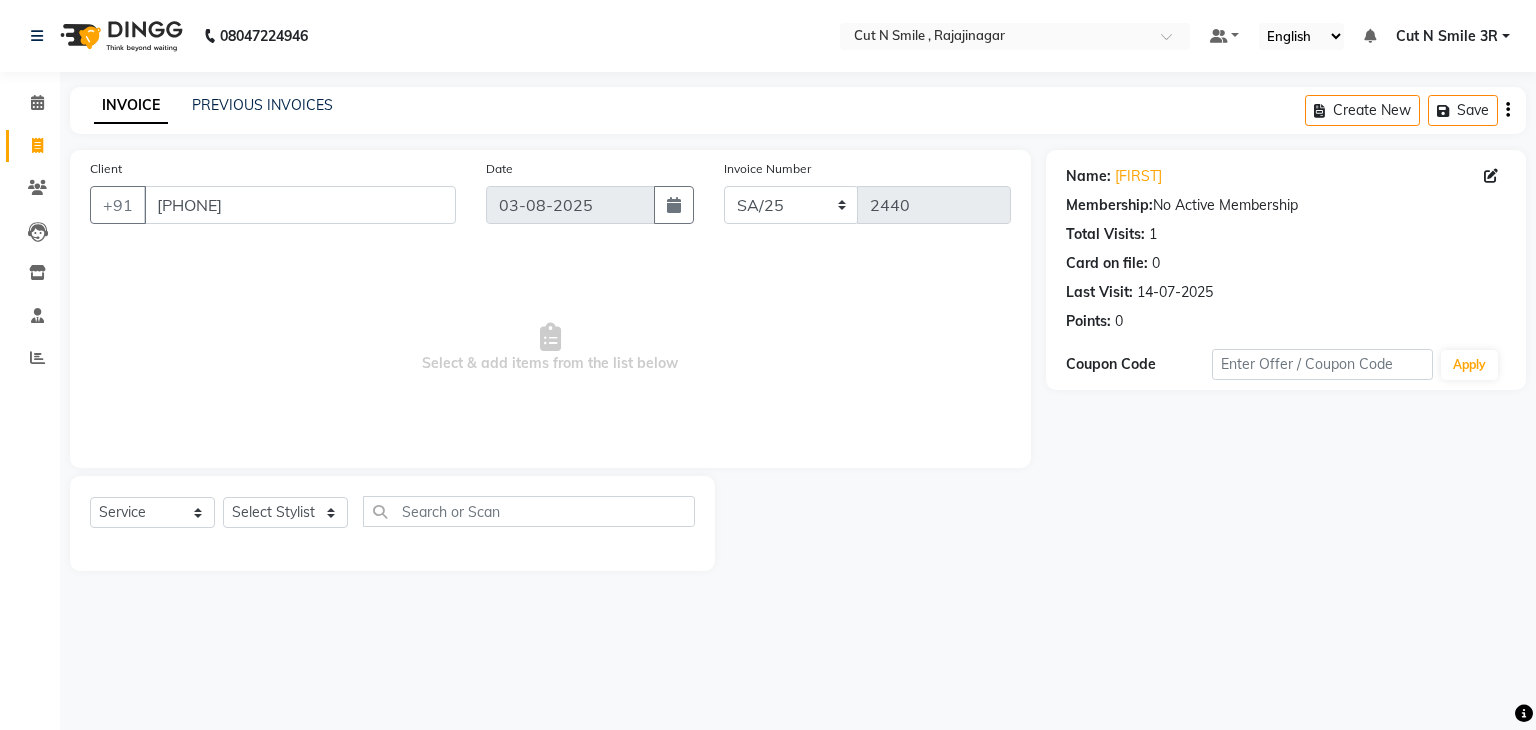 click on "Select Stylist Ali ML Ammu 3R Ankith VN Ash Mohammed 3R Atheek 3R Binitha 3R Bipana 4R CNS BOB  Cut N Smile 17M  Cut N Smile 3R Cut n Smile 4R Cut N Smile 9M Cut N Smile ML Cut N Smile V Fazil Ali 4R Govind VN Hema 4R Jayashree VN Karan VN Love 4R Mani Singh 3R Manu 4R  Muskaan VN Nadeem 4R N D M 4R NDM Alam 4R Noushad VN Pavan 4R Priya BOB Priyanka 3R Rahul 3R Ravi 3R Riya BOB Rohith 4R Roobina 3R Roopa 4R Rubina BOB Sahil Ahmed 3R Sahil Bhatti 4R Sameer 3R Sanajana BOB  Sanjana BOB Sarita VN Shaan 4R Shahid 4R Shakir VN Shanavaaz BOB Shiney 3R Shivu Raj 4R Srijana BOB Sunil Laddi 4R Sunny VN Supriya BOB Sushmitha 4R Vakeel 3R Varas 4R Varas BOB Vishwa VN" 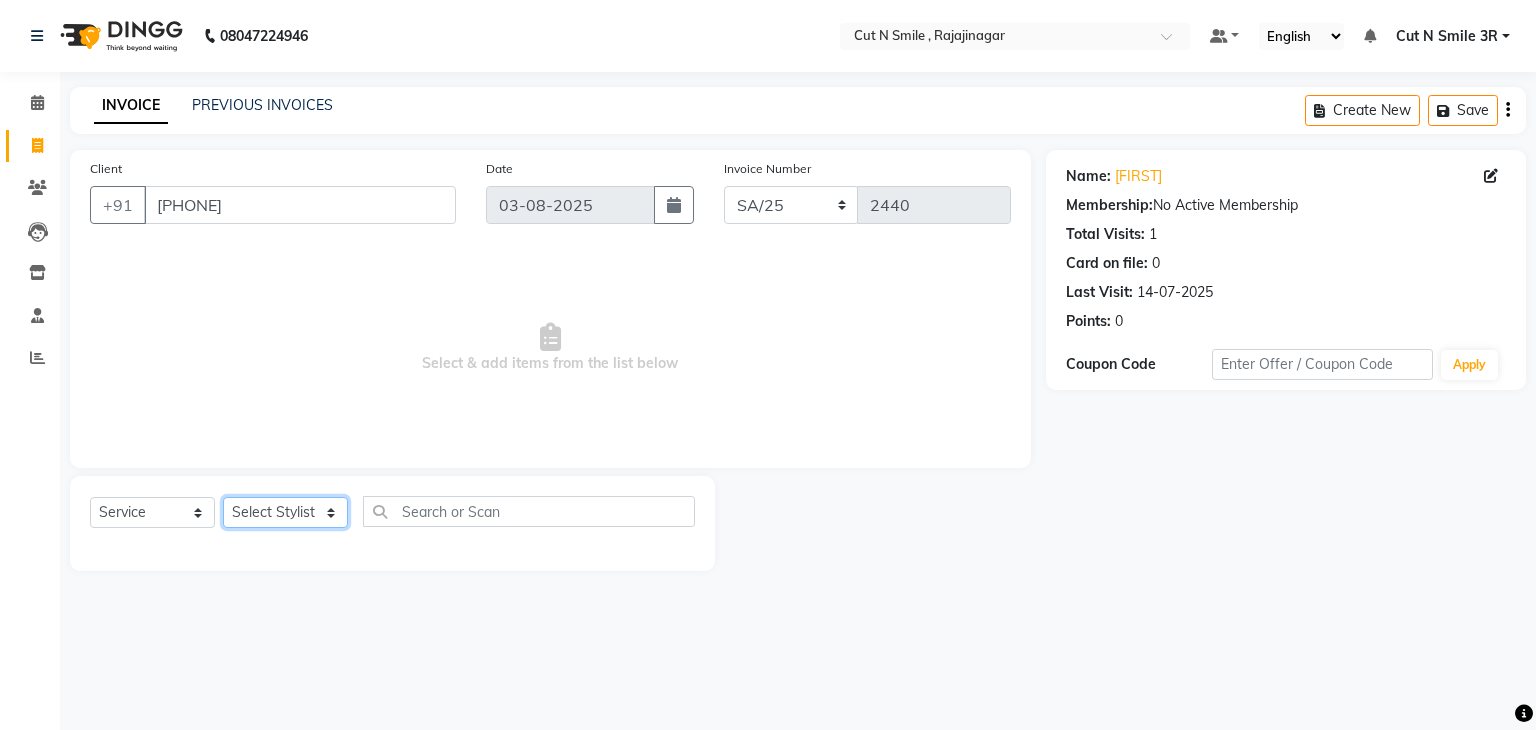click on "Select Stylist Ali ML Ammu 3R Ankith VN Ash Mohammed 3R Atheek 3R Binitha 3R Bipana 4R CNS BOB  Cut N Smile 17M  Cut N Smile 3R Cut n Smile 4R Cut N Smile 9M Cut N Smile ML Cut N Smile V Fazil Ali 4R Govind VN Hema 4R Jayashree VN Karan VN Love 4R Mani Singh 3R Manu 4R  Muskaan VN Nadeem 4R N D M 4R NDM Alam 4R Noushad VN Pavan 4R Priya BOB Priyanka 3R Rahul 3R Ravi 3R Riya BOB Rohith 4R Roobina 3R Roopa 4R Rubina BOB Sahil Ahmed 3R Sahil Bhatti 4R Sameer 3R Sanajana BOB  Sanjana BOB Sarita VN Shaan 4R Shahid 4R Shakir VN Shanavaaz BOB Shiney 3R Shivu Raj 4R Srijana BOB Sunil Laddi 4R Sunny VN Supriya BOB Sushmitha 4R Vakeel 3R Varas 4R Varas BOB Vishwa VN" 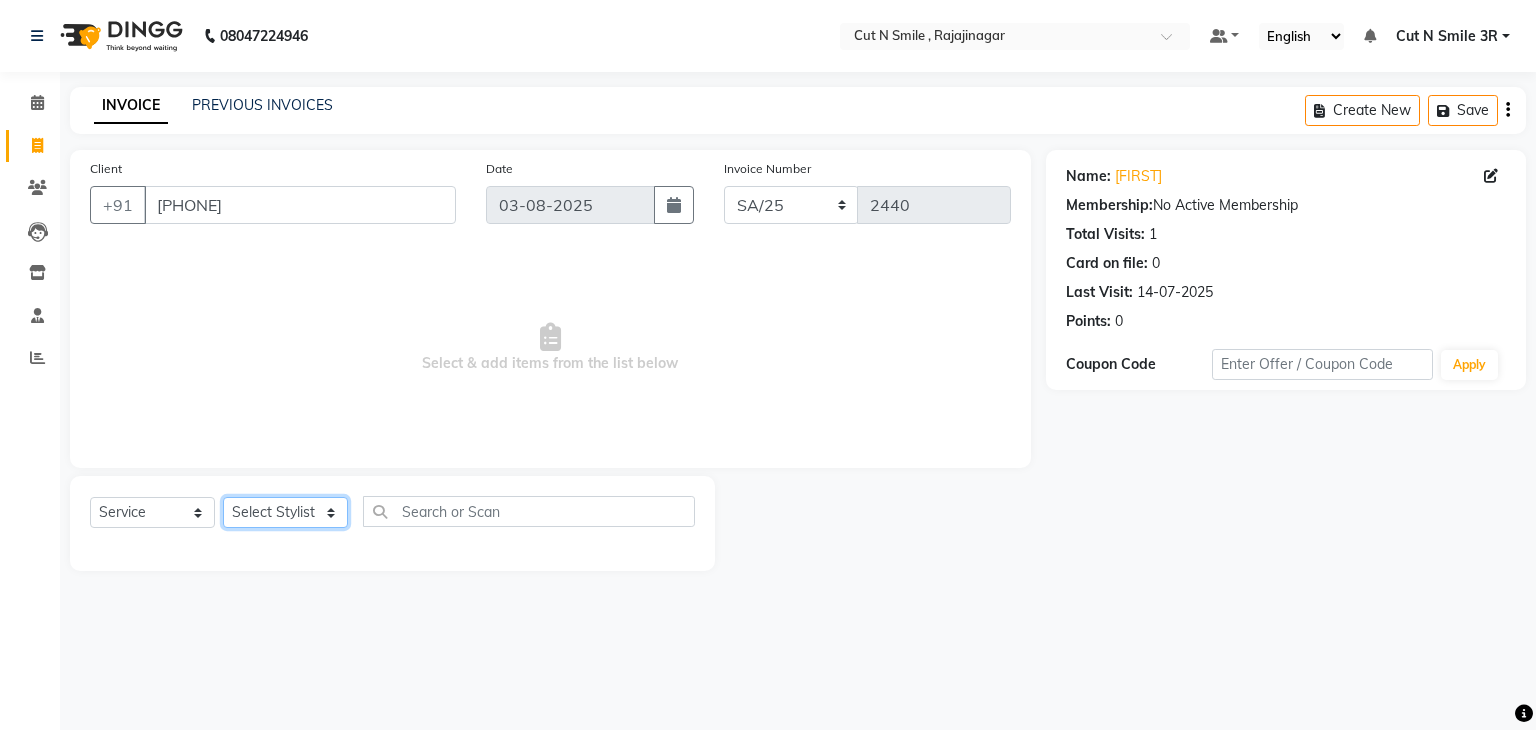 select on "58698" 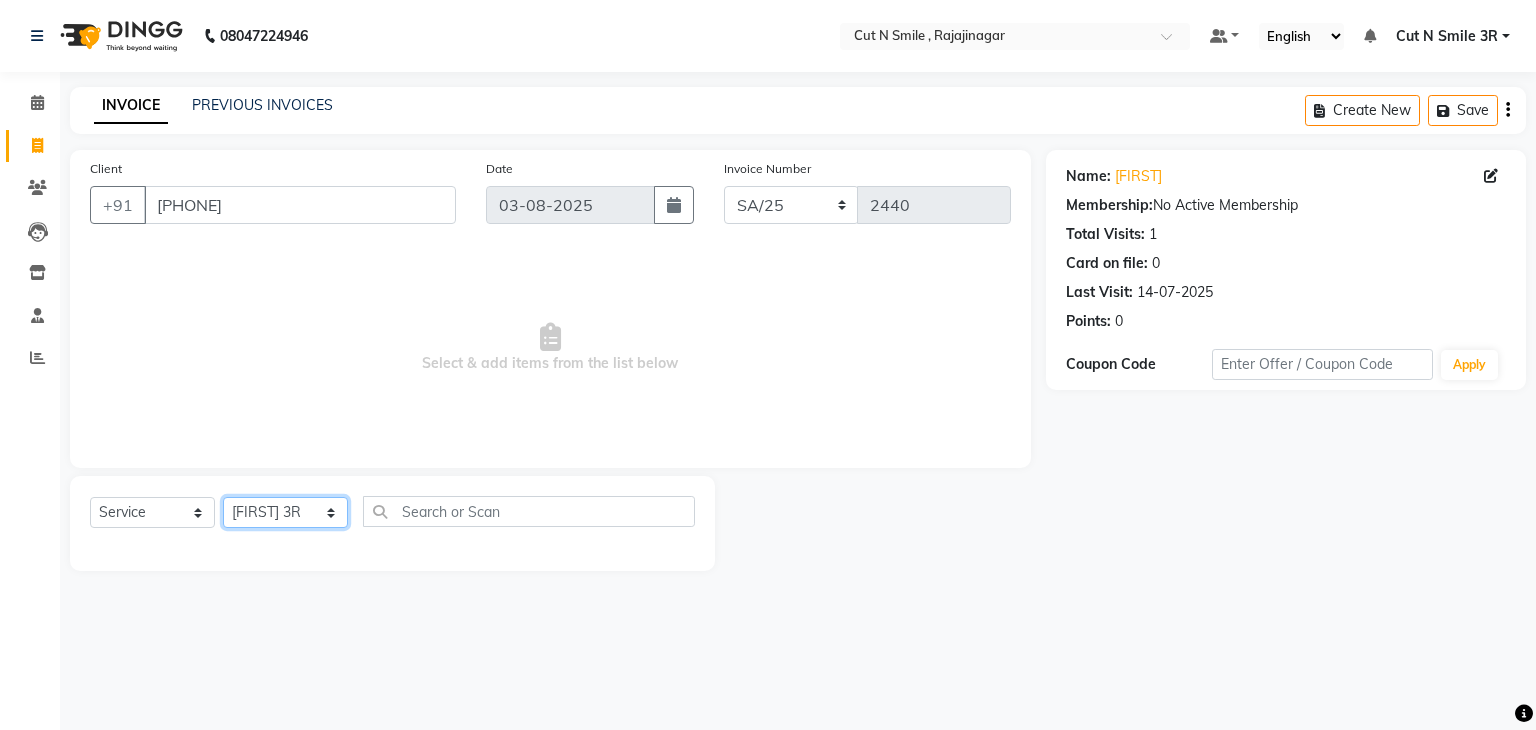 click on "Select Stylist Ali ML Ammu 3R Ankith VN Ash Mohammed 3R Atheek 3R Binitha 3R Bipana 4R CNS BOB  Cut N Smile 17M  Cut N Smile 3R Cut n Smile 4R Cut N Smile 9M Cut N Smile ML Cut N Smile V Fazil Ali 4R Govind VN Hema 4R Jayashree VN Karan VN Love 4R Mani Singh 3R Manu 4R  Muskaan VN Nadeem 4R N D M 4R NDM Alam 4R Noushad VN Pavan 4R Priya BOB Priyanka 3R Rahul 3R Ravi 3R Riya BOB Rohith 4R Roobina 3R Roopa 4R Rubina BOB Sahil Ahmed 3R Sahil Bhatti 4R Sameer 3R Sanajana BOB  Sanjana BOB Sarita VN Shaan 4R Shahid 4R Shakir VN Shanavaaz BOB Shiney 3R Shivu Raj 4R Srijana BOB Sunil Laddi 4R Sunny VN Supriya BOB Sushmitha 4R Vakeel 3R Varas 4R Varas BOB Vishwa VN" 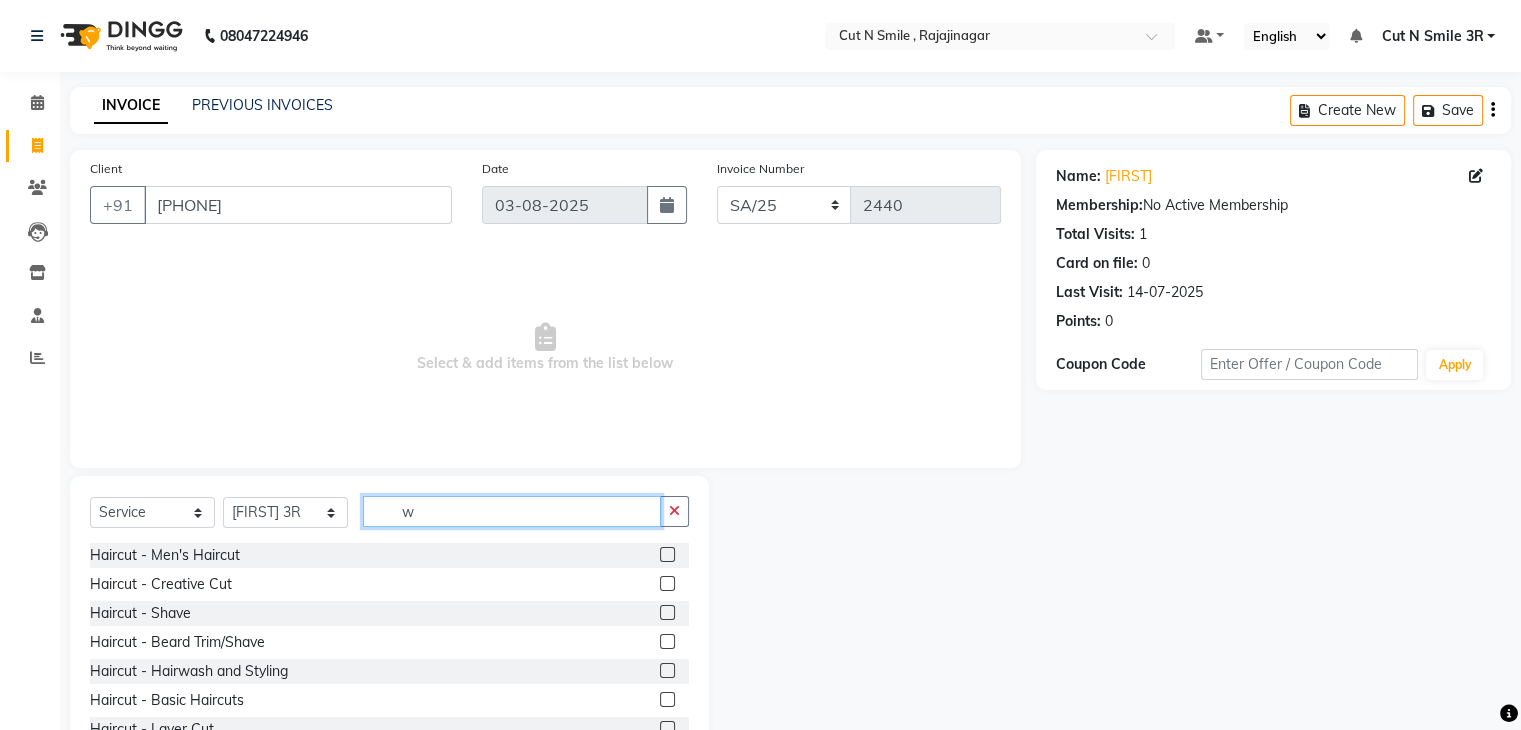 click on "w" 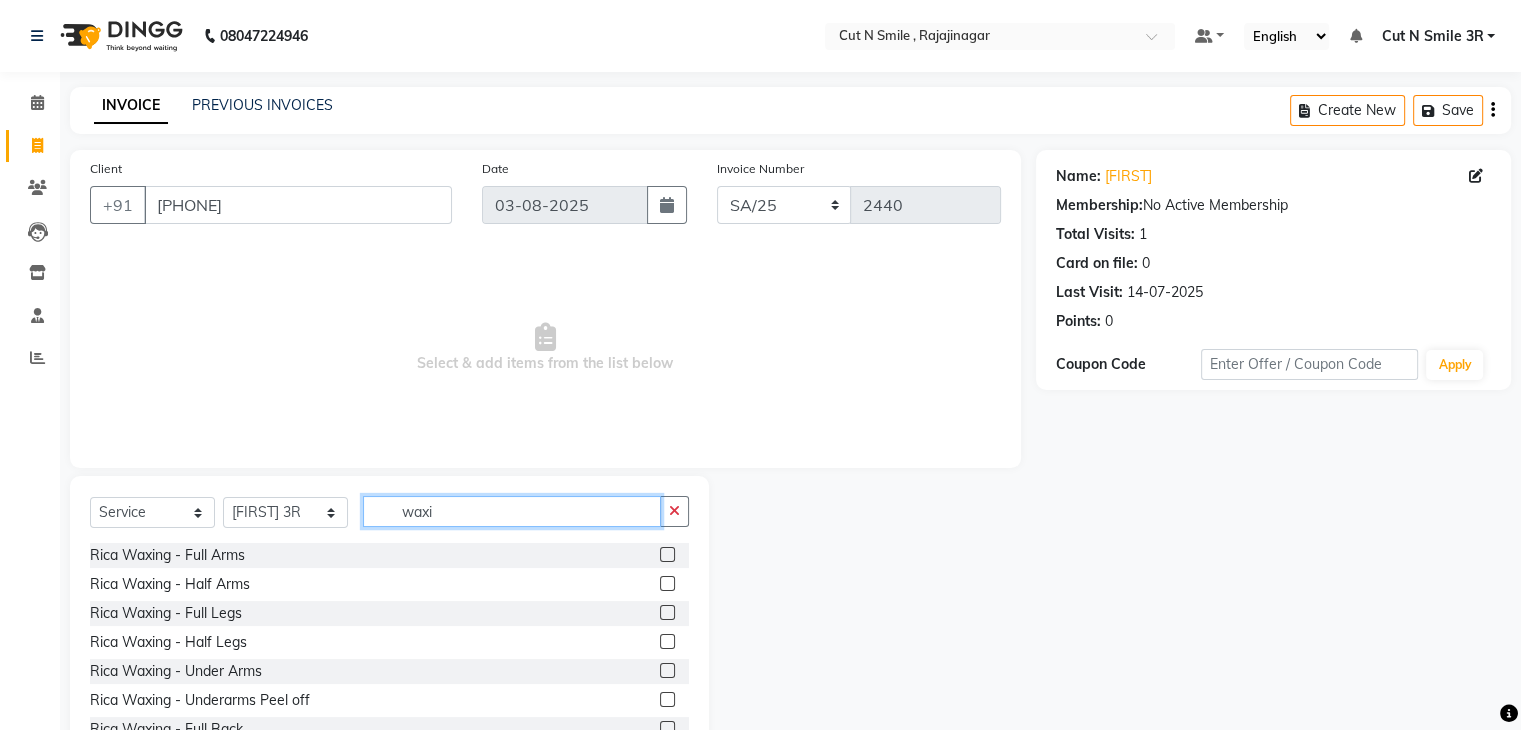 type on "waxi" 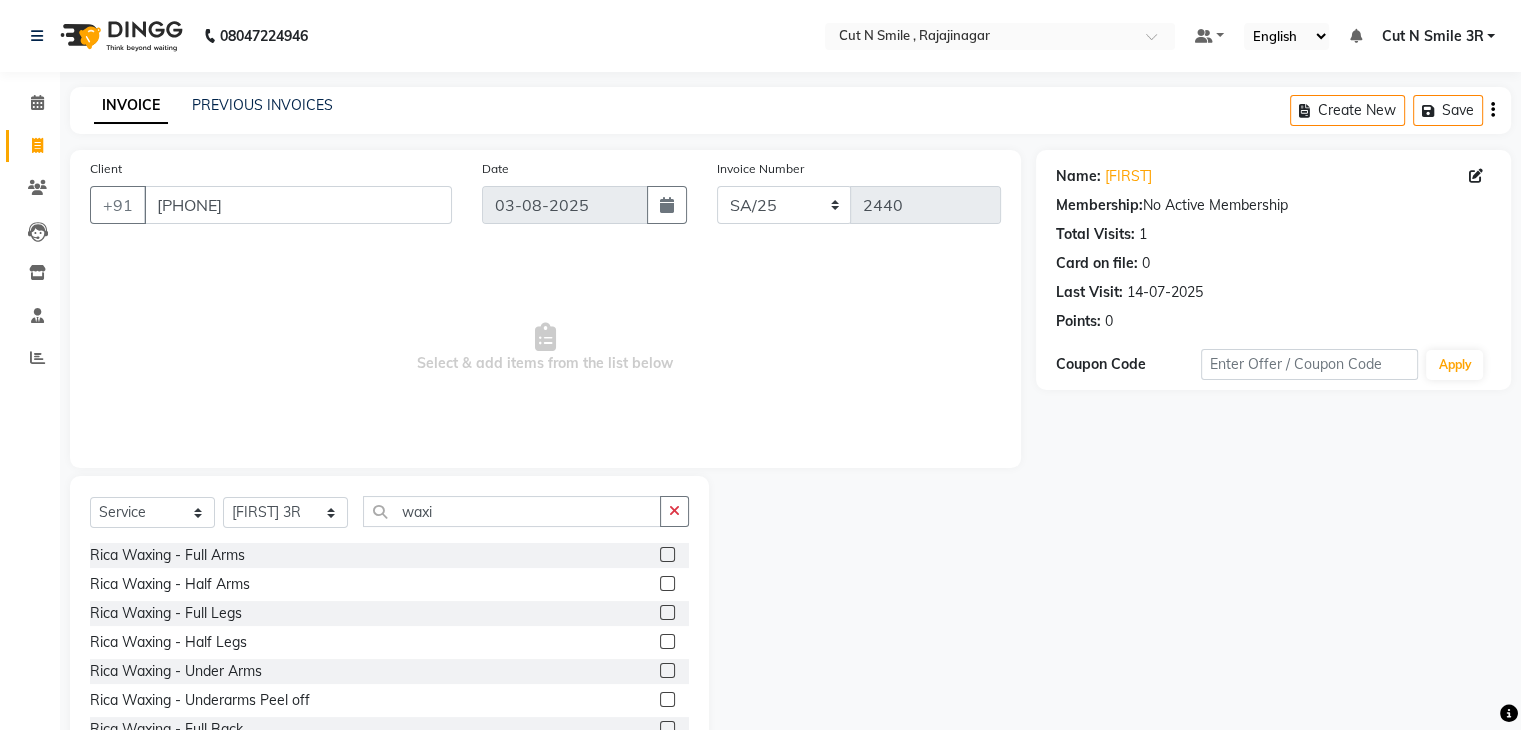 click 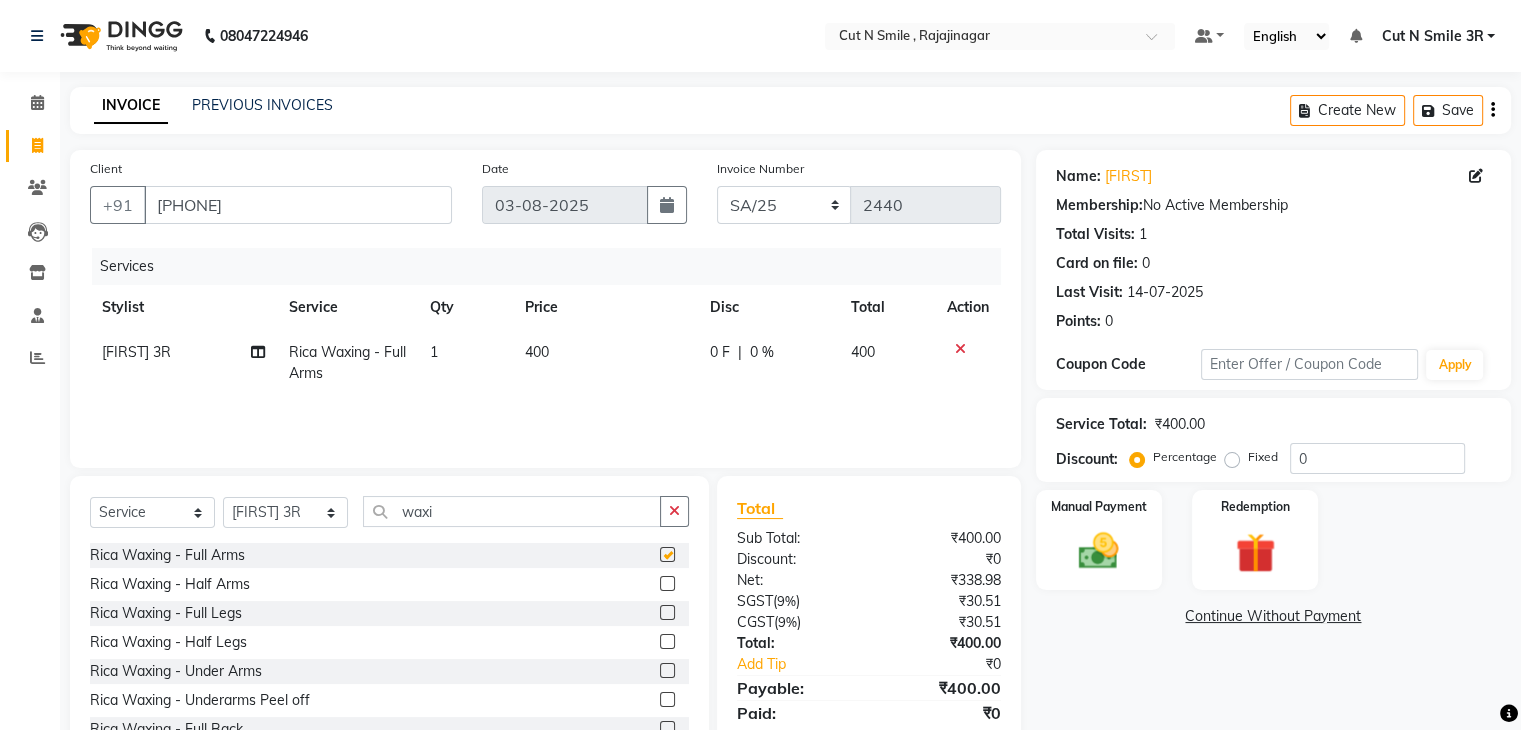 checkbox on "false" 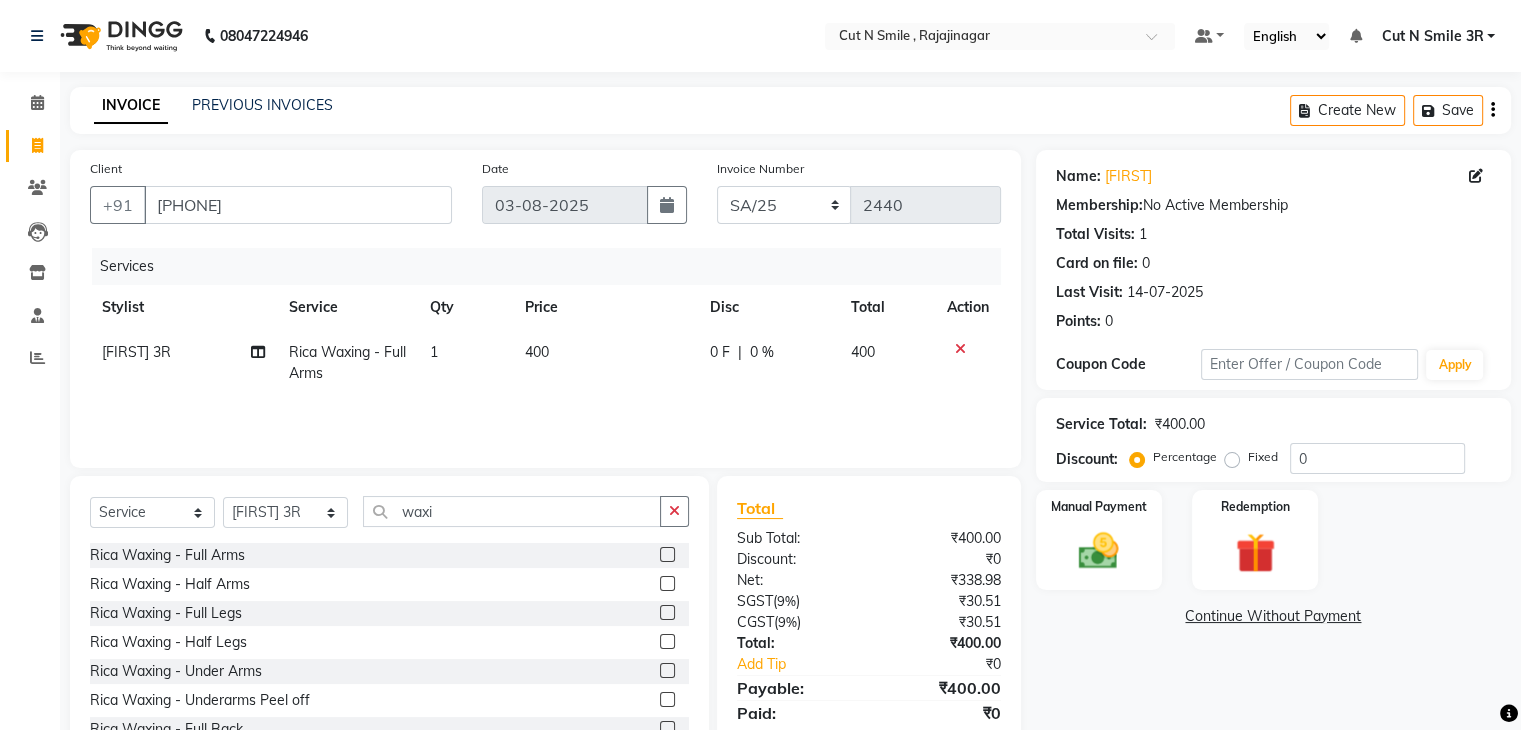 click 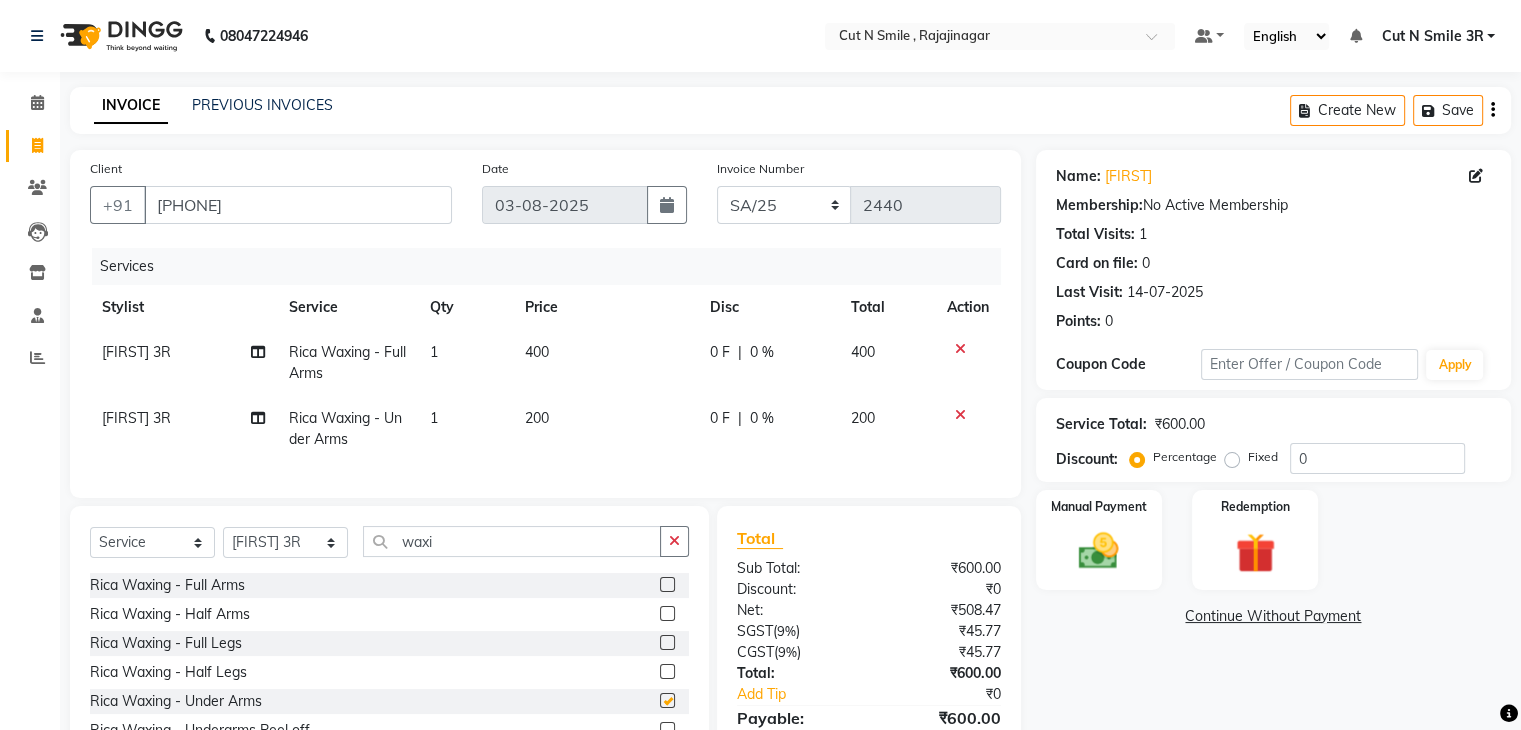 checkbox on "false" 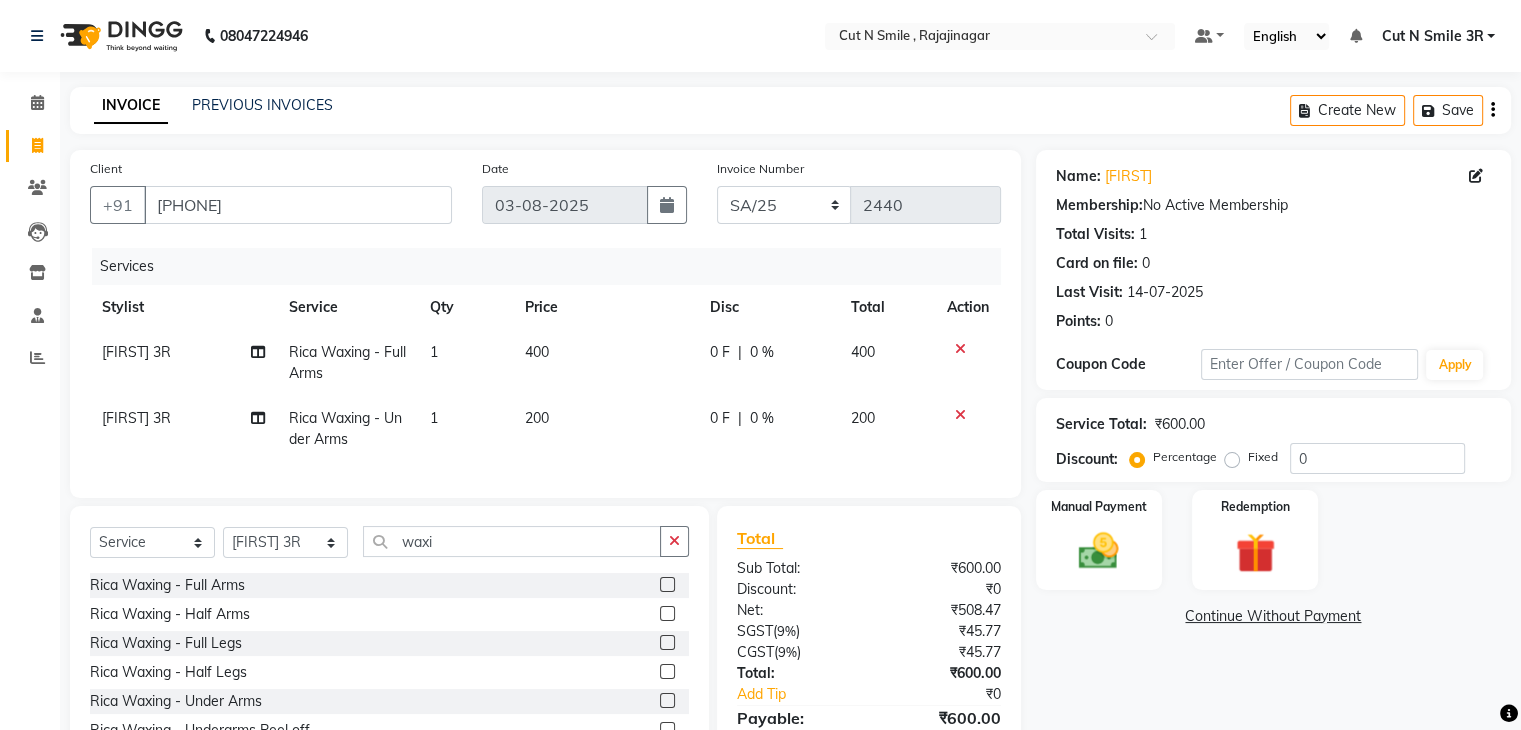 drag, startPoint x: 286, startPoint y: 541, endPoint x: 284, endPoint y: 553, distance: 12.165525 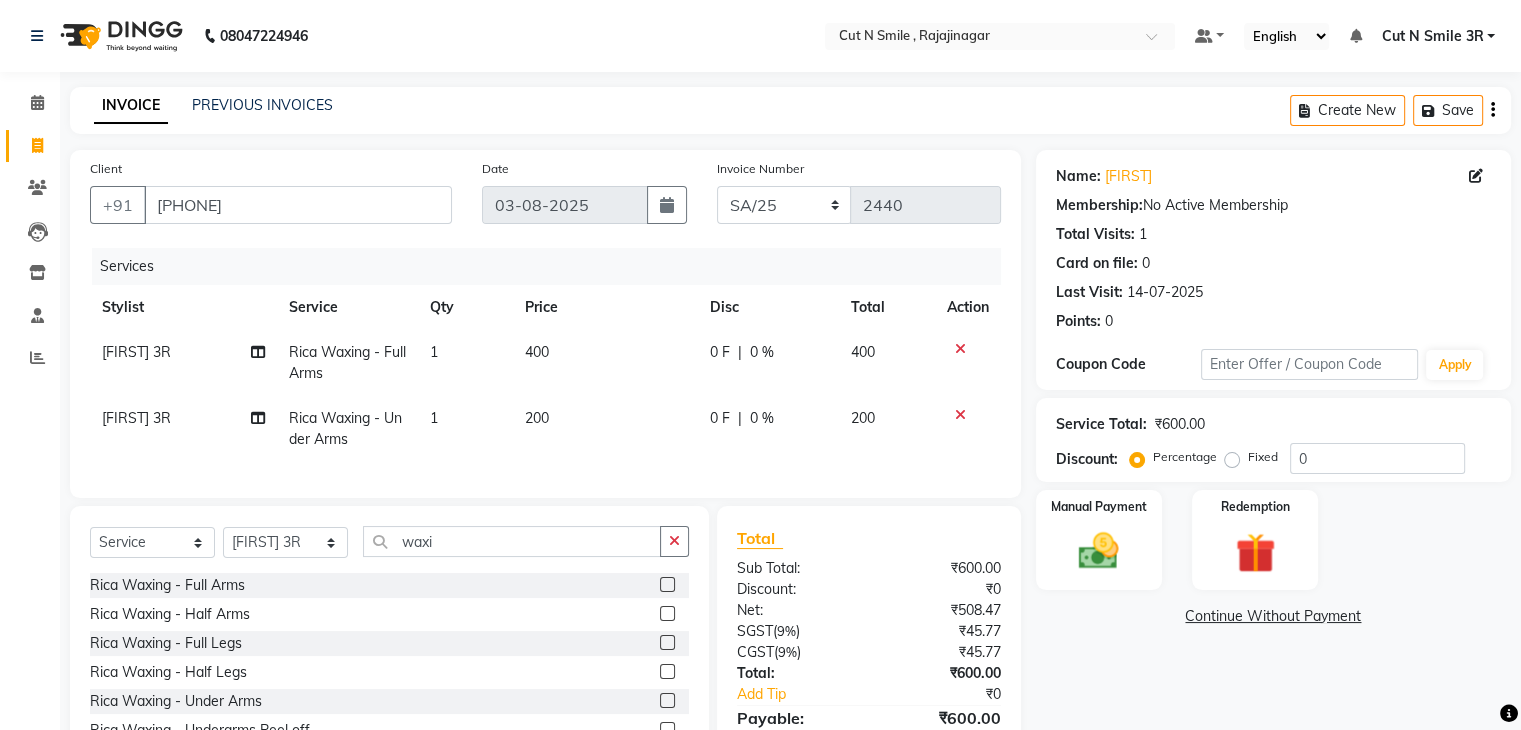 click on "Select  Service  Product  Membership  Package Voucher Prepaid Gift Card  Select Stylist Ali ML Ammu 3R Ankith VN Ash Mohammed 3R Atheek 3R Binitha 3R Bipana 4R CNS BOB  Cut N Smile 17M  Cut N Smile 3R Cut n Smile 4R Cut N Smile 9M Cut N Smile ML Cut N Smile V Fazil Ali 4R Govind VN Hema 4R Jayashree VN Karan VN Love 4R Mani Singh 3R Manu 4R  Muskaan VN Nadeem 4R N D M 4R NDM Alam 4R Noushad VN Pavan 4R Priya BOB Priyanka 3R Rahul 3R Ravi 3R Riya BOB Rohith 4R Roobina 3R Roopa 4R Rubina BOB Sahil Ahmed 3R Sahil Bhatti 4R Sameer 3R Sanajana BOB  Sanjana BOB Sarita VN Shaan 4R Shahid 4R Shakir VN Shanavaaz BOB Shiney 3R Shivu Raj 4R Srijana BOB Sunil Laddi 4R Sunny VN Supriya BOB Sushmitha 4R Vakeel 3R Varas 4R Varas BOB Vishwa VN" 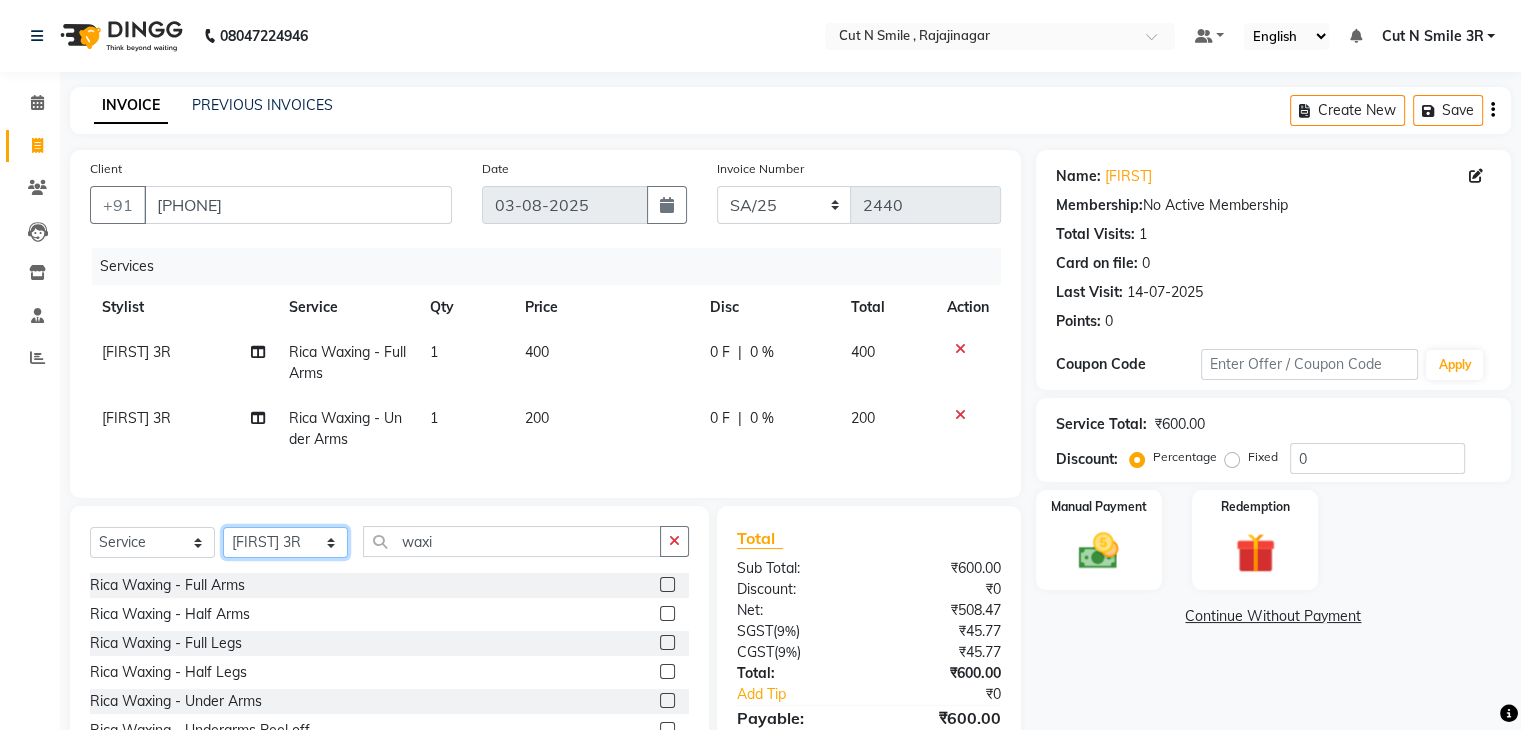click on "Select Stylist Ali ML Ammu 3R Ankith VN Ash Mohammed 3R Atheek 3R Binitha 3R Bipana 4R CNS BOB  Cut N Smile 17M  Cut N Smile 3R Cut n Smile 4R Cut N Smile 9M Cut N Smile ML Cut N Smile V Fazil Ali 4R Govind VN Hema 4R Jayashree VN Karan VN Love 4R Mani Singh 3R Manu 4R  Muskaan VN Nadeem 4R N D M 4R NDM Alam 4R Noushad VN Pavan 4R Priya BOB Priyanka 3R Rahul 3R Ravi 3R Riya BOB Rohith 4R Roobina 3R Roopa 4R Rubina BOB Sahil Ahmed 3R Sahil Bhatti 4R Sameer 3R Sanajana BOB  Sanjana BOB Sarita VN Shaan 4R Shahid 4R Shakir VN Shanavaaz BOB Shiney 3R Shivu Raj 4R Srijana BOB Sunil Laddi 4R Sunny VN Supriya BOB Sushmitha 4R Vakeel 3R Varas 4R Varas BOB Vishwa VN" 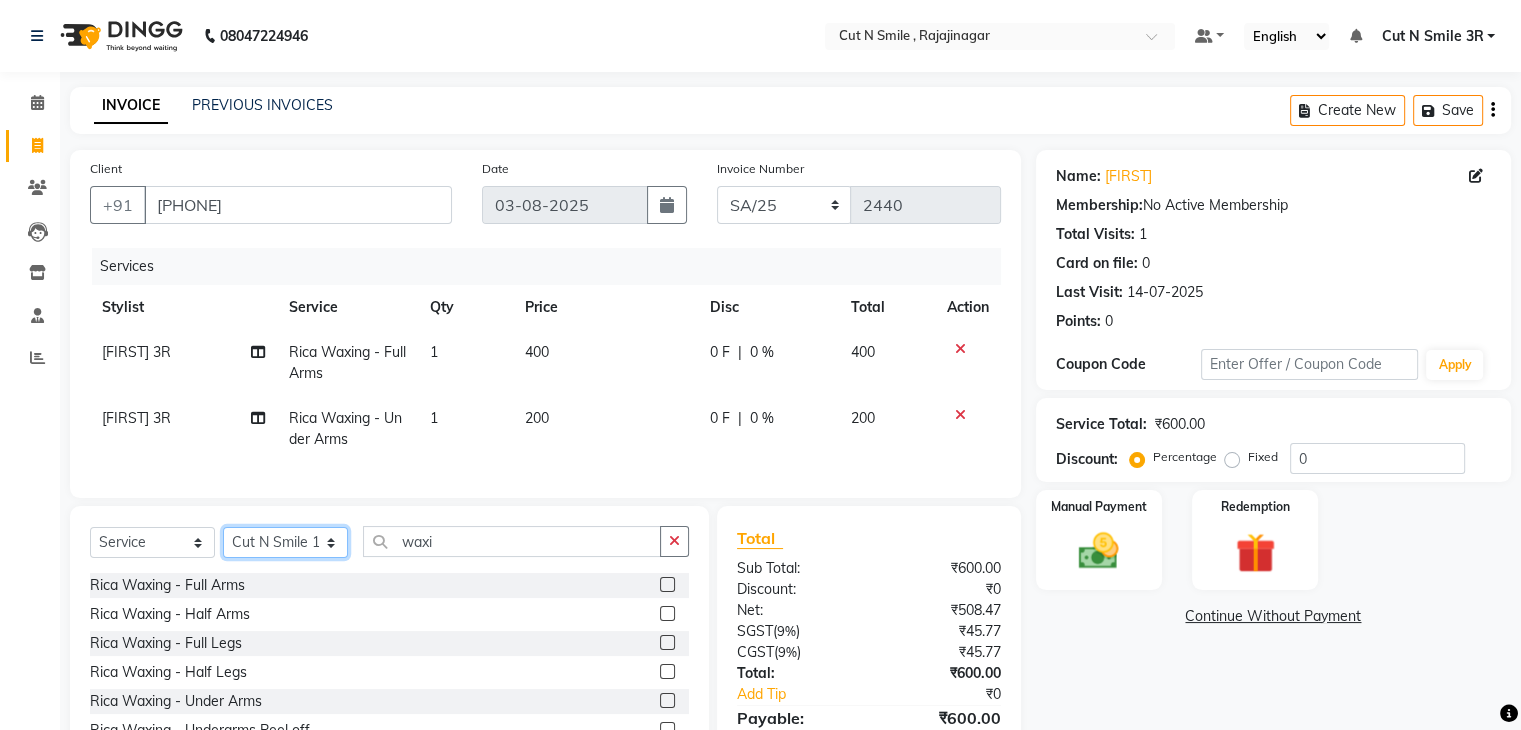 click on "Select Stylist Ali ML Ammu 3R Ankith VN Ash Mohammed 3R Atheek 3R Binitha 3R Bipana 4R CNS BOB  Cut N Smile 17M  Cut N Smile 3R Cut n Smile 4R Cut N Smile 9M Cut N Smile ML Cut N Smile V Fazil Ali 4R Govind VN Hema 4R Jayashree VN Karan VN Love 4R Mani Singh 3R Manu 4R  Muskaan VN Nadeem 4R N D M 4R NDM Alam 4R Noushad VN Pavan 4R Priya BOB Priyanka 3R Rahul 3R Ravi 3R Riya BOB Rohith 4R Roobina 3R Roopa 4R Rubina BOB Sahil Ahmed 3R Sahil Bhatti 4R Sameer 3R Sanajana BOB  Sanjana BOB Sarita VN Shaan 4R Shahid 4R Shakir VN Shanavaaz BOB Shiney 3R Shivu Raj 4R Srijana BOB Sunil Laddi 4R Sunny VN Supriya BOB Sushmitha 4R Vakeel 3R Varas 4R Varas BOB Vishwa VN" 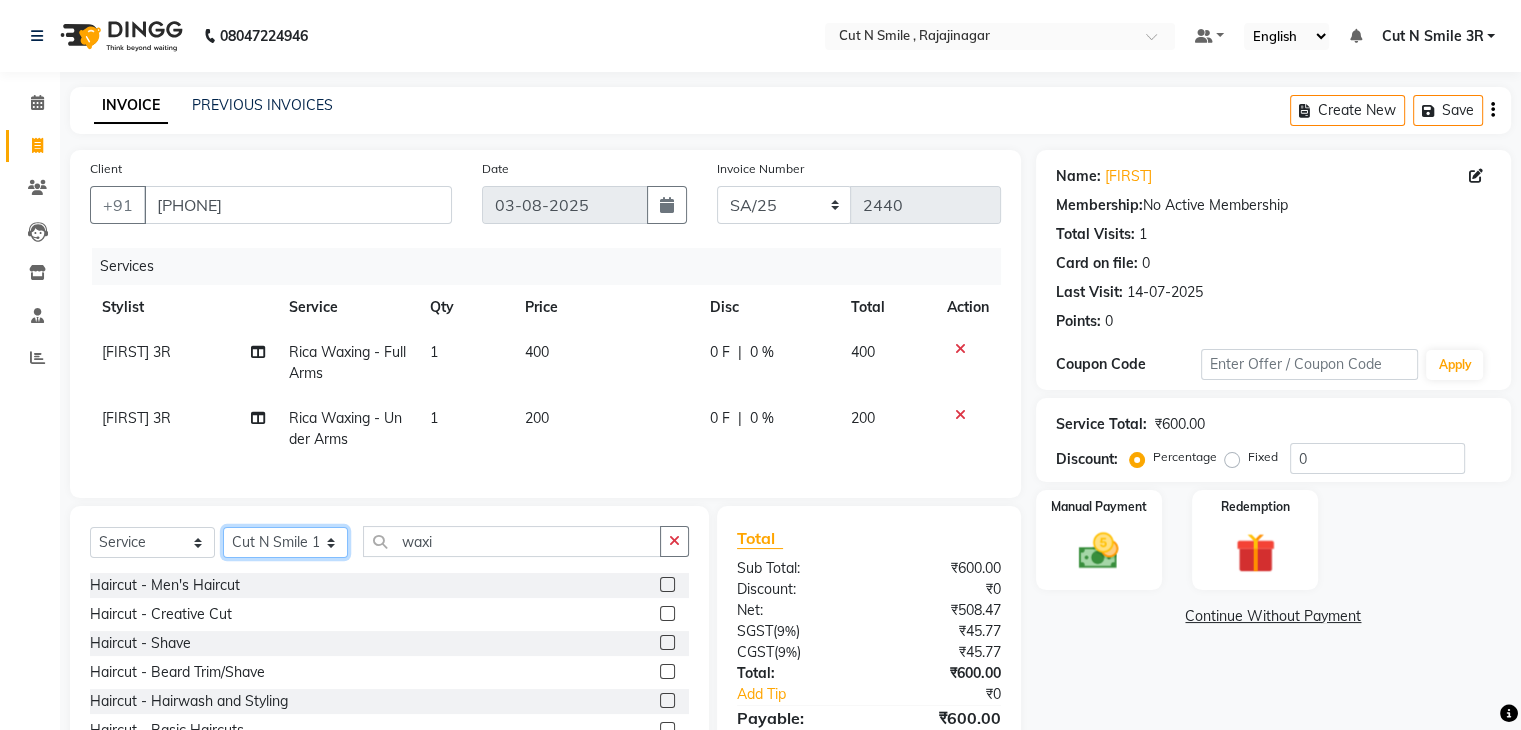 click on "Select Stylist Ali ML Ammu 3R Ankith VN Ash Mohammed 3R Atheek 3R Binitha 3R Bipana 4R CNS BOB  Cut N Smile 17M  Cut N Smile 3R Cut n Smile 4R Cut N Smile 9M Cut N Smile ML Cut N Smile V Fazil Ali 4R Govind VN Hema 4R Jayashree VN Karan VN Love 4R Mani Singh 3R Manu 4R  Muskaan VN Nadeem 4R N D M 4R NDM Alam 4R Noushad VN Pavan 4R Priya BOB Priyanka 3R Rahul 3R Ravi 3R Riya BOB Rohith 4R Roobina 3R Roopa 4R Rubina BOB Sahil Ahmed 3R Sahil Bhatti 4R Sameer 3R Sanajana BOB  Sanjana BOB Sarita VN Shaan 4R Shahid 4R Shakir VN Shanavaaz BOB Shiney 3R Shivu Raj 4R Srijana BOB Sunil Laddi 4R Sunny VN Supriya BOB Sushmitha 4R Vakeel 3R Varas 4R Varas BOB Vishwa VN" 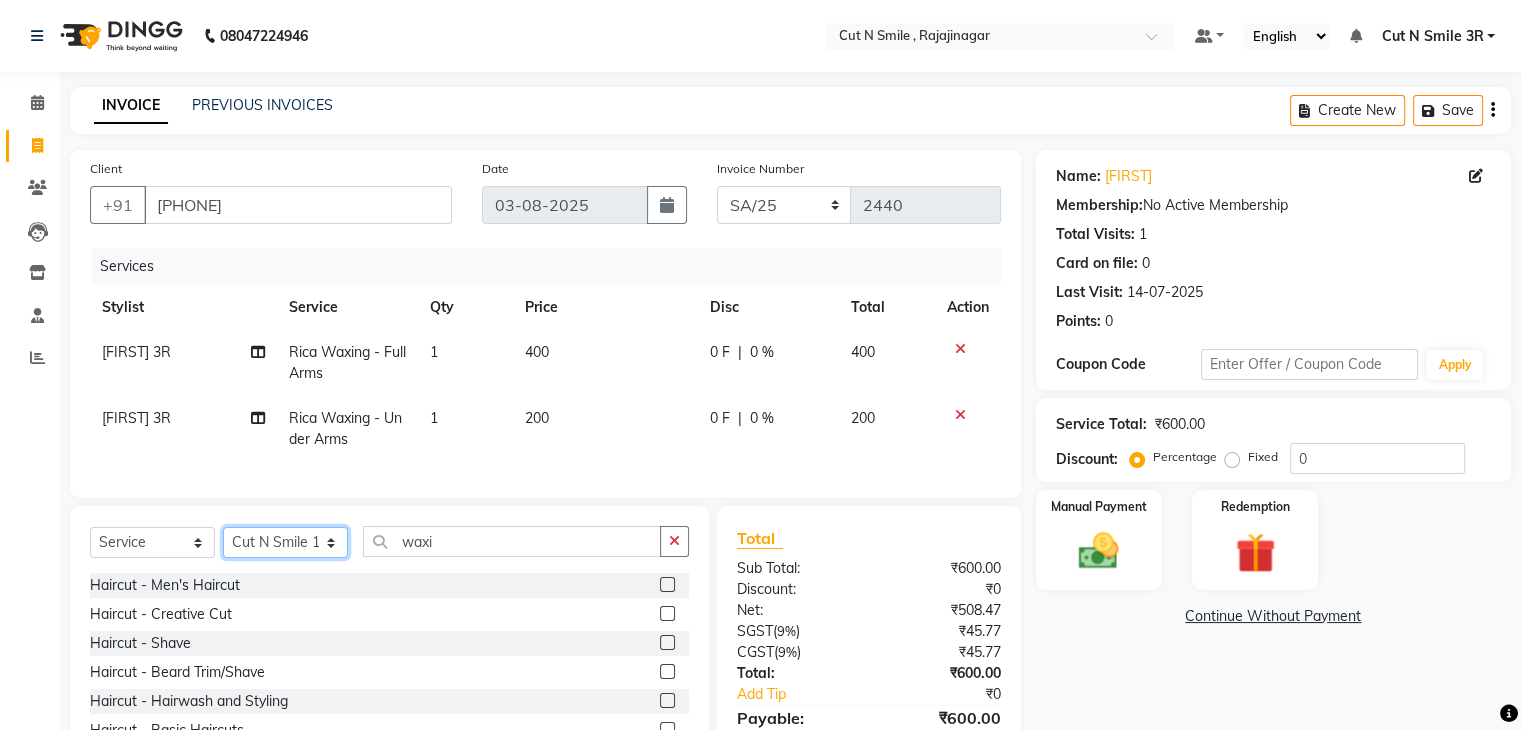 click on "Select Stylist Ali ML Ammu 3R Ankith VN Ash Mohammed 3R Atheek 3R Binitha 3R Bipana 4R CNS BOB  Cut N Smile 17M  Cut N Smile 3R Cut n Smile 4R Cut N Smile 9M Cut N Smile ML Cut N Smile V Fazil Ali 4R Govind VN Hema 4R Jayashree VN Karan VN Love 4R Mani Singh 3R Manu 4R  Muskaan VN Nadeem 4R N D M 4R NDM Alam 4R Noushad VN Pavan 4R Priya BOB Priyanka 3R Rahul 3R Ravi 3R Riya BOB Rohith 4R Roobina 3R Roopa 4R Rubina BOB Sahil Ahmed 3R Sahil Bhatti 4R Sameer 3R Sanajana BOB  Sanjana BOB Sarita VN Shaan 4R Shahid 4R Shakir VN Shanavaaz BOB Shiney 3R Shivu Raj 4R Srijana BOB Sunil Laddi 4R Sunny VN Supriya BOB Sushmitha 4R Vakeel 3R Varas 4R Varas BOB Vishwa VN" 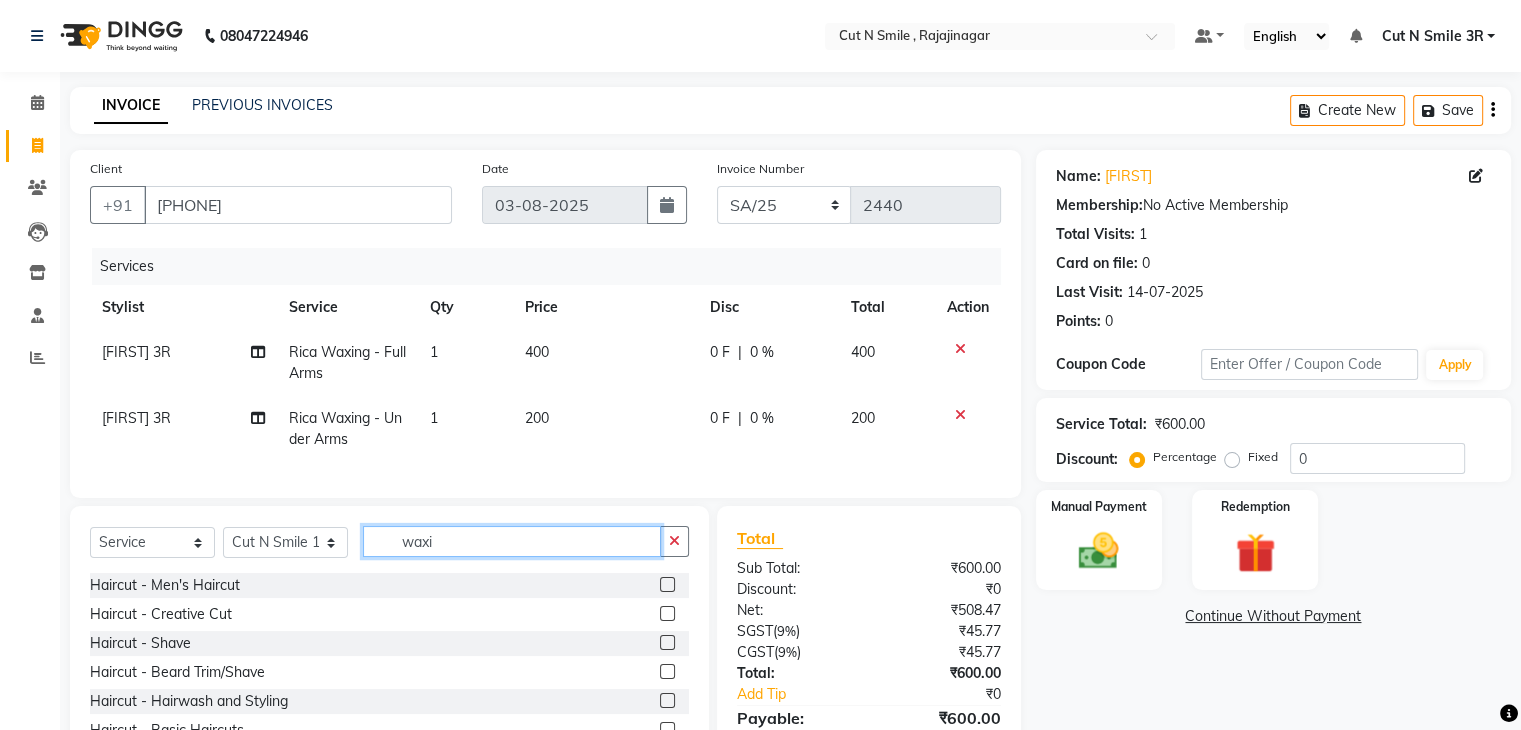 click on "waxi" 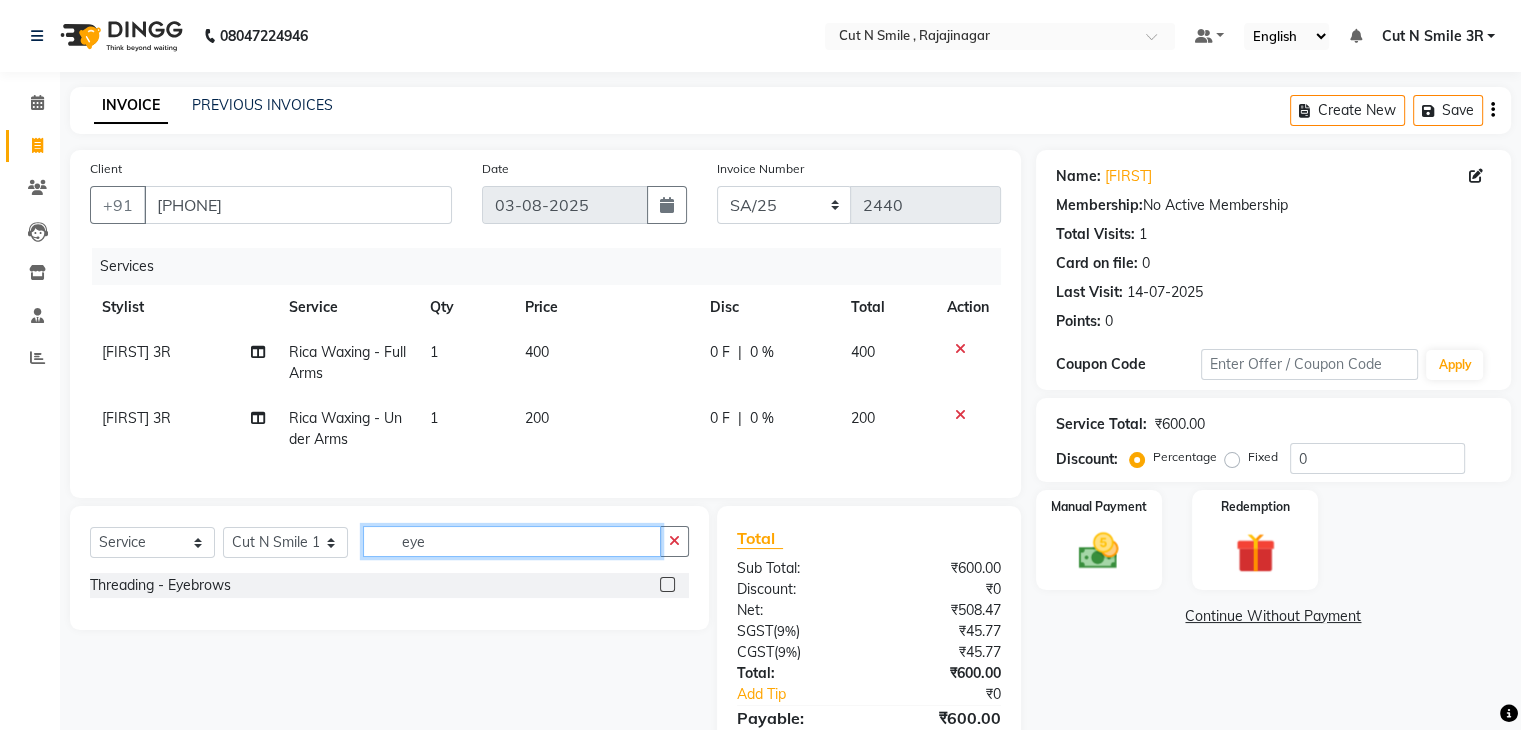 type on "eye" 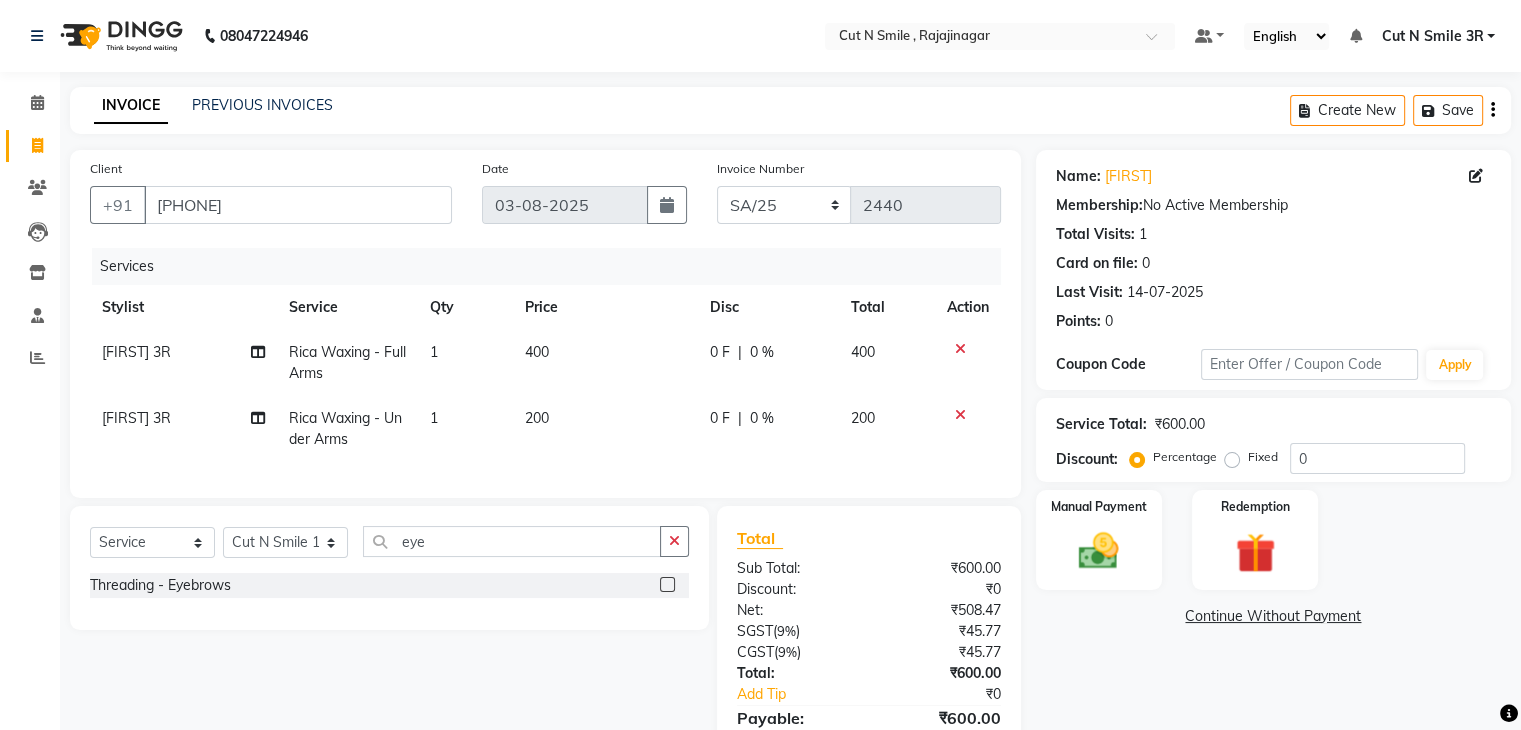 click 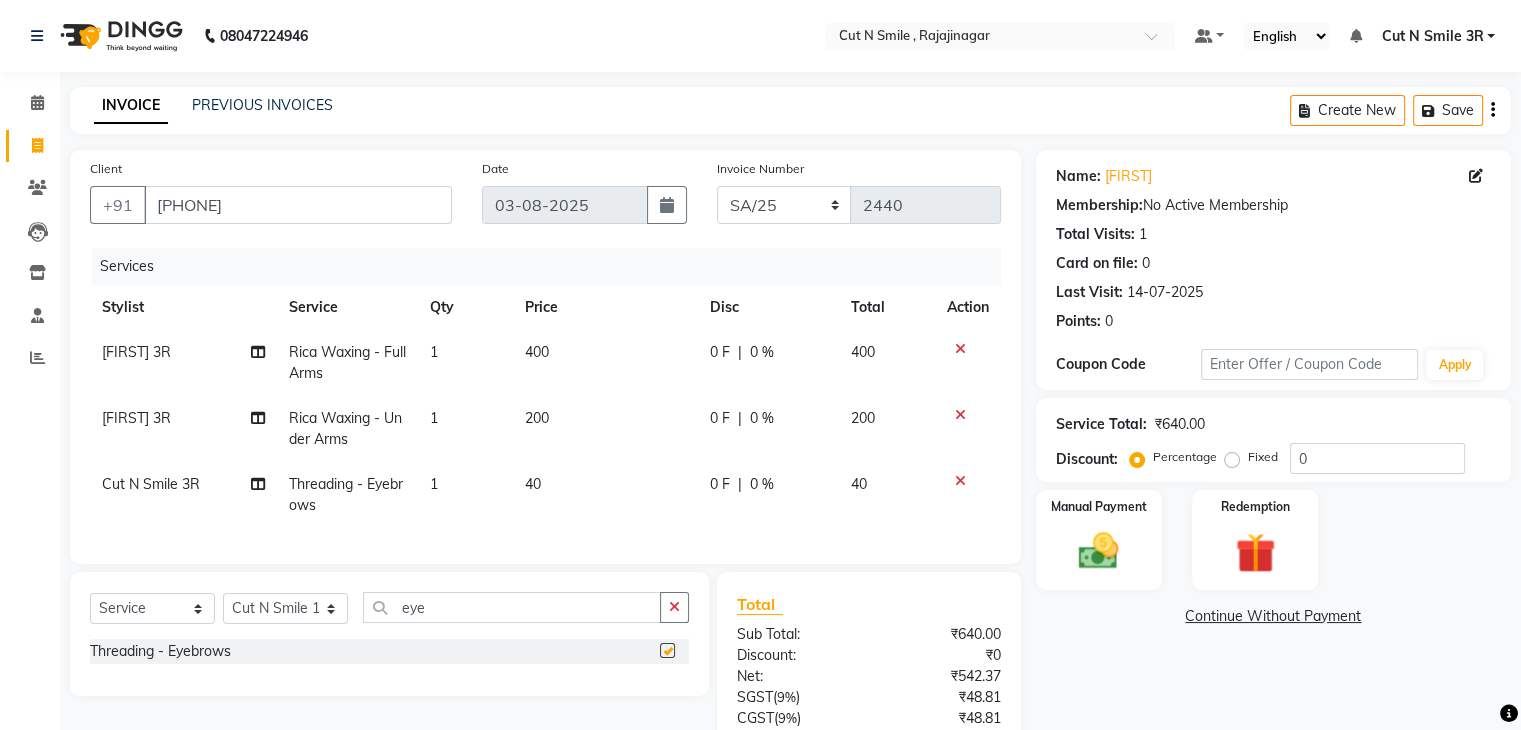 checkbox on "false" 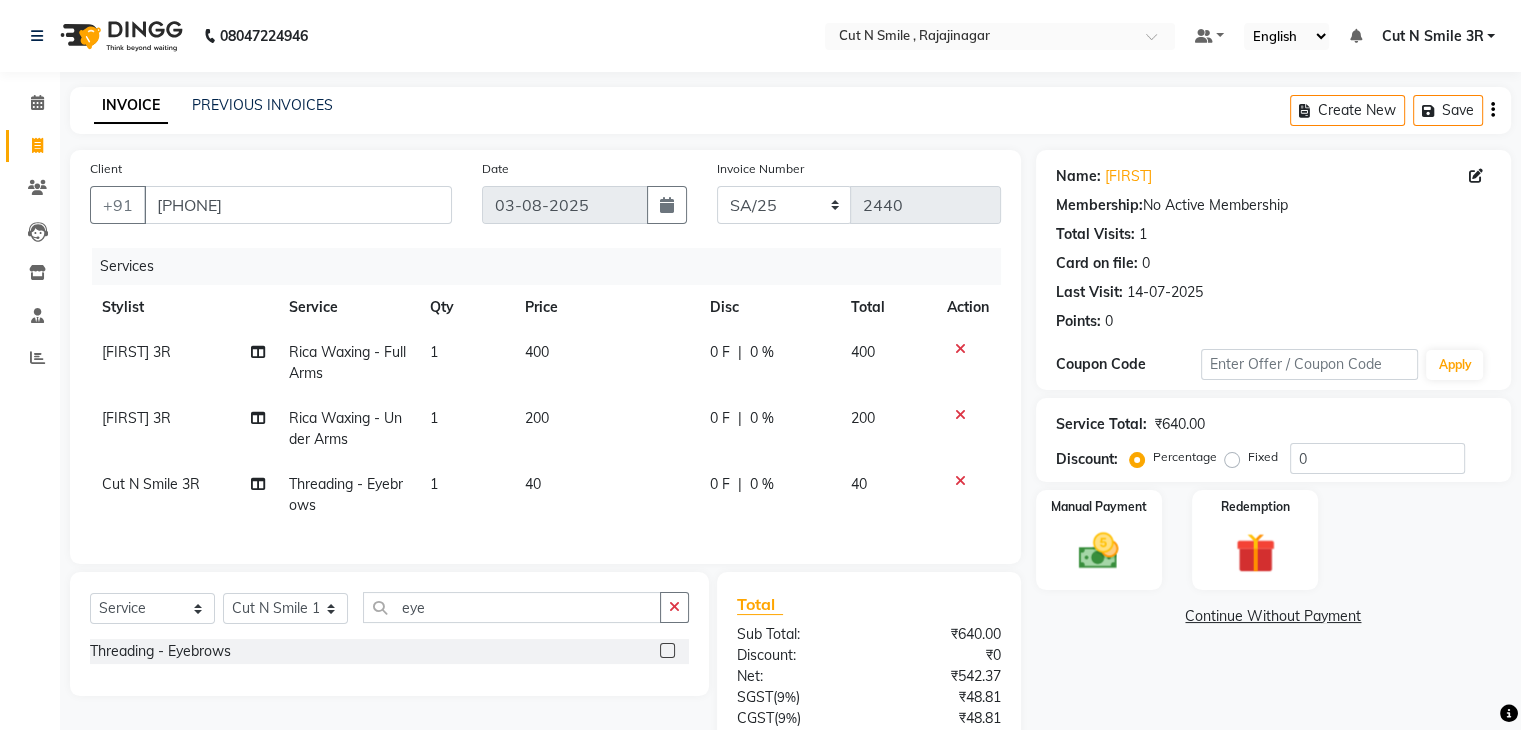click on "40" 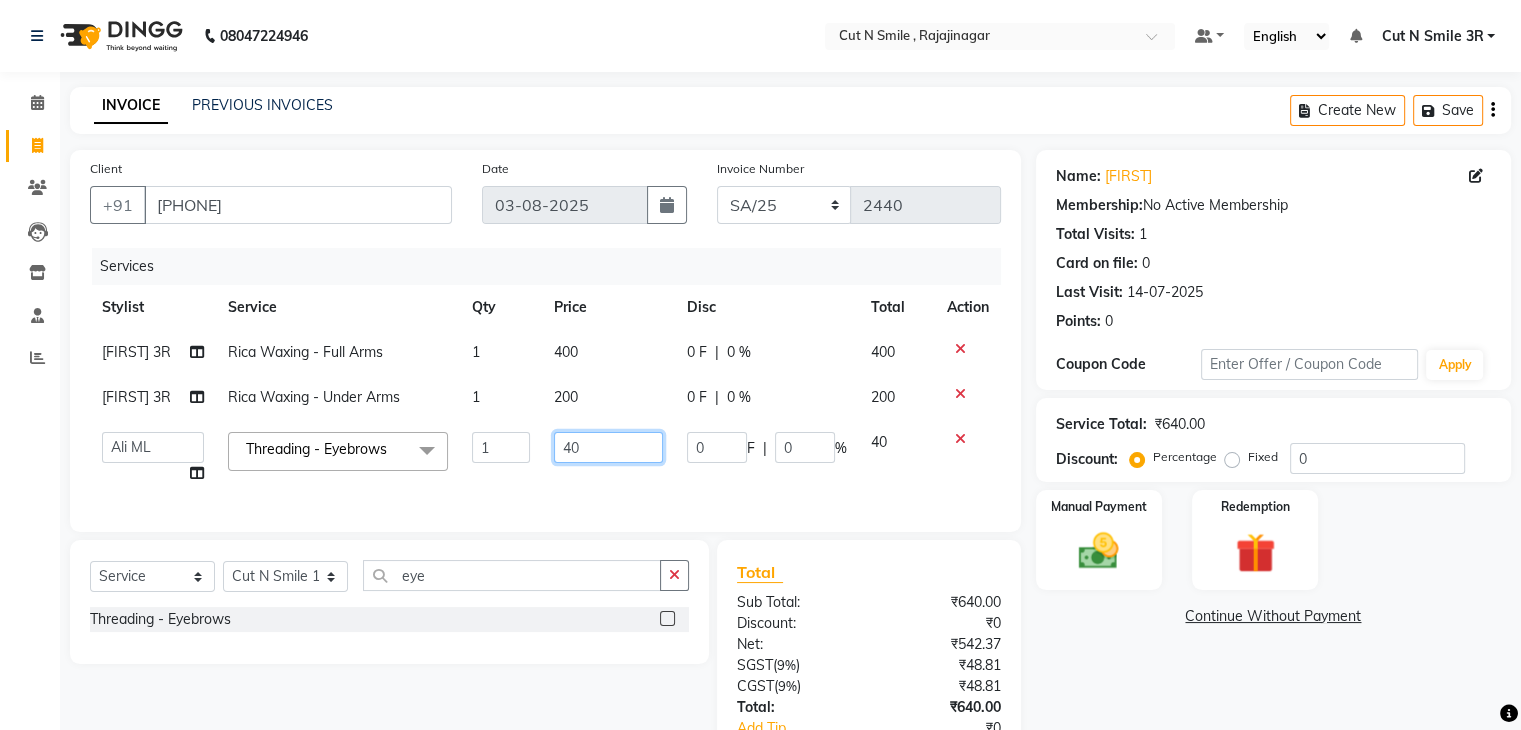 click on "40" 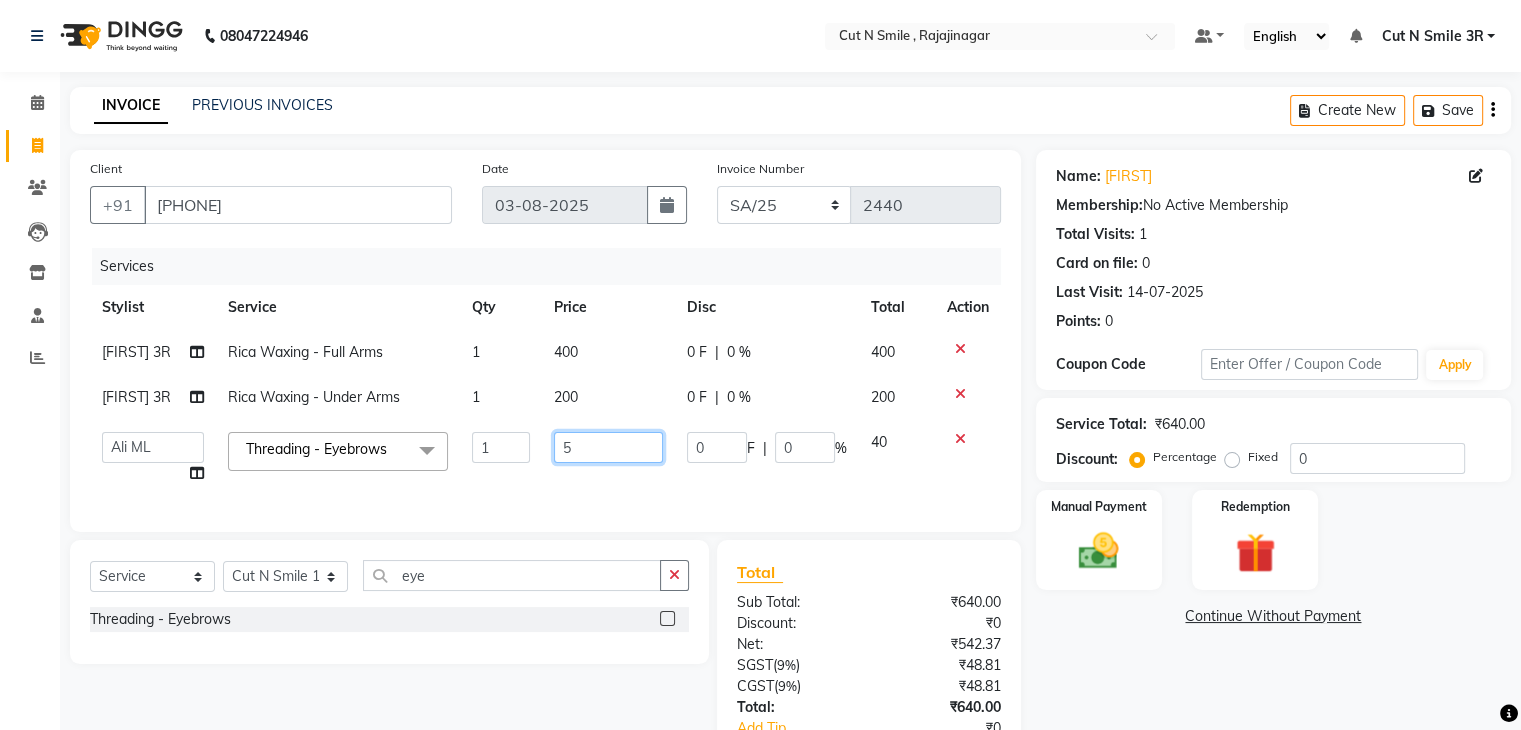 type on "50" 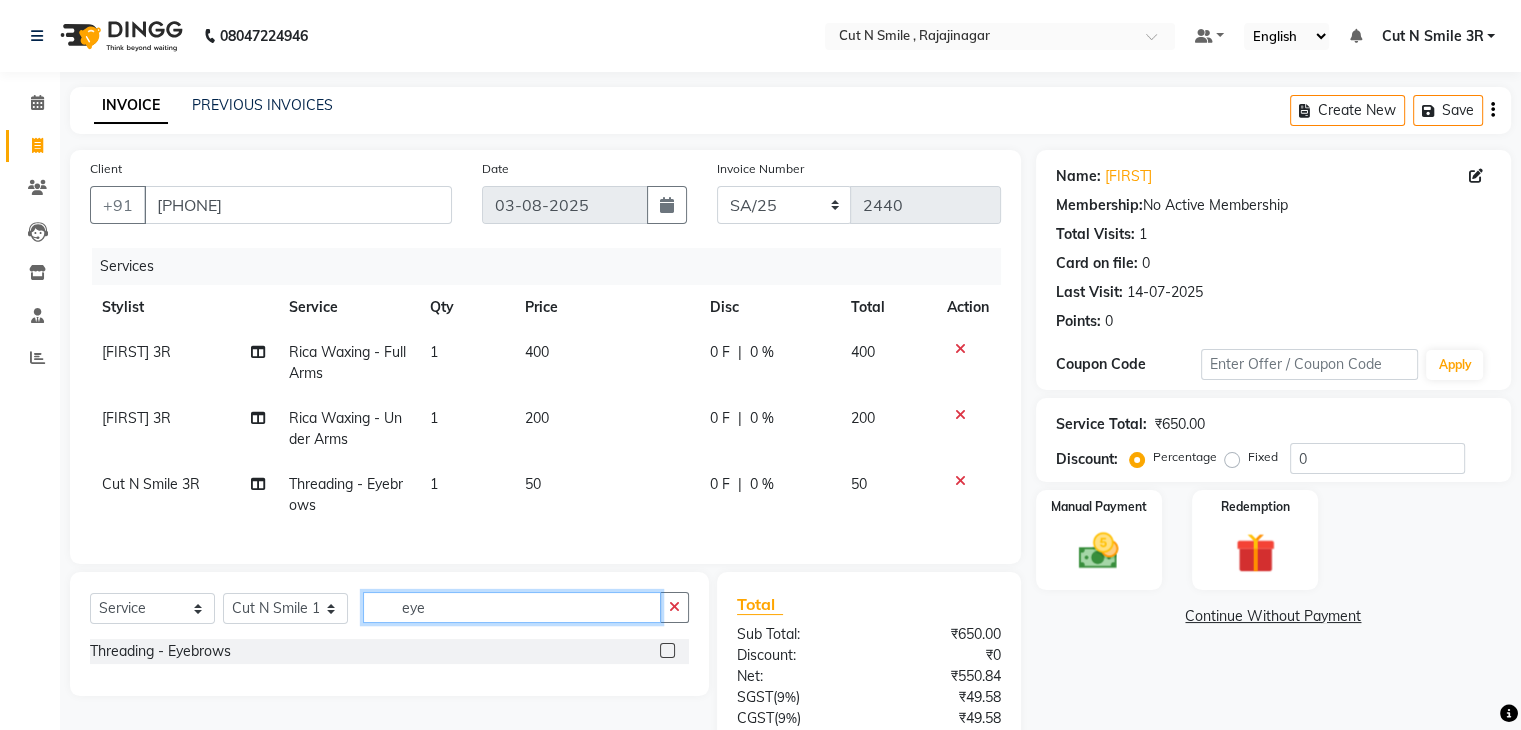 click on "Select  Service  Product  Membership  Package Voucher Prepaid Gift Card  Select Stylist Ali ML Ammu 3R Ankith VN Ash Mohammed 3R Atheek 3R Binitha 3R Bipana 4R CNS BOB  Cut N Smile 17M  Cut N Smile 3R Cut n Smile 4R Cut N Smile 9M Cut N Smile ML Cut N Smile V Fazil Ali 4R Govind VN Hema 4R Jayashree VN Karan VN Love 4R Mani Singh 3R Manu 4R  Muskaan VN Nadeem 4R N D M 4R NDM Alam 4R Noushad VN Pavan 4R Priya BOB Priyanka 3R Rahul 3R Ravi 3R Riya BOB Rohith 4R Roobina 3R Roopa 4R Rubina BOB Sahil Ahmed 3R Sahil Bhatti 4R Sameer 3R Sanajana BOB  Sanjana BOB Sarita VN Shaan 4R Shahid 4R Shakir VN Shanavaaz BOB Shiney 3R Shivu Raj 4R Srijana BOB Sunil Laddi 4R Sunny VN Supriya BOB Sushmitha 4R Vakeel 3R Varas 4R Varas BOB Vishwa VN eye Threading  - Eyebrows" 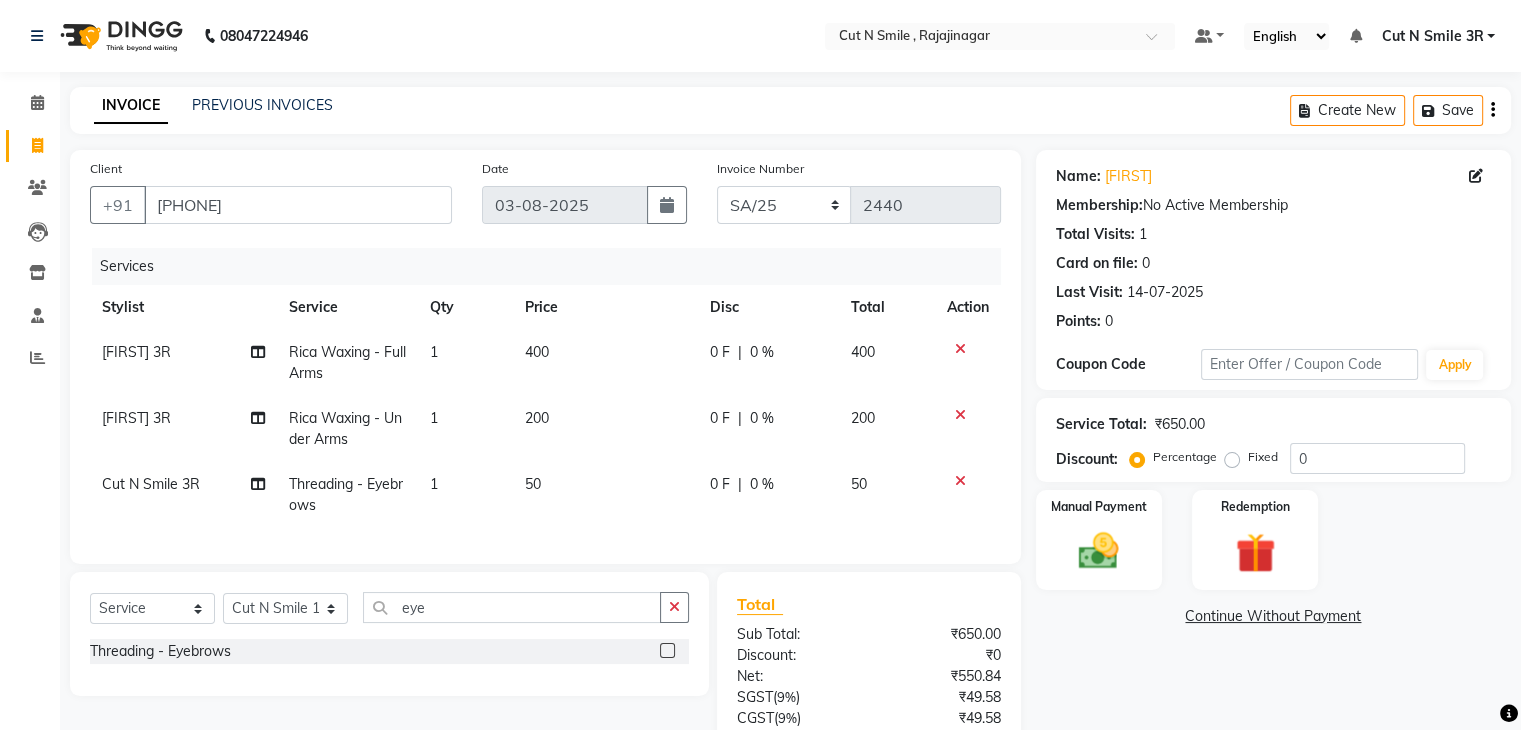 click on "Select  Service  Product  Membership  Package Voucher Prepaid Gift Card  Select Stylist Ali ML Ammu 3R Ankith VN Ash Mohammed 3R Atheek 3R Binitha 3R Bipana 4R CNS BOB  Cut N Smile 17M  Cut N Smile 3R Cut n Smile 4R Cut N Smile 9M Cut N Smile ML Cut N Smile V Fazil Ali 4R Govind VN Hema 4R Jayashree VN Karan VN Love 4R Mani Singh 3R Manu 4R  Muskaan VN Nadeem 4R N D M 4R NDM Alam 4R Noushad VN Pavan 4R Priya BOB Priyanka 3R Rahul 3R Ravi 3R Riya BOB Rohith 4R Roobina 3R Roopa 4R Rubina BOB Sahil Ahmed 3R Sahil Bhatti 4R Sameer 3R Sanajana BOB  Sanjana BOB Sarita VN Shaan 4R Shahid 4R Shakir VN Shanavaaz BOB Shiney 3R Shivu Raj 4R Srijana BOB Sunil Laddi 4R Sunny VN Supriya BOB Sushmitha 4R Vakeel 3R Varas 4R Varas BOB Vishwa VN eye Threading  - Eyebrows" 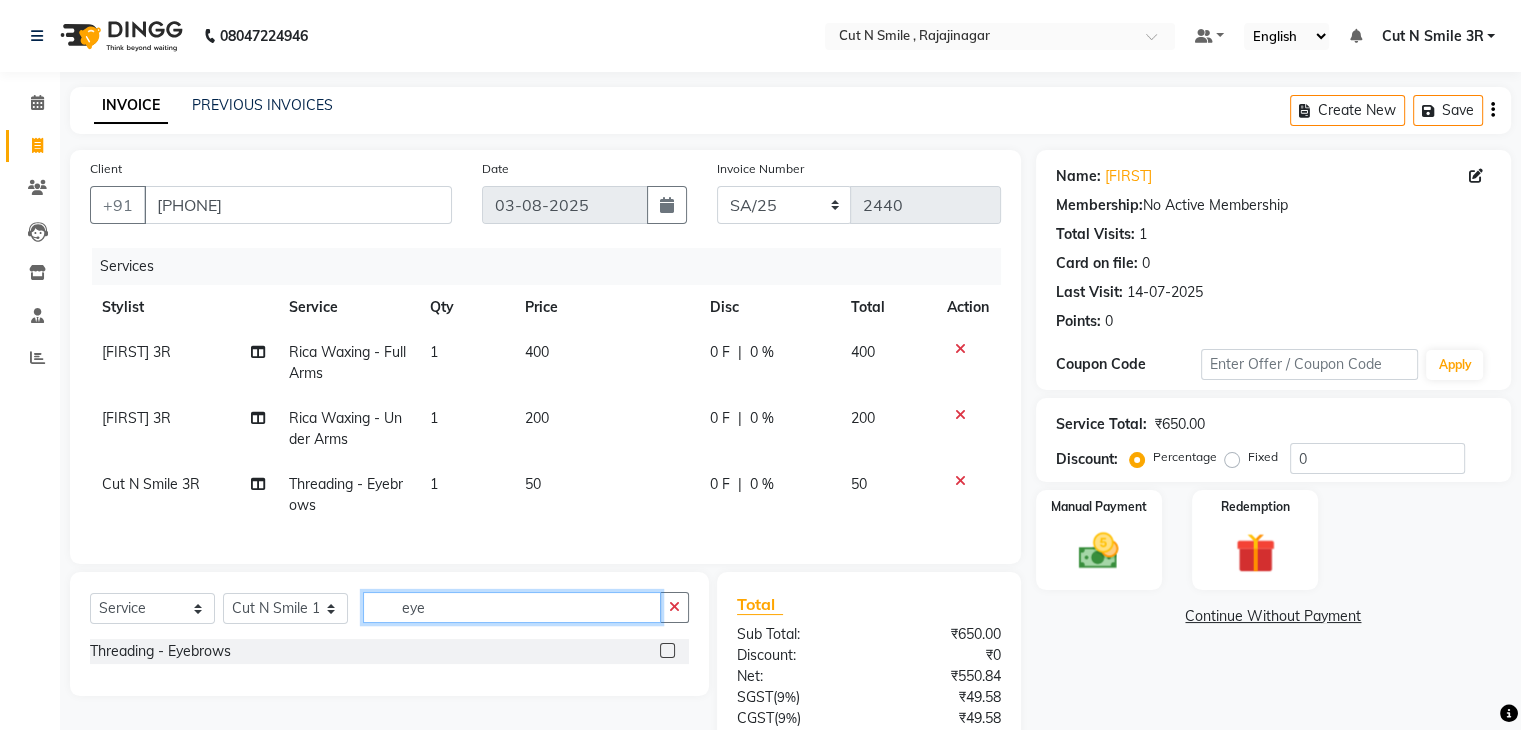 click on "eye" 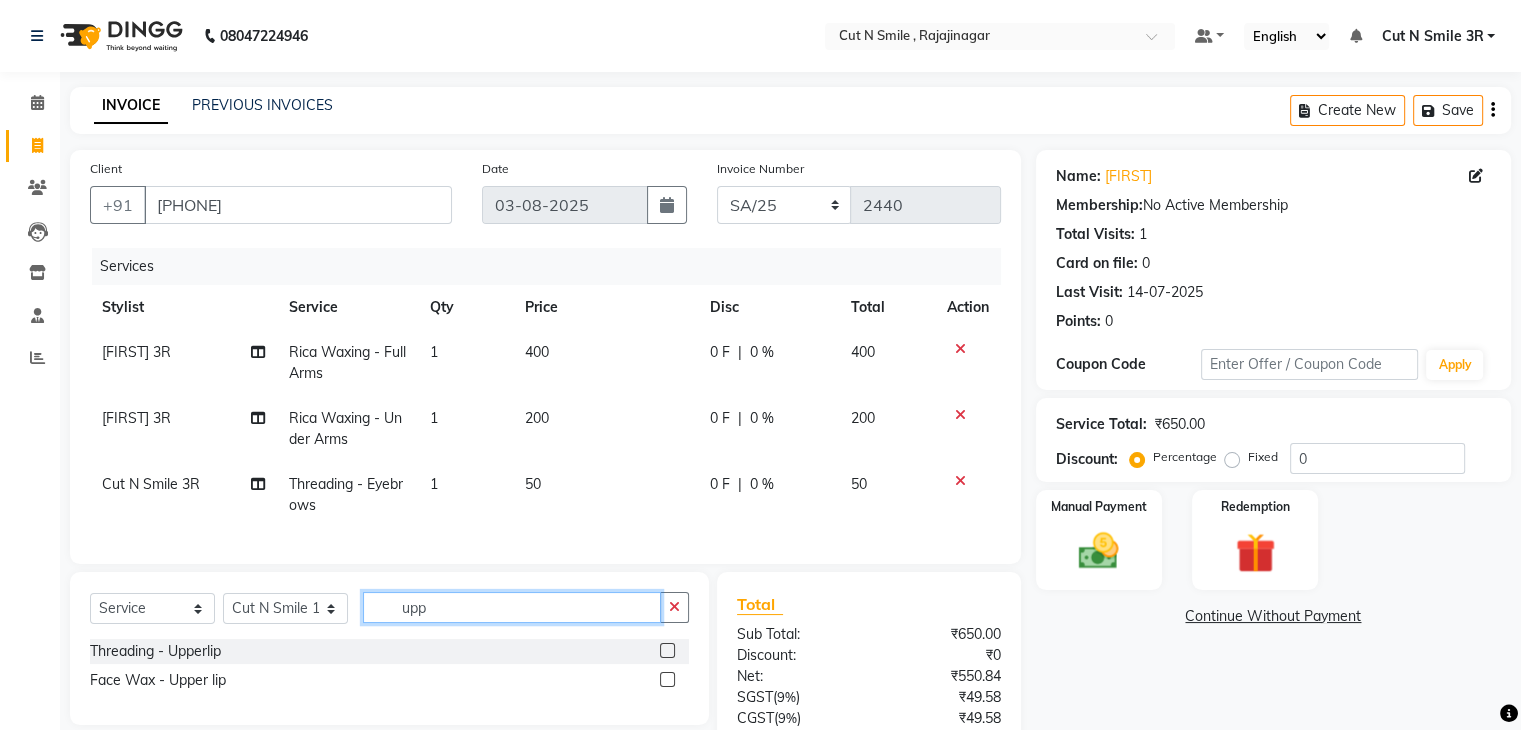 type on "upp" 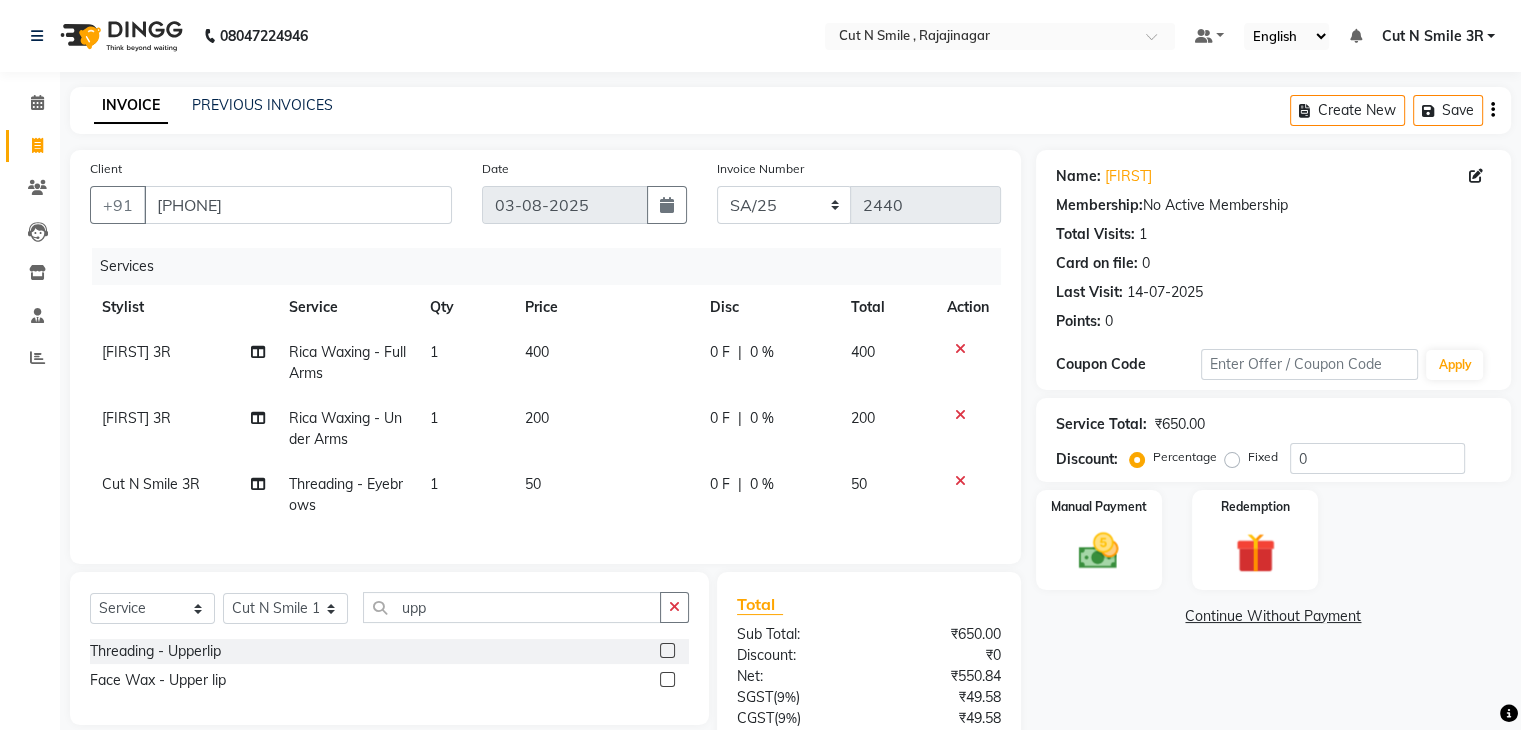click 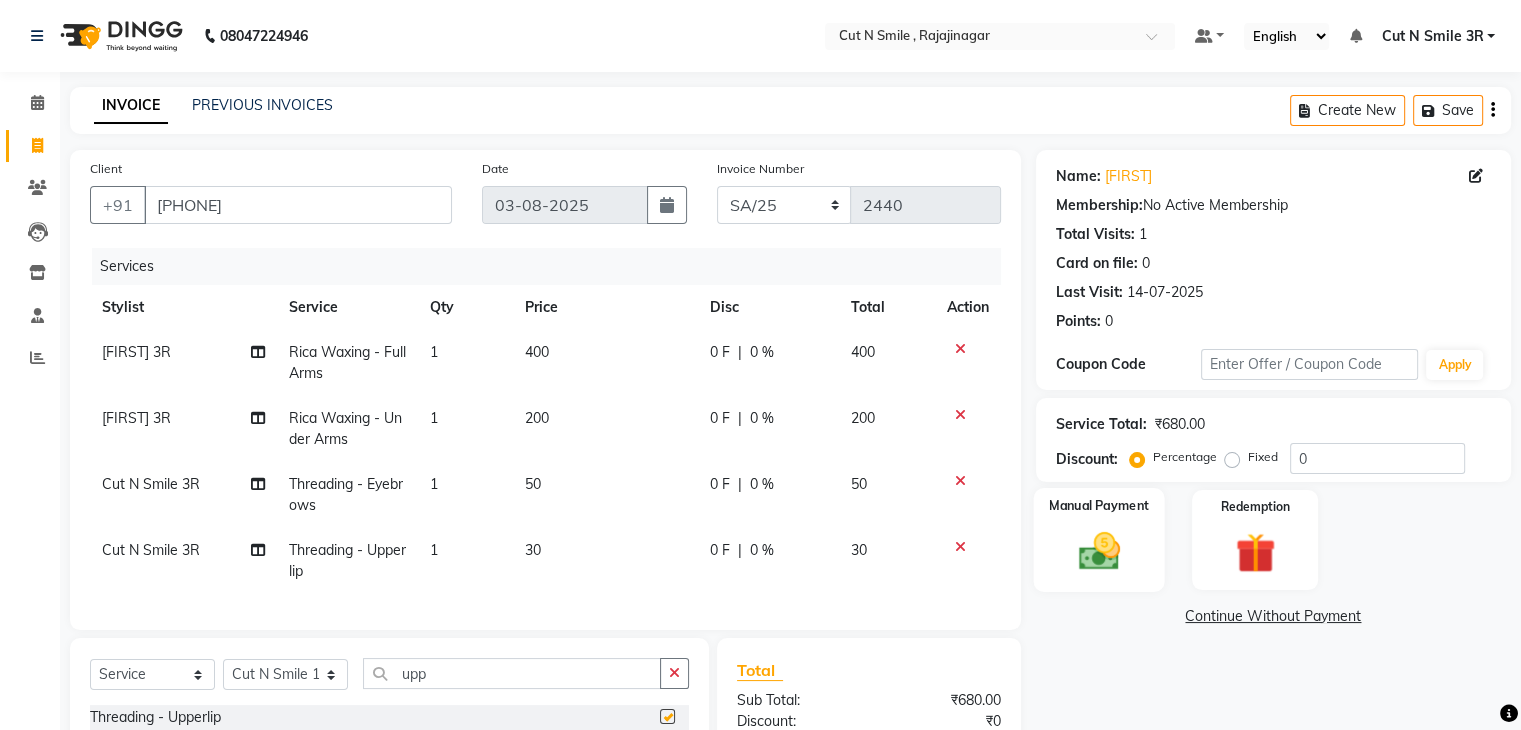 checkbox on "false" 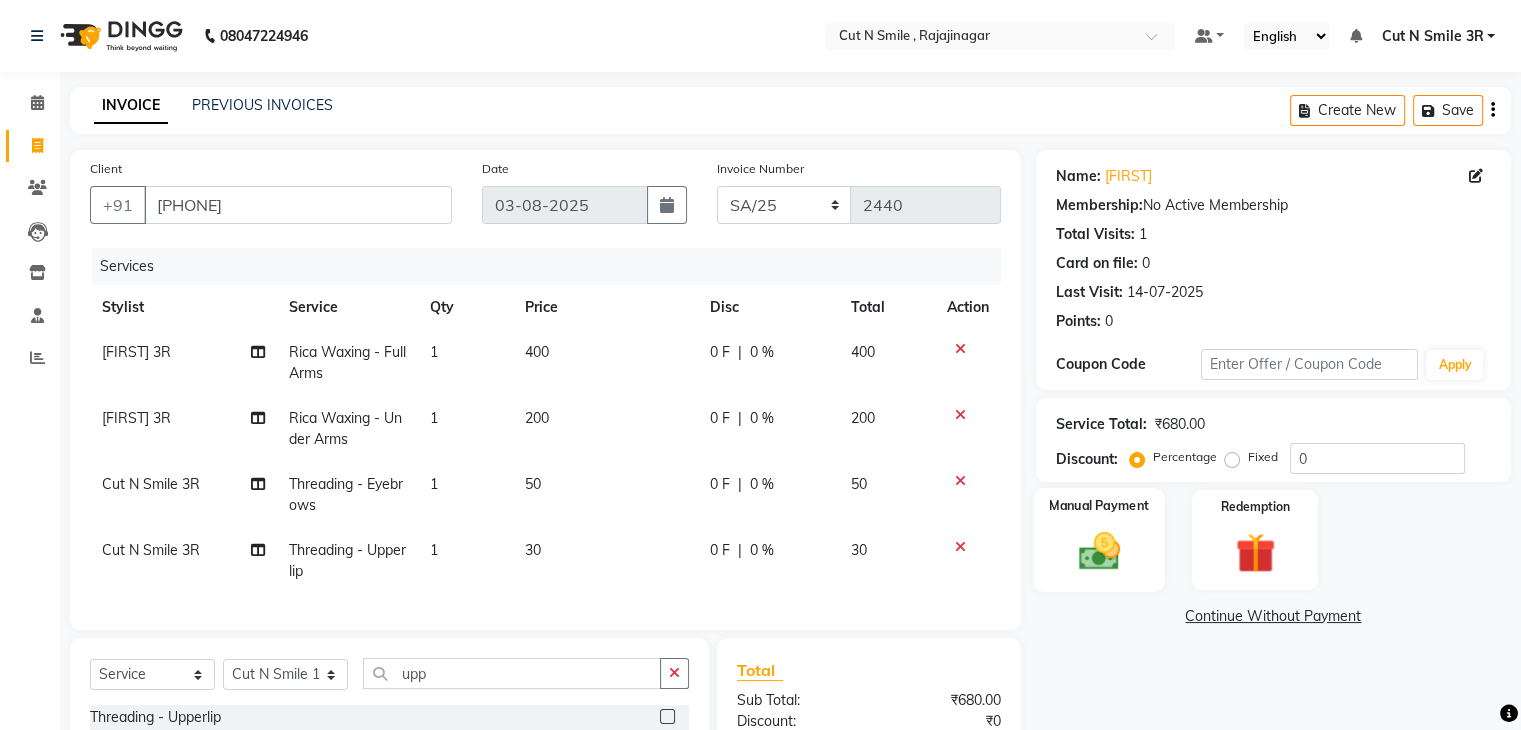 click 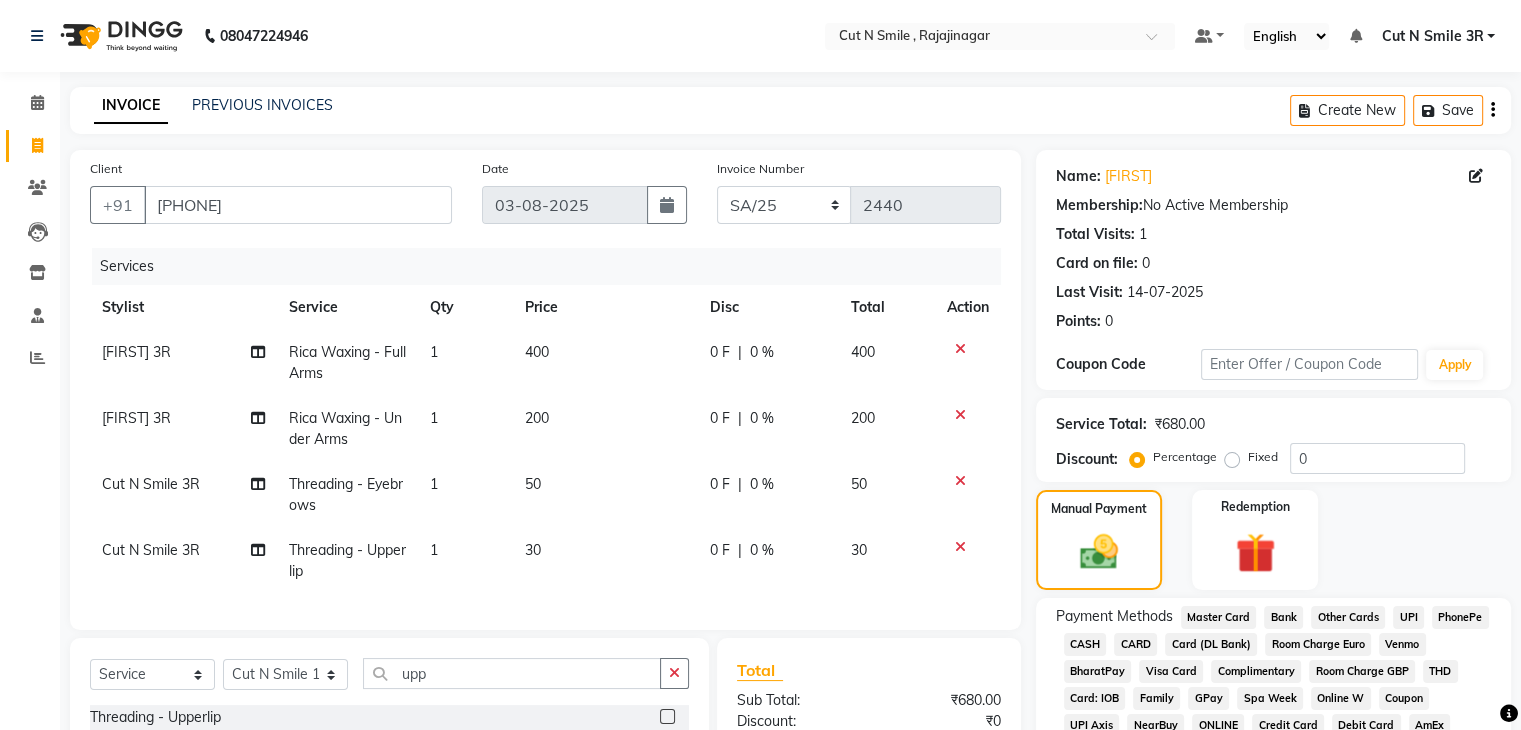 click on "UPI" 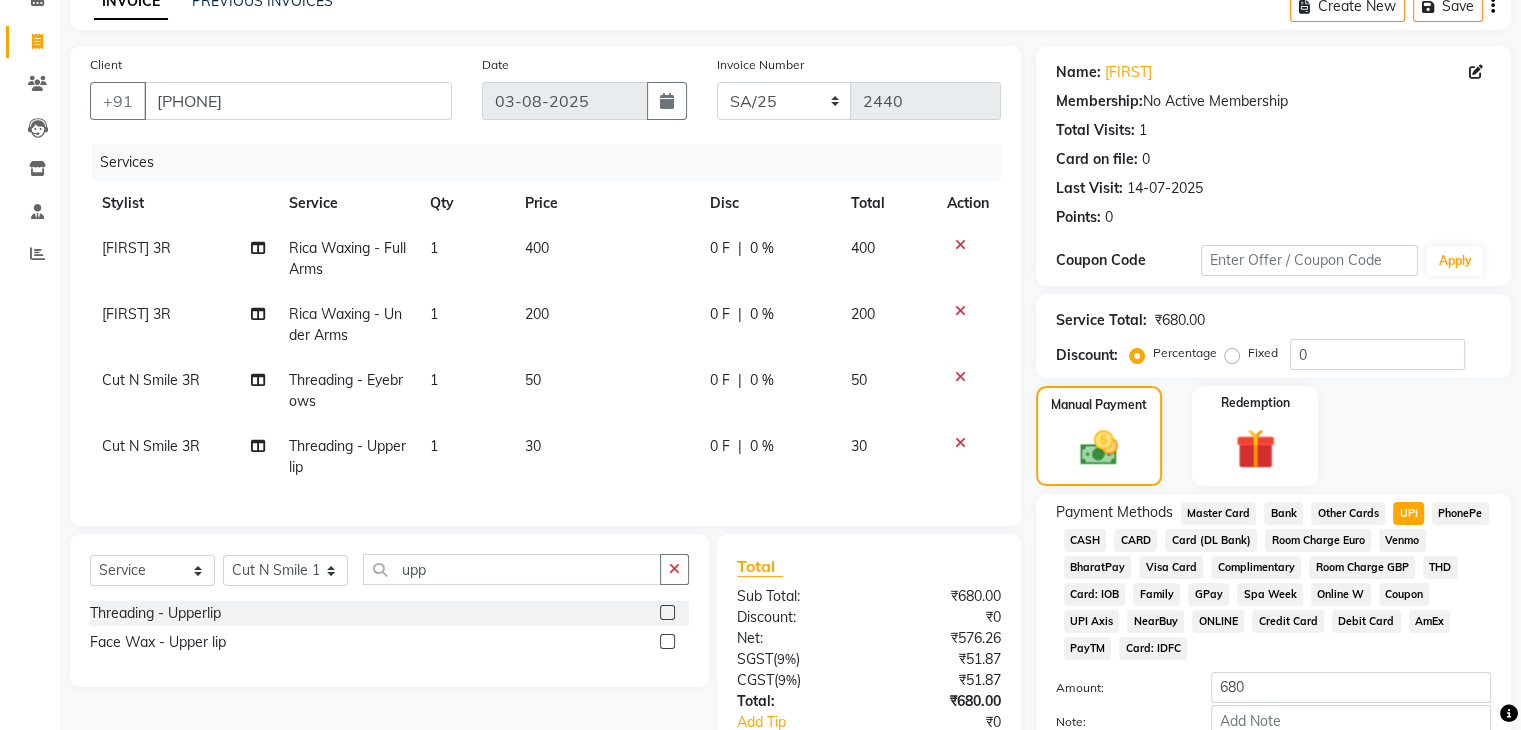scroll, scrollTop: 248, scrollLeft: 0, axis: vertical 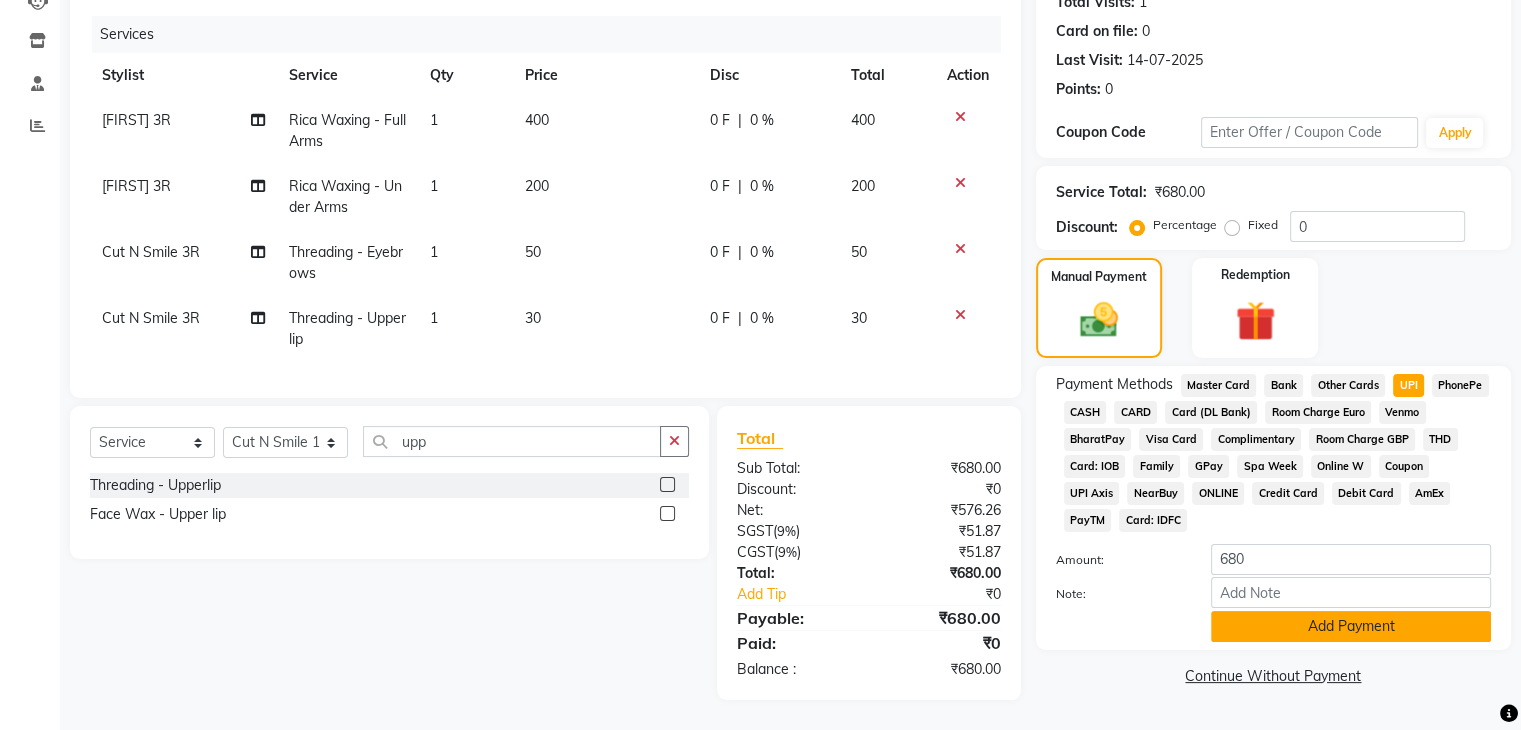 click on "Add Payment" 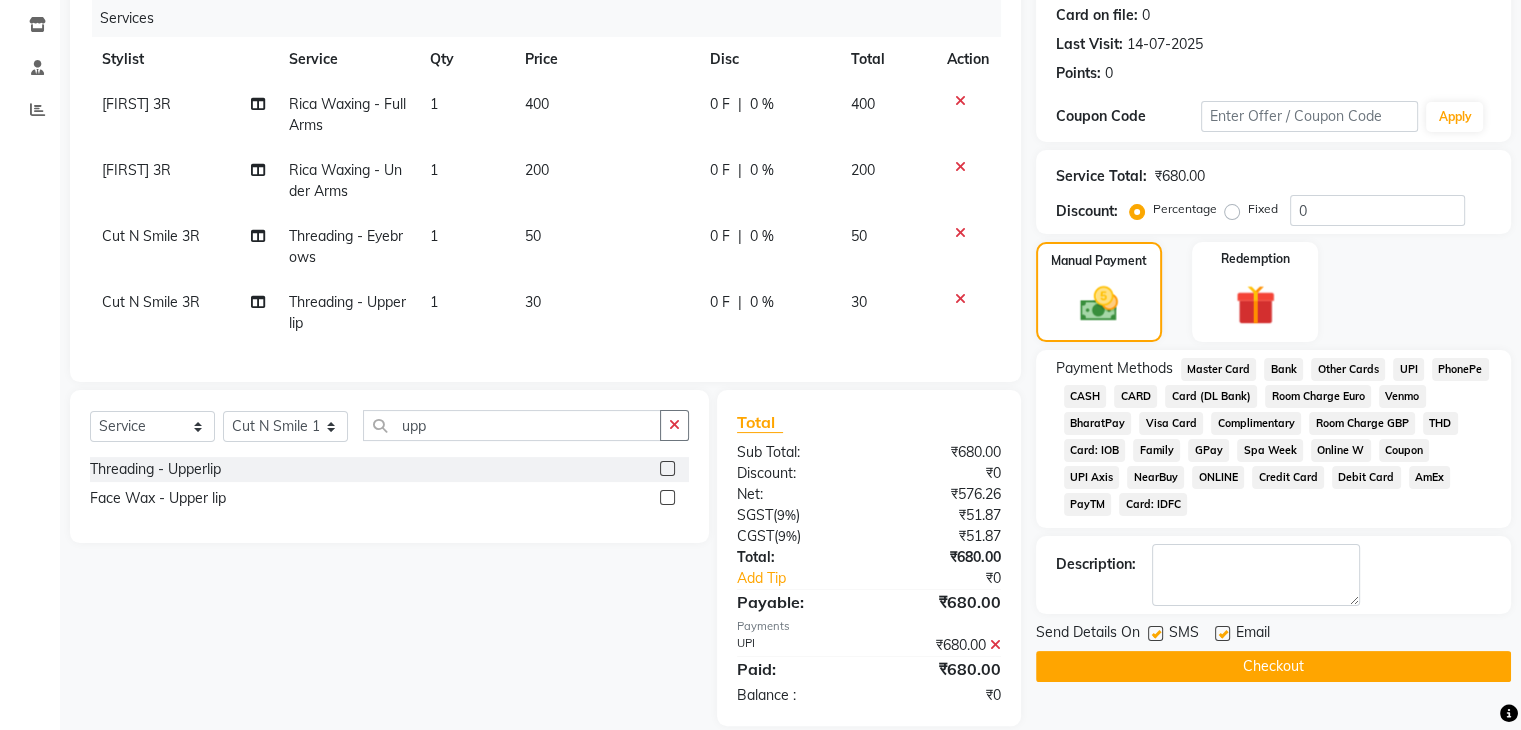 click on "Checkout" 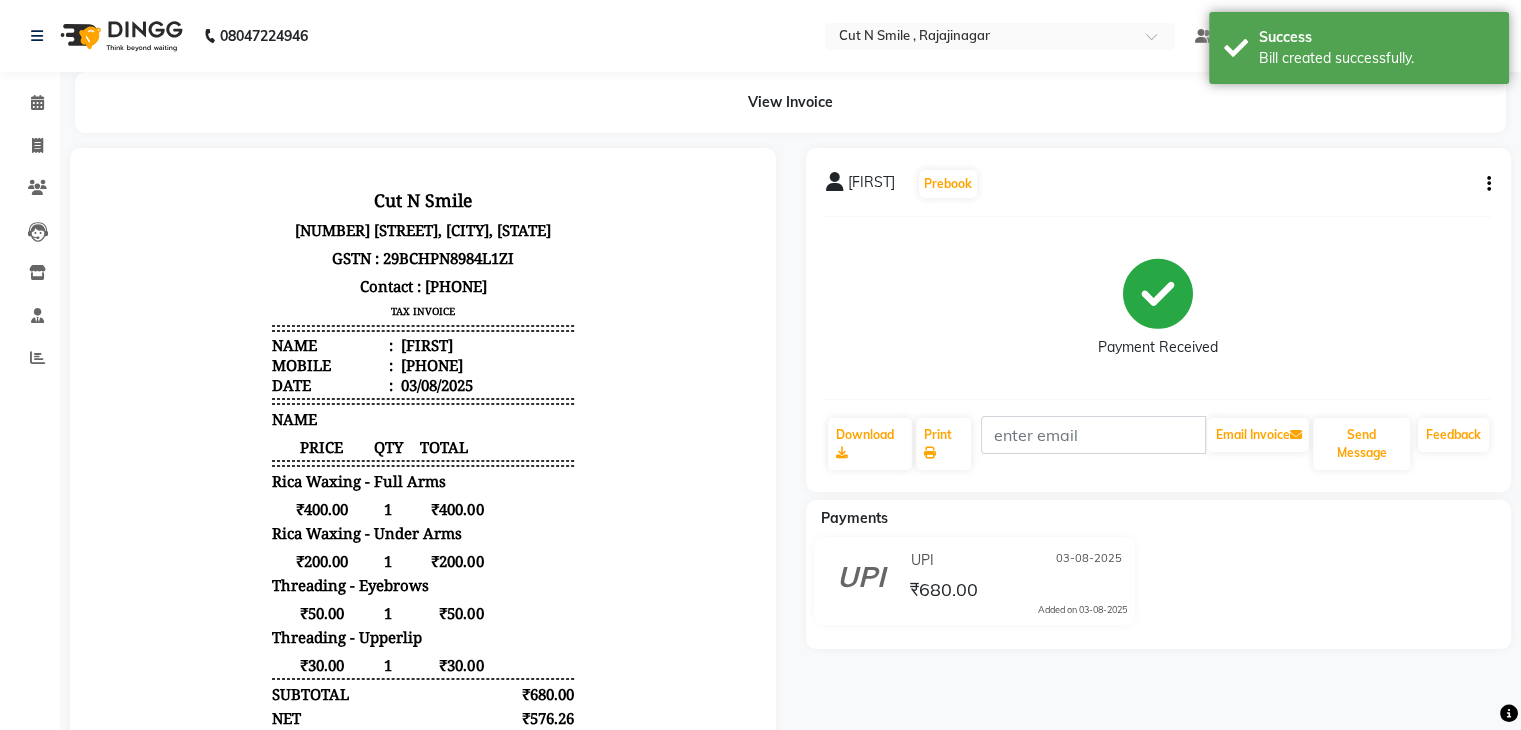 scroll, scrollTop: 0, scrollLeft: 0, axis: both 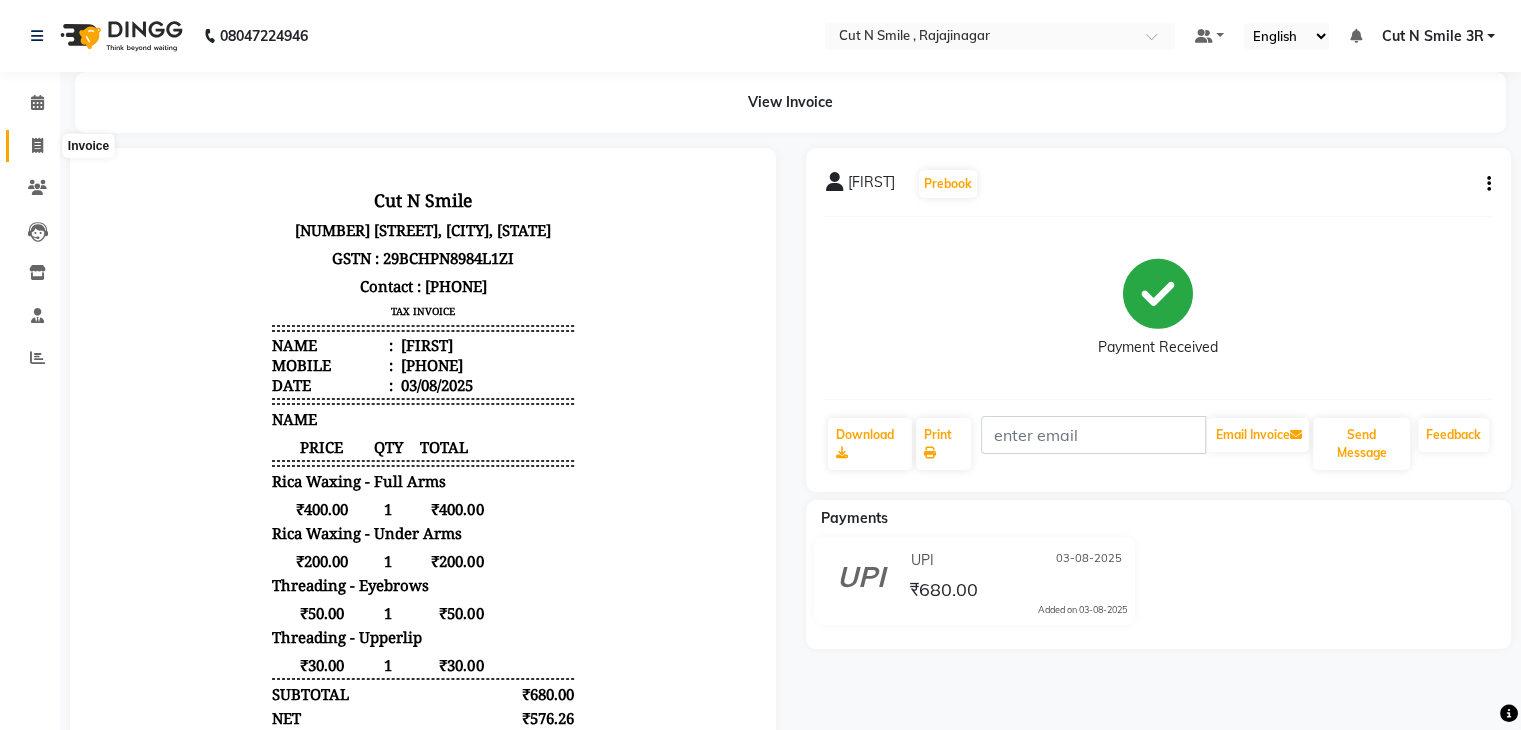 click 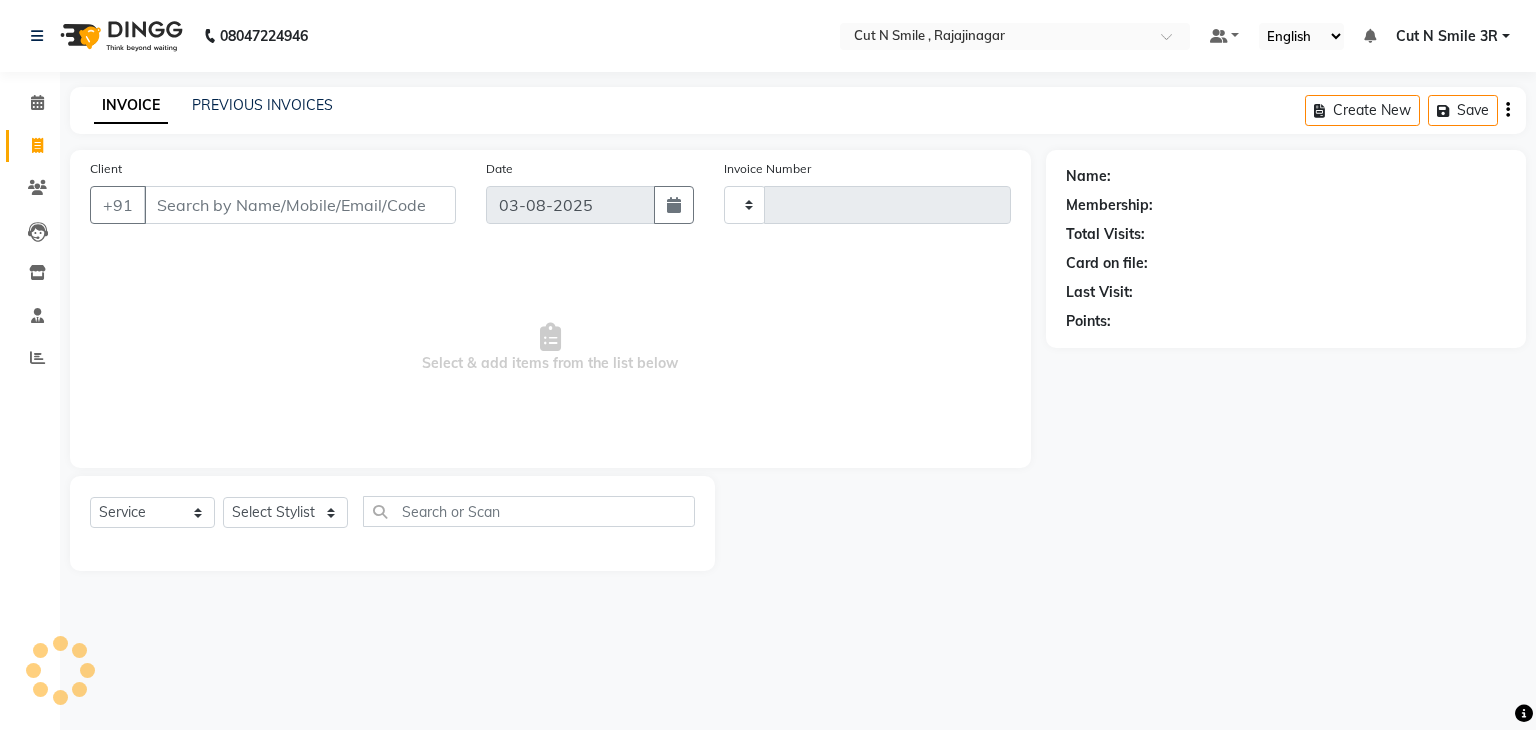 type on "116" 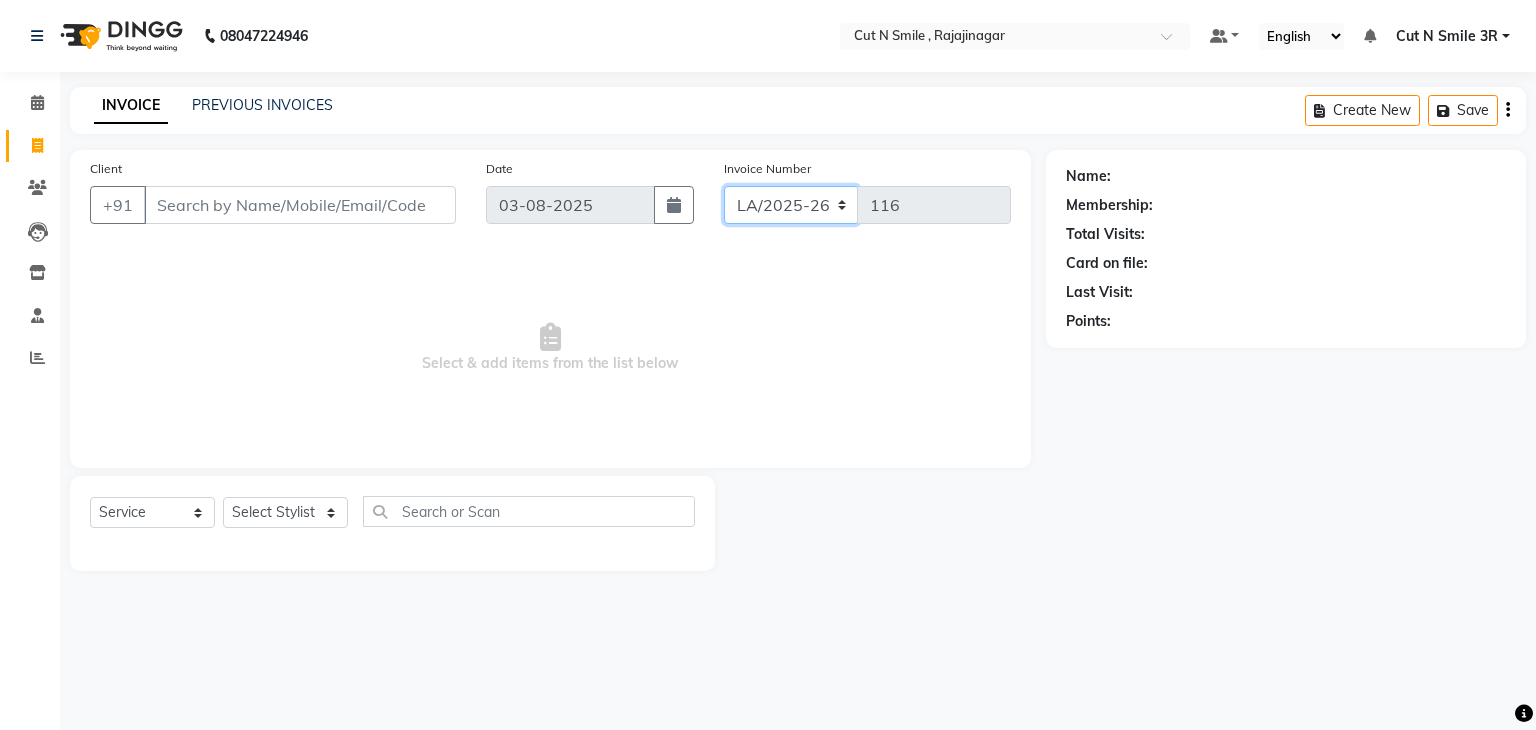 click on "BOB/25-26 LA/2025-26 SH/25 CH/25 SA/25" 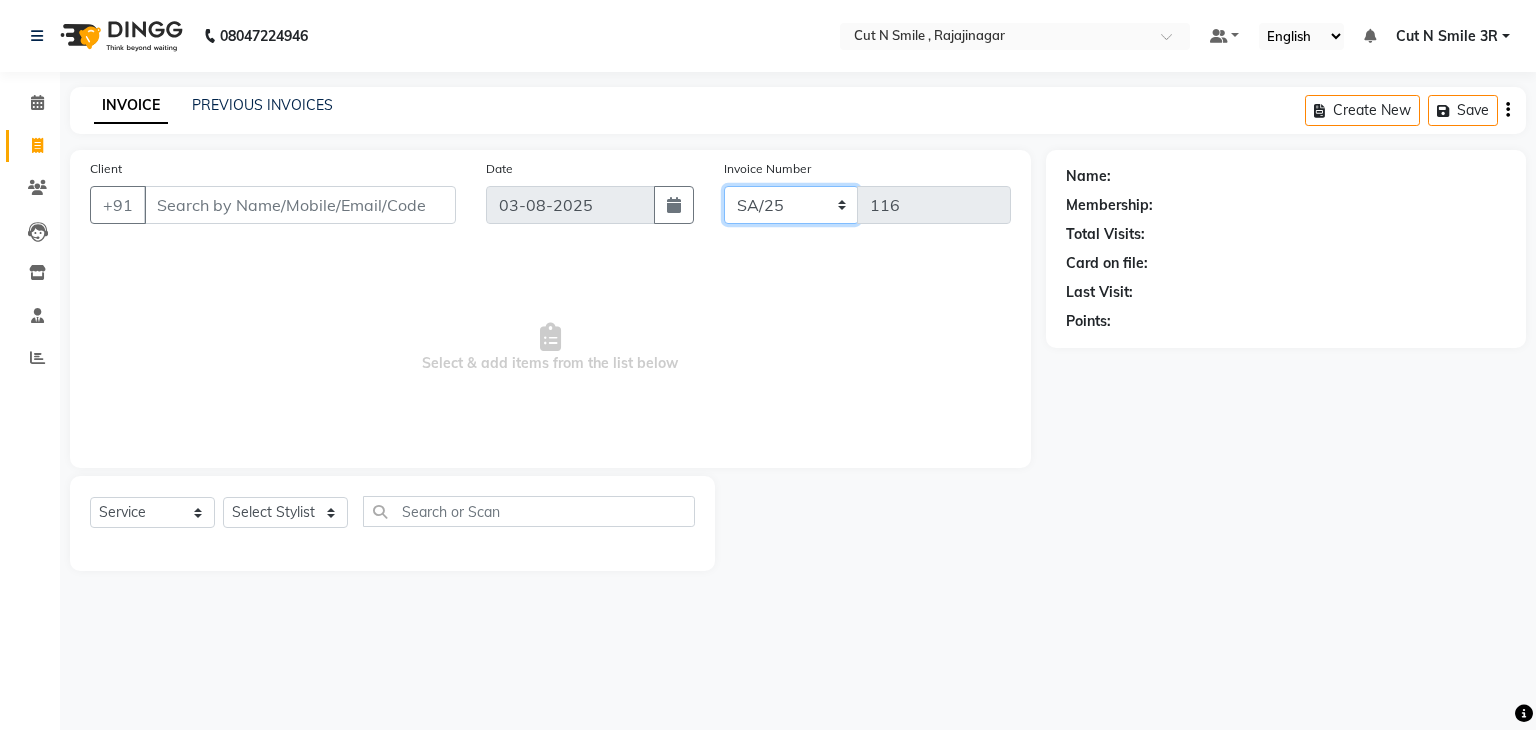 click on "BOB/25-26 LA/2025-26 SH/25 CH/25 SA/25" 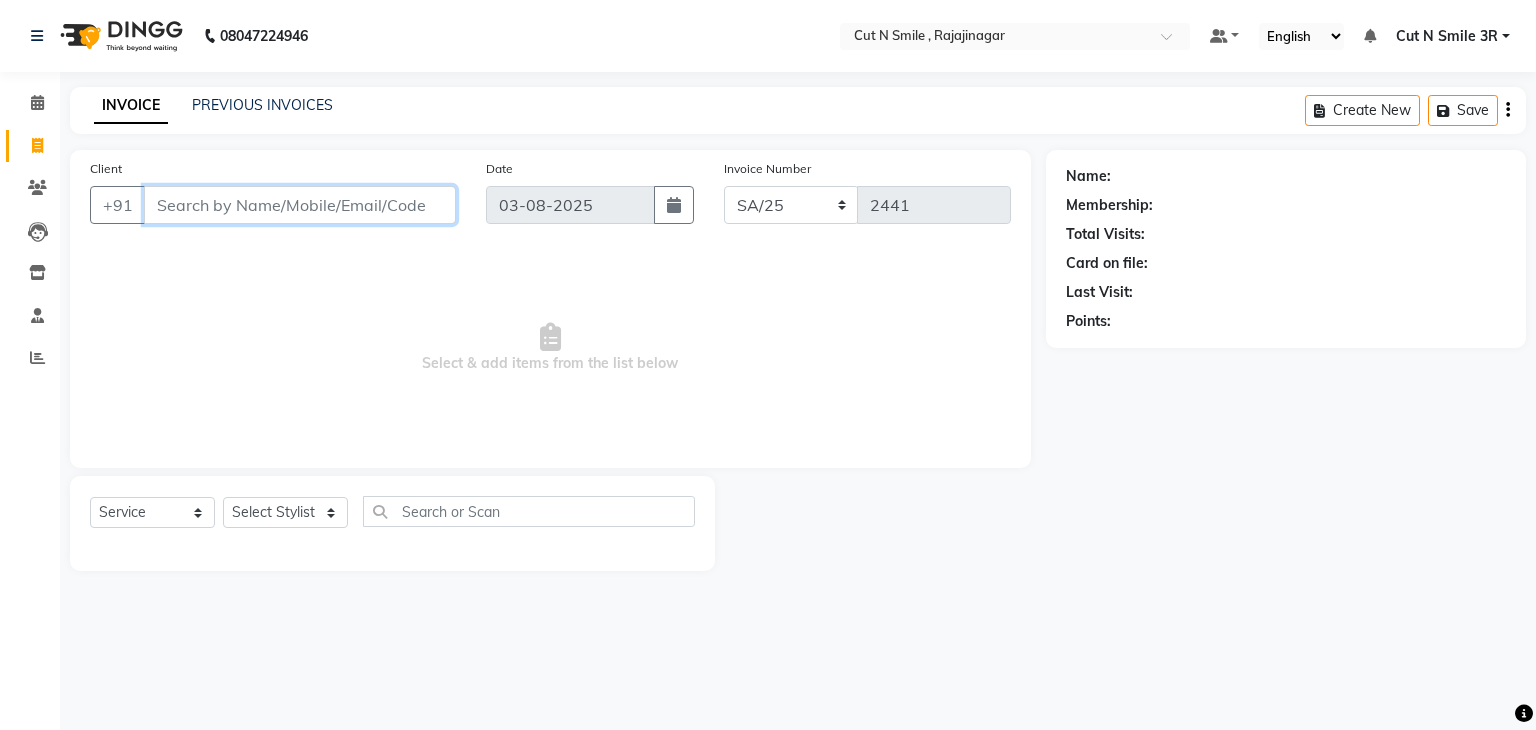 click on "Client" at bounding box center [300, 205] 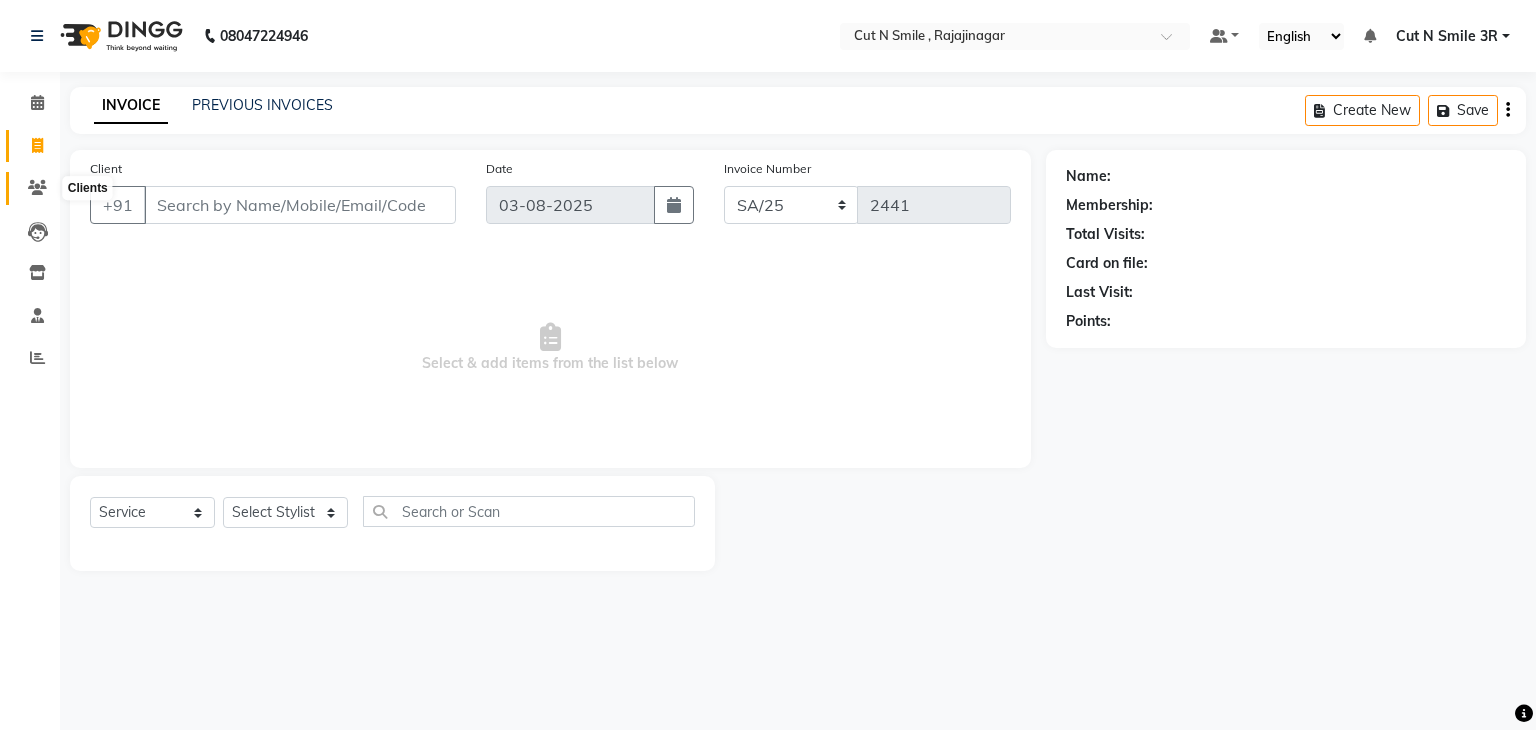 click 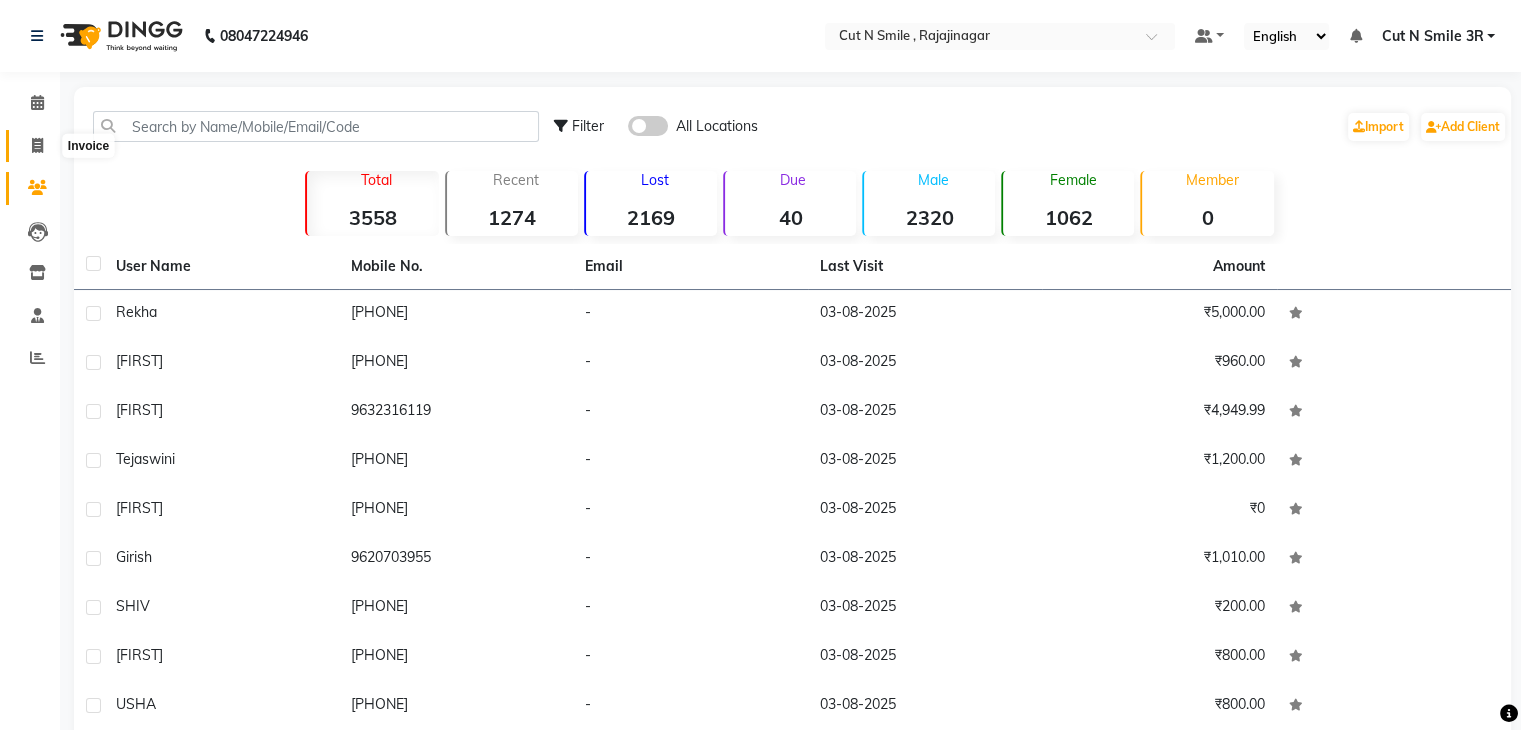 click 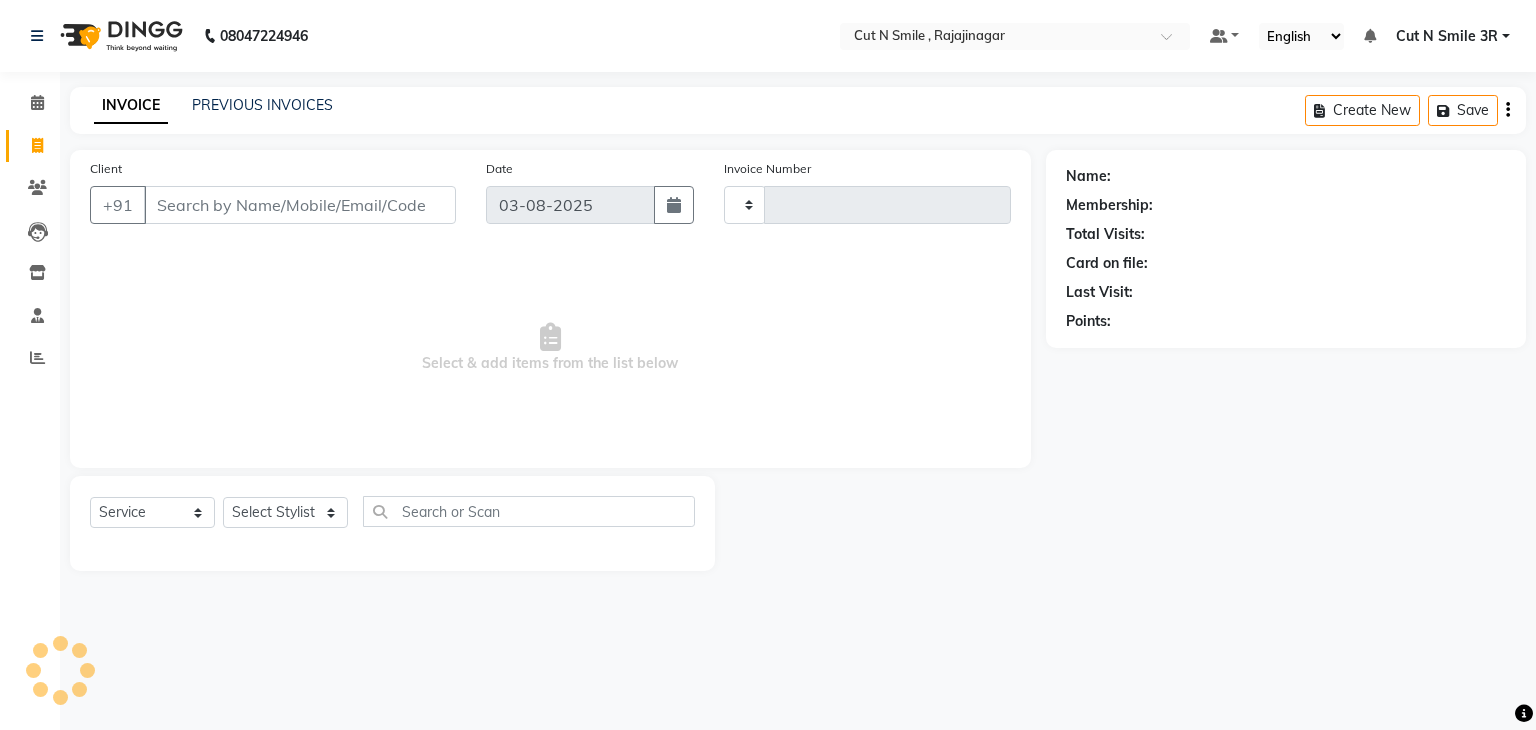 type on "116" 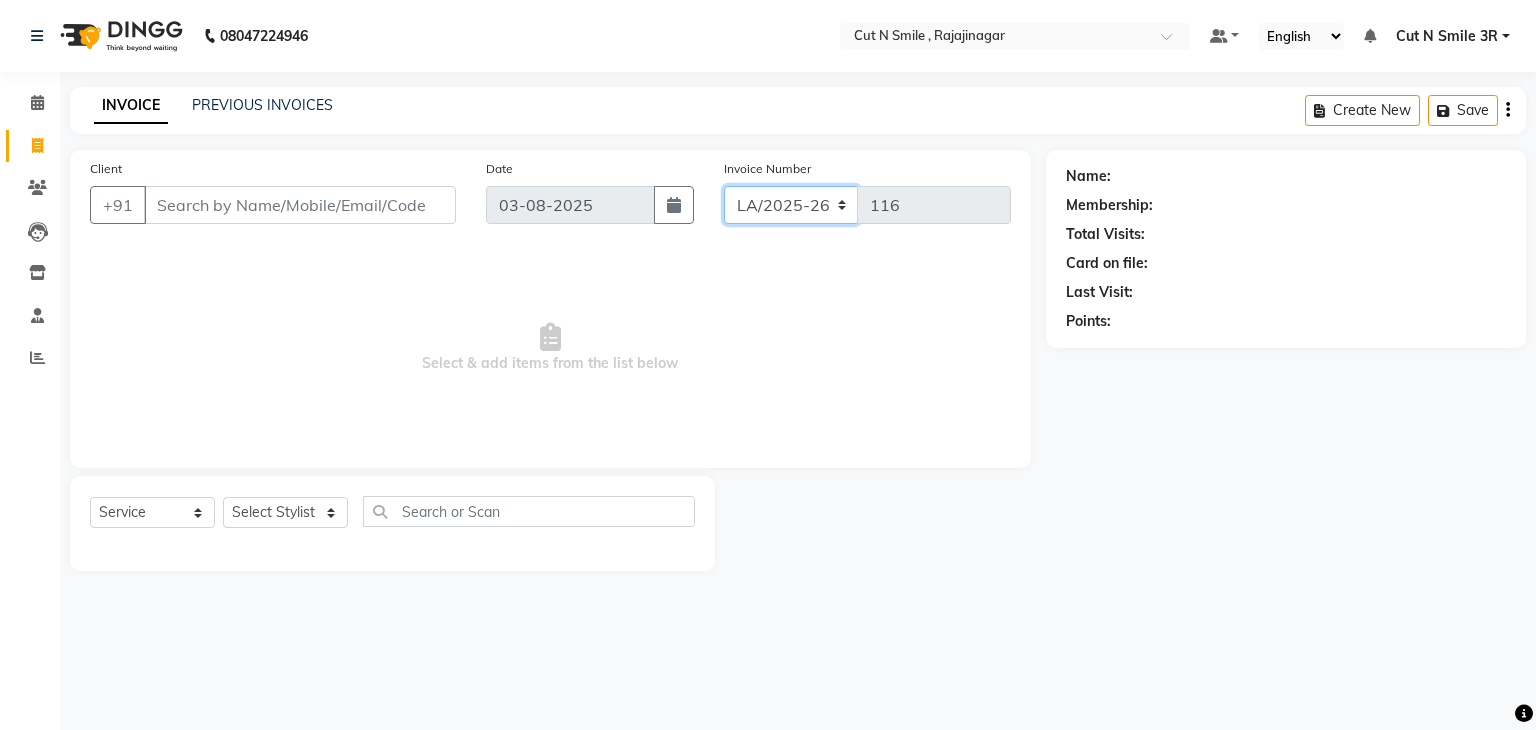 click on "BOB/25-26 LA/2025-26 SH/25 CH/25 SA/25" 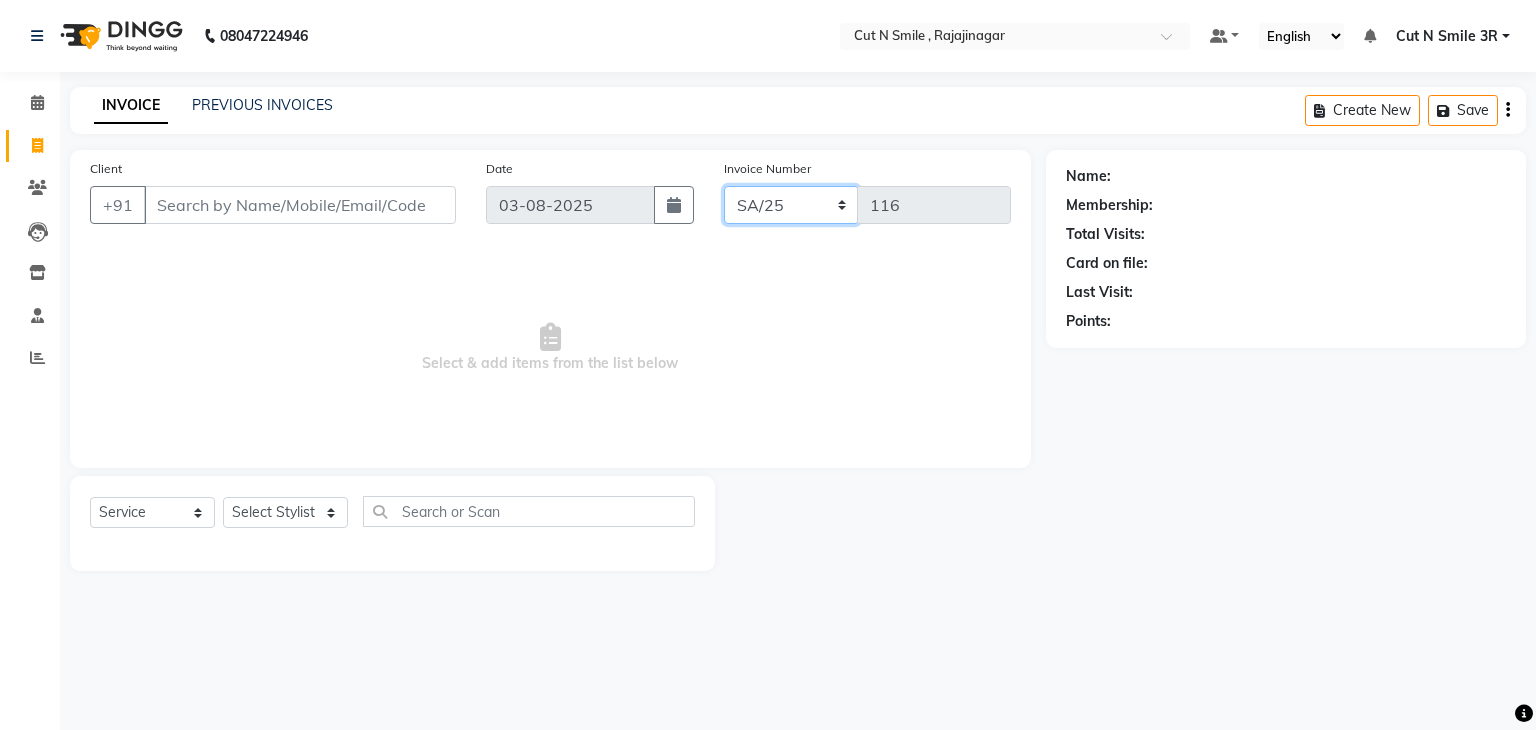 click on "BOB/25-26 LA/2025-26 SH/25 CH/25 SA/25" 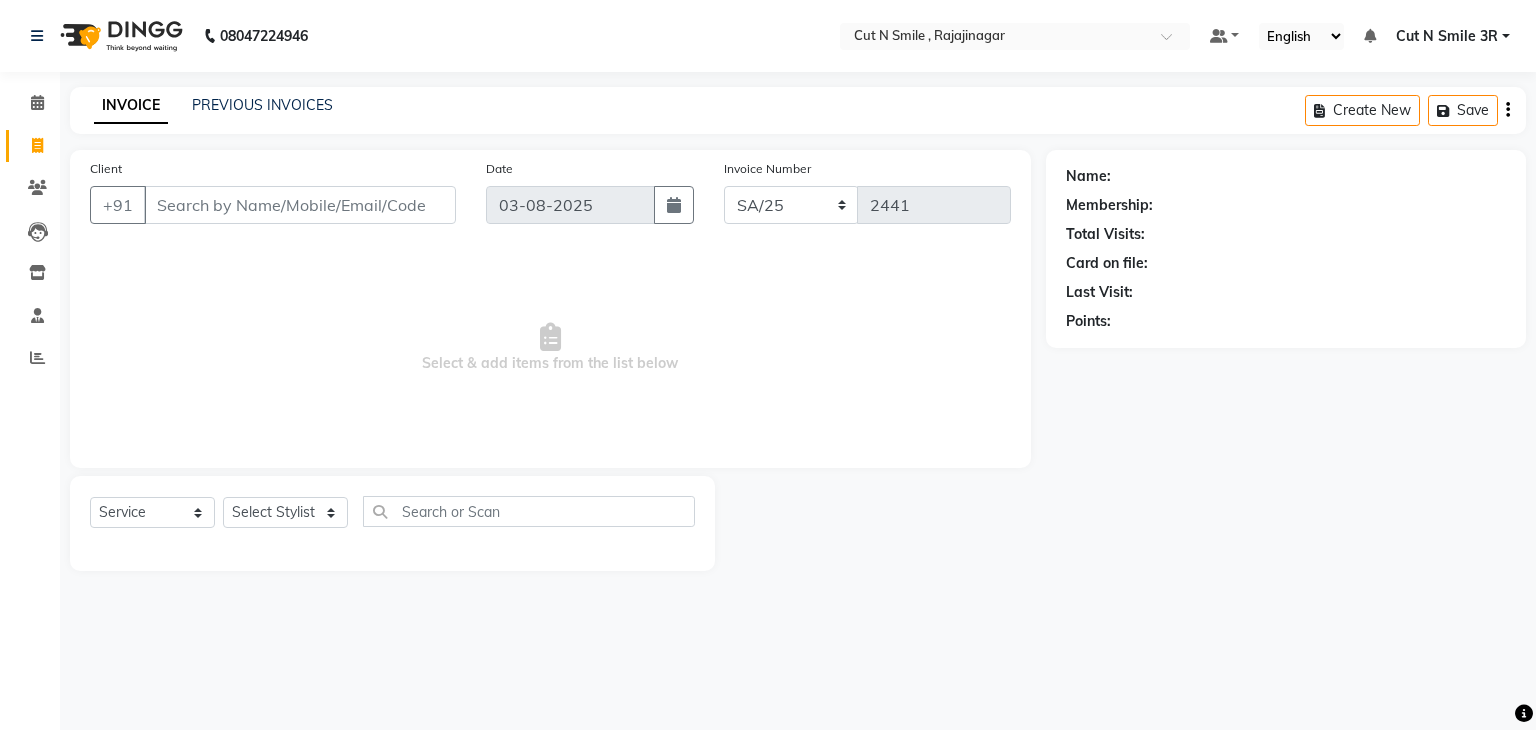 click on "Select & add items from the list below" at bounding box center (550, 348) 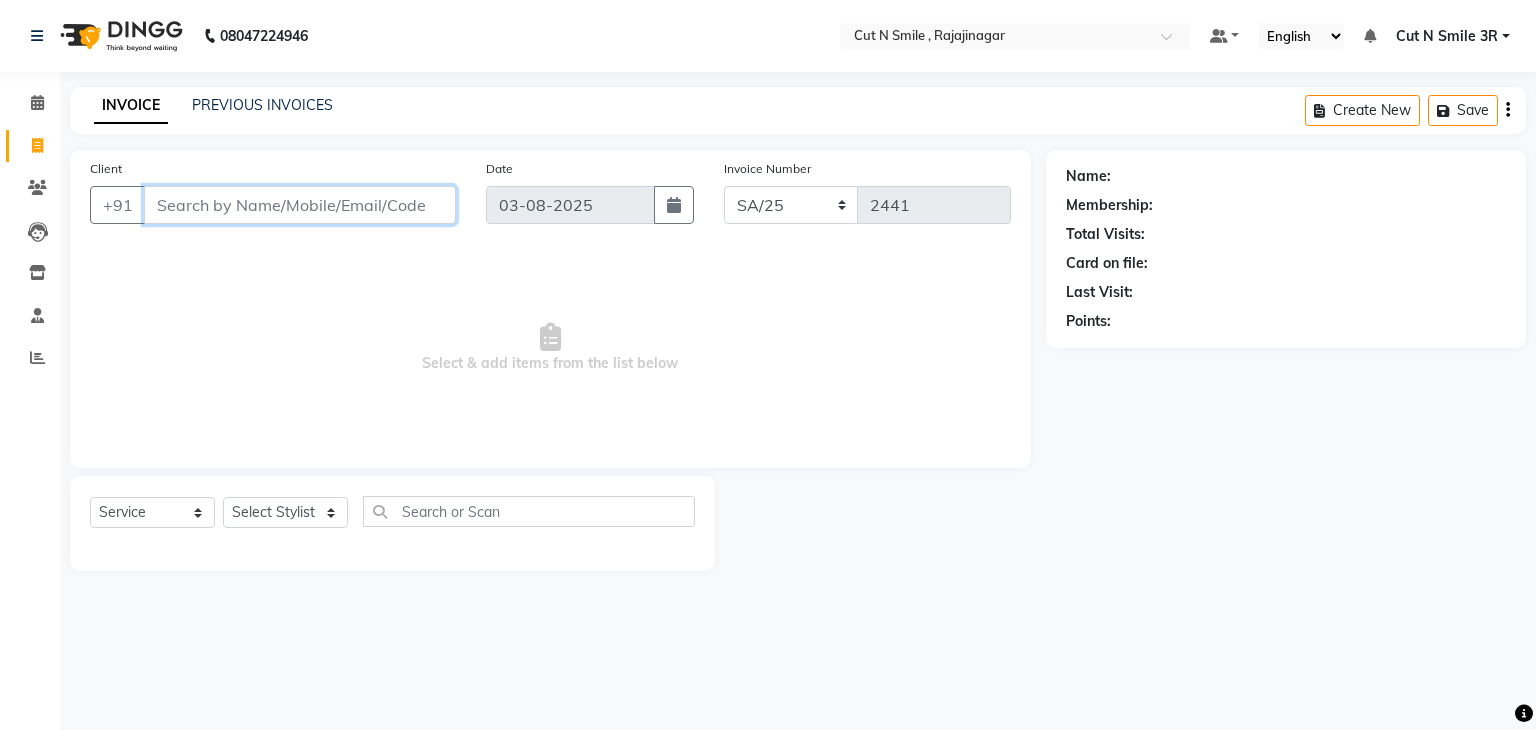 click on "Client" at bounding box center (300, 205) 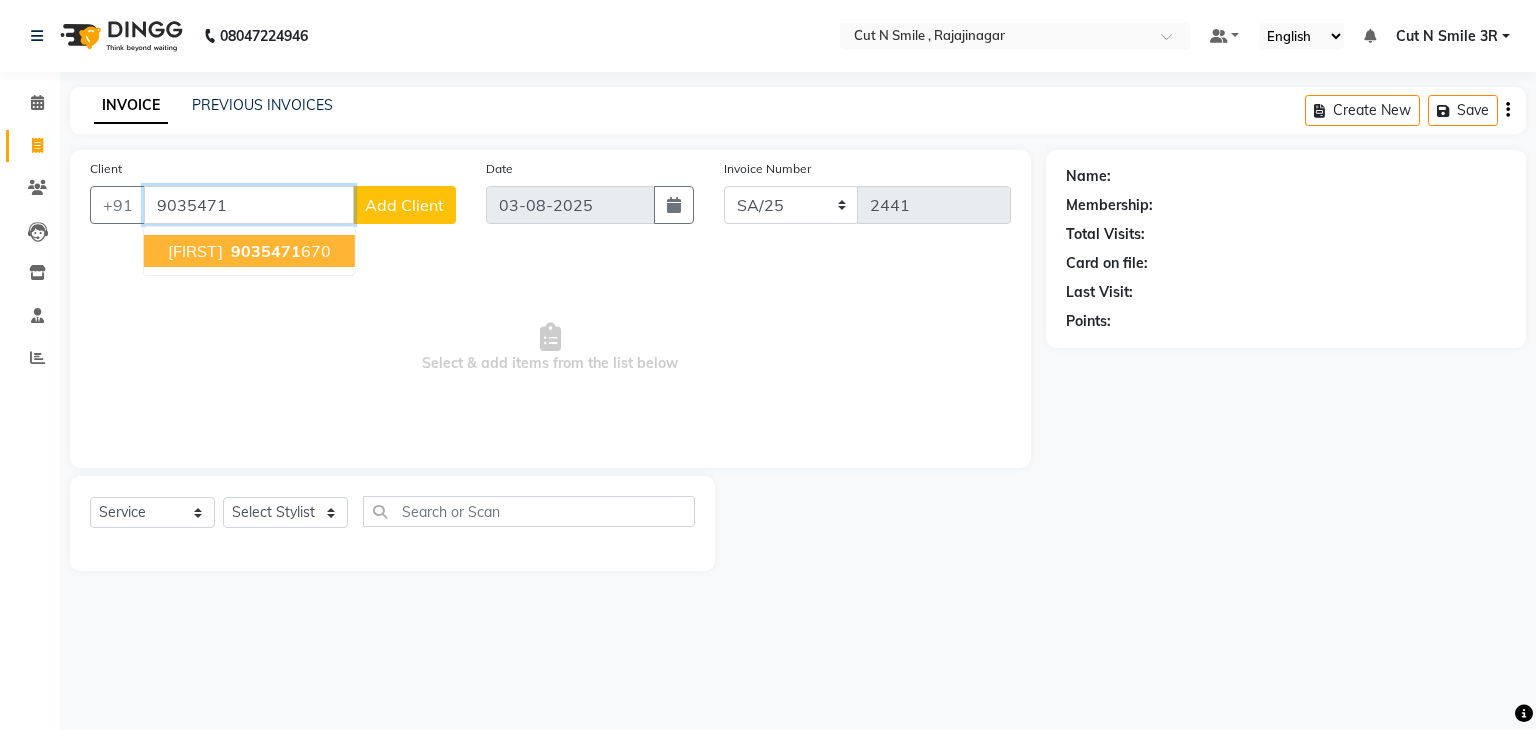 click on "9035471" at bounding box center [266, 251] 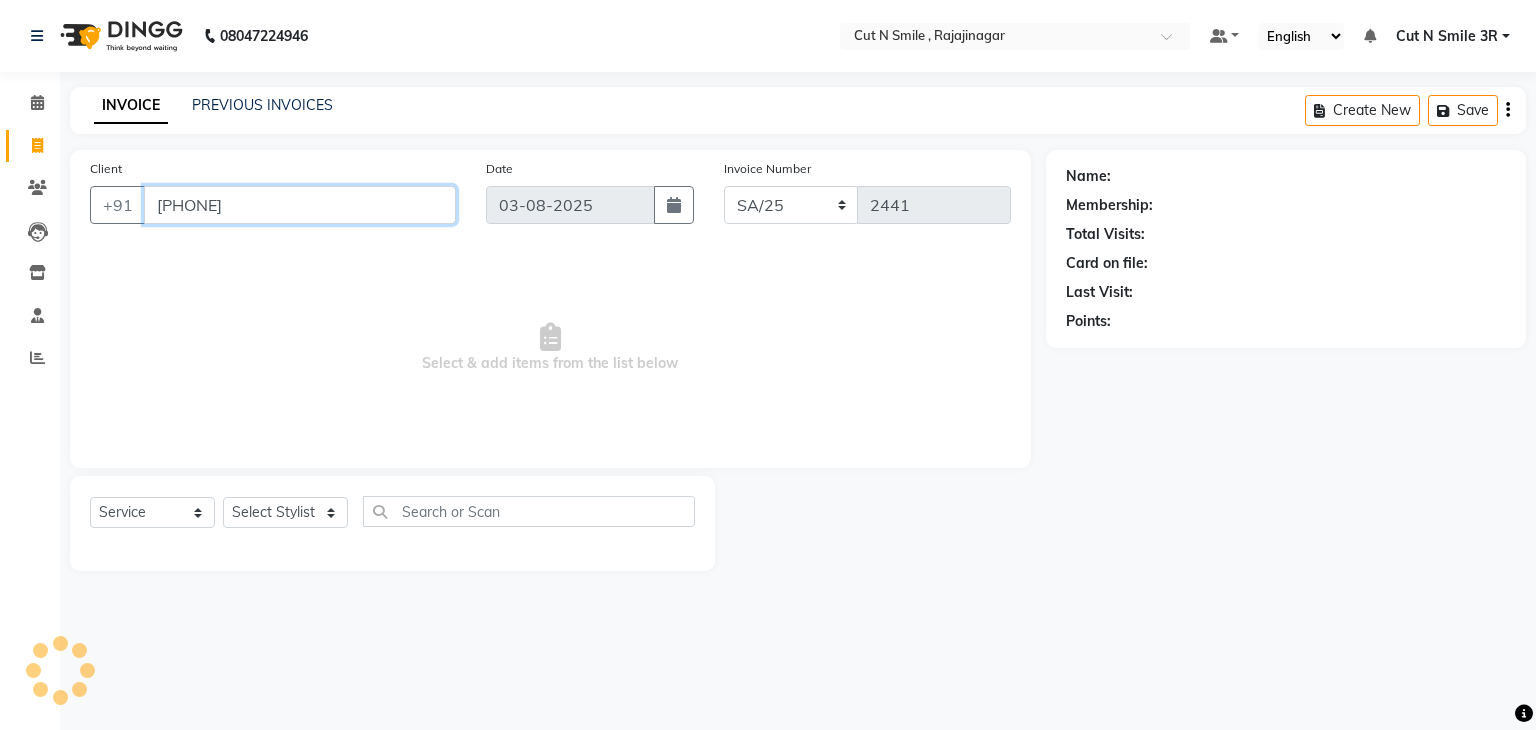 type on "[PHONE]" 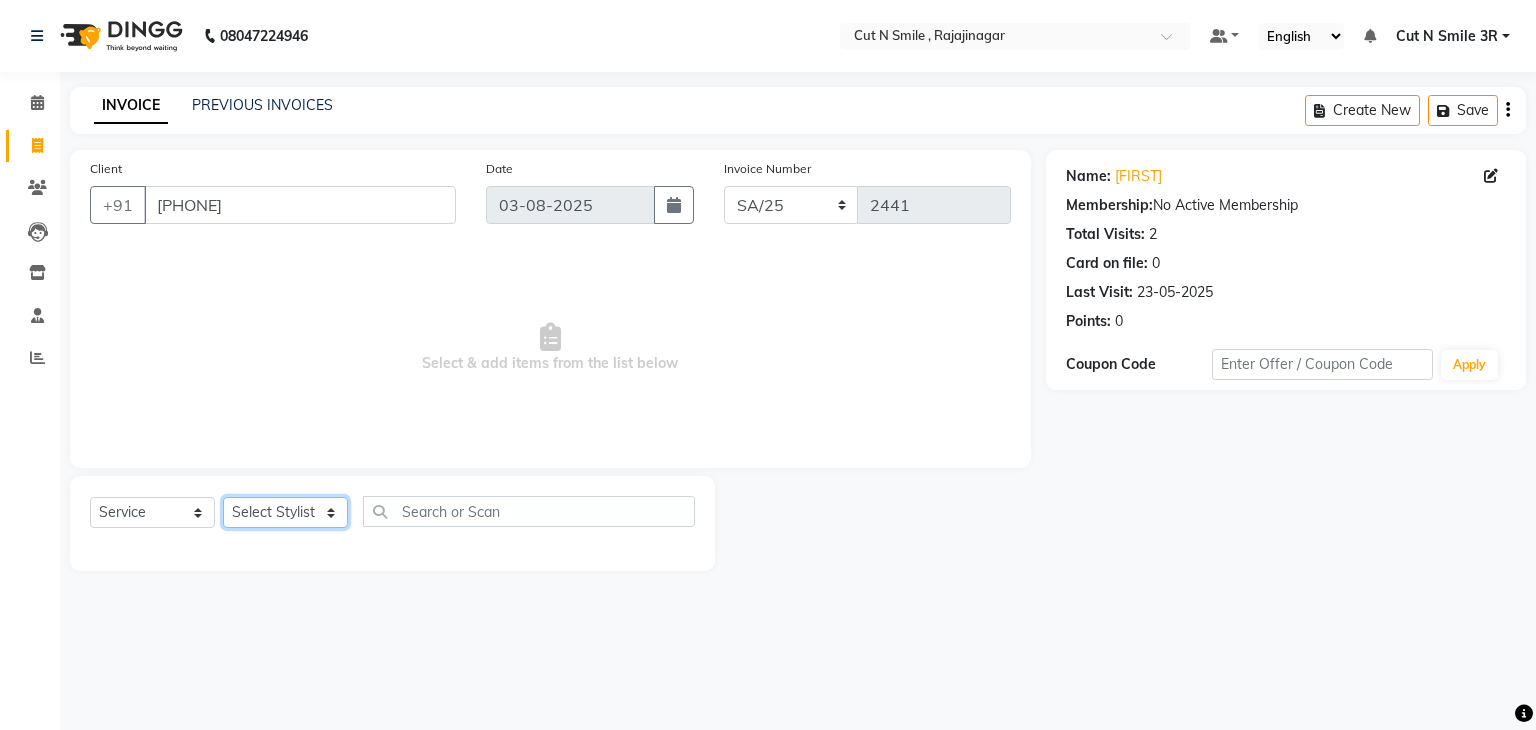 click on "Select Stylist Ali ML Ammu 3R Ankith VN Ash Mohammed 3R Atheek 3R Binitha 3R Bipana 4R CNS BOB  Cut N Smile 17M  Cut N Smile 3R Cut n Smile 4R Cut N Smile 9M Cut N Smile ML Cut N Smile V Fazil Ali 4R Govind VN Hema 4R Jayashree VN Karan VN Love 4R Mani Singh 3R Manu 4R  Muskaan VN Nadeem 4R N D M 4R NDM Alam 4R Noushad VN Pavan 4R Priya BOB Priyanka 3R Rahul 3R Ravi 3R Riya BOB Rohith 4R Roobina 3R Roopa 4R Rubina BOB Sahil Ahmed 3R Sahil Bhatti 4R Sameer 3R Sanajana BOB  Sanjana BOB Sarita VN Shaan 4R Shahid 4R Shakir VN Shanavaaz BOB Shiney 3R Shivu Raj 4R Srijana BOB Sunil Laddi 4R Sunny VN Supriya BOB Sushmitha 4R Vakeel 3R Varas 4R Varas BOB Vishwa VN" 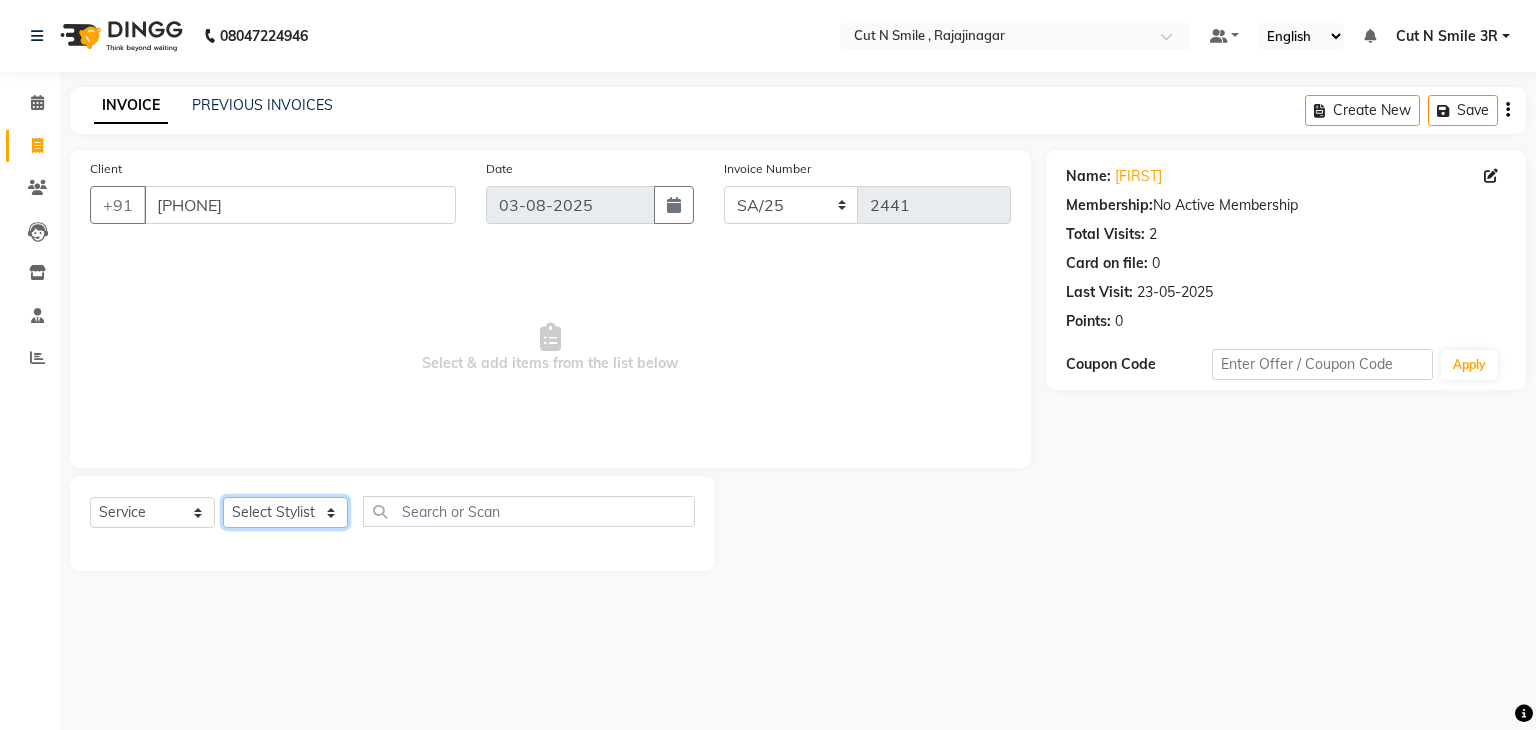 select on "79171" 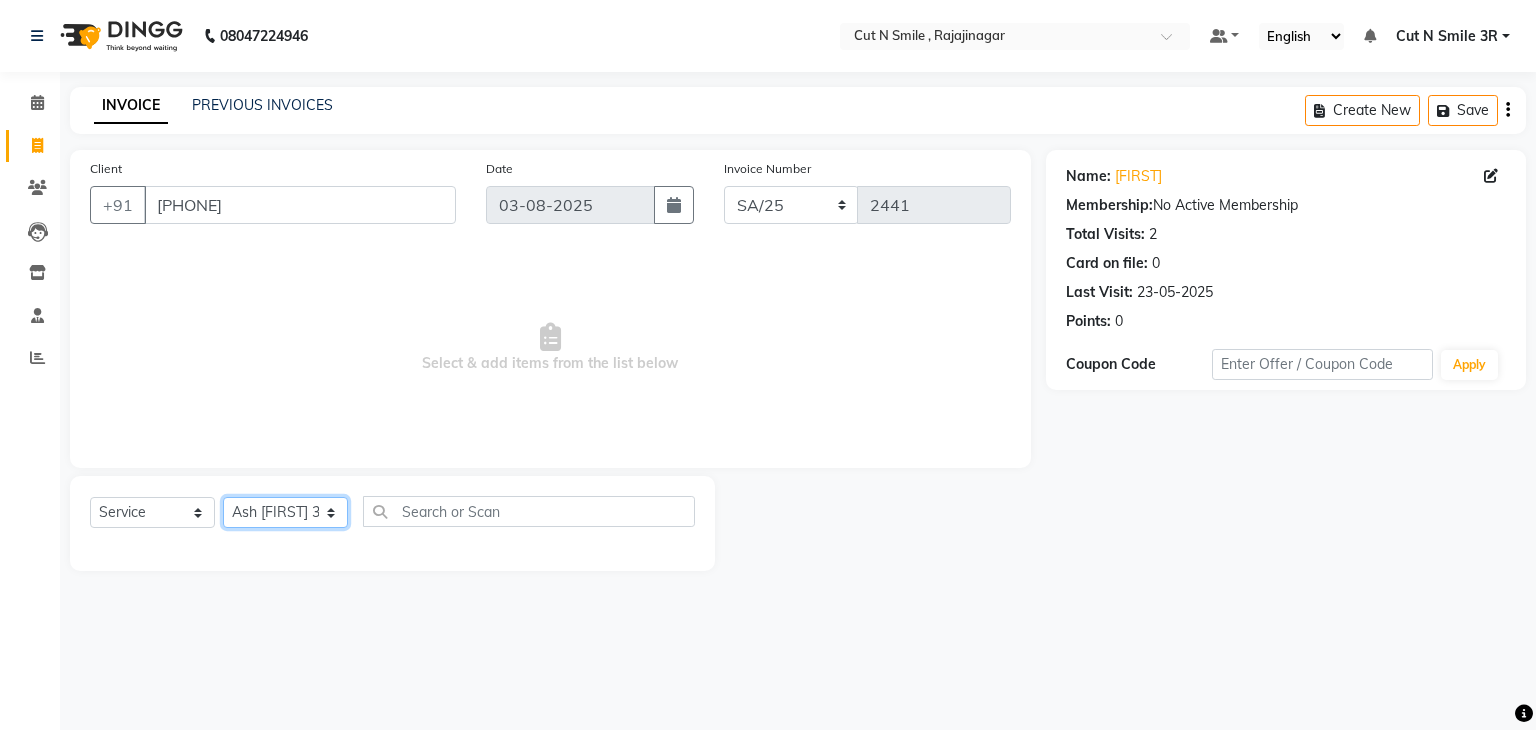 click on "Select Stylist Ali ML Ammu 3R Ankith VN Ash Mohammed 3R Atheek 3R Binitha 3R Bipana 4R CNS BOB  Cut N Smile 17M  Cut N Smile 3R Cut n Smile 4R Cut N Smile 9M Cut N Smile ML Cut N Smile V Fazil Ali 4R Govind VN Hema 4R Jayashree VN Karan VN Love 4R Mani Singh 3R Manu 4R  Muskaan VN Nadeem 4R N D M 4R NDM Alam 4R Noushad VN Pavan 4R Priya BOB Priyanka 3R Rahul 3R Ravi 3R Riya BOB Rohith 4R Roobina 3R Roopa 4R Rubina BOB Sahil Ahmed 3R Sahil Bhatti 4R Sameer 3R Sanajana BOB  Sanjana BOB Sarita VN Shaan 4R Shahid 4R Shakir VN Shanavaaz BOB Shiney 3R Shivu Raj 4R Srijana BOB Sunil Laddi 4R Sunny VN Supriya BOB Sushmitha 4R Vakeel 3R Varas 4R Varas BOB Vishwa VN" 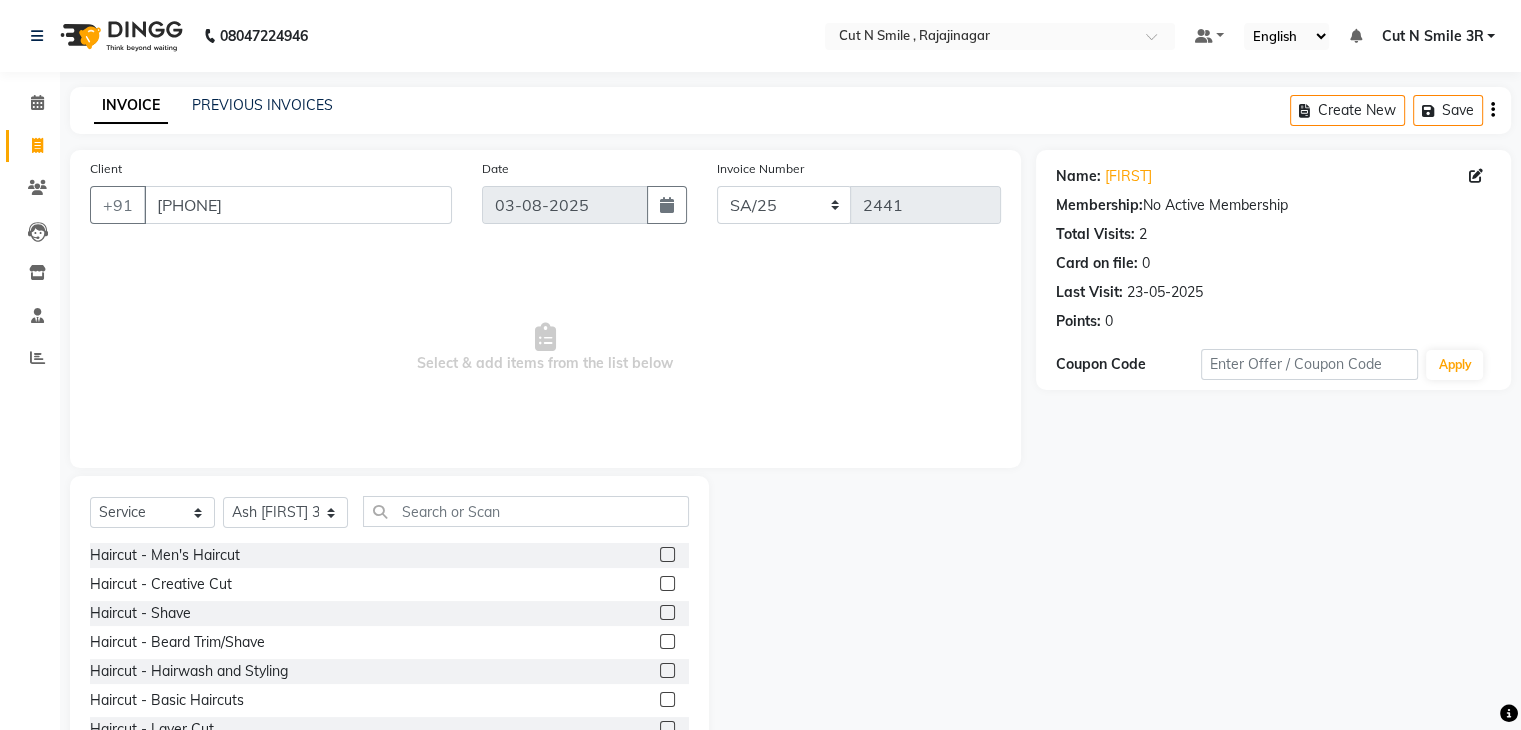 click 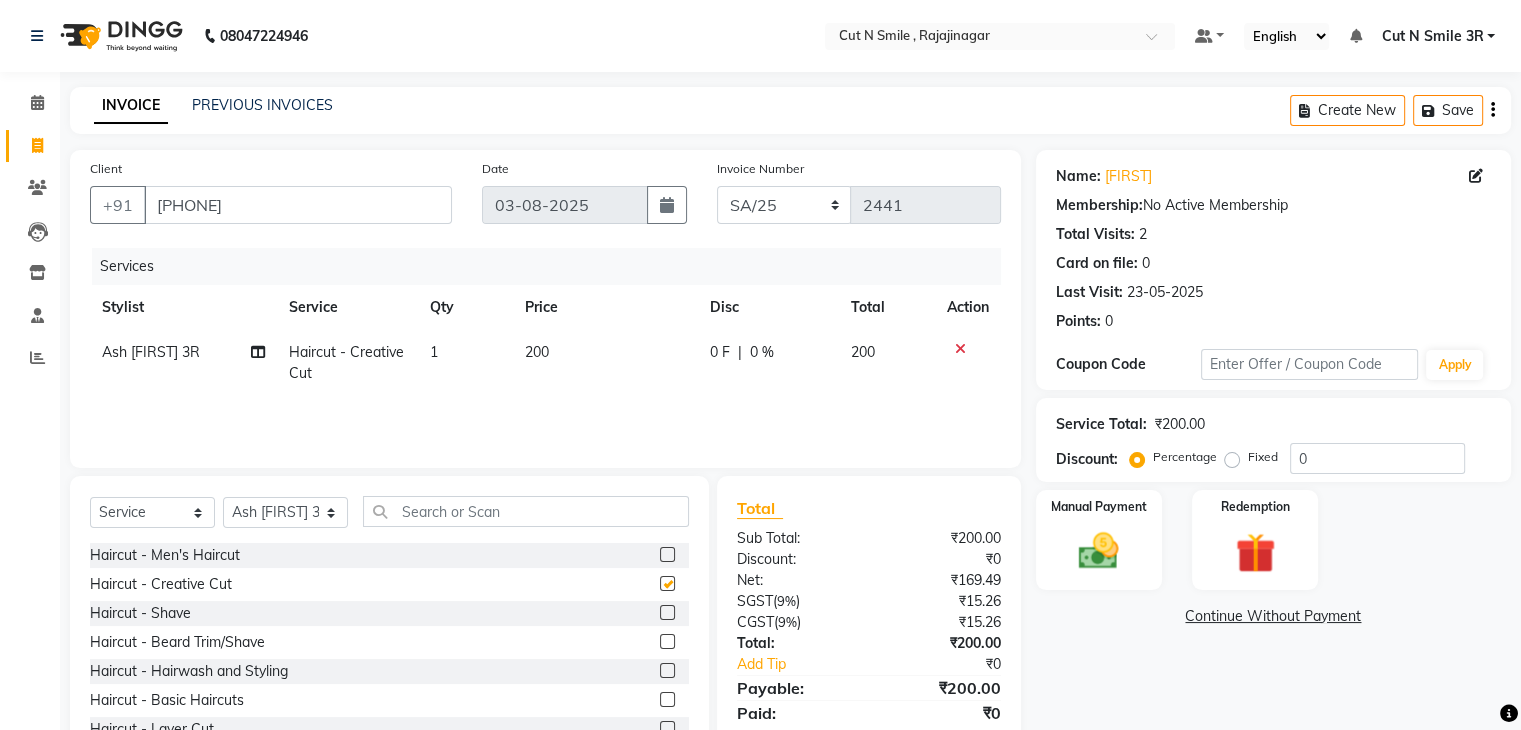 checkbox on "false" 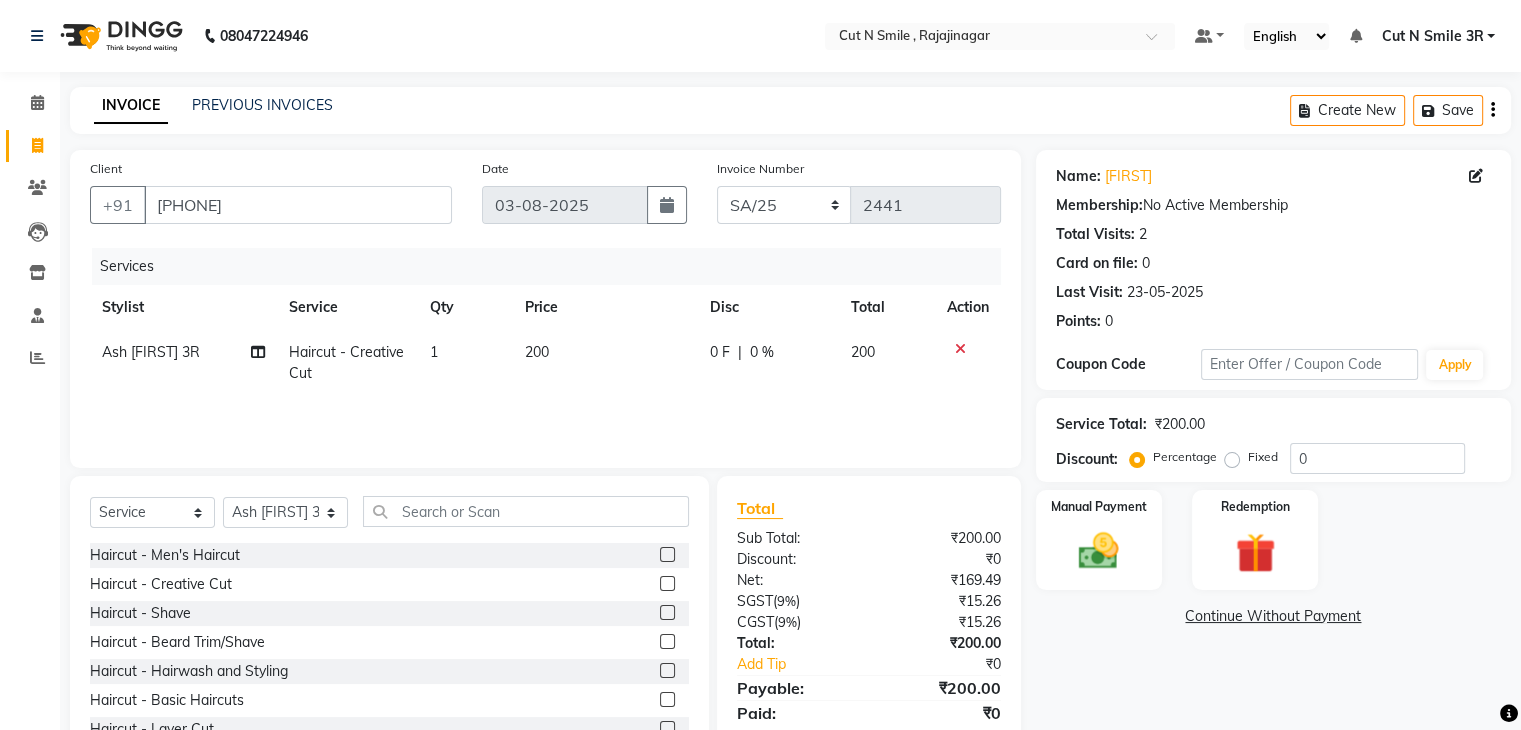 click 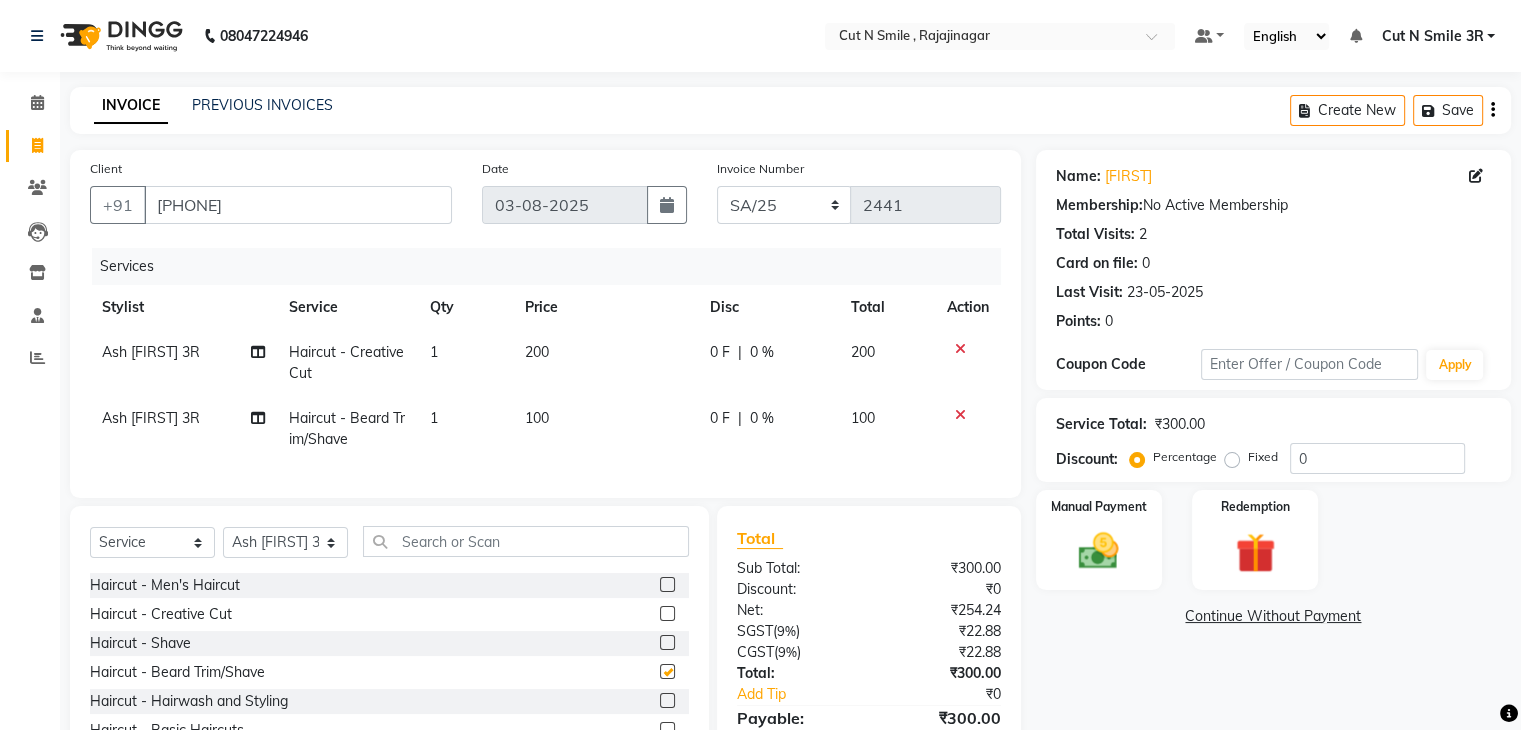 checkbox on "false" 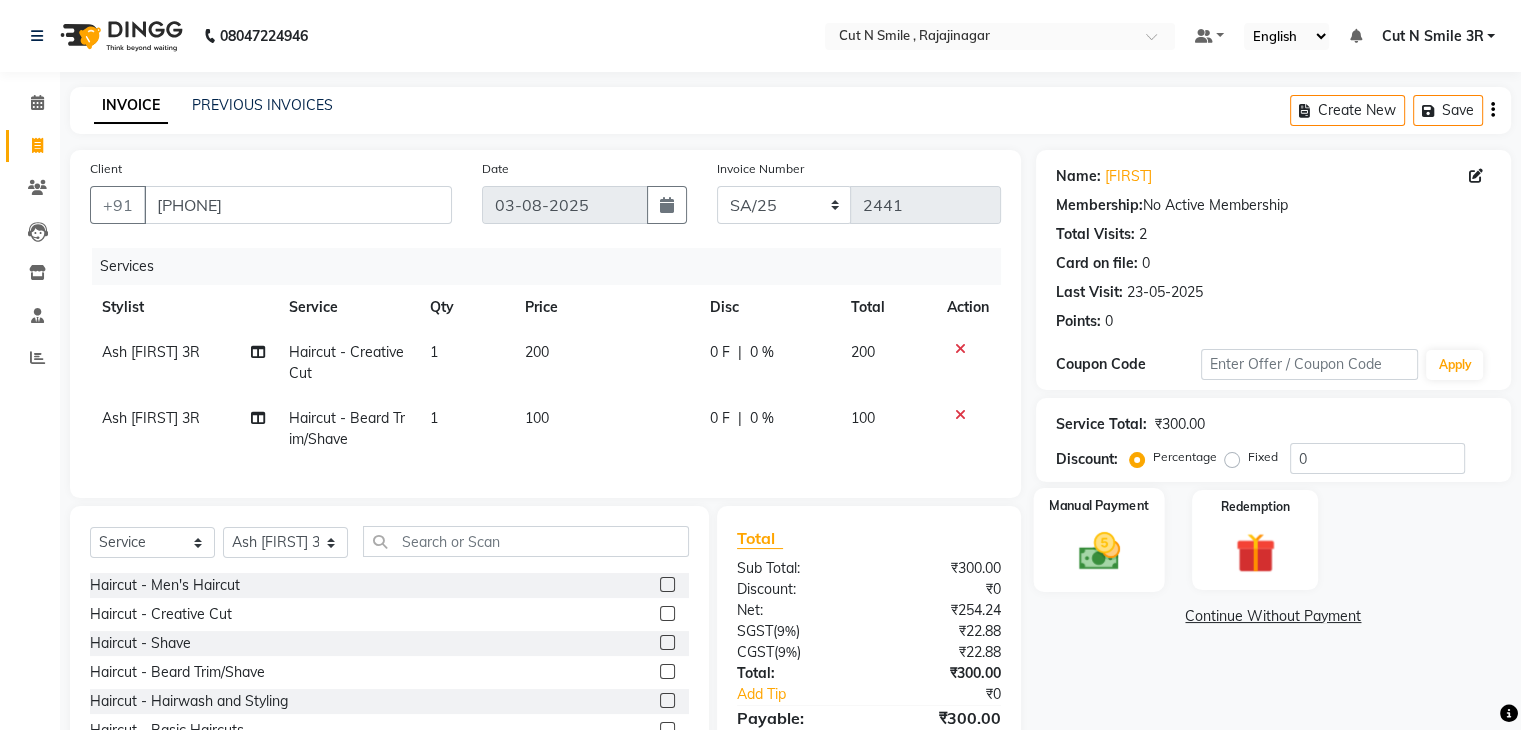 click 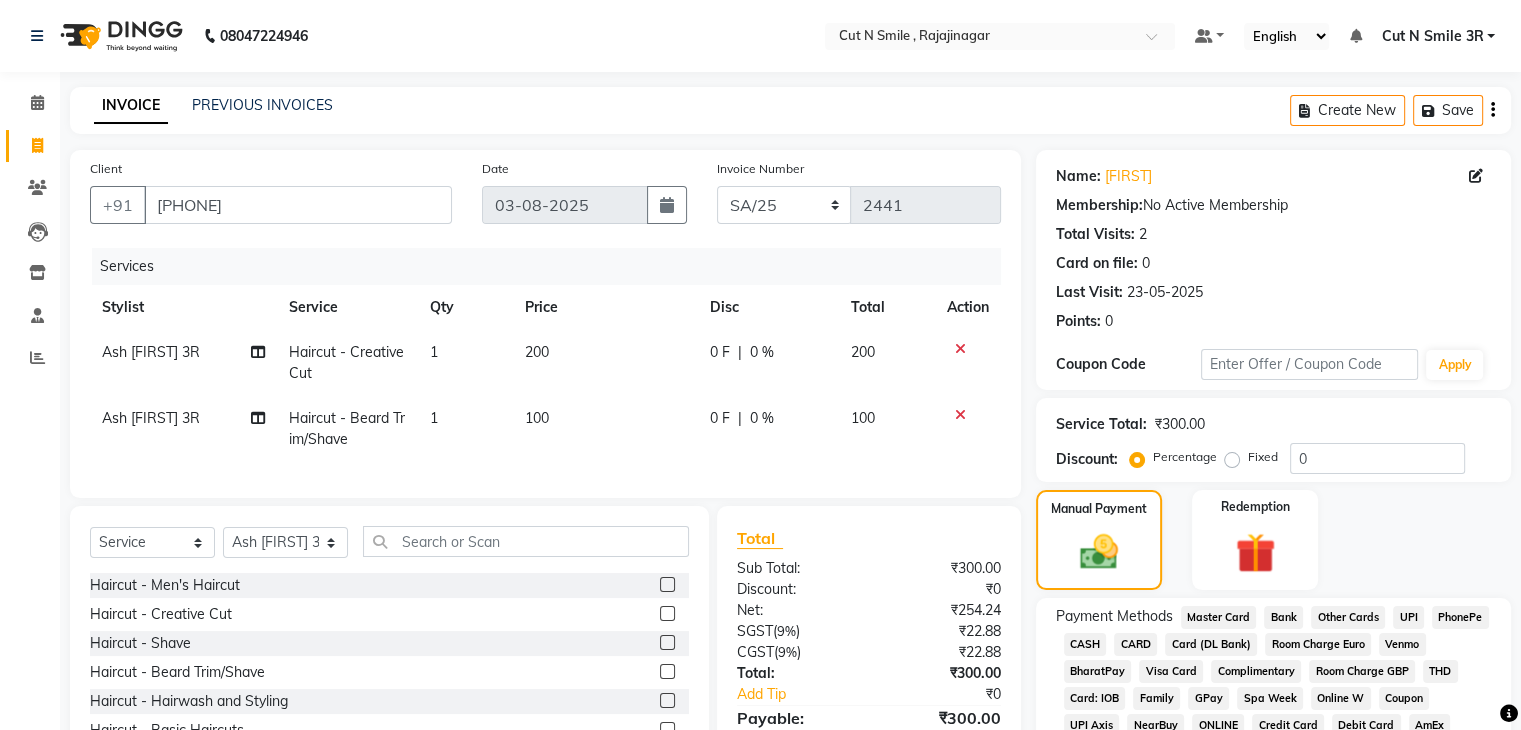 click on "UPI" 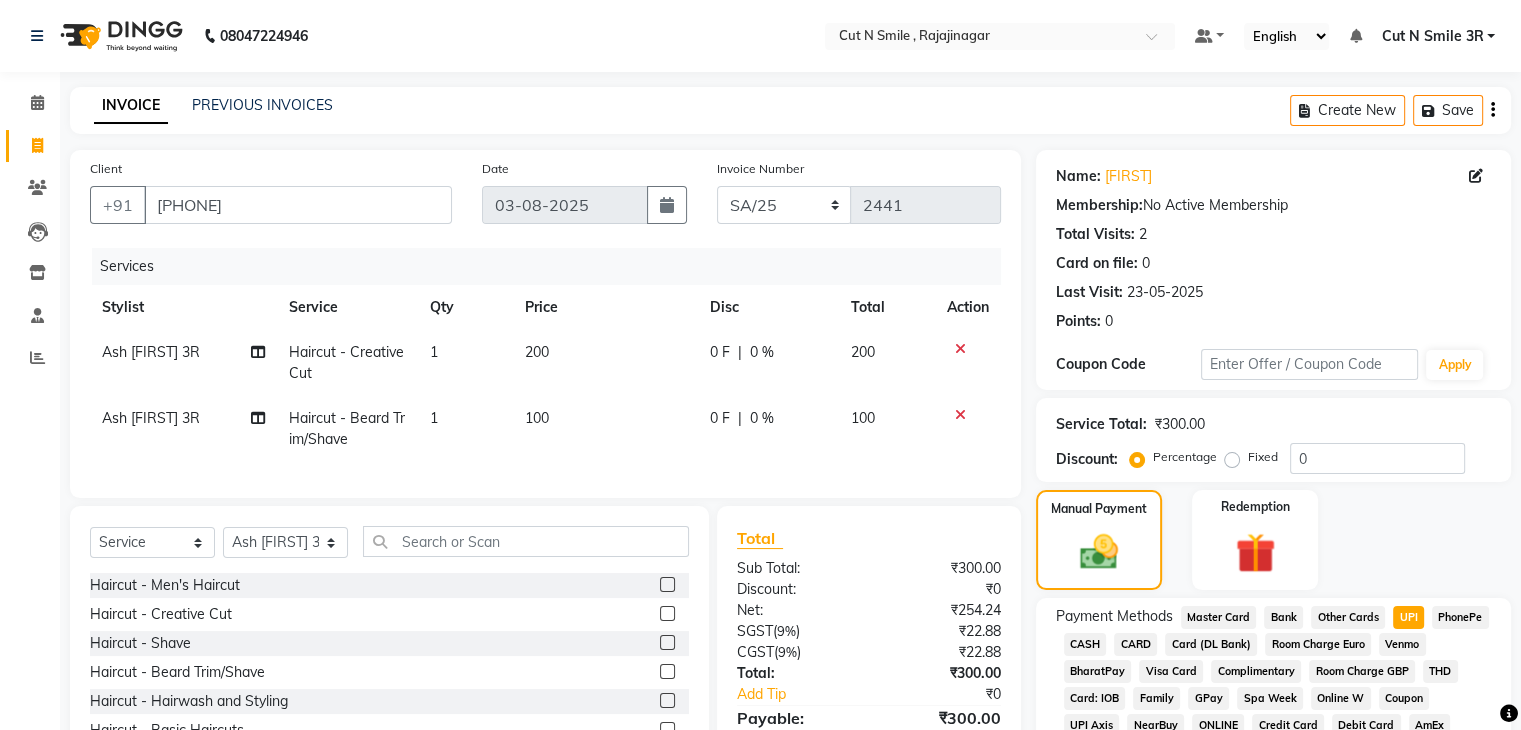 scroll, scrollTop: 228, scrollLeft: 0, axis: vertical 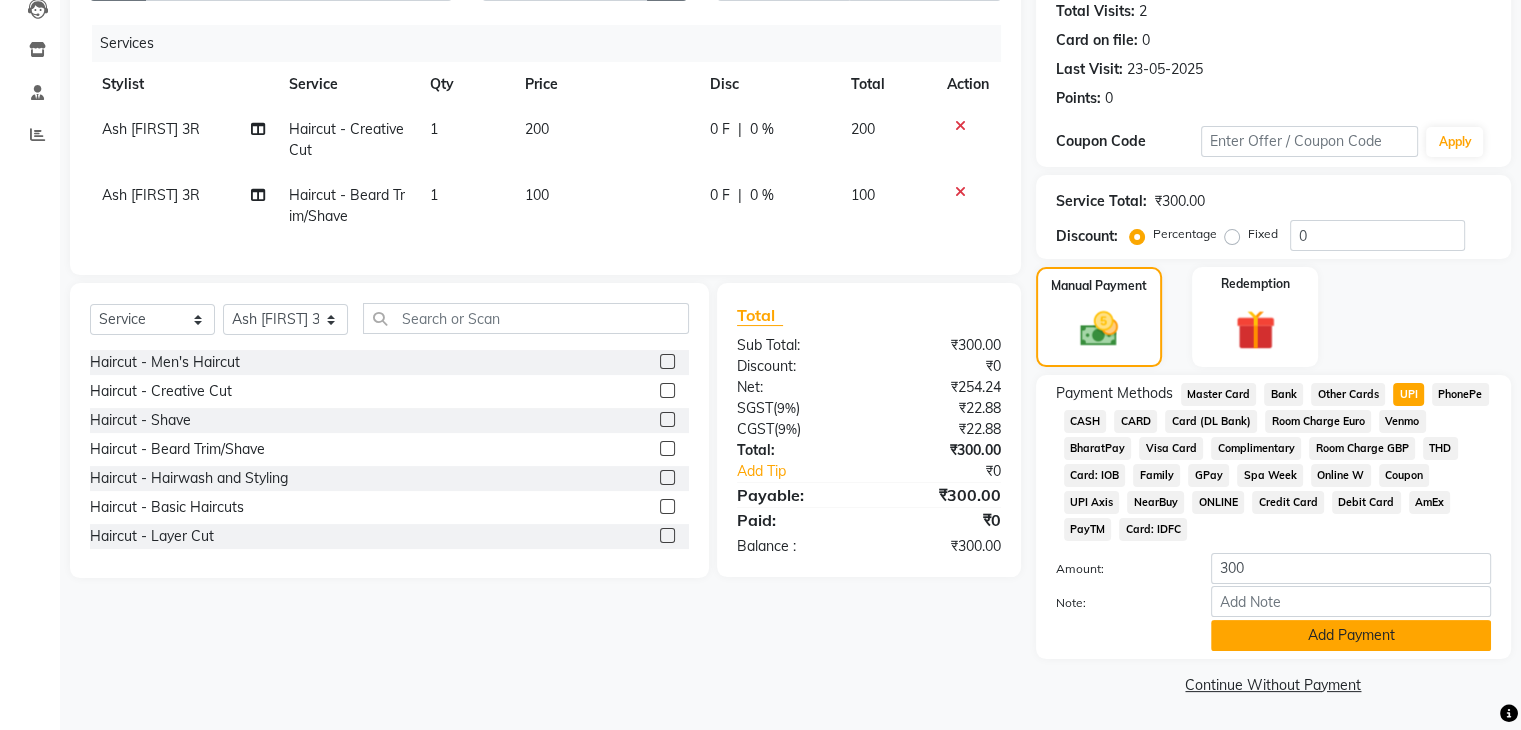 click on "Add Payment" 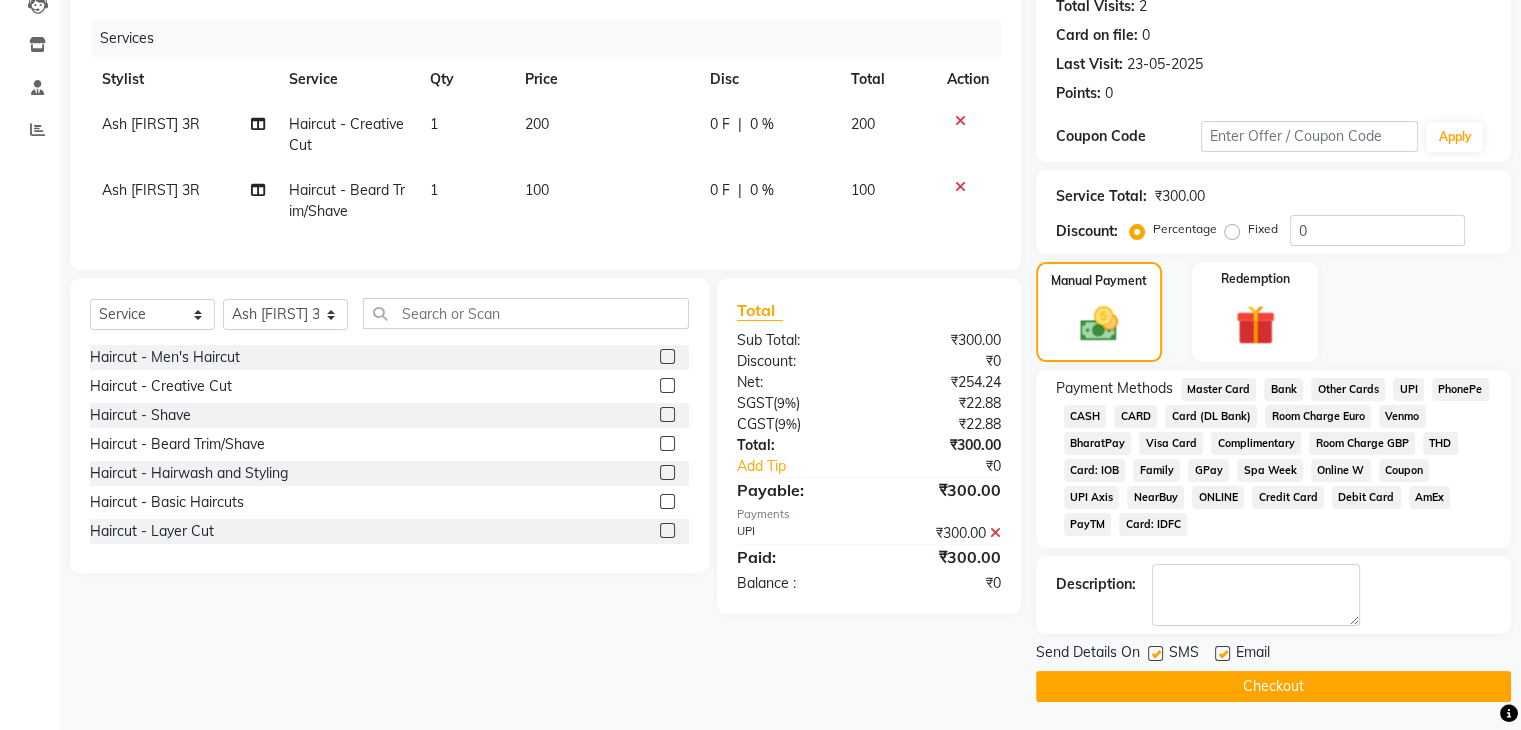 click on "Checkout" 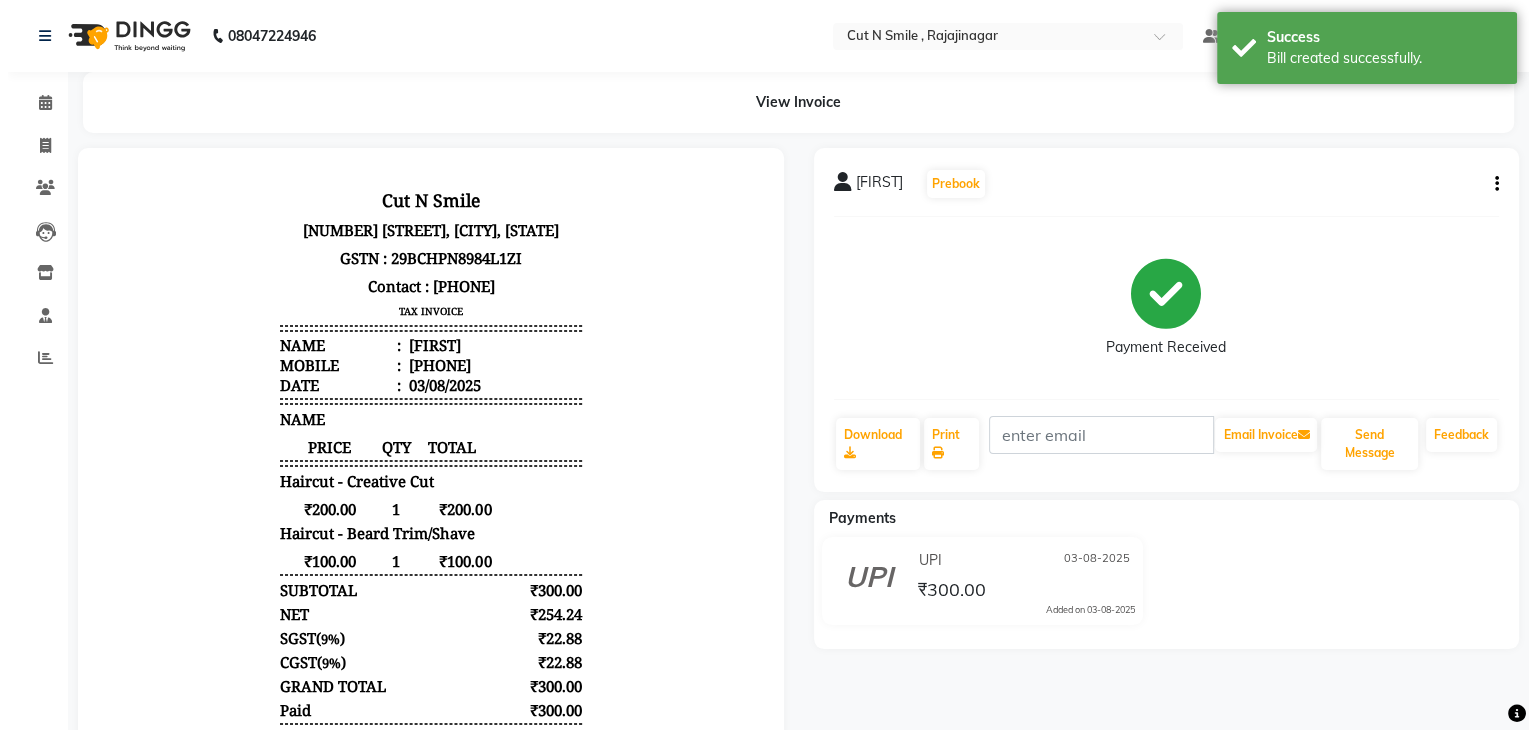 scroll, scrollTop: 0, scrollLeft: 0, axis: both 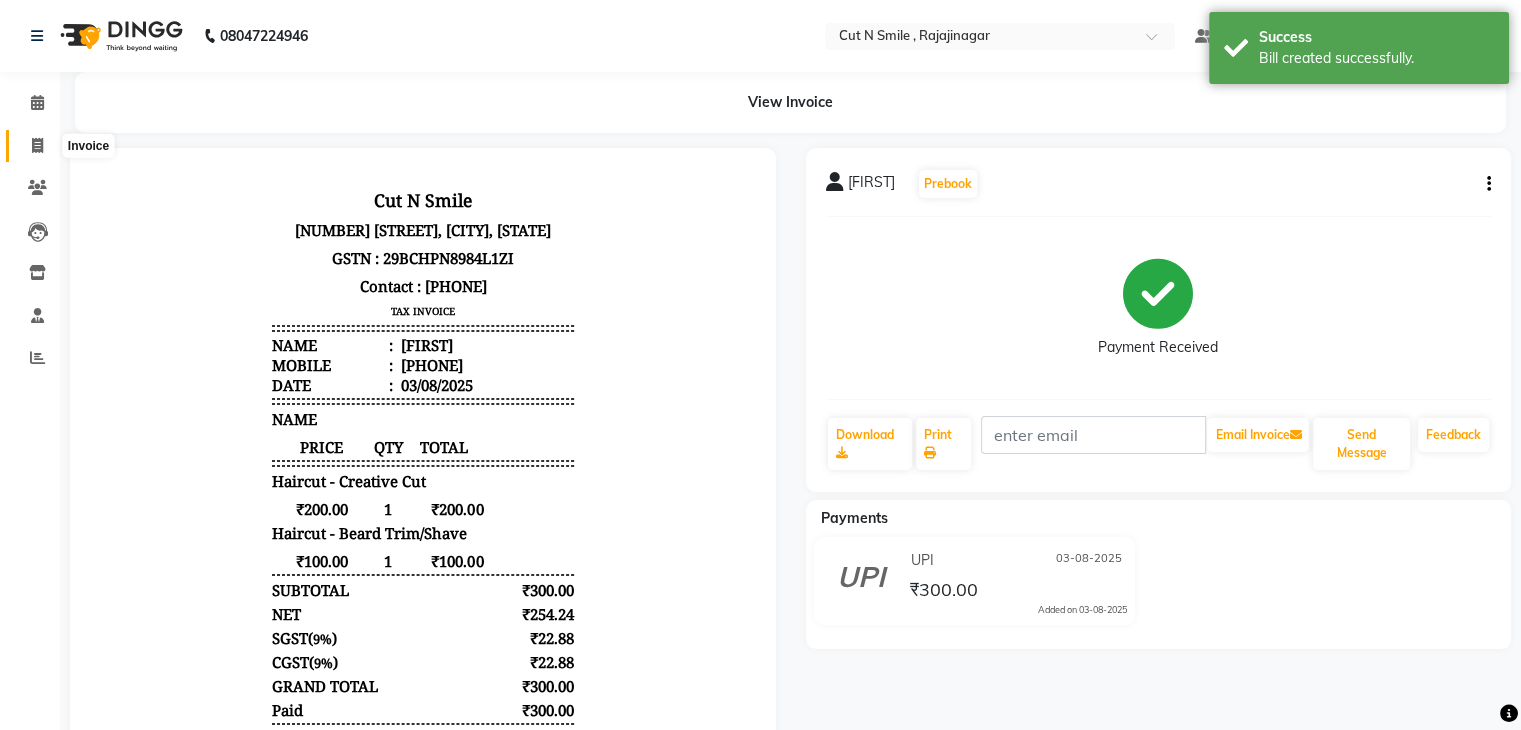 click 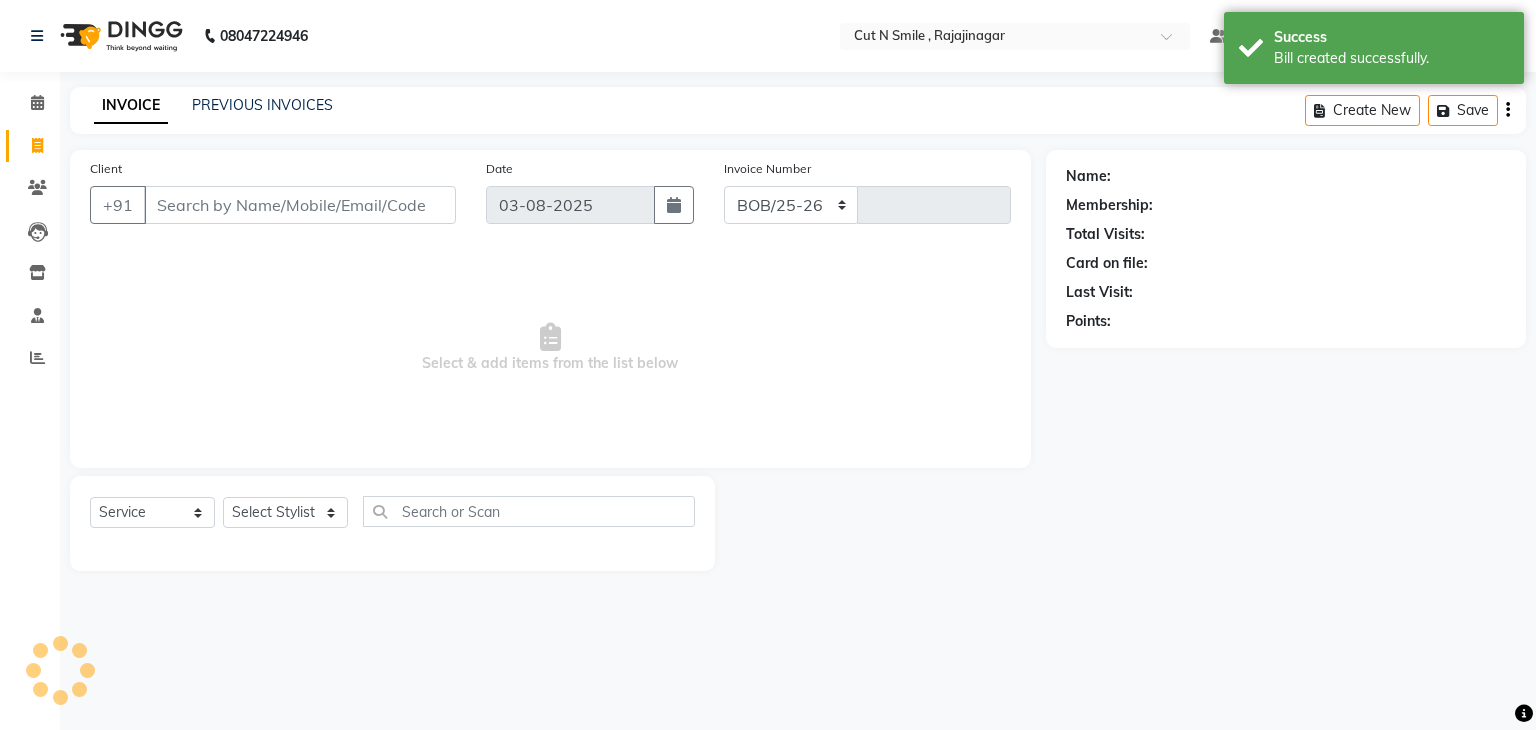 select on "7187" 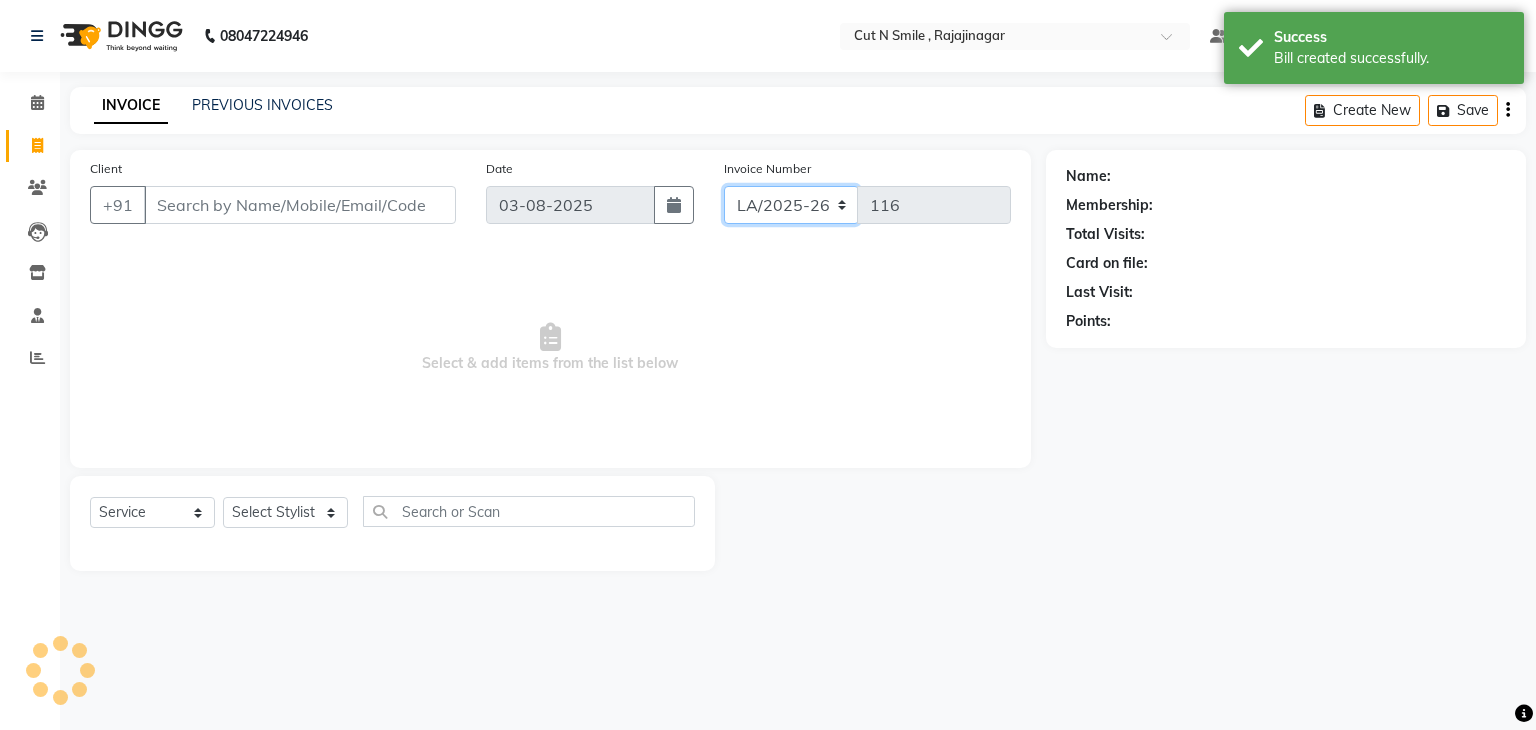click on "BOB/25-26 LA/2025-26 SH/25 CH/25 SA/25" 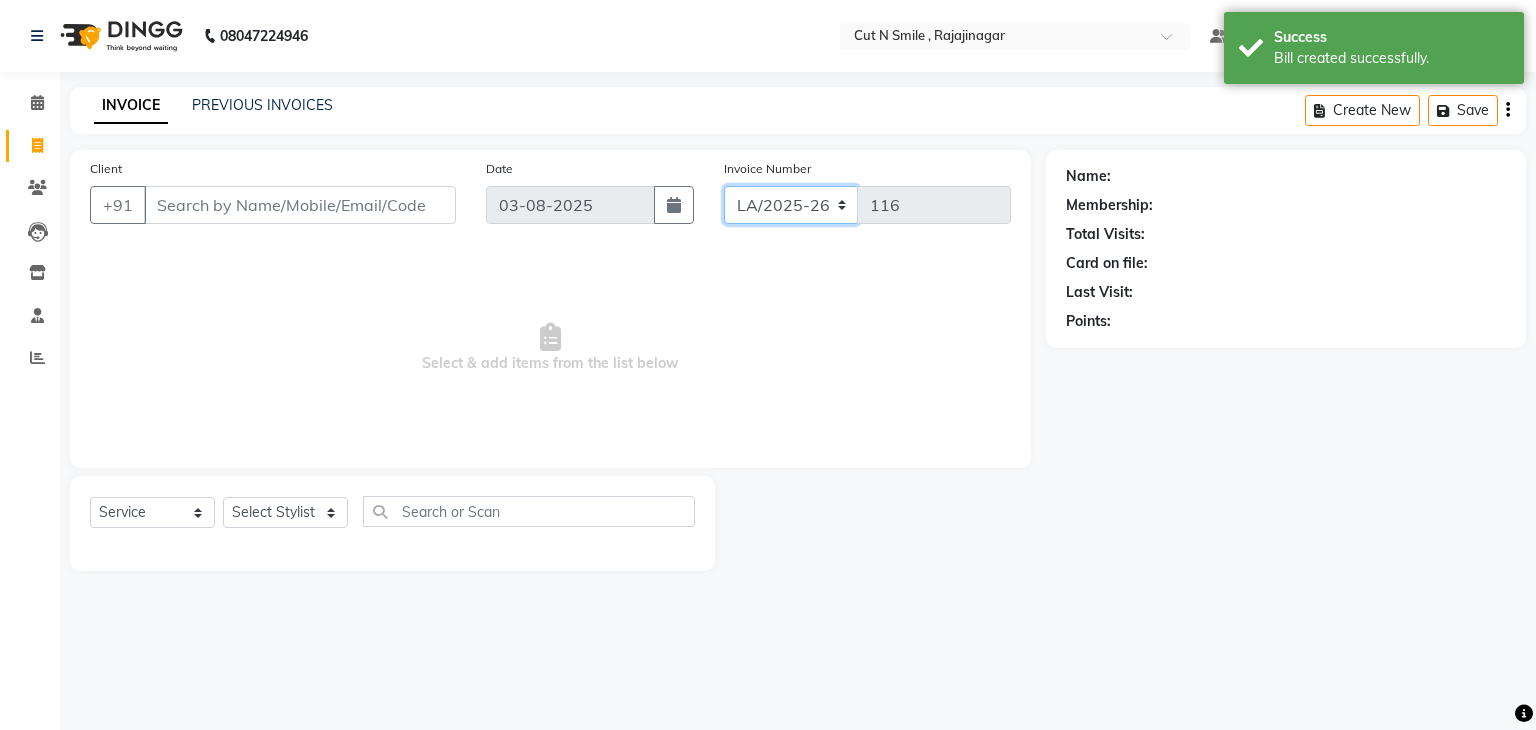 select on "7181" 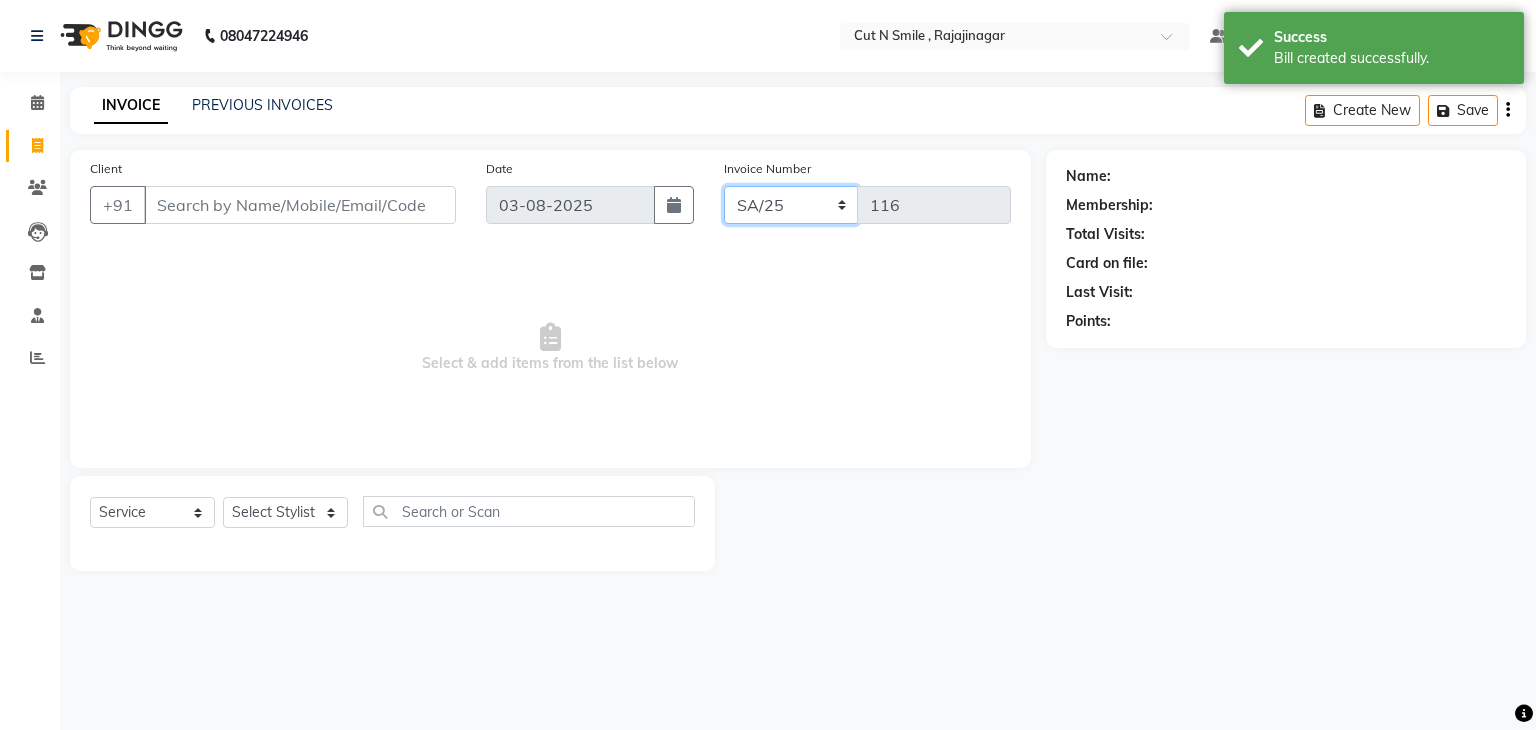 click on "BOB/25-26 LA/2025-26 SH/25 CH/25 SA/25" 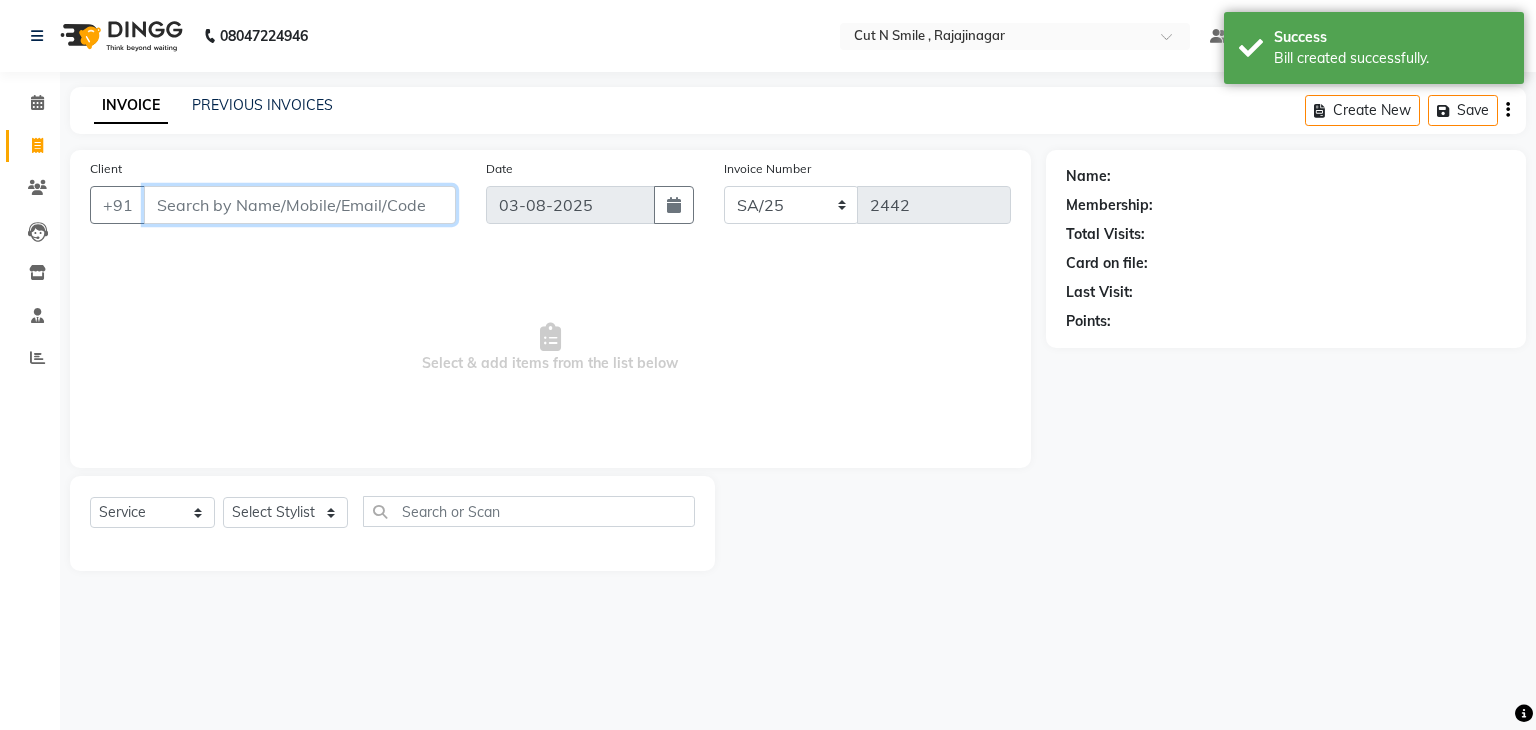 click on "Client" at bounding box center (300, 205) 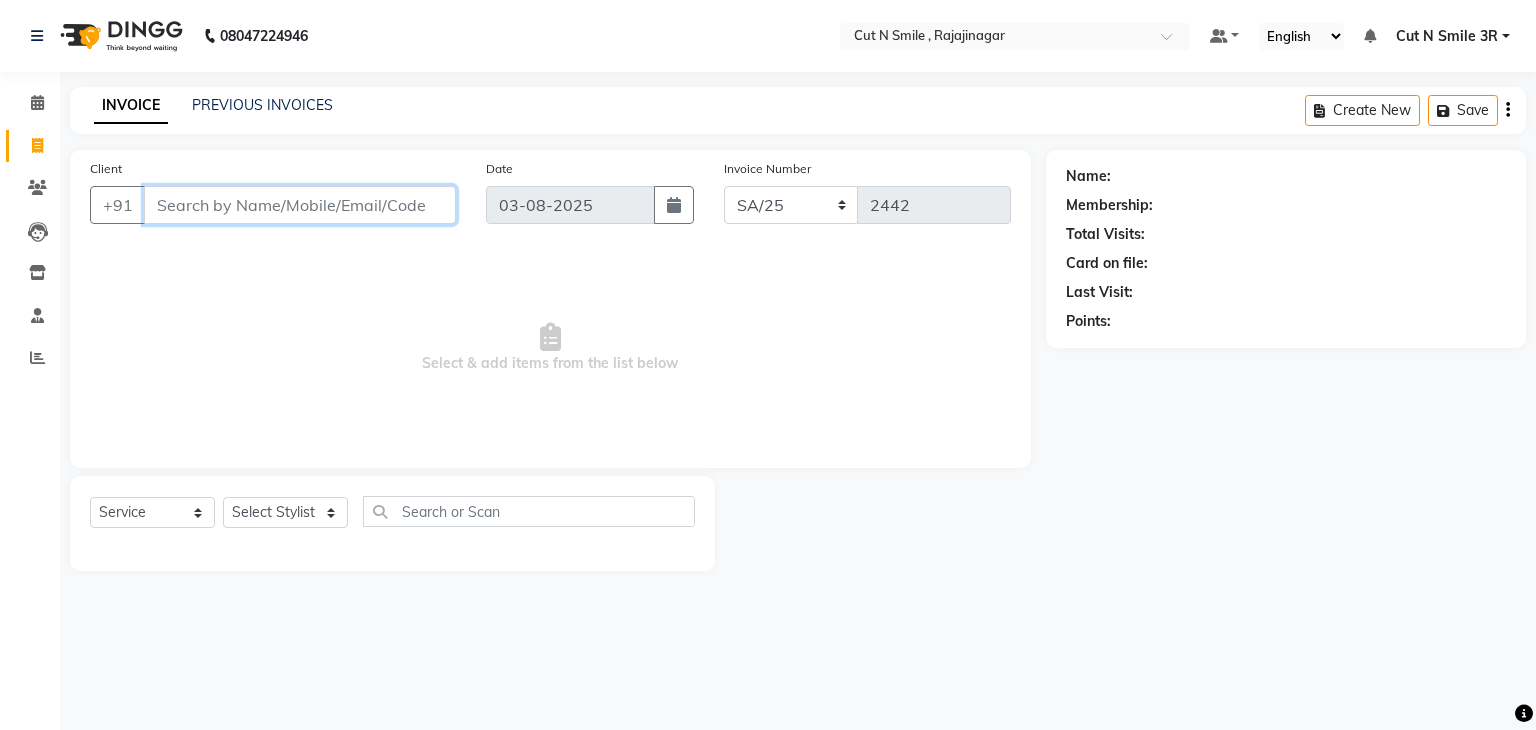 click on "Client" at bounding box center [300, 205] 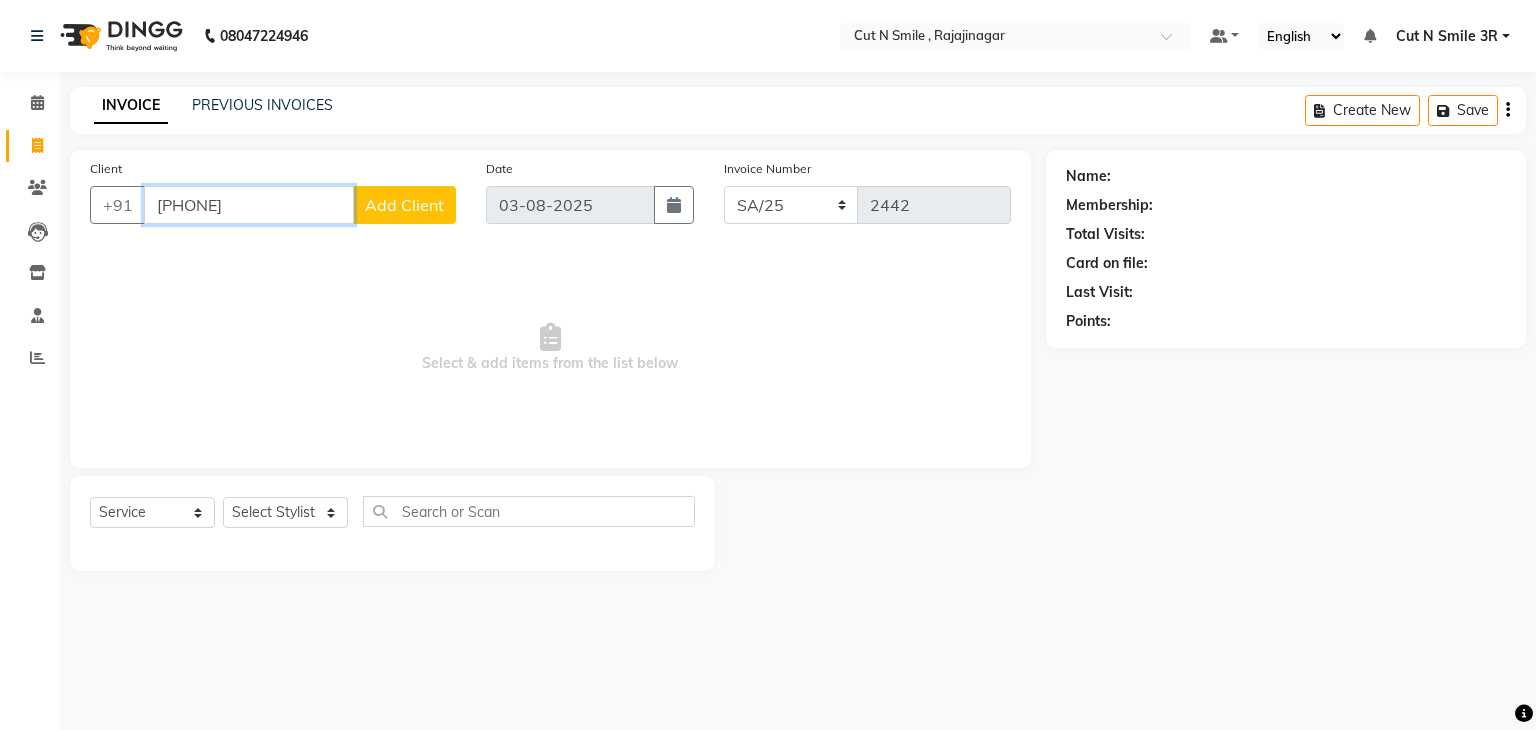 type on "[PHONE]" 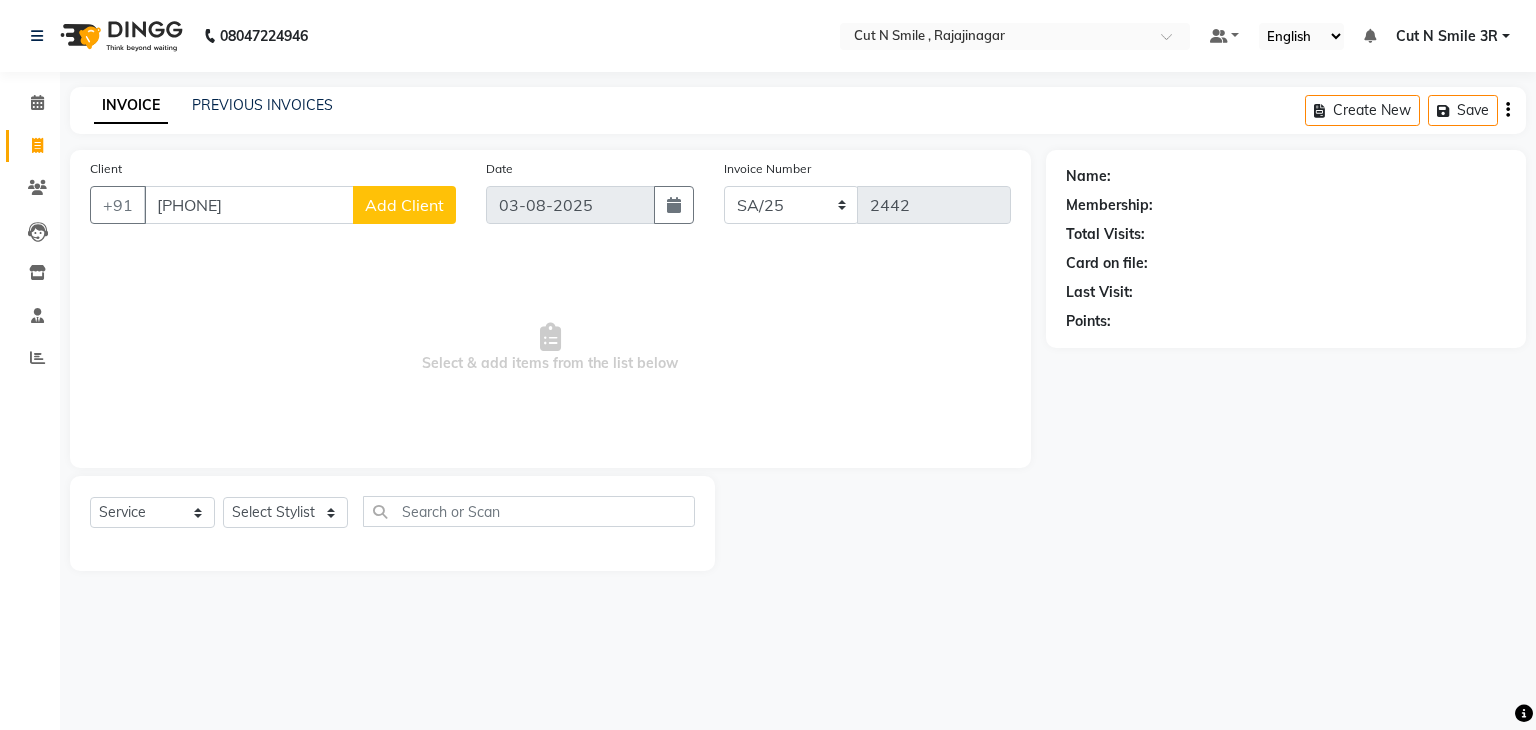 click on "Add Client" 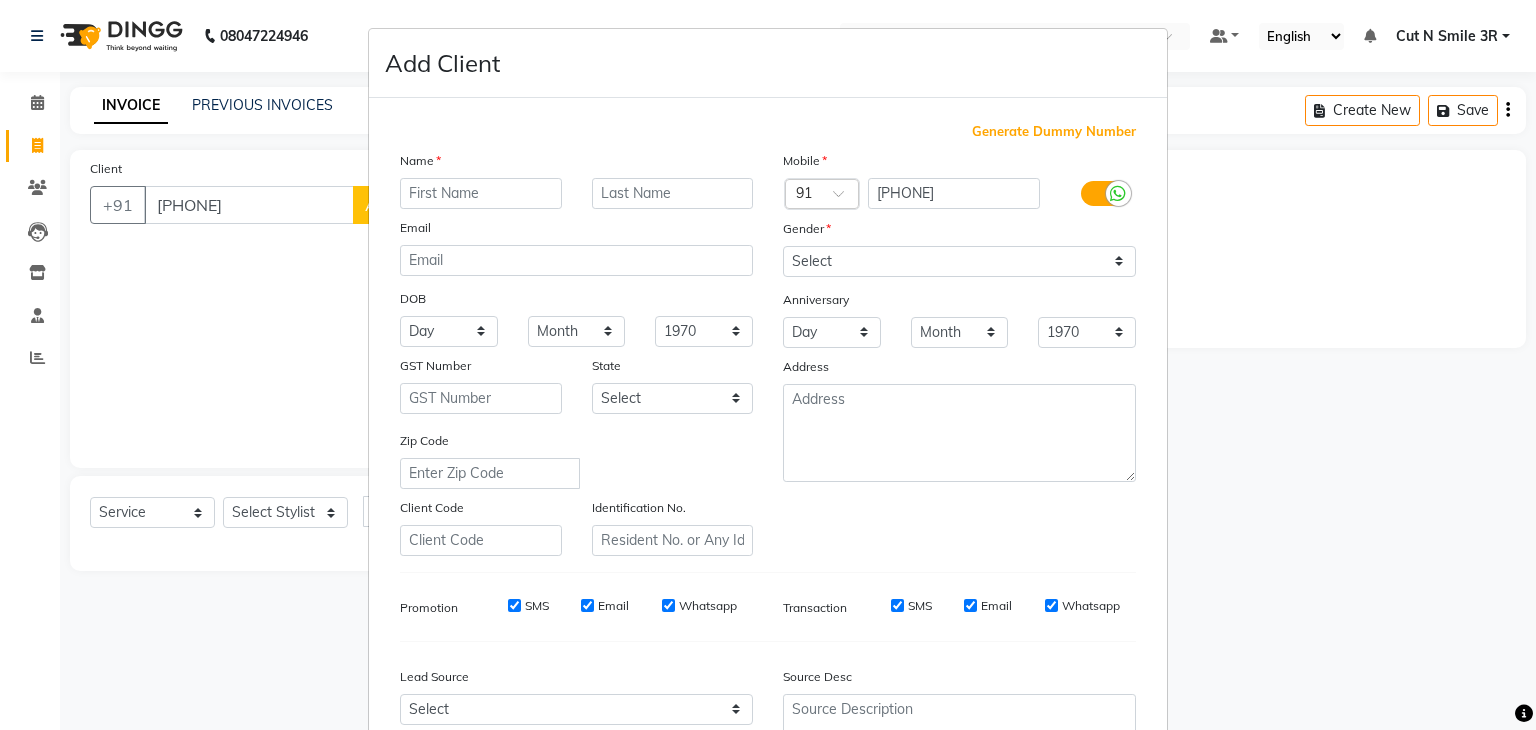 click at bounding box center [481, 193] 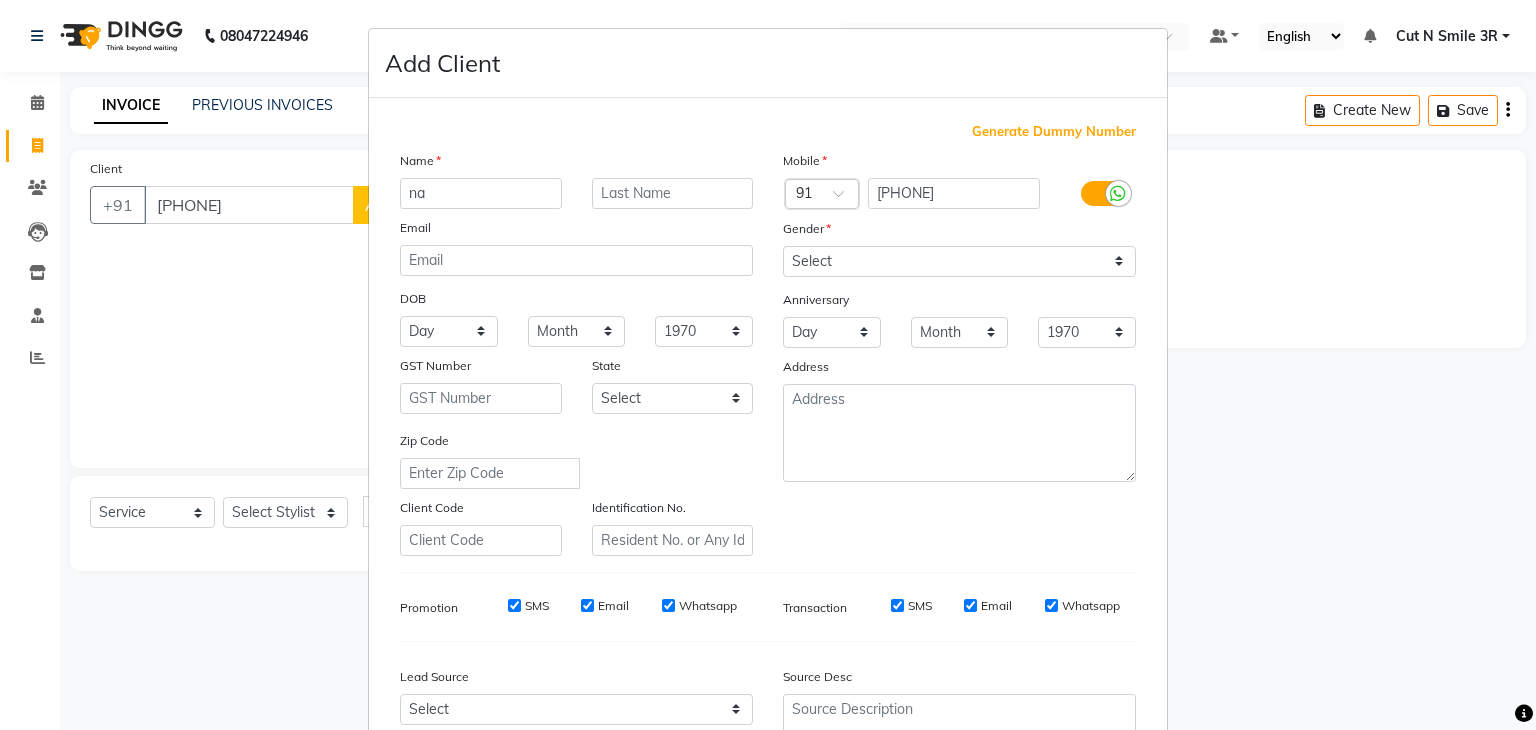 type on "n" 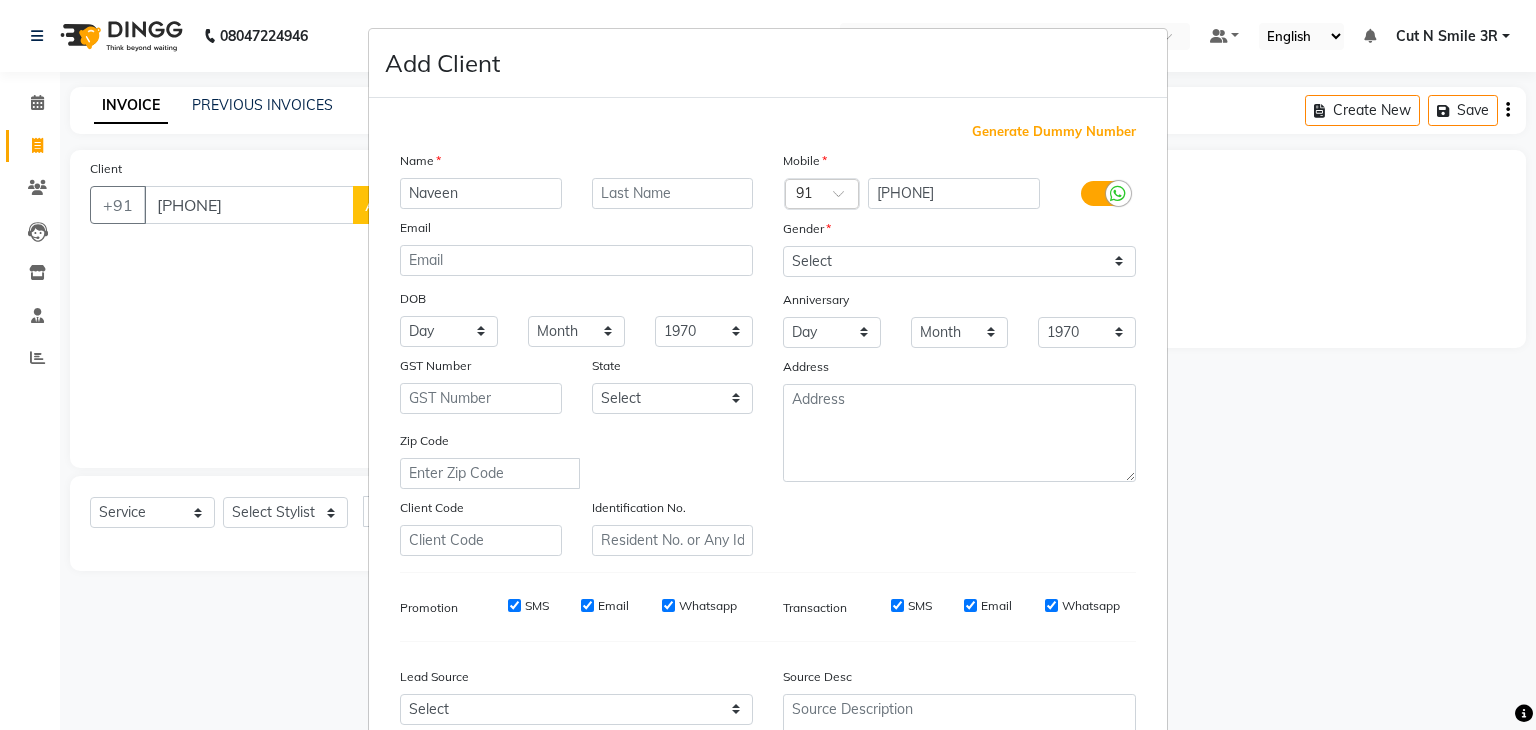 type on "Naveen" 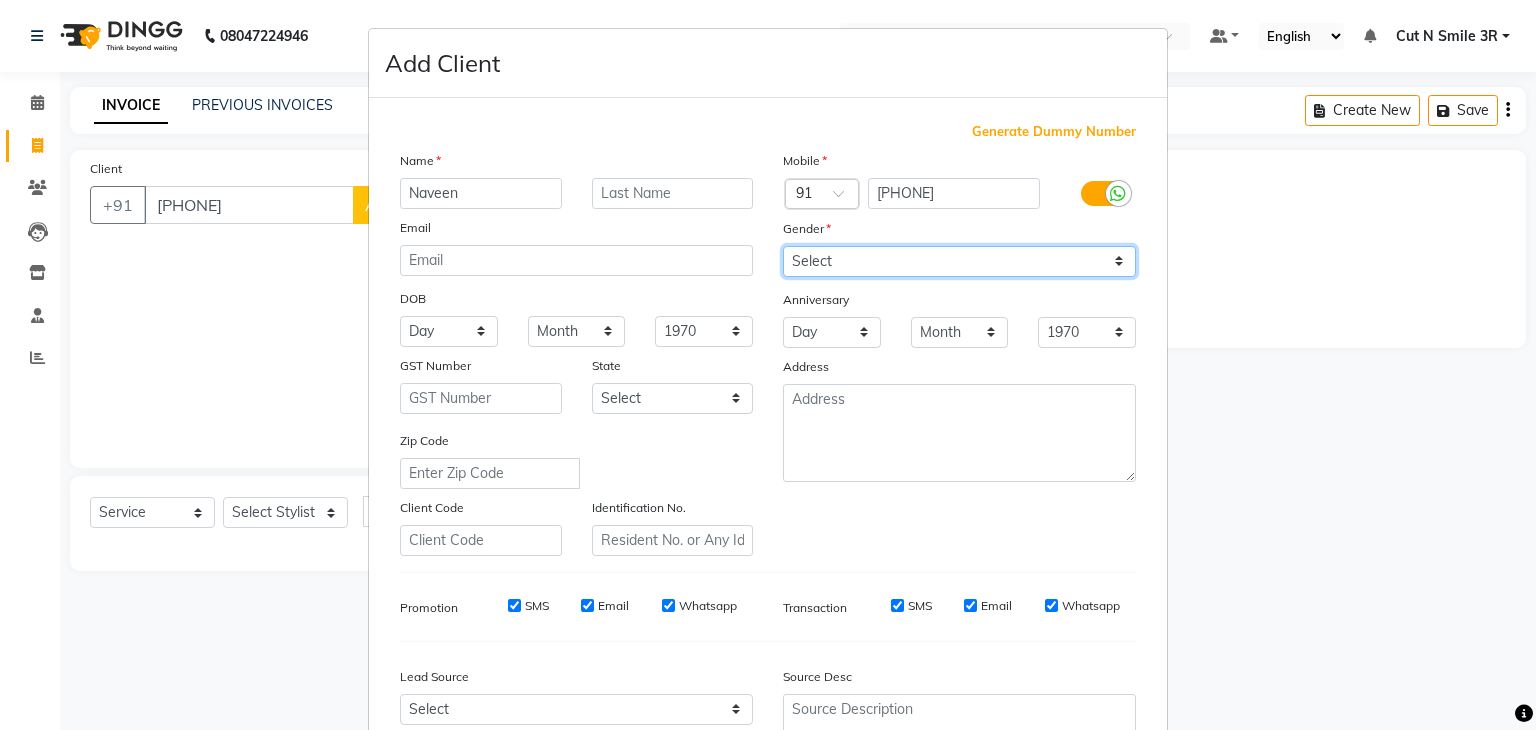 click on "Select Male Female Other Prefer Not To Say" at bounding box center [959, 261] 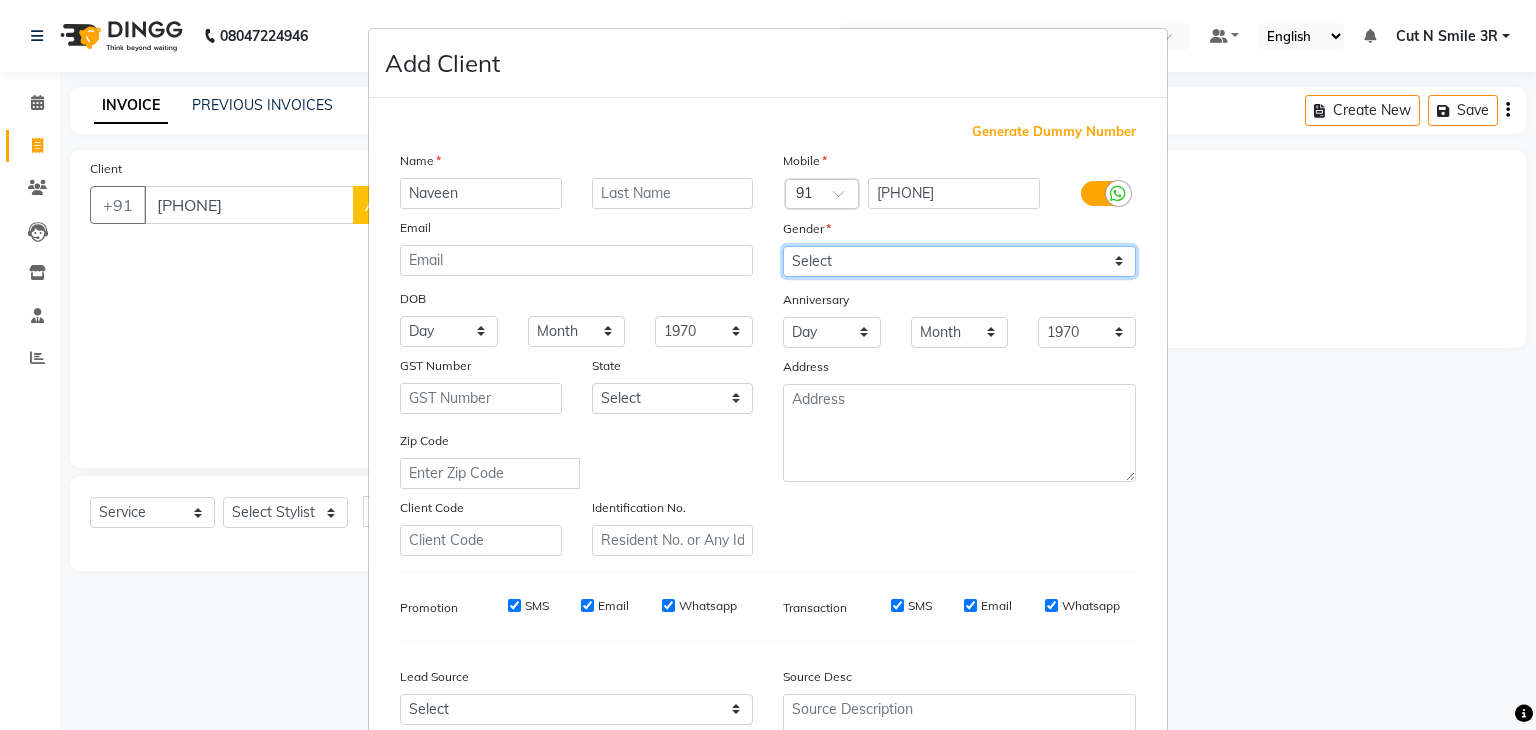 select on "male" 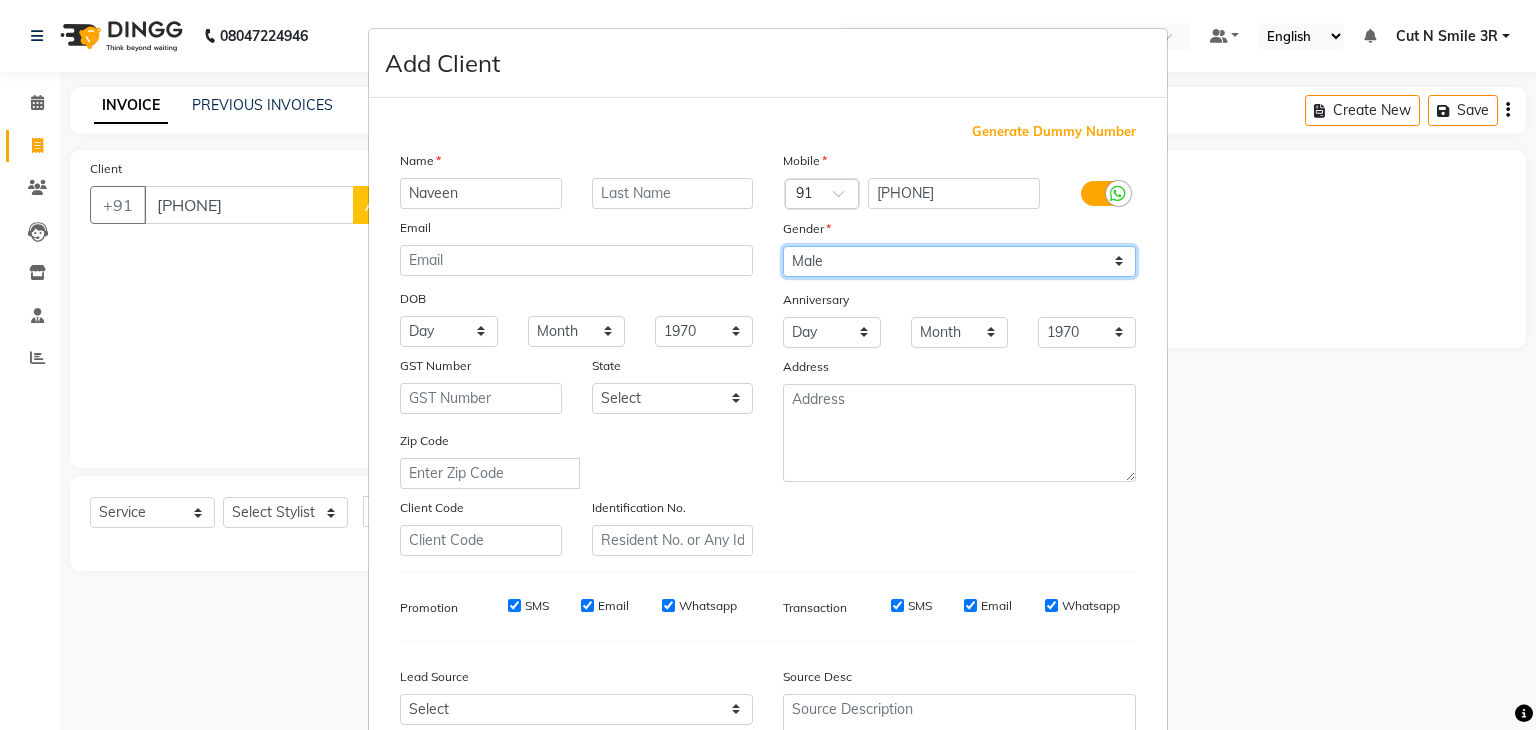 click on "Select Male Female Other Prefer Not To Say" at bounding box center (959, 261) 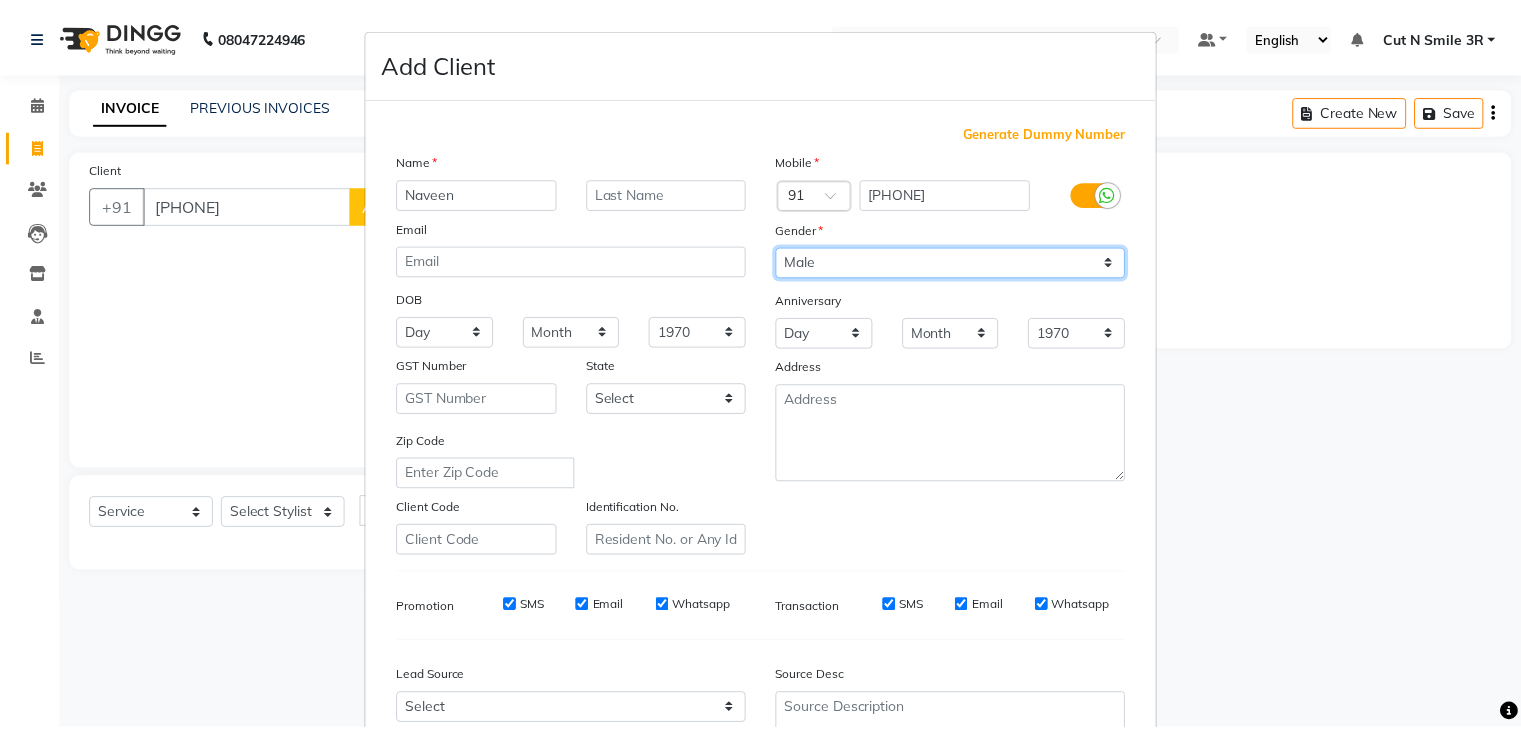 scroll, scrollTop: 203, scrollLeft: 0, axis: vertical 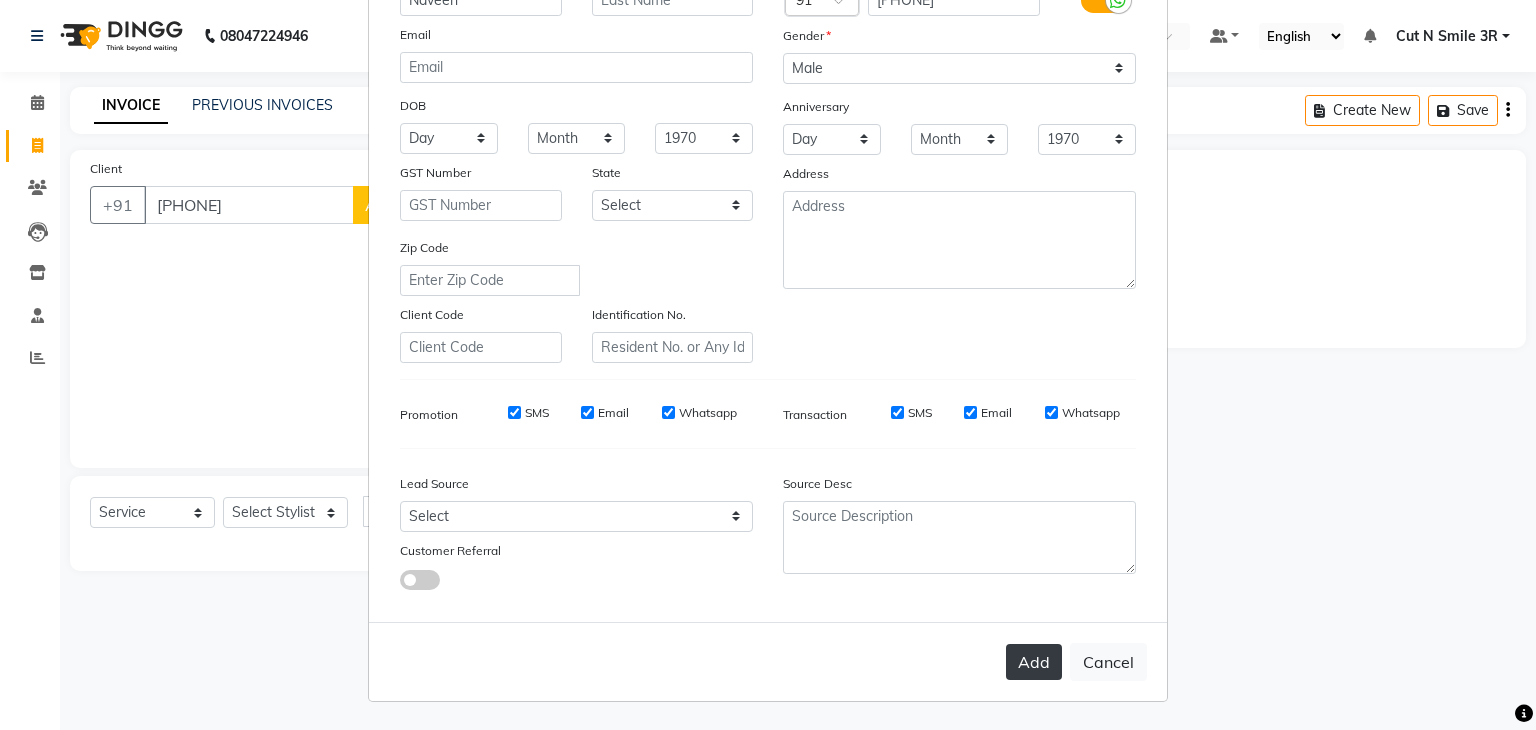 click on "Add" at bounding box center (1034, 662) 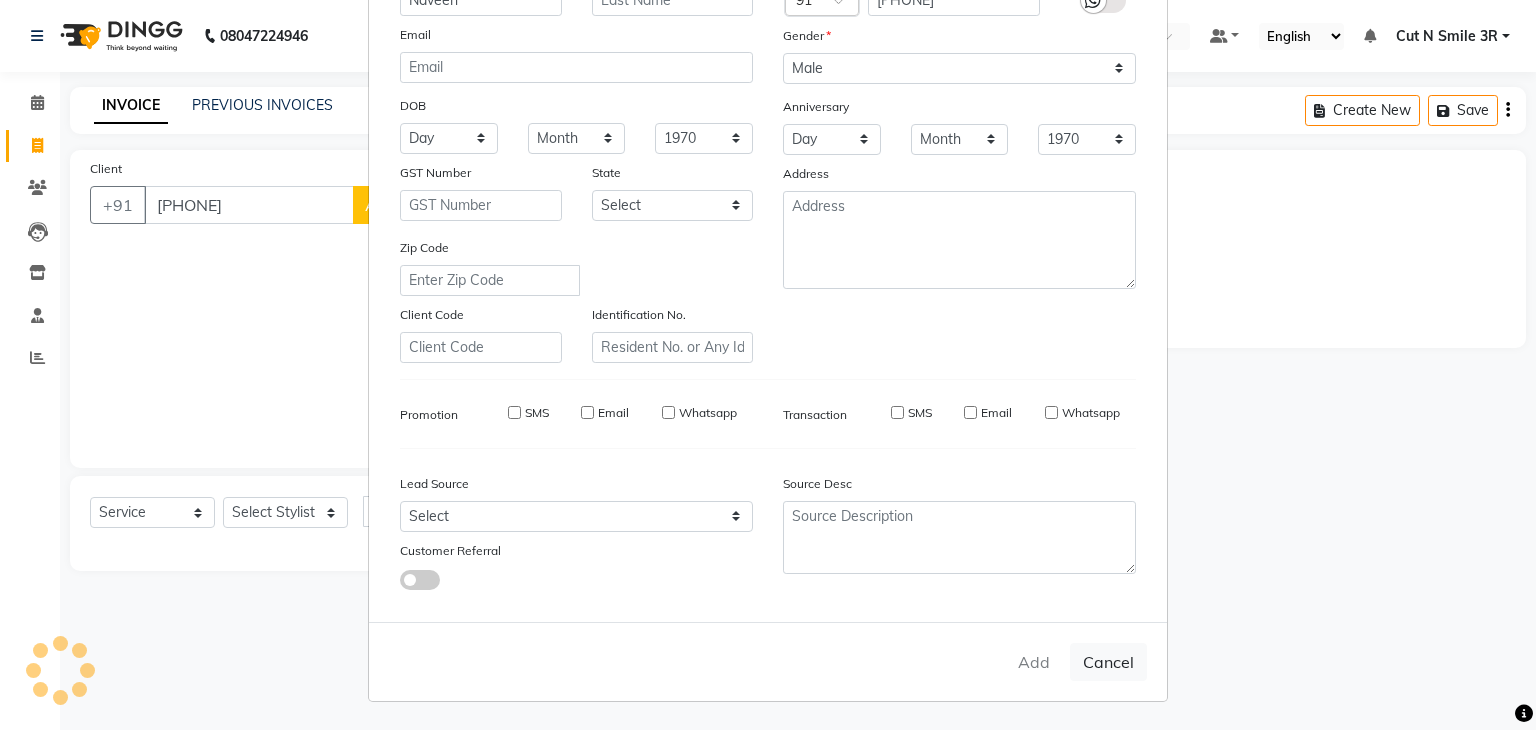type 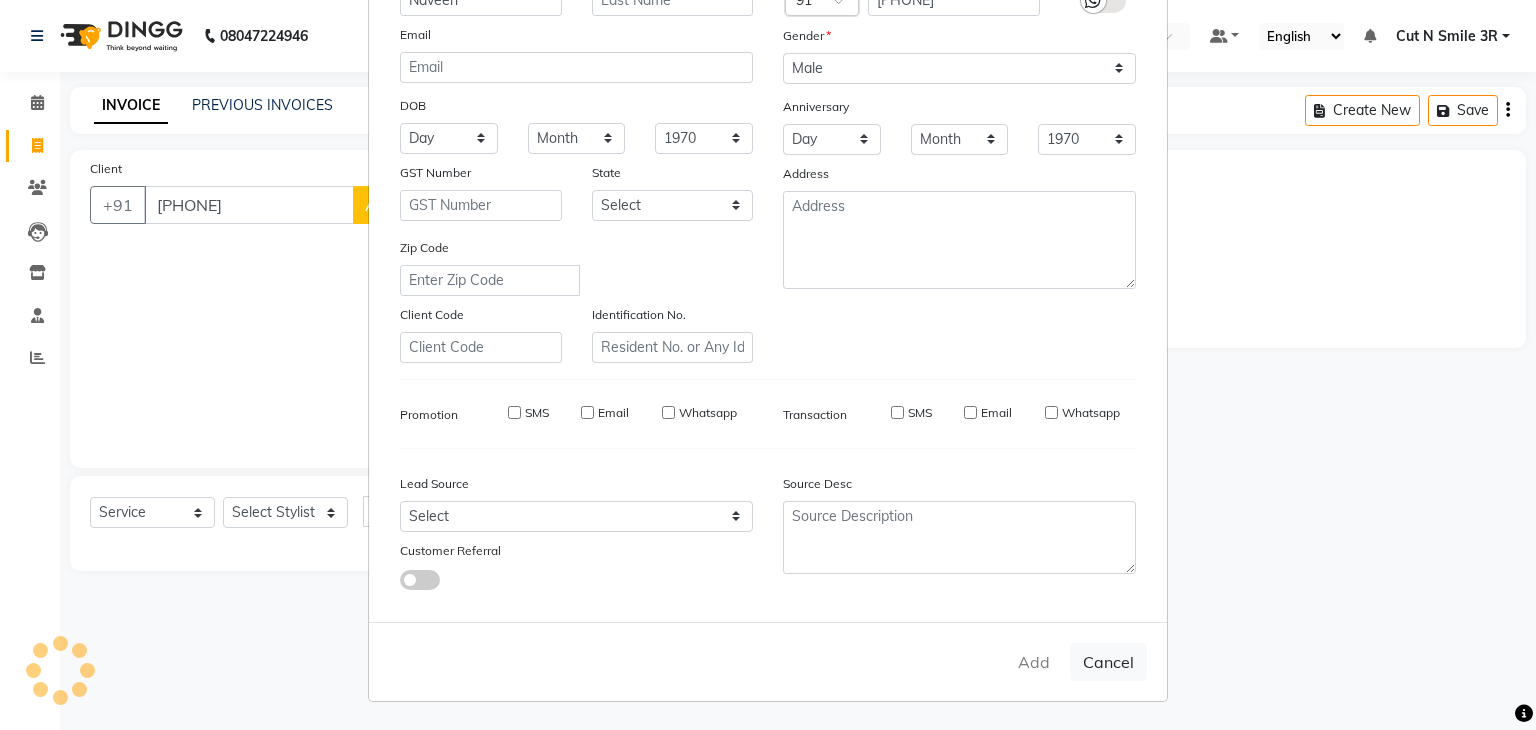 select 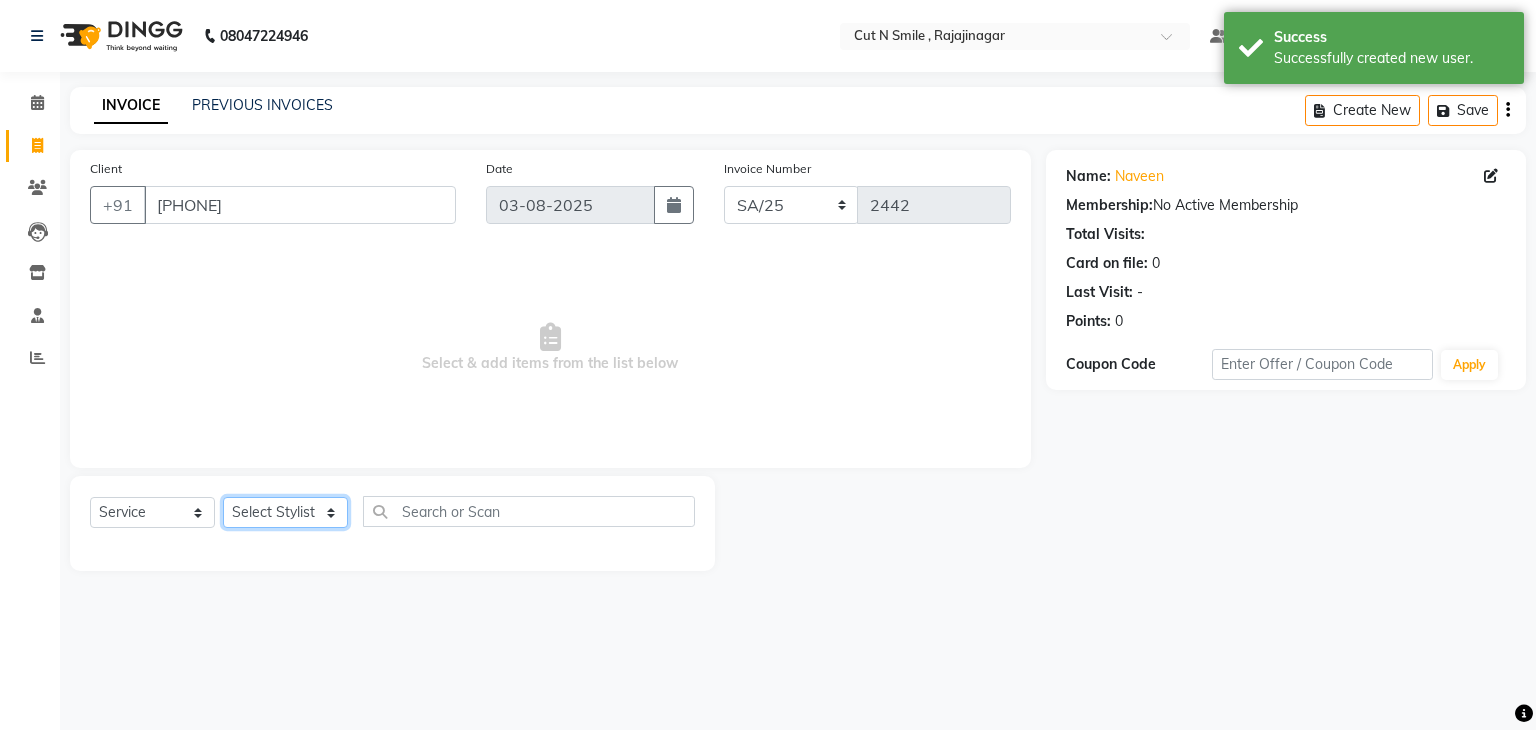 click on "Select Stylist Ali ML Ammu 3R Ankith VN Ash Mohammed 3R Atheek 3R Binitha 3R Bipana 4R CNS BOB  Cut N Smile 17M  Cut N Smile 3R Cut n Smile 4R Cut N Smile 9M Cut N Smile ML Cut N Smile V Fazil Ali 4R Govind VN Hema 4R Jayashree VN Karan VN Love 4R Mani Singh 3R Manu 4R  Muskaan VN Nadeem 4R N D M 4R NDM Alam 4R Noushad VN Pavan 4R Priya BOB Priyanka 3R Rahul 3R Ravi 3R Riya BOB Rohith 4R Roobina 3R Roopa 4R Rubina BOB Sahil Ahmed 3R Sahil Bhatti 4R Sameer 3R Sanajana BOB  Sanjana BOB Sarita VN Shaan 4R Shahid 4R Shakir VN Shanavaaz BOB Shiney 3R Shivu Raj 4R Srijana BOB Sunil Laddi 4R Sunny VN Supriya BOB Sushmitha 4R Vakeel 3R Varas 4R Varas BOB Vishwa VN" 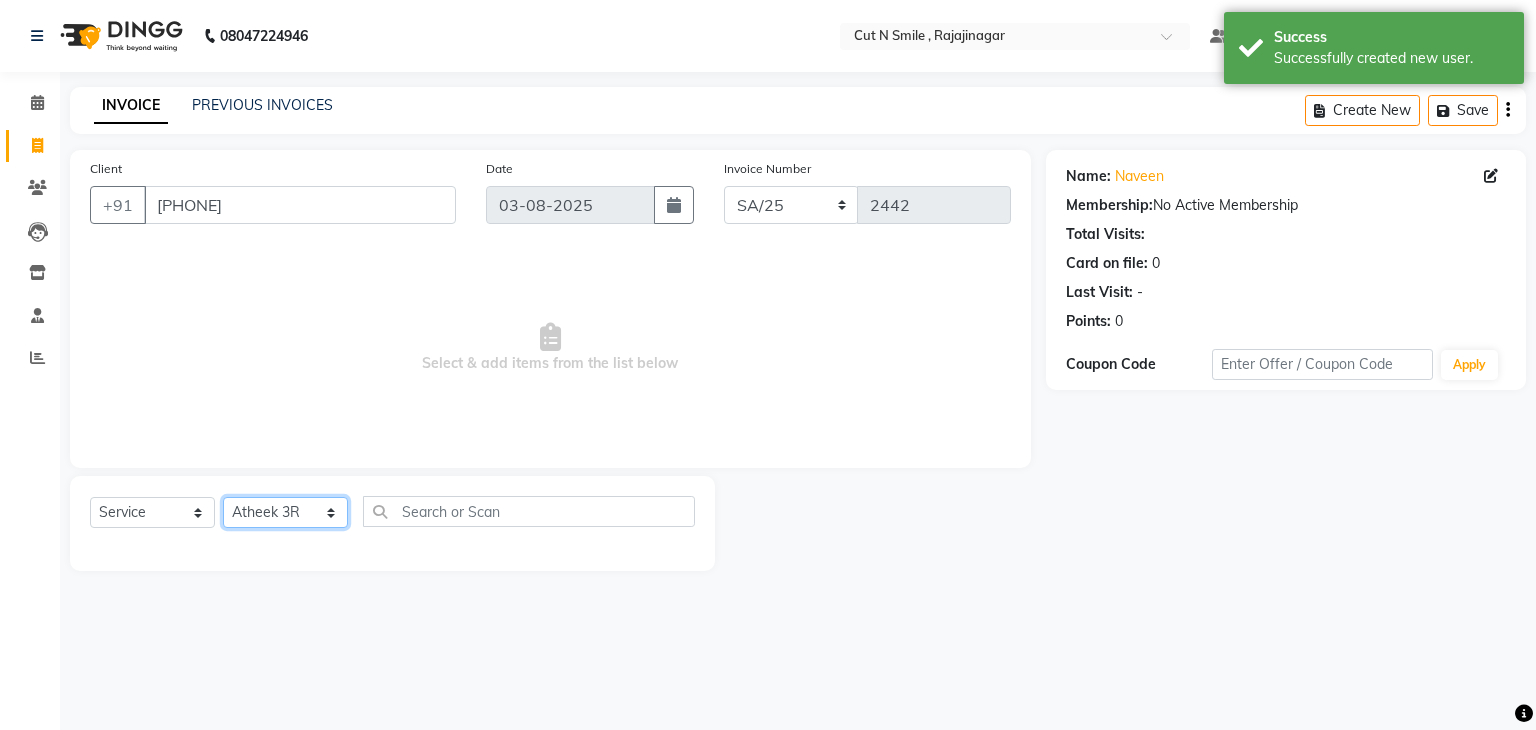 click on "Select Stylist Ali ML Ammu 3R Ankith VN Ash Mohammed 3R Atheek 3R Binitha 3R Bipana 4R CNS BOB  Cut N Smile 17M  Cut N Smile 3R Cut n Smile 4R Cut N Smile 9M Cut N Smile ML Cut N Smile V Fazil Ali 4R Govind VN Hema 4R Jayashree VN Karan VN Love 4R Mani Singh 3R Manu 4R  Muskaan VN Nadeem 4R N D M 4R NDM Alam 4R Noushad VN Pavan 4R Priya BOB Priyanka 3R Rahul 3R Ravi 3R Riya BOB Rohith 4R Roobina 3R Roopa 4R Rubina BOB Sahil Ahmed 3R Sahil Bhatti 4R Sameer 3R Sanajana BOB  Sanjana BOB Sarita VN Shaan 4R Shahid 4R Shakir VN Shanavaaz BOB Shiney 3R Shivu Raj 4R Srijana BOB Sunil Laddi 4R Sunny VN Supriya BOB Sushmitha 4R Vakeel 3R Varas 4R Varas BOB Vishwa VN" 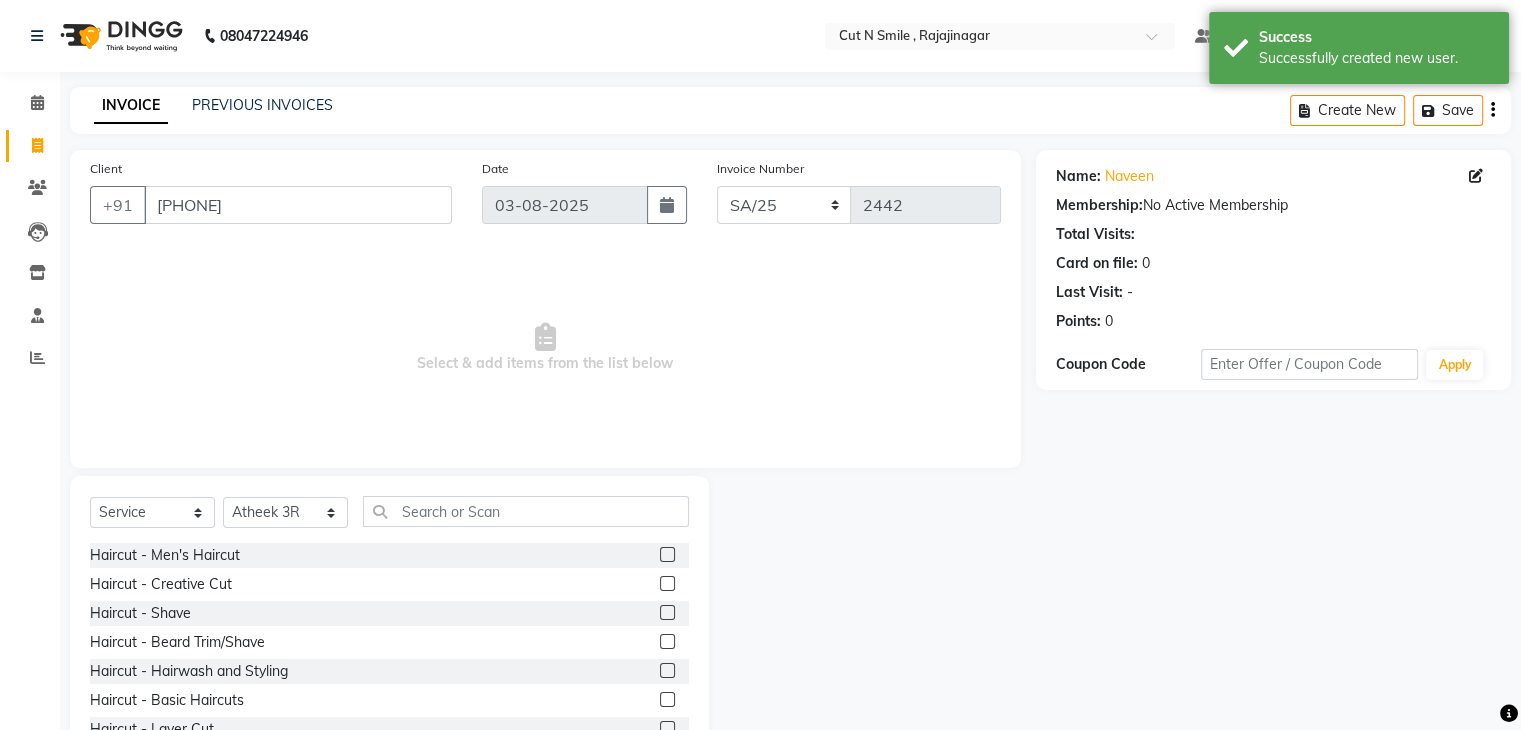 click 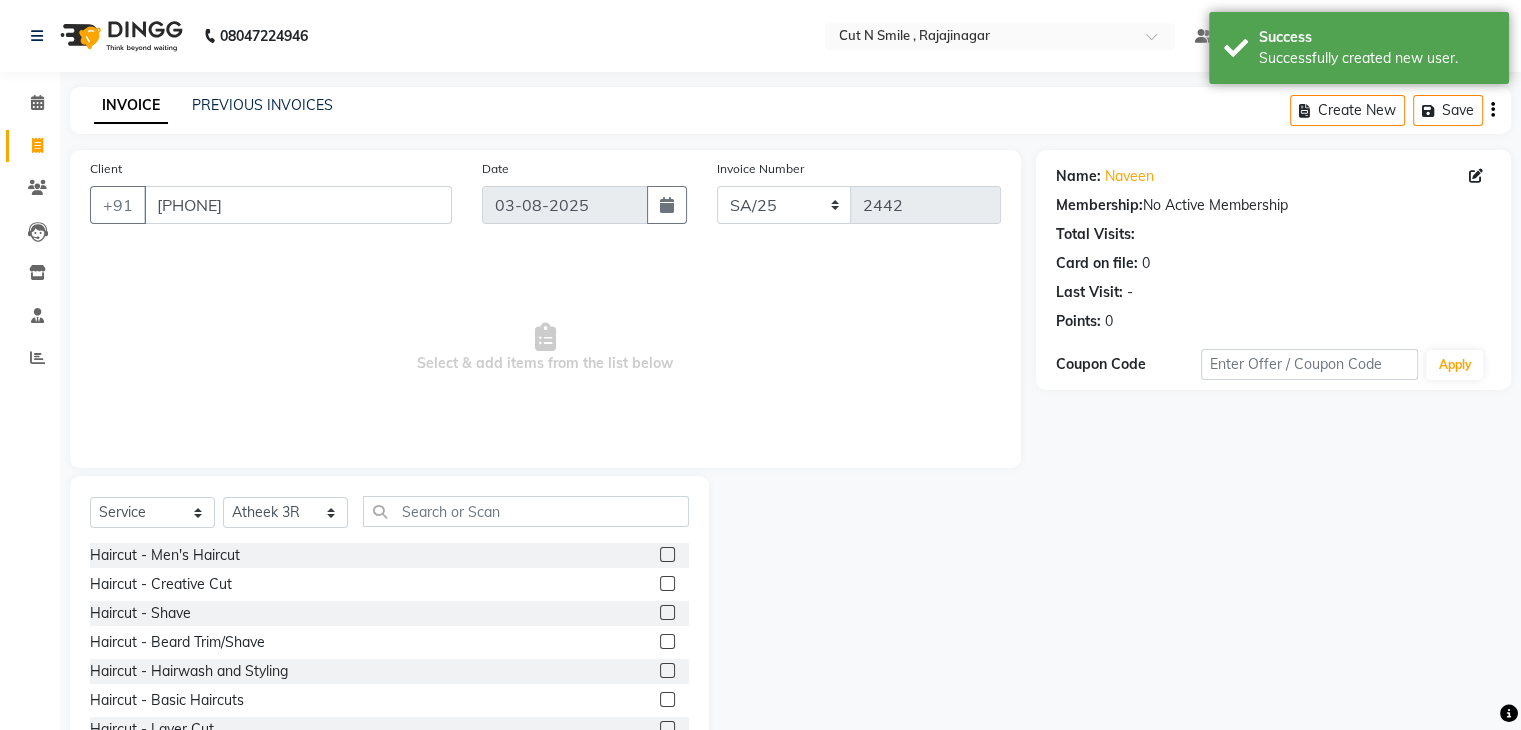 click at bounding box center [666, 584] 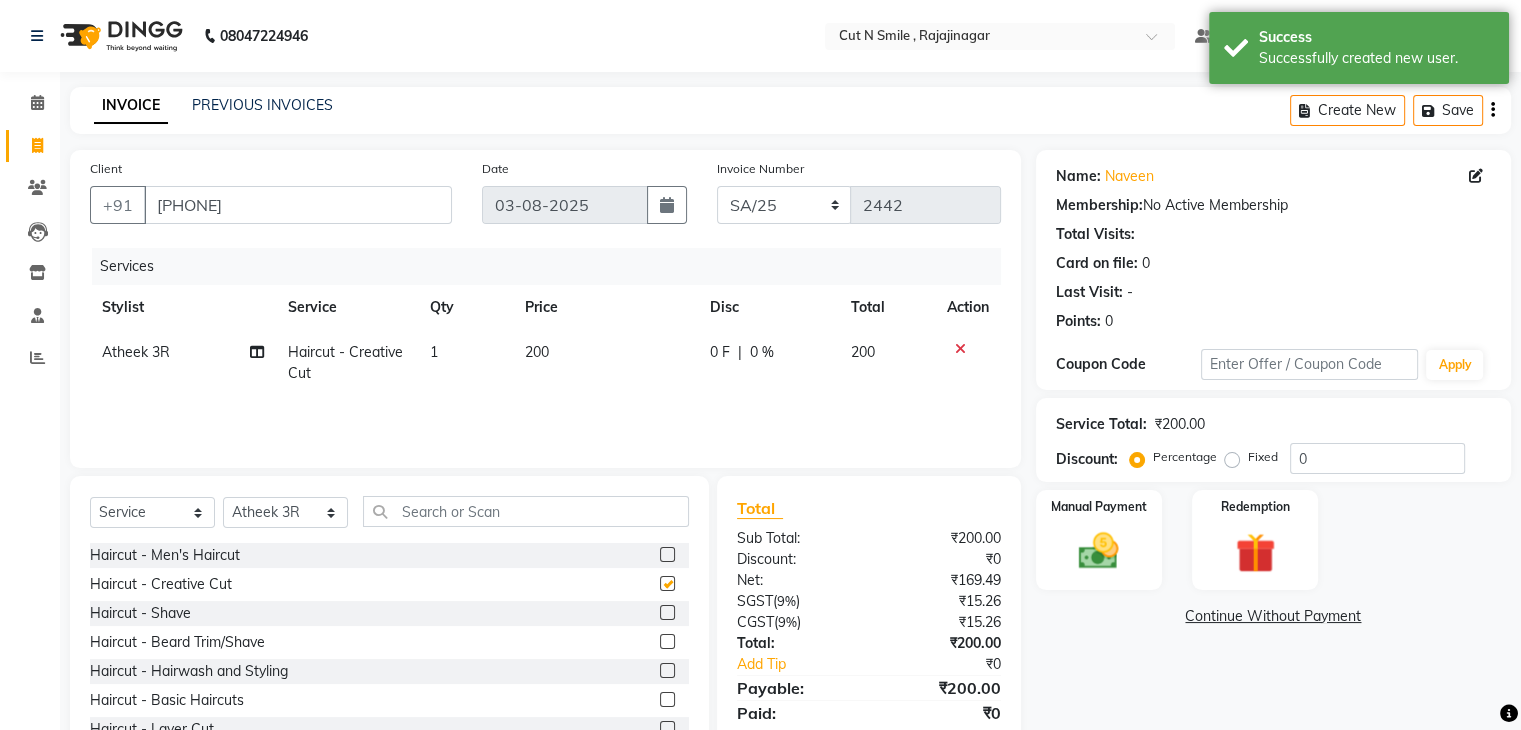 checkbox on "false" 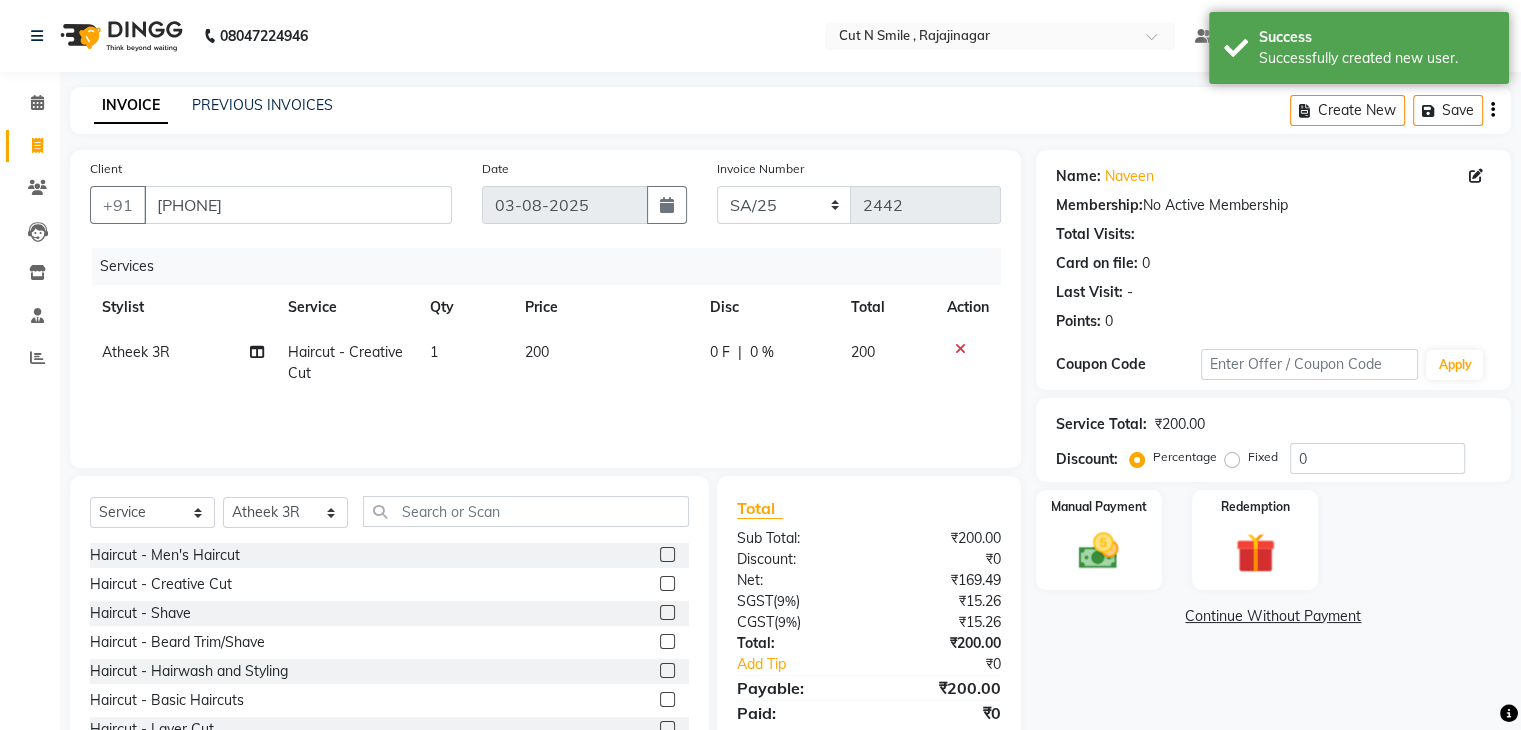 click 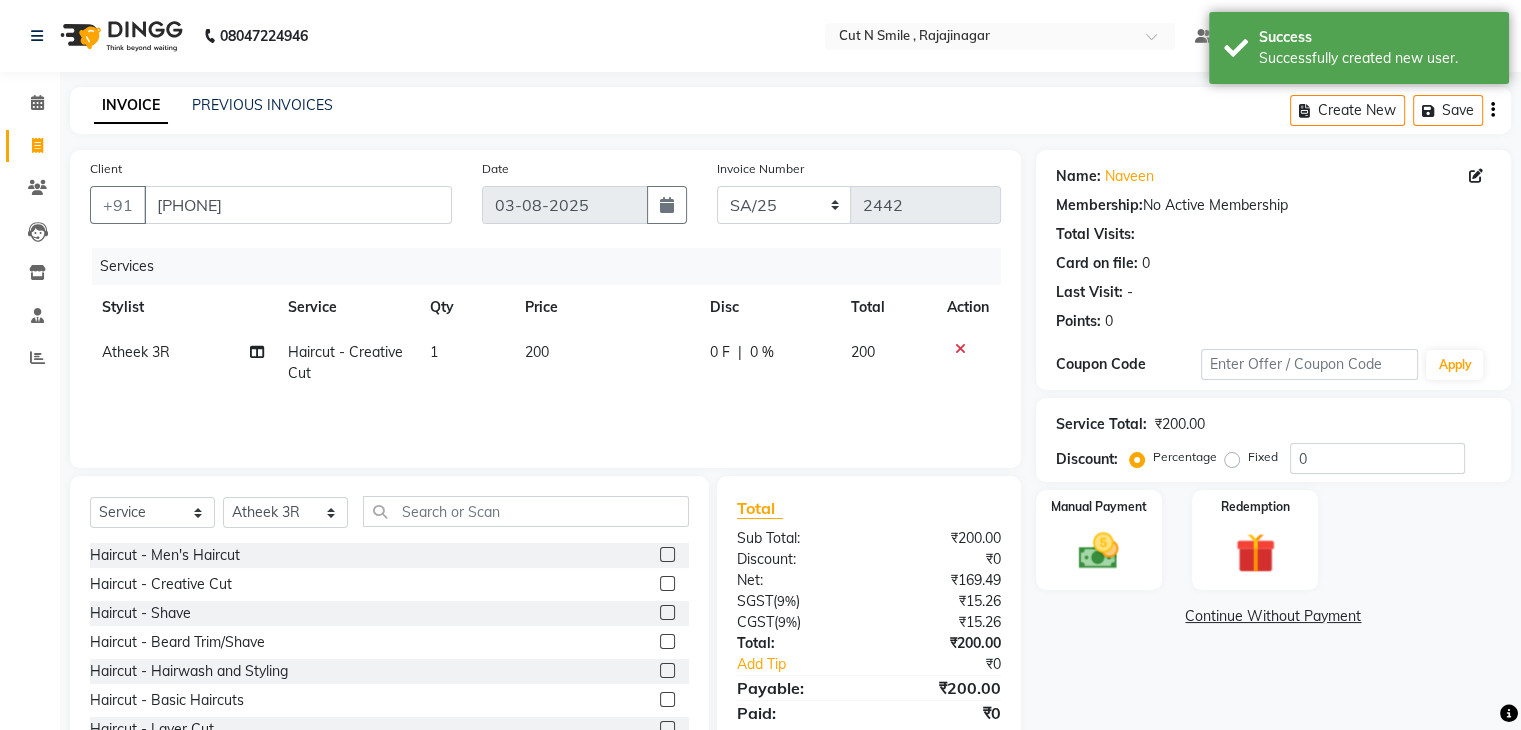 click at bounding box center [666, 642] 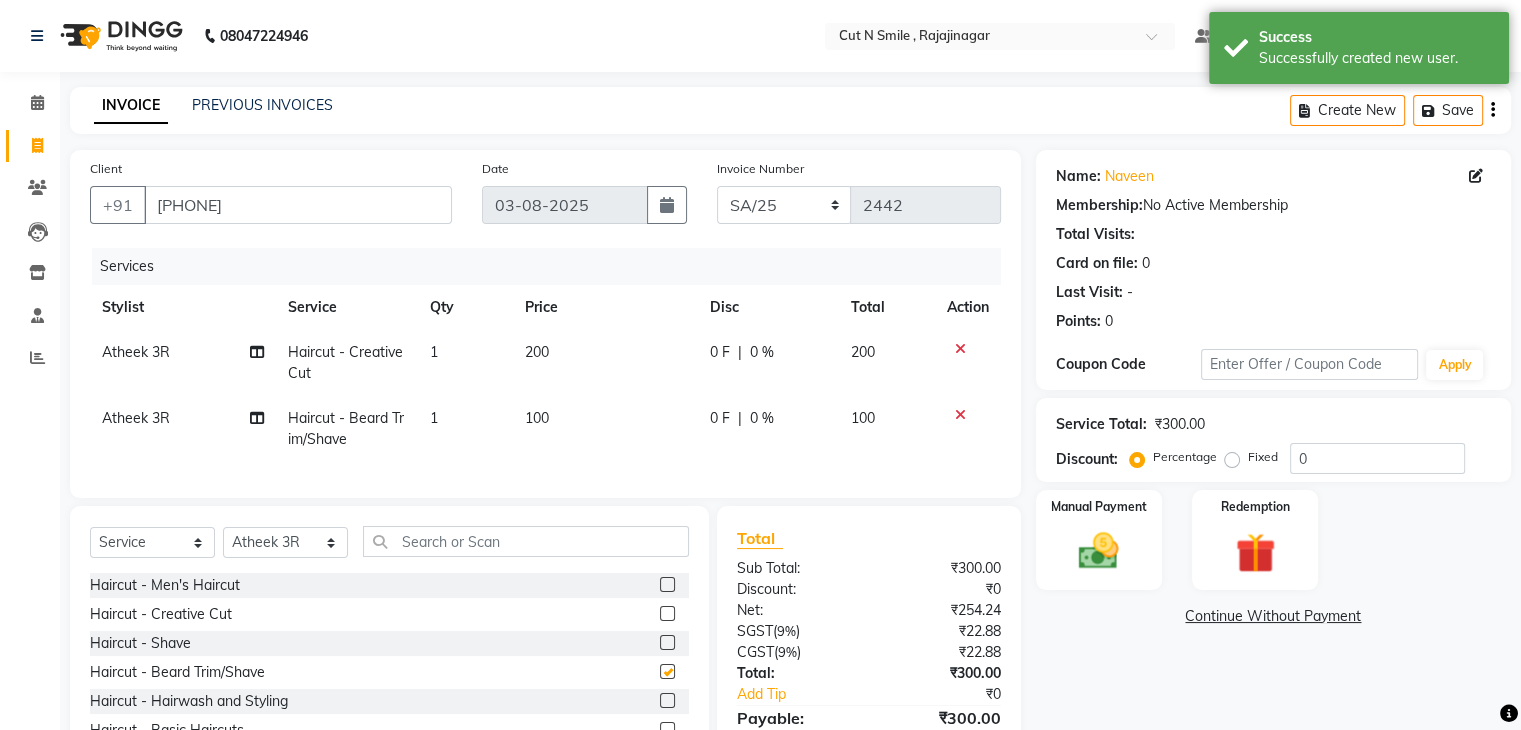 checkbox on "false" 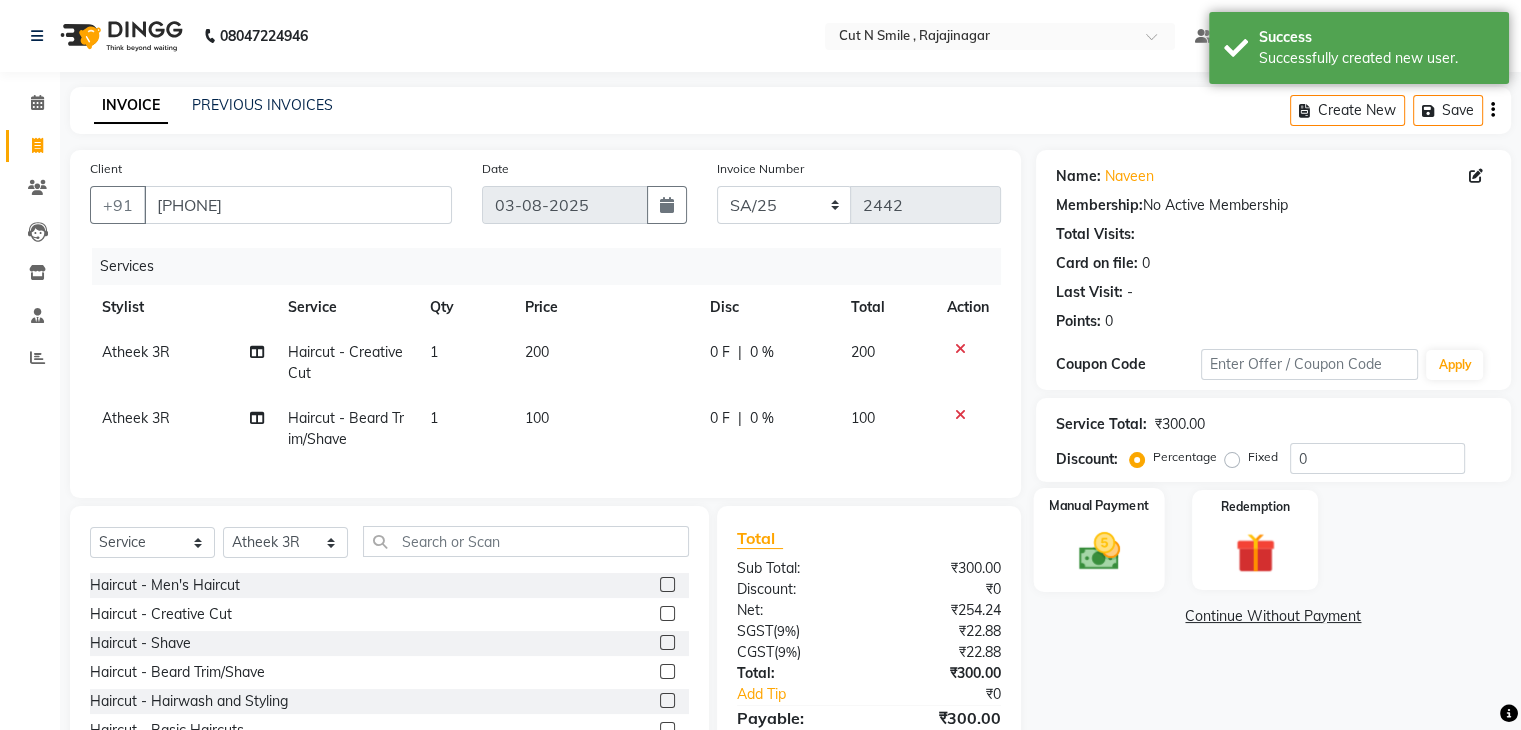 click 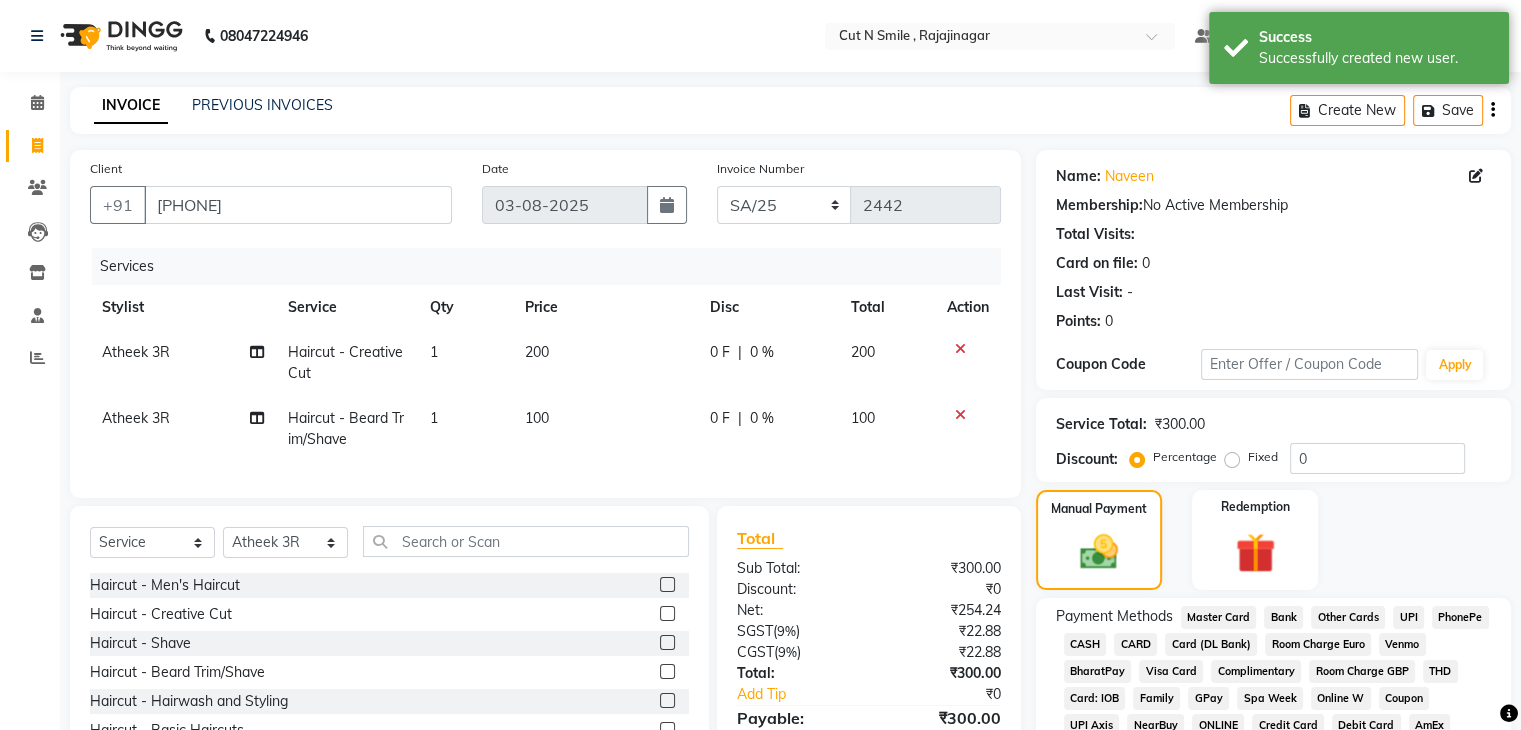 click on "UPI" 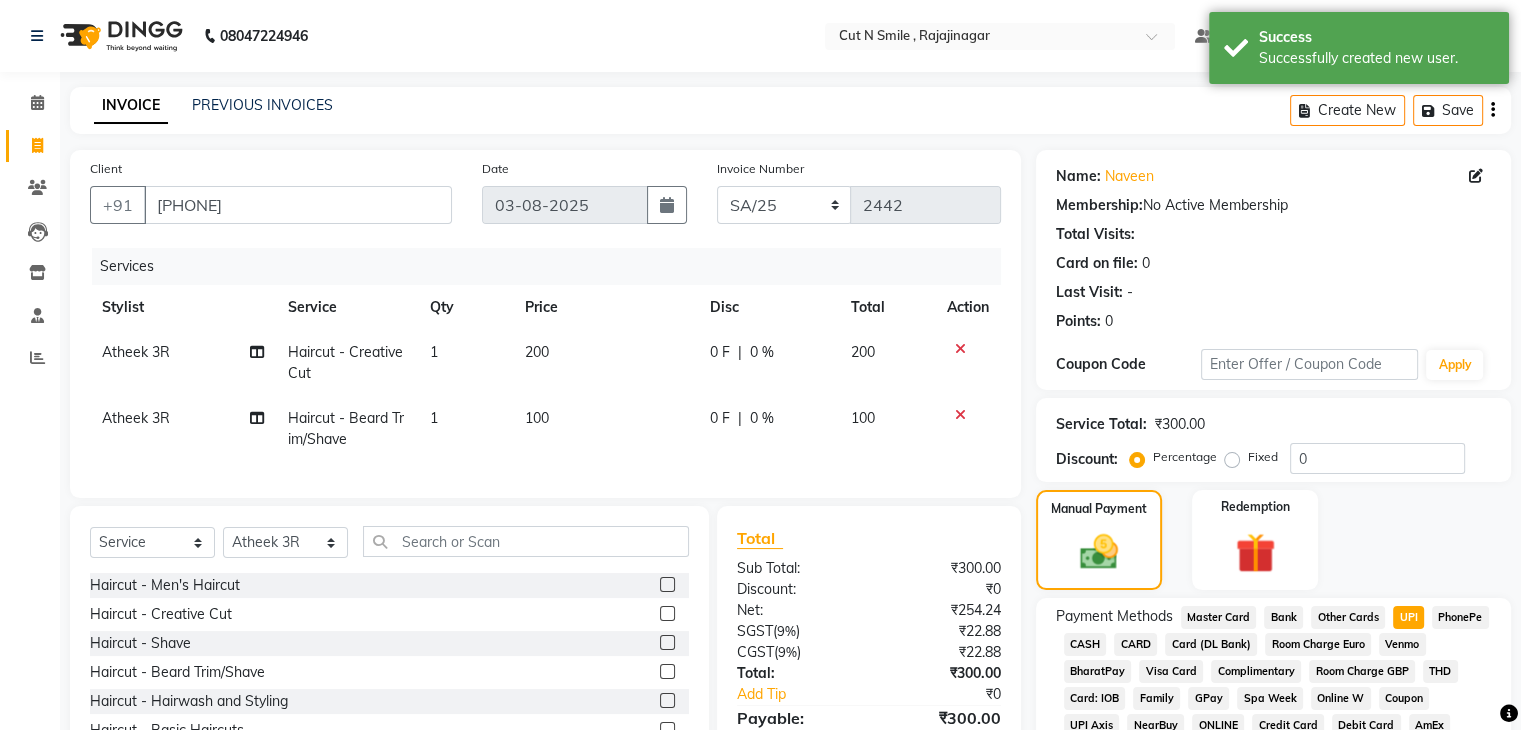 scroll, scrollTop: 228, scrollLeft: 0, axis: vertical 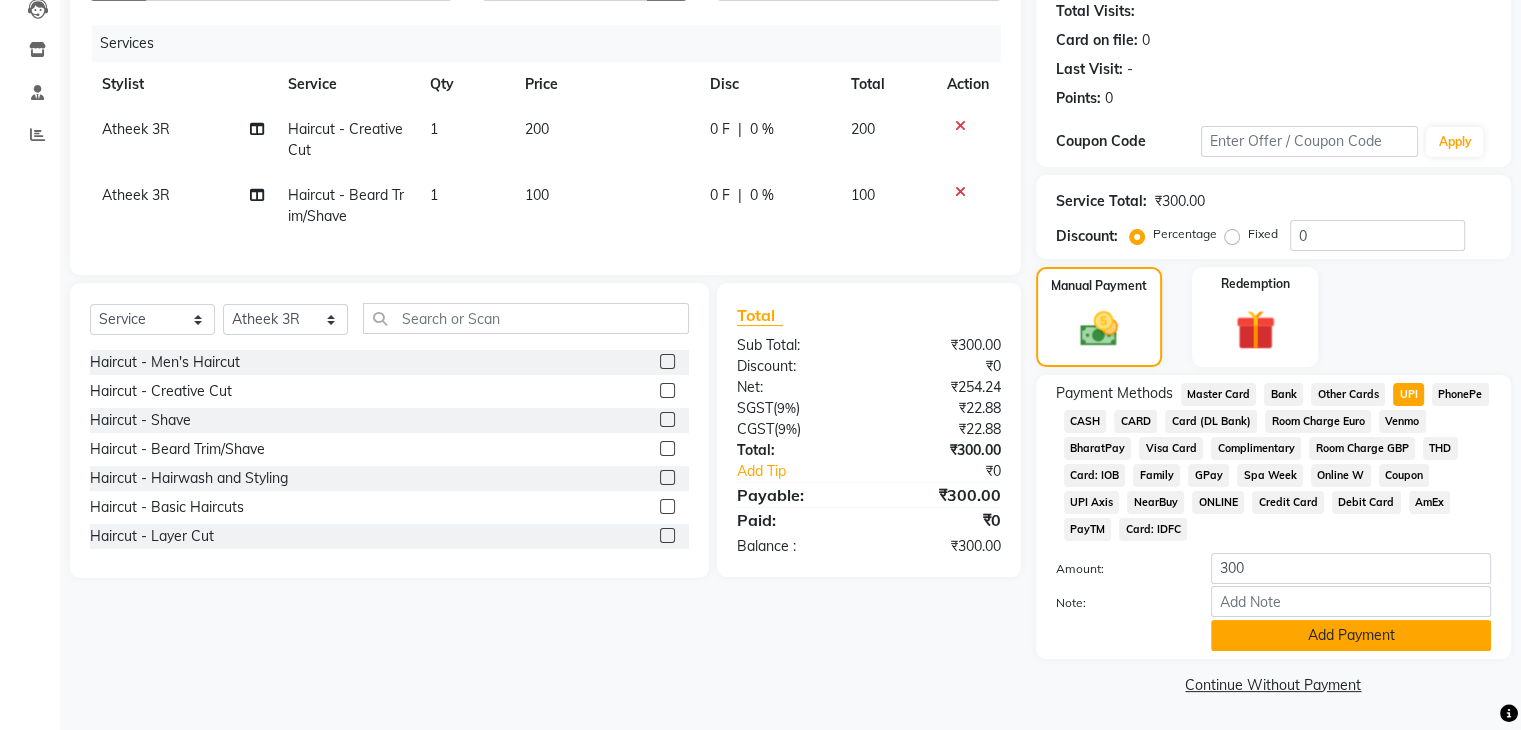 click on "Add Payment" 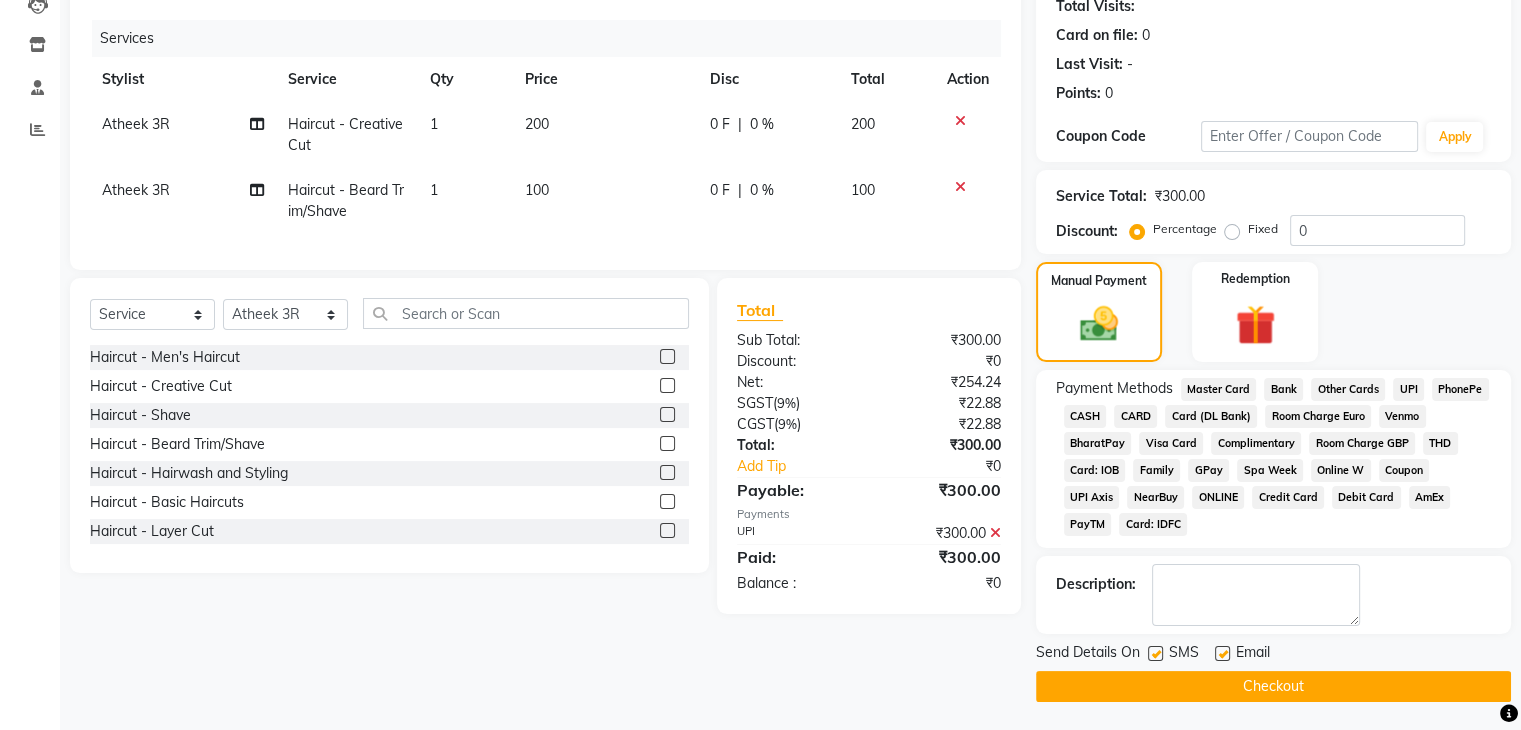 click on "Checkout" 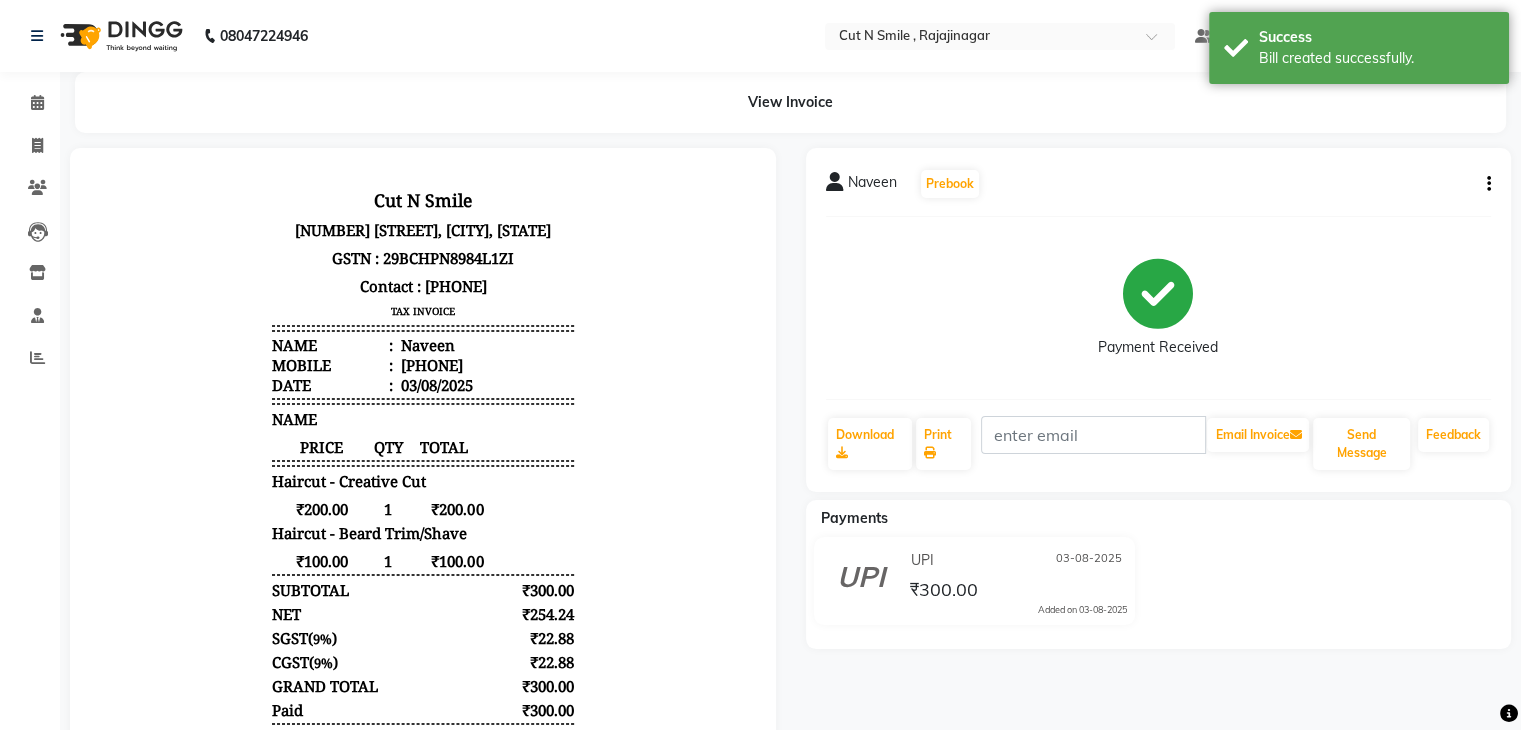 scroll, scrollTop: 0, scrollLeft: 0, axis: both 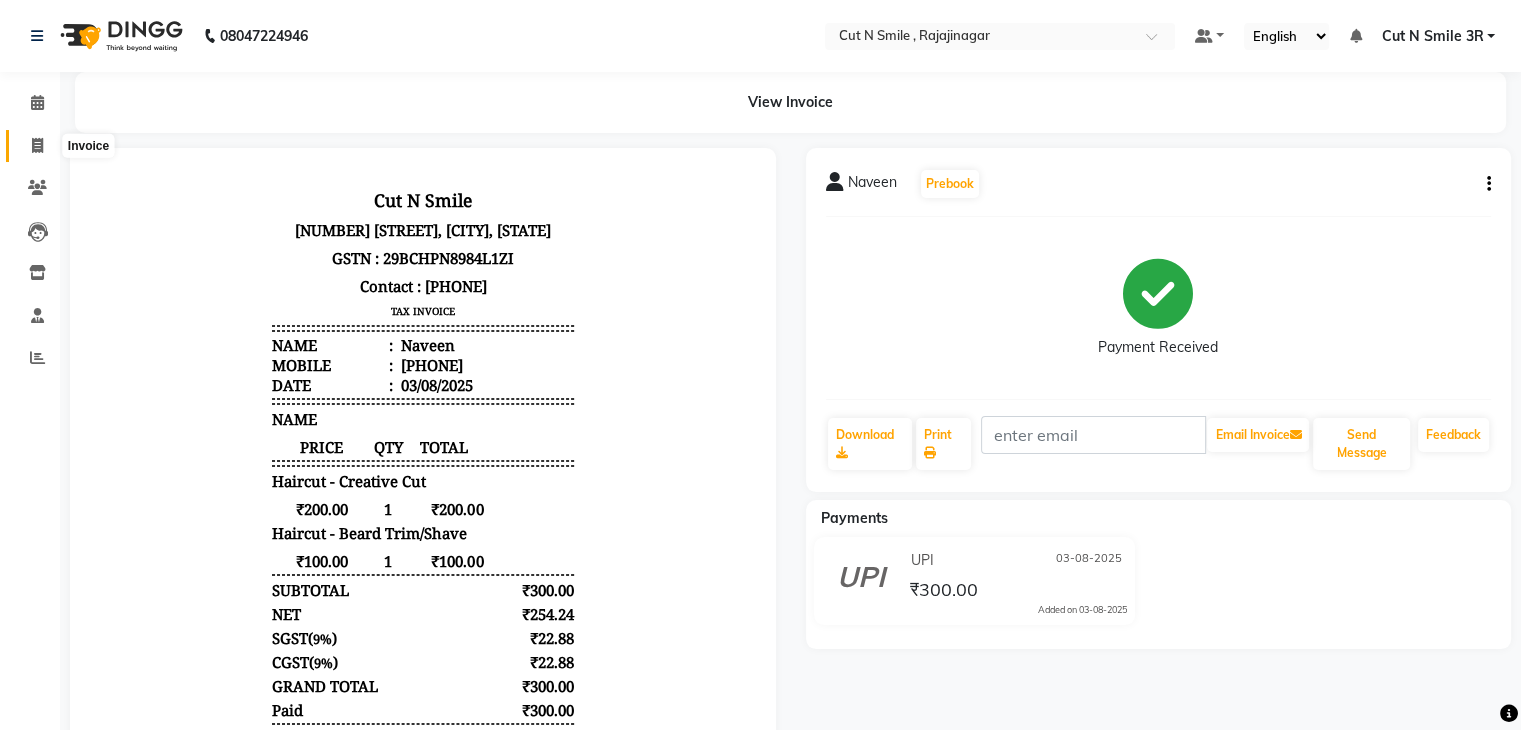 click 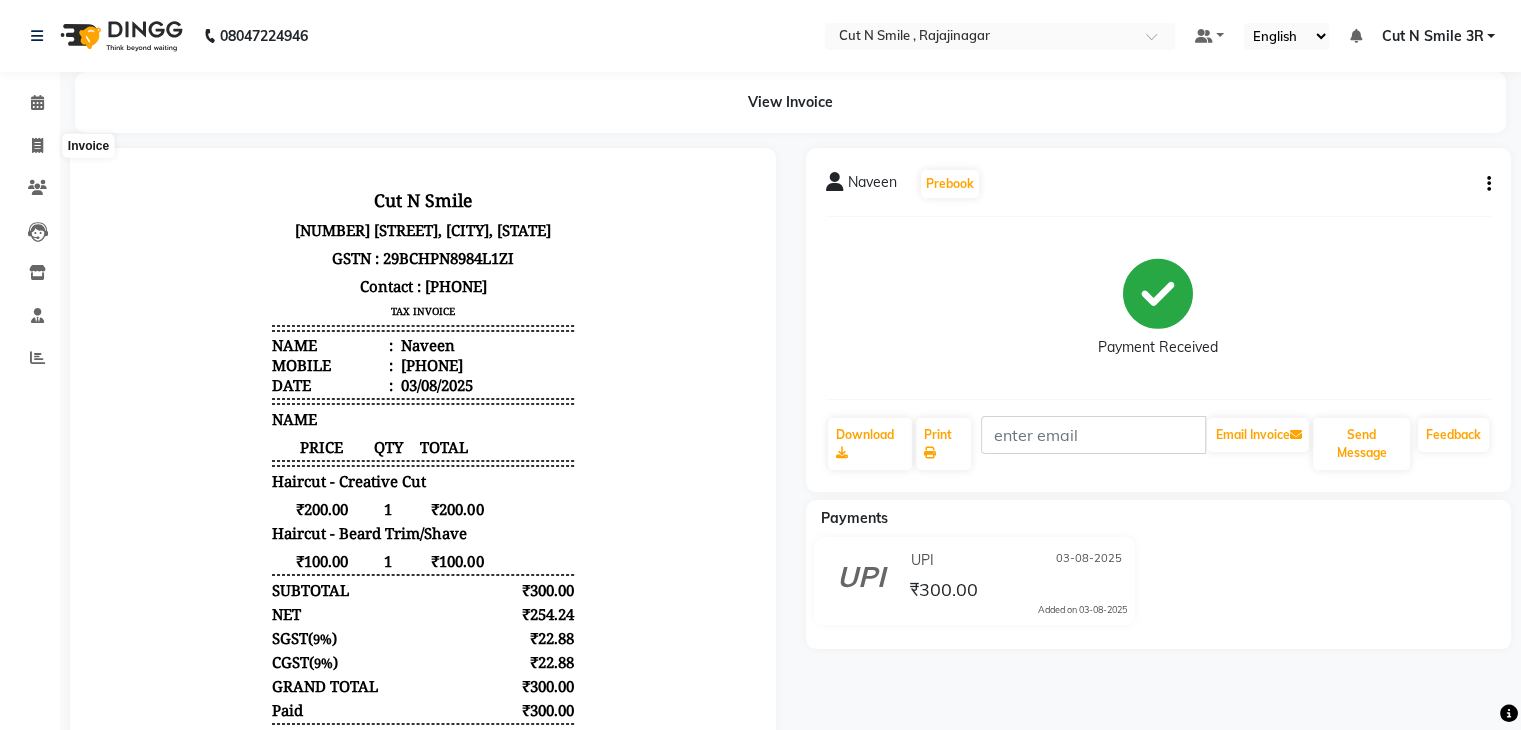 select on "service" 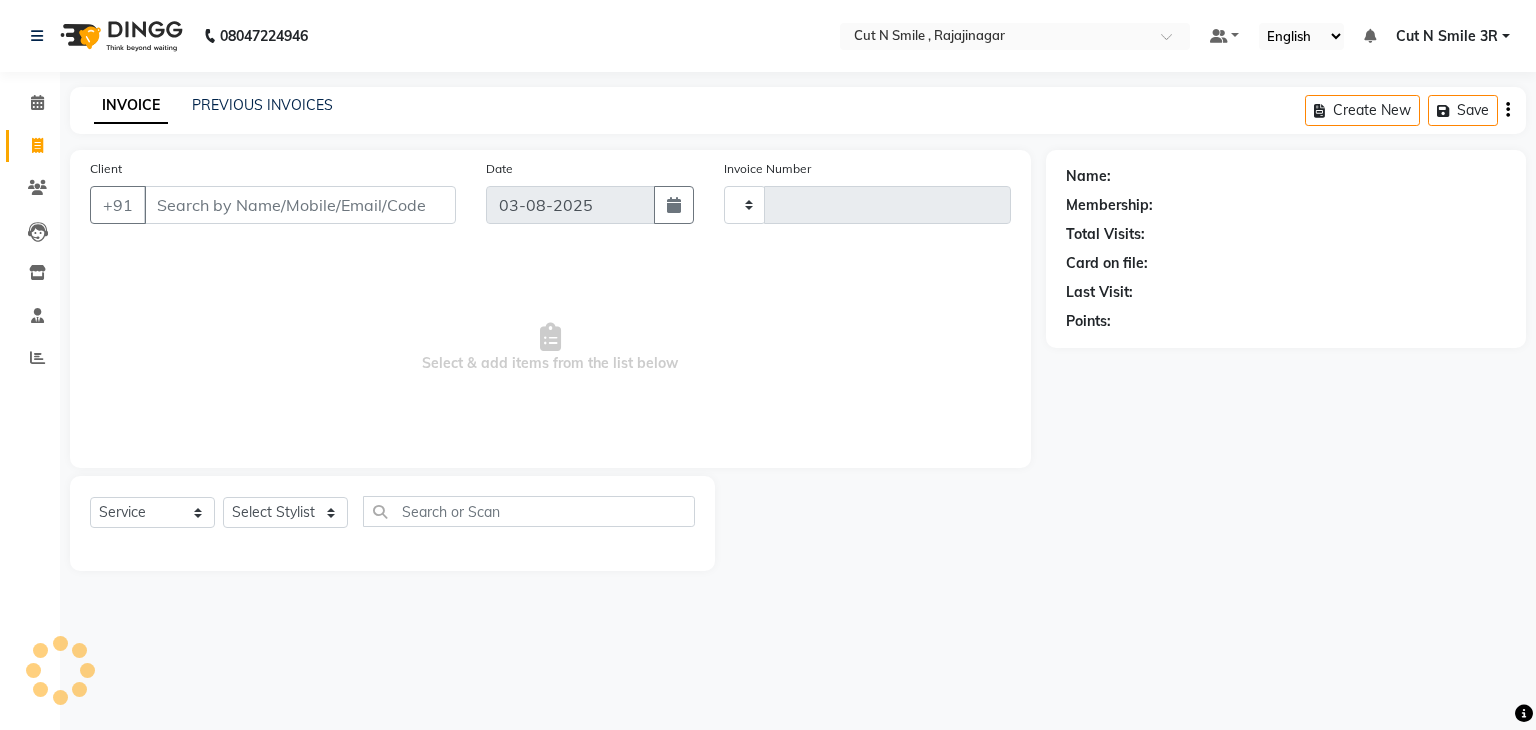 type on "116" 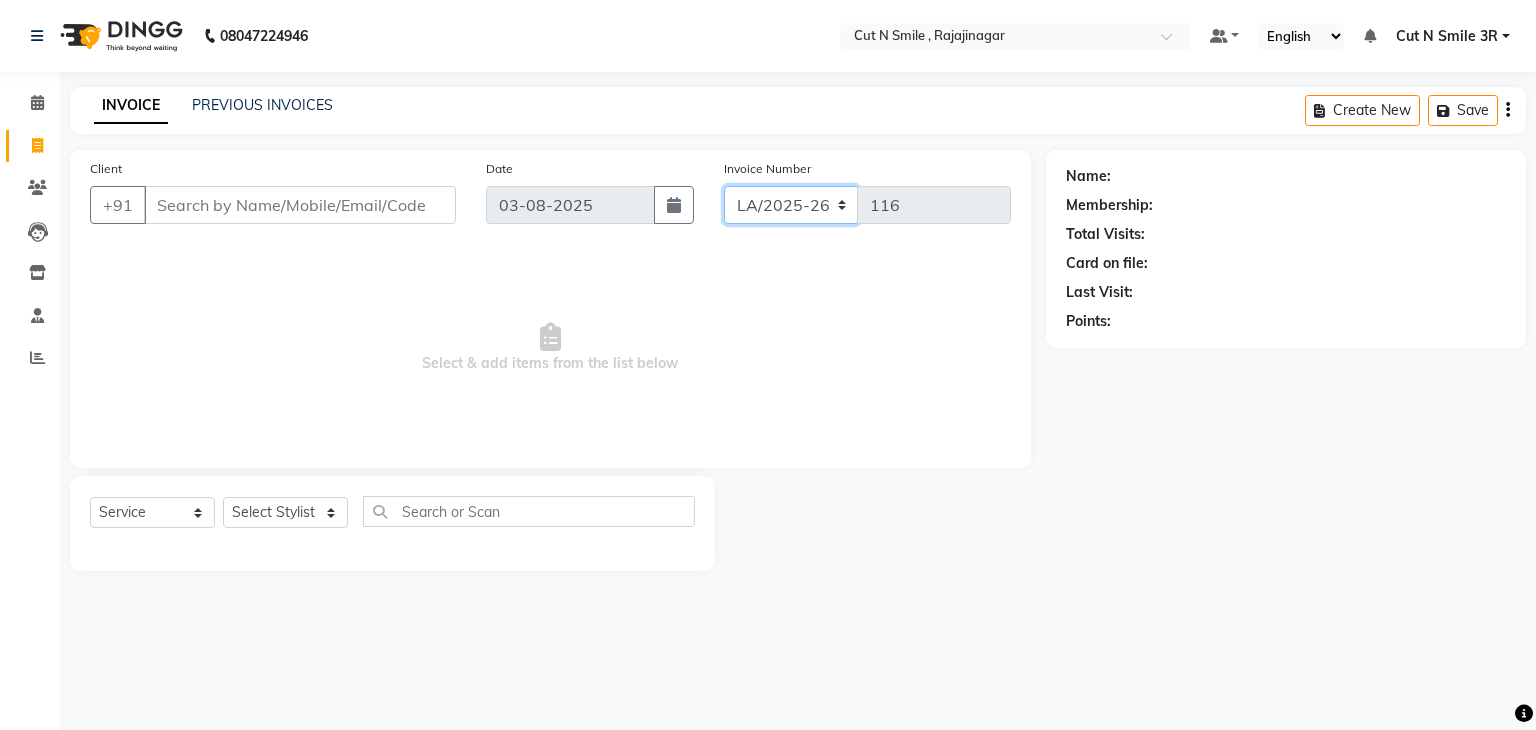 click on "BOB/25-26 LA/2025-26 SH/25 CH/25 SA/25" 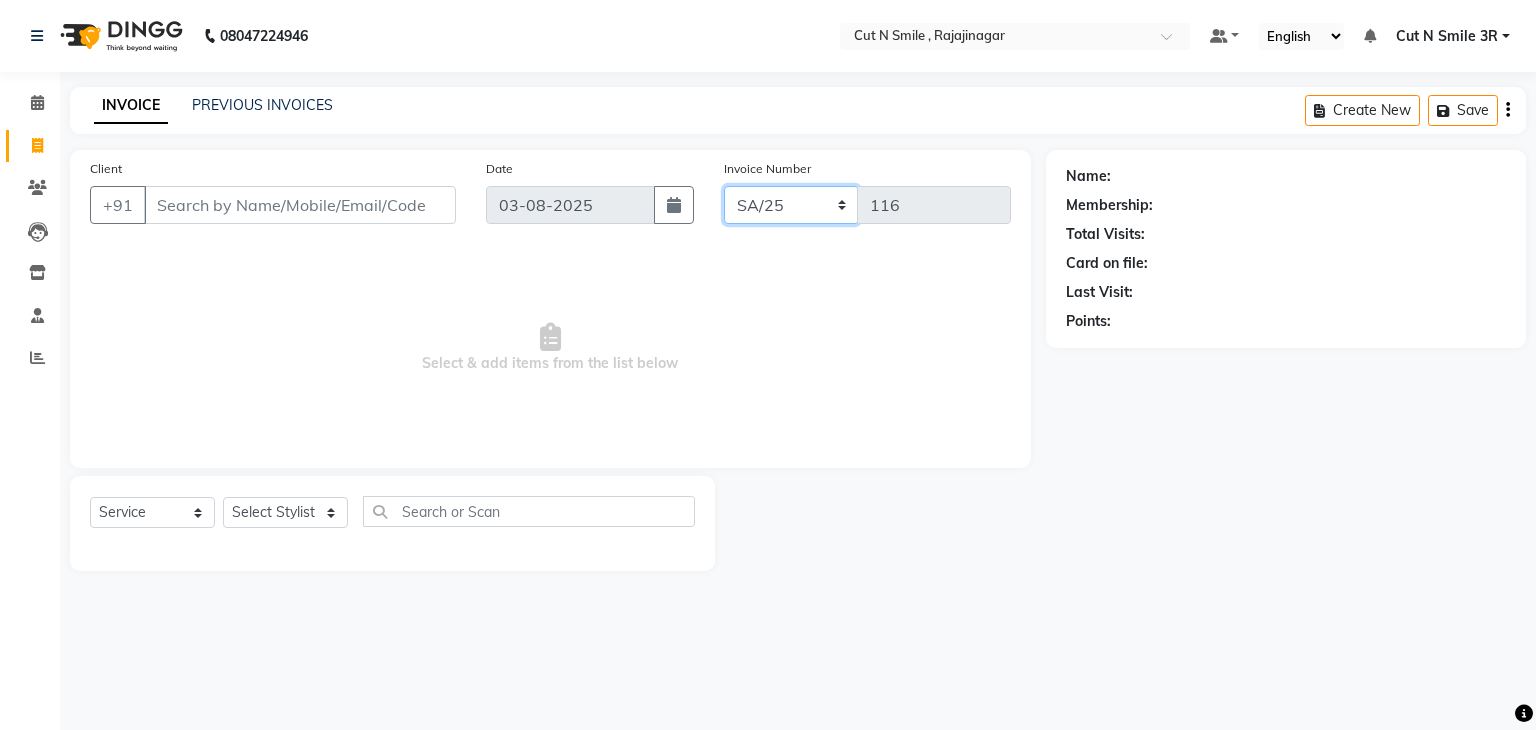 click on "BOB/25-26 LA/2025-26 SH/25 CH/25 SA/25" 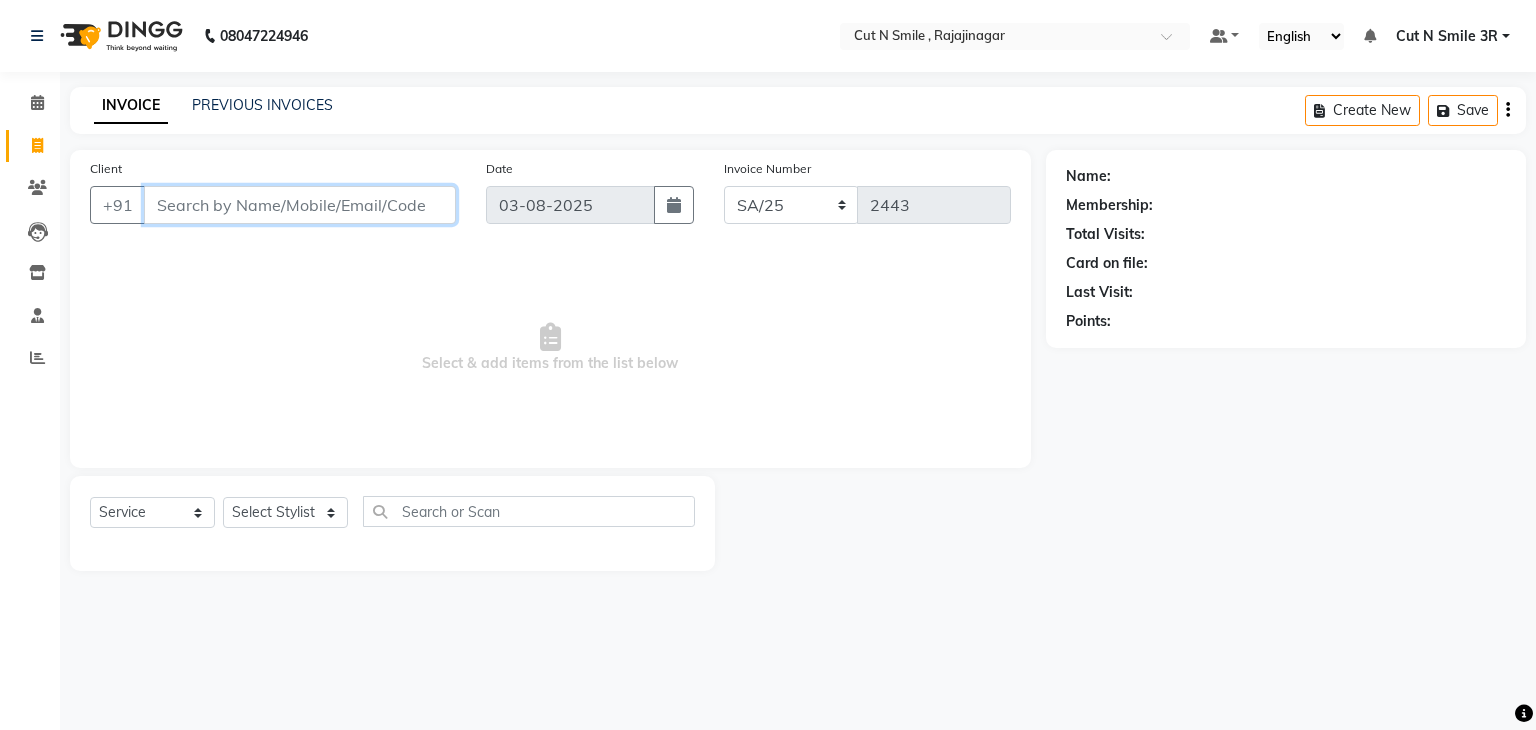 click on "Client" at bounding box center (300, 205) 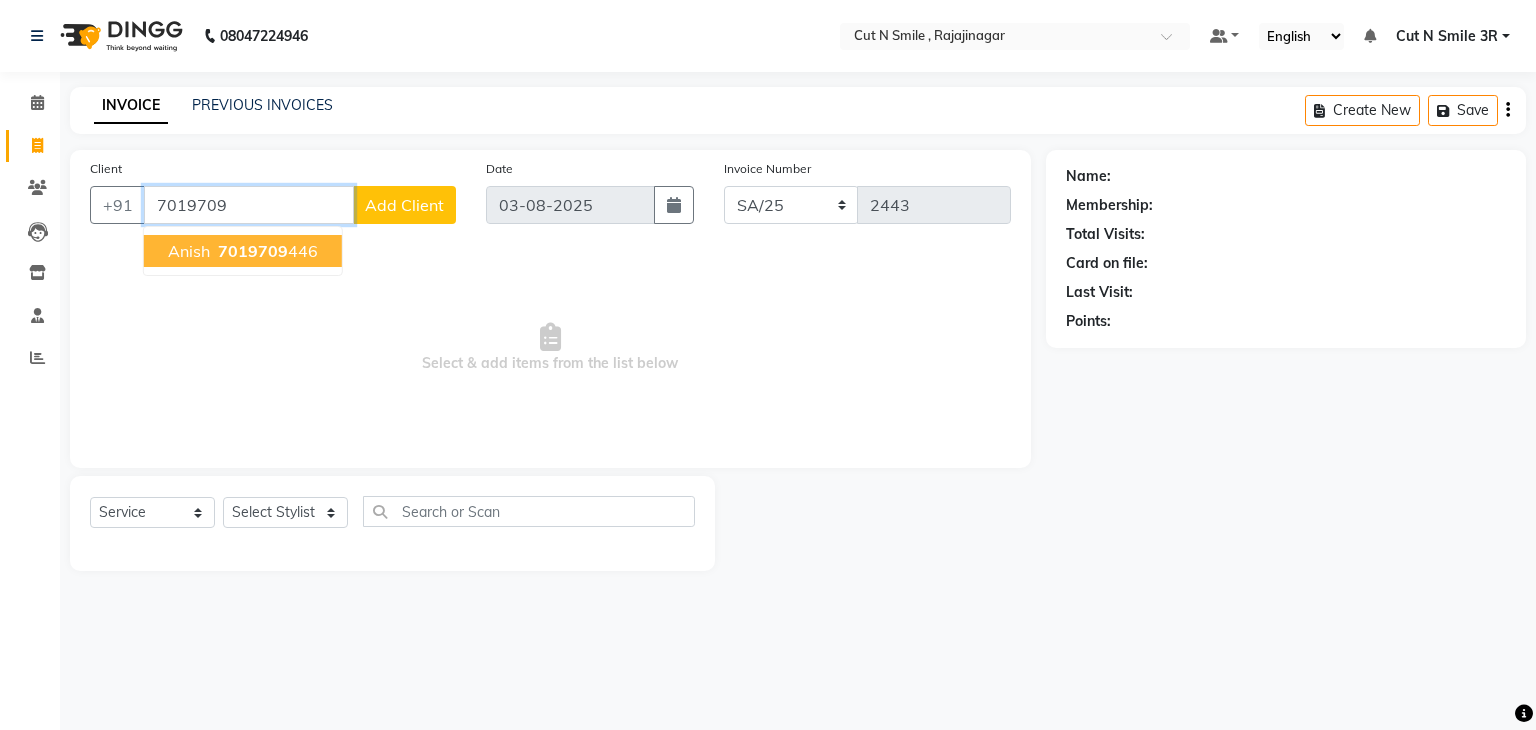 click on "[FIRST]   [PHONE]" at bounding box center [243, 251] 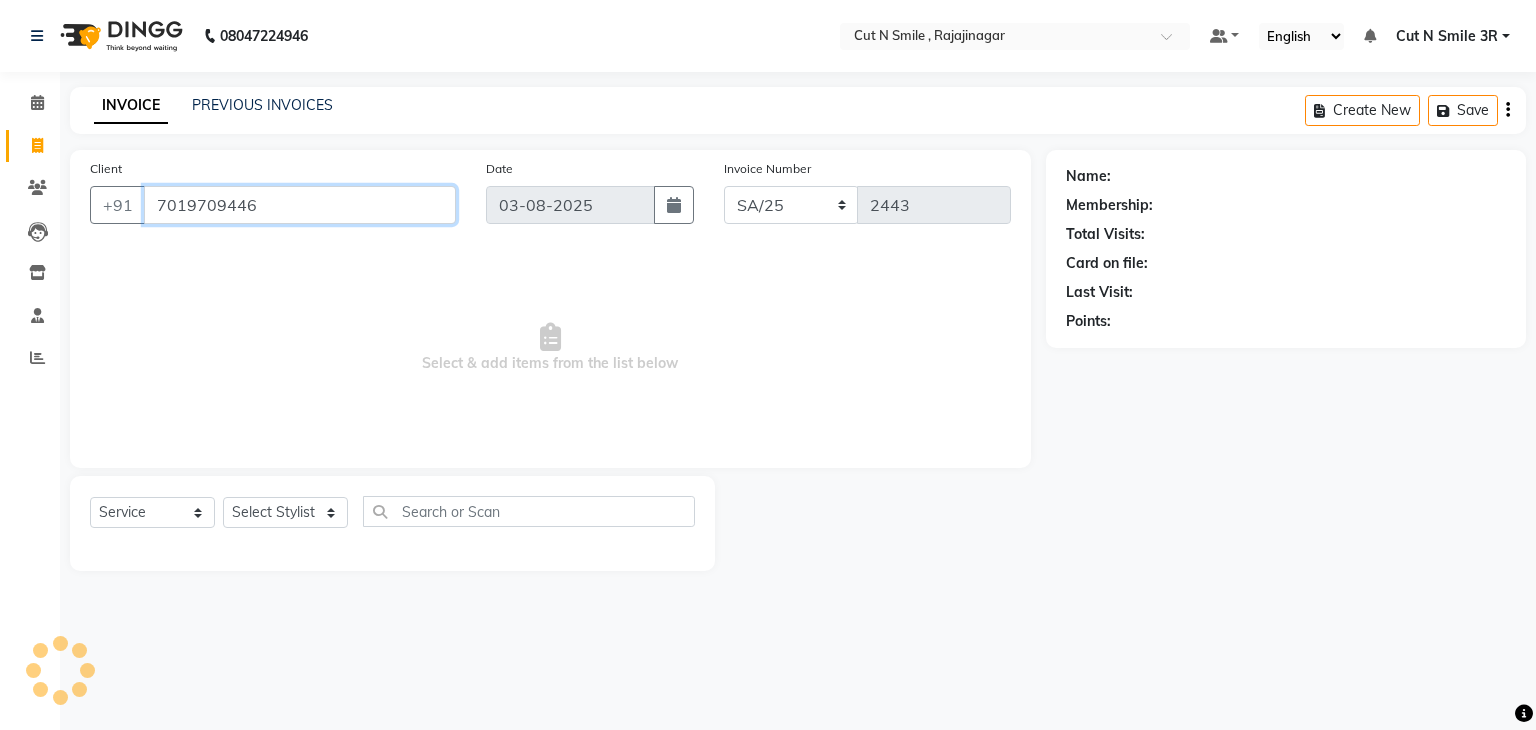 type on "7019709446" 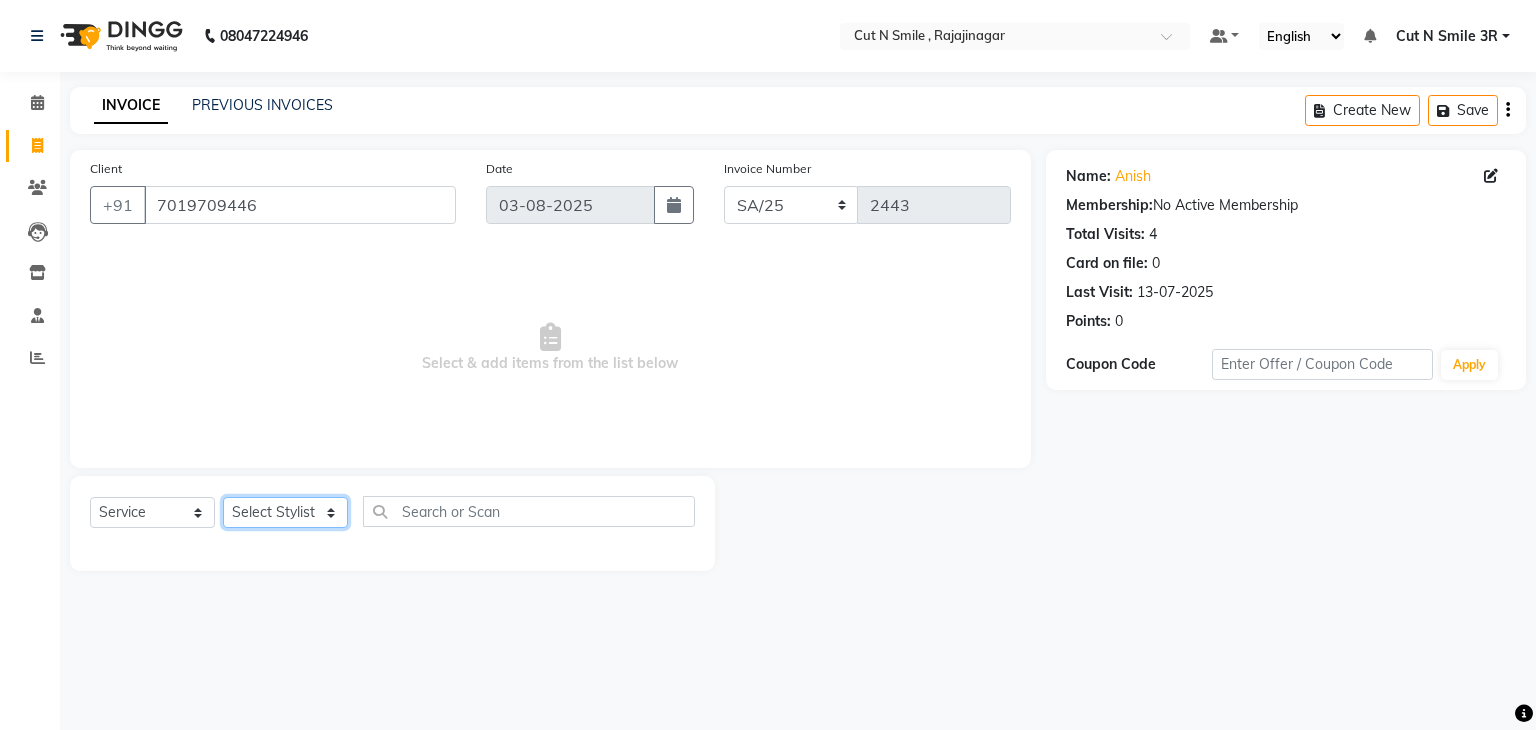 click on "Select Stylist Ali ML Ammu 3R Ankith VN Ash Mohammed 3R Atheek 3R Binitha 3R Bipana 4R CNS BOB  Cut N Smile 17M  Cut N Smile 3R Cut n Smile 4R Cut N Smile 9M Cut N Smile ML Cut N Smile V Fazil Ali 4R Govind VN Hema 4R Jayashree VN Karan VN Love 4R Mani Singh 3R Manu 4R  Muskaan VN Nadeem 4R N D M 4R NDM Alam 4R Noushad VN Pavan 4R Priya BOB Priyanka 3R Rahul 3R Ravi 3R Riya BOB Rohith 4R Roobina 3R Roopa 4R Rubina BOB Sahil Ahmed 3R Sahil Bhatti 4R Sameer 3R Sanajana BOB  Sanjana BOB Sarita VN Shaan 4R Shahid 4R Shakir VN Shanavaaz BOB Shiney 3R Shivu Raj 4R Srijana BOB Sunil Laddi 4R Sunny VN Supriya BOB Sushmitha 4R Vakeel 3R Varas 4R Varas BOB Vishwa VN" 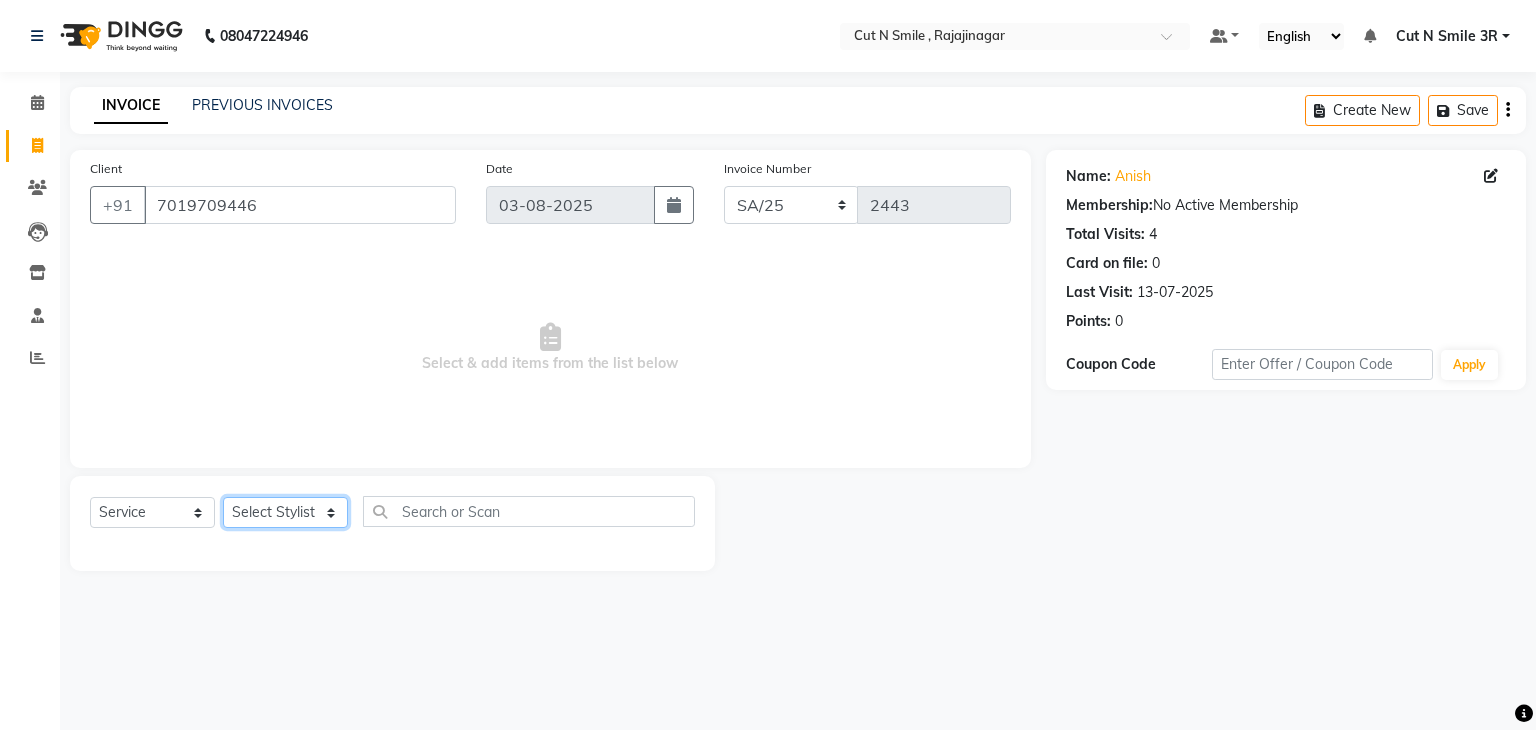 select on "84803" 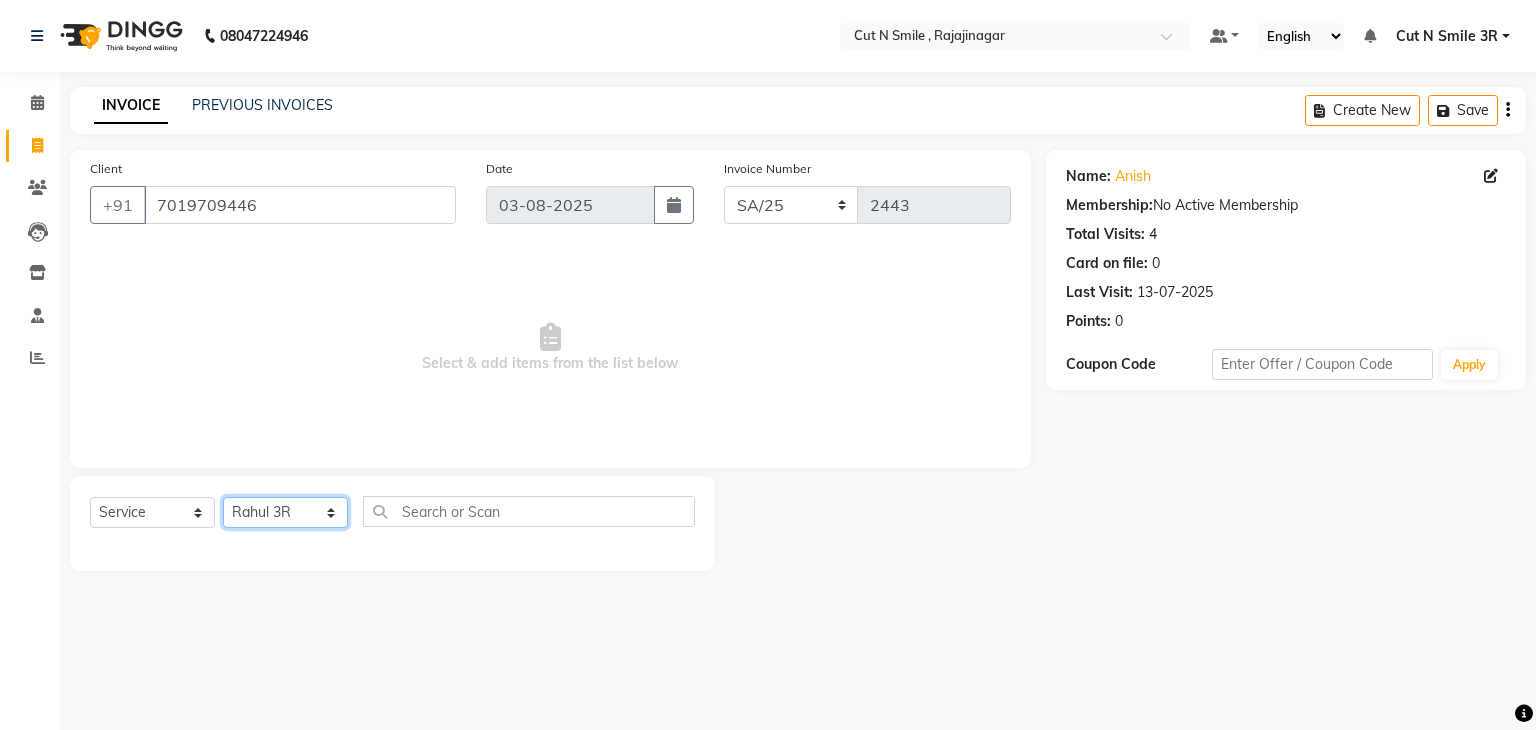 click on "Select Stylist Ali ML Ammu 3R Ankith VN Ash Mohammed 3R Atheek 3R Binitha 3R Bipana 4R CNS BOB  Cut N Smile 17M  Cut N Smile 3R Cut n Smile 4R Cut N Smile 9M Cut N Smile ML Cut N Smile V Fazil Ali 4R Govind VN Hema 4R Jayashree VN Karan VN Love 4R Mani Singh 3R Manu 4R  Muskaan VN Nadeem 4R N D M 4R NDM Alam 4R Noushad VN Pavan 4R Priya BOB Priyanka 3R Rahul 3R Ravi 3R Riya BOB Rohith 4R Roobina 3R Roopa 4R Rubina BOB Sahil Ahmed 3R Sahil Bhatti 4R Sameer 3R Sanajana BOB  Sanjana BOB Sarita VN Shaan 4R Shahid 4R Shakir VN Shanavaaz BOB Shiney 3R Shivu Raj 4R Srijana BOB Sunil Laddi 4R Sunny VN Supriya BOB Sushmitha 4R Vakeel 3R Varas 4R Varas BOB Vishwa VN" 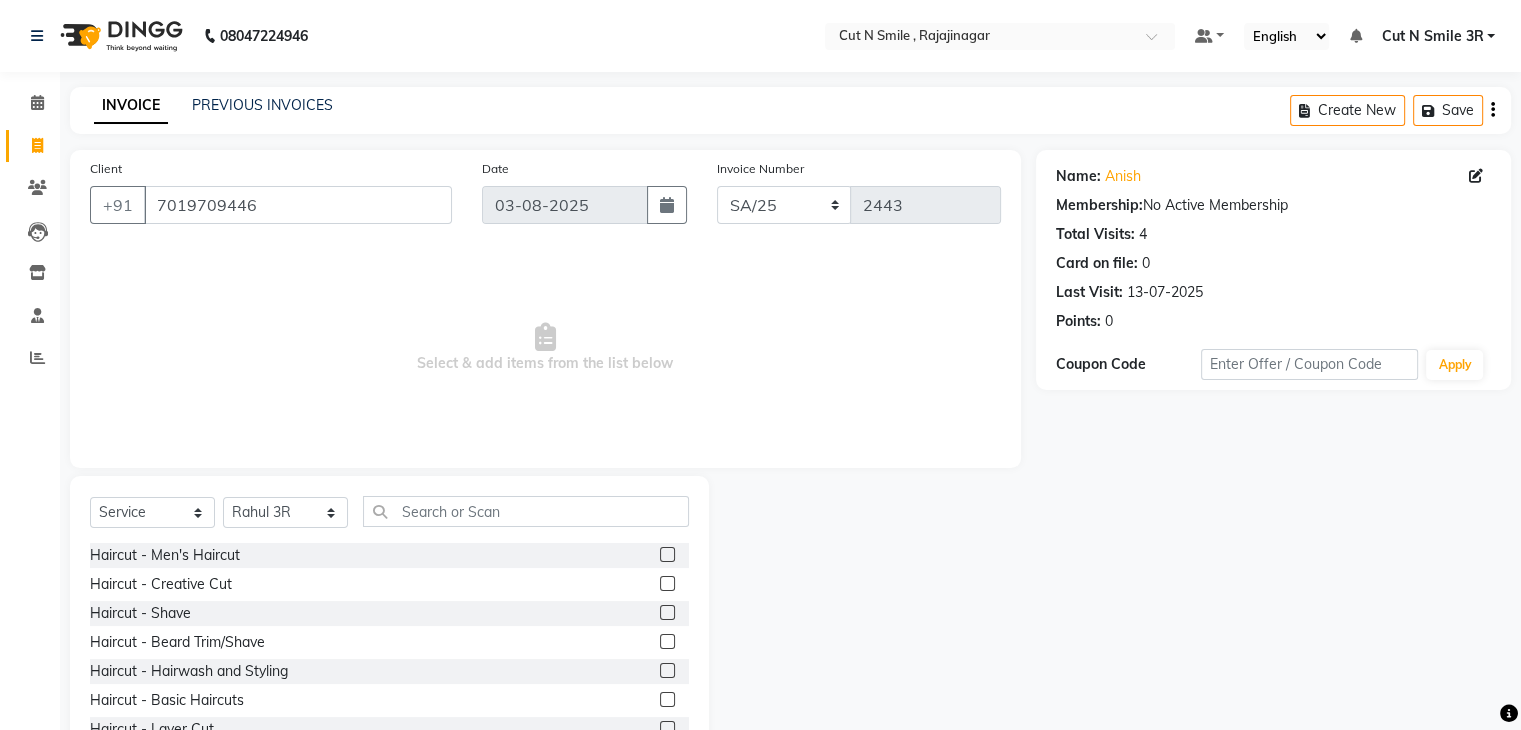 click 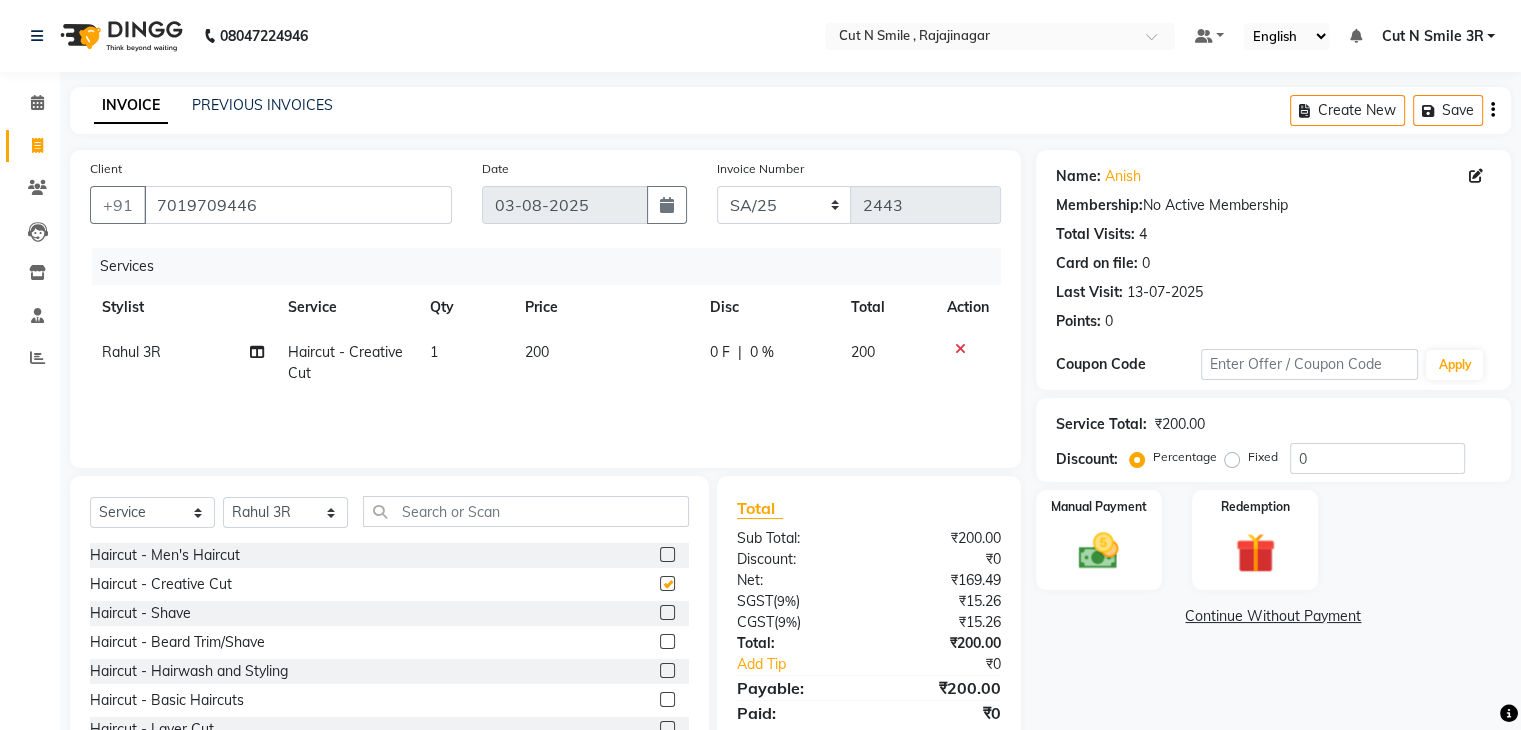 checkbox on "false" 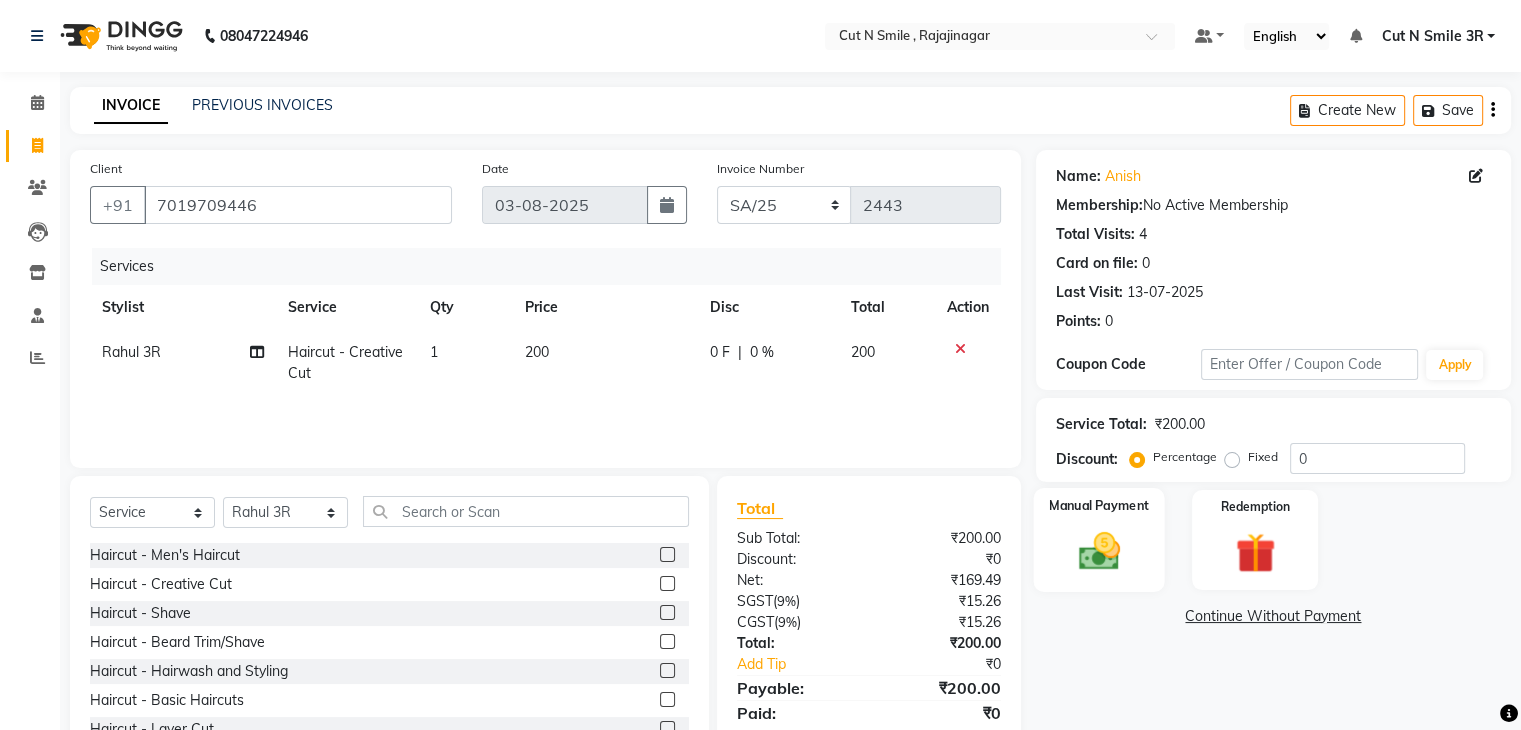 click 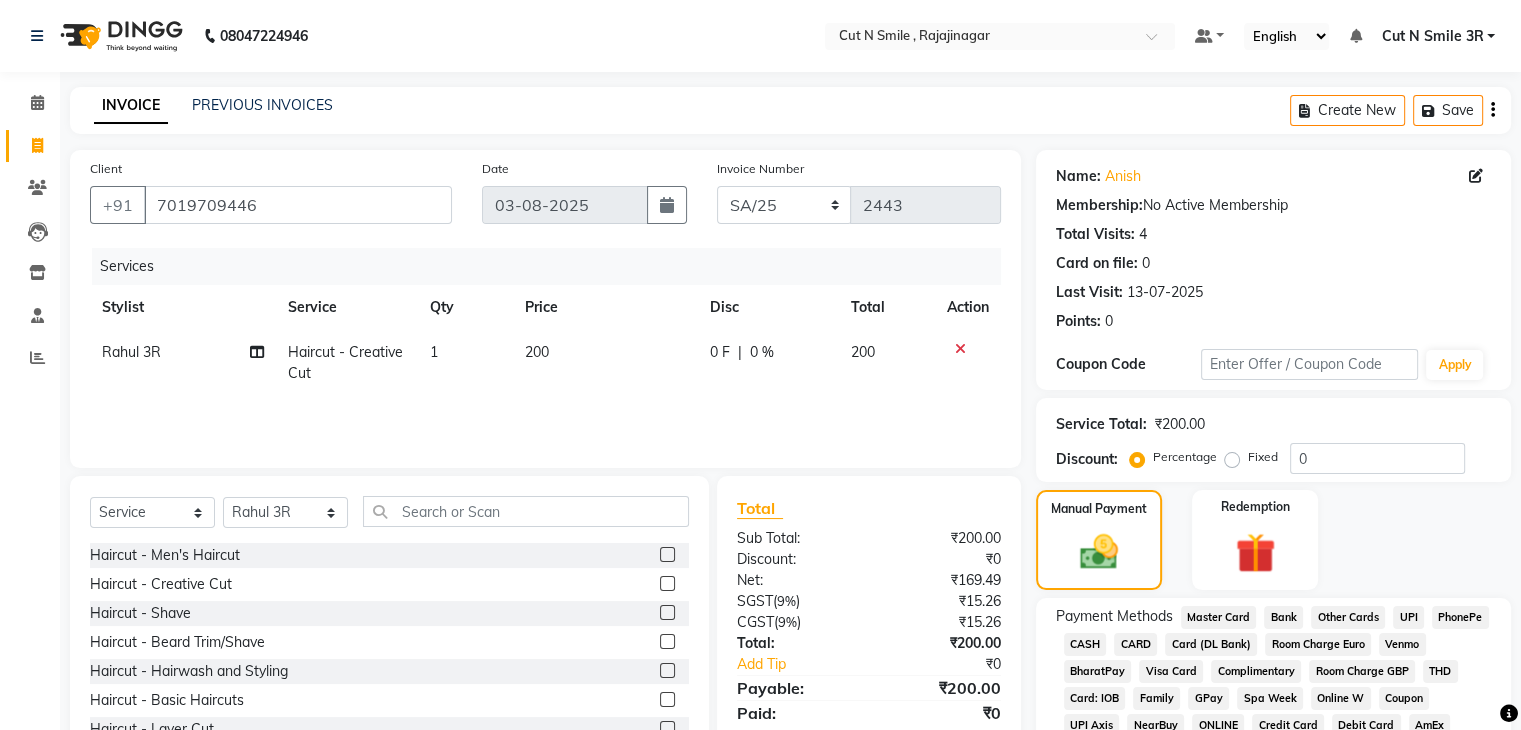 click on "CASH" 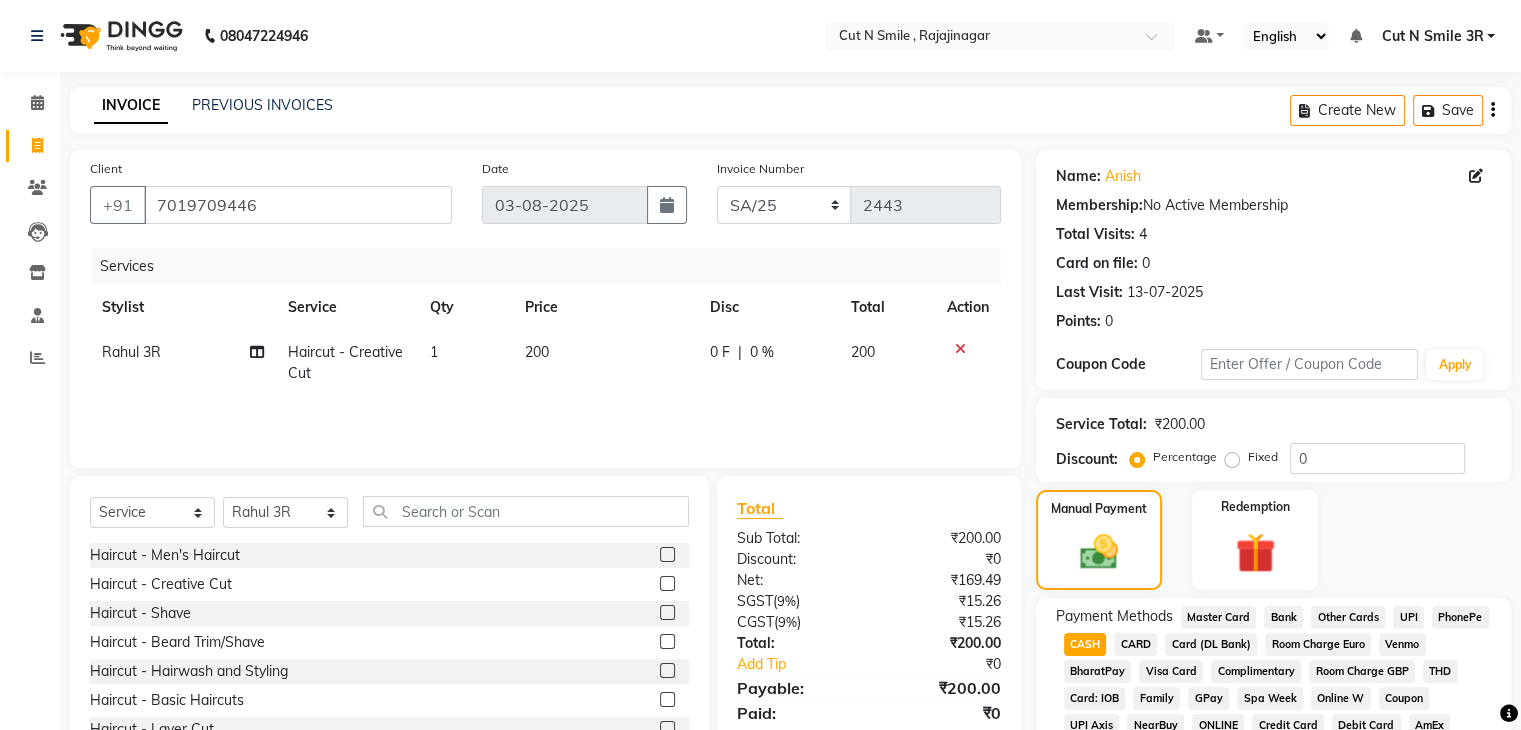 scroll, scrollTop: 228, scrollLeft: 0, axis: vertical 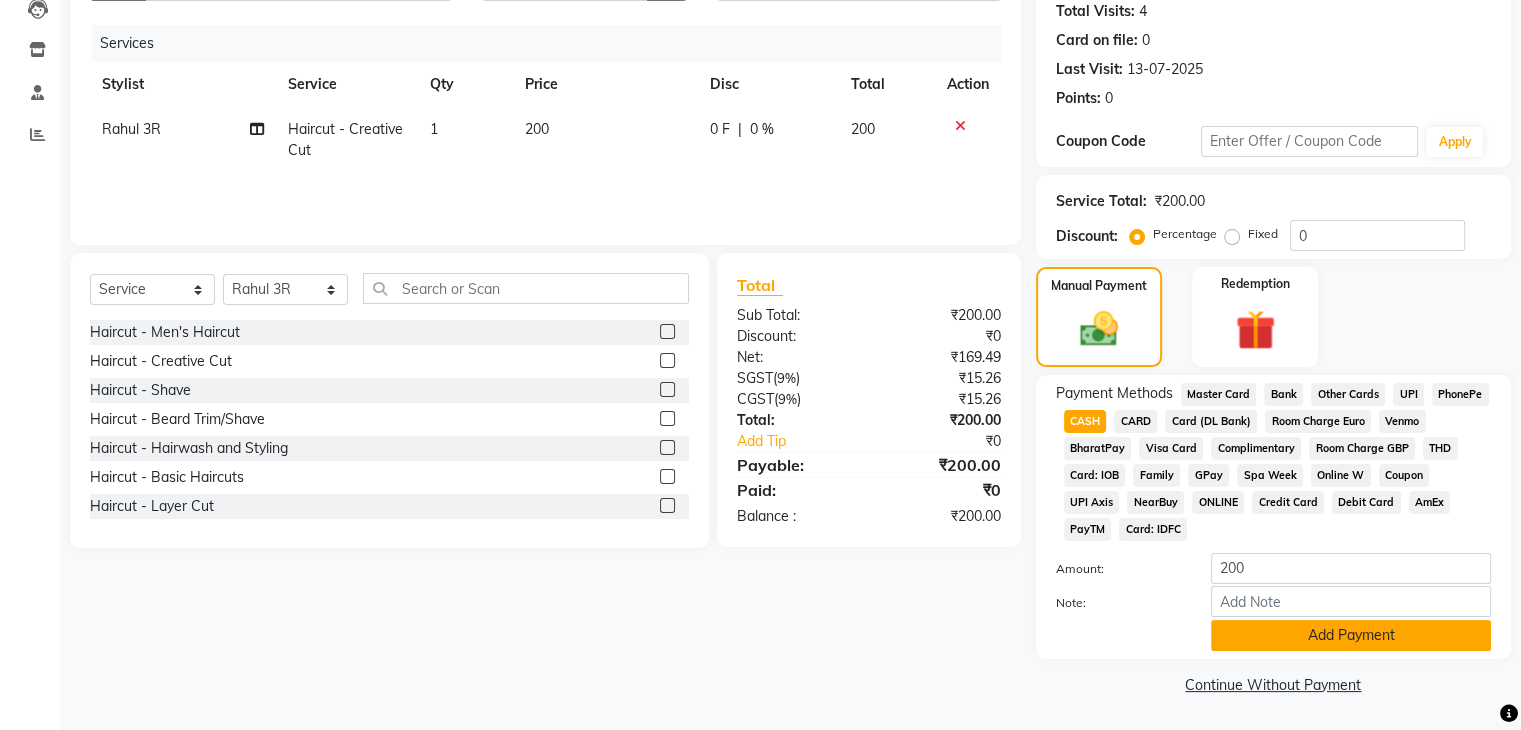 click on "Add Payment" 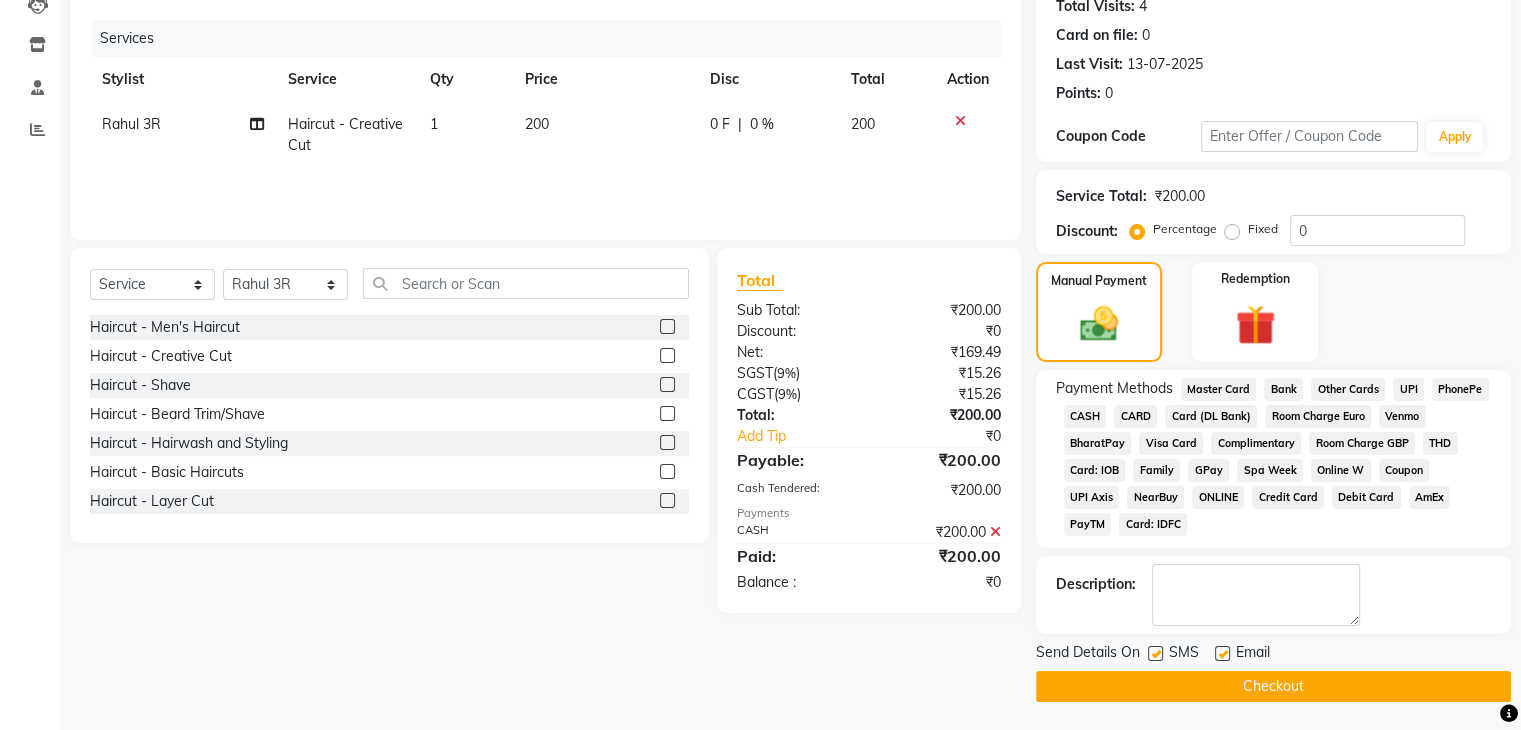 click on "Checkout" 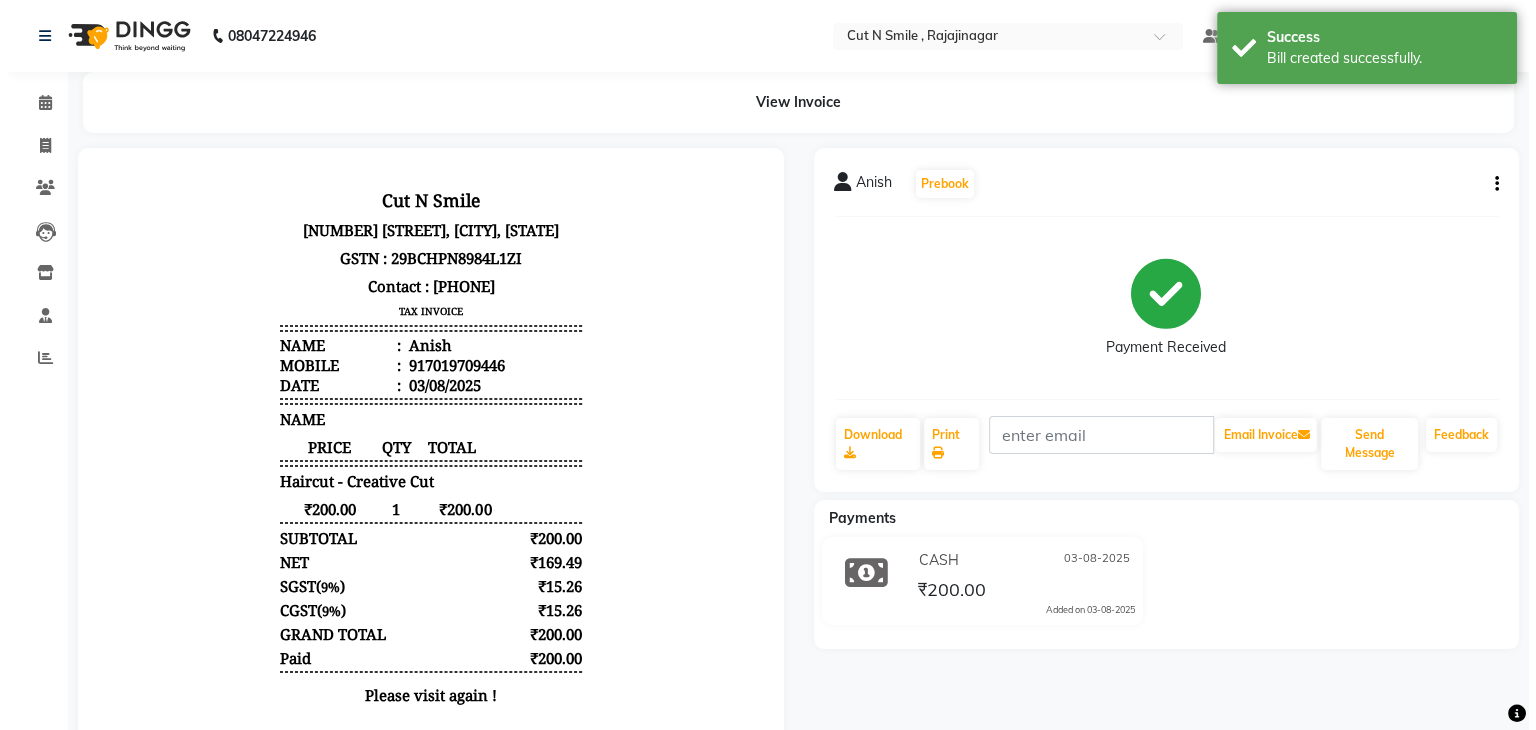 scroll, scrollTop: 0, scrollLeft: 0, axis: both 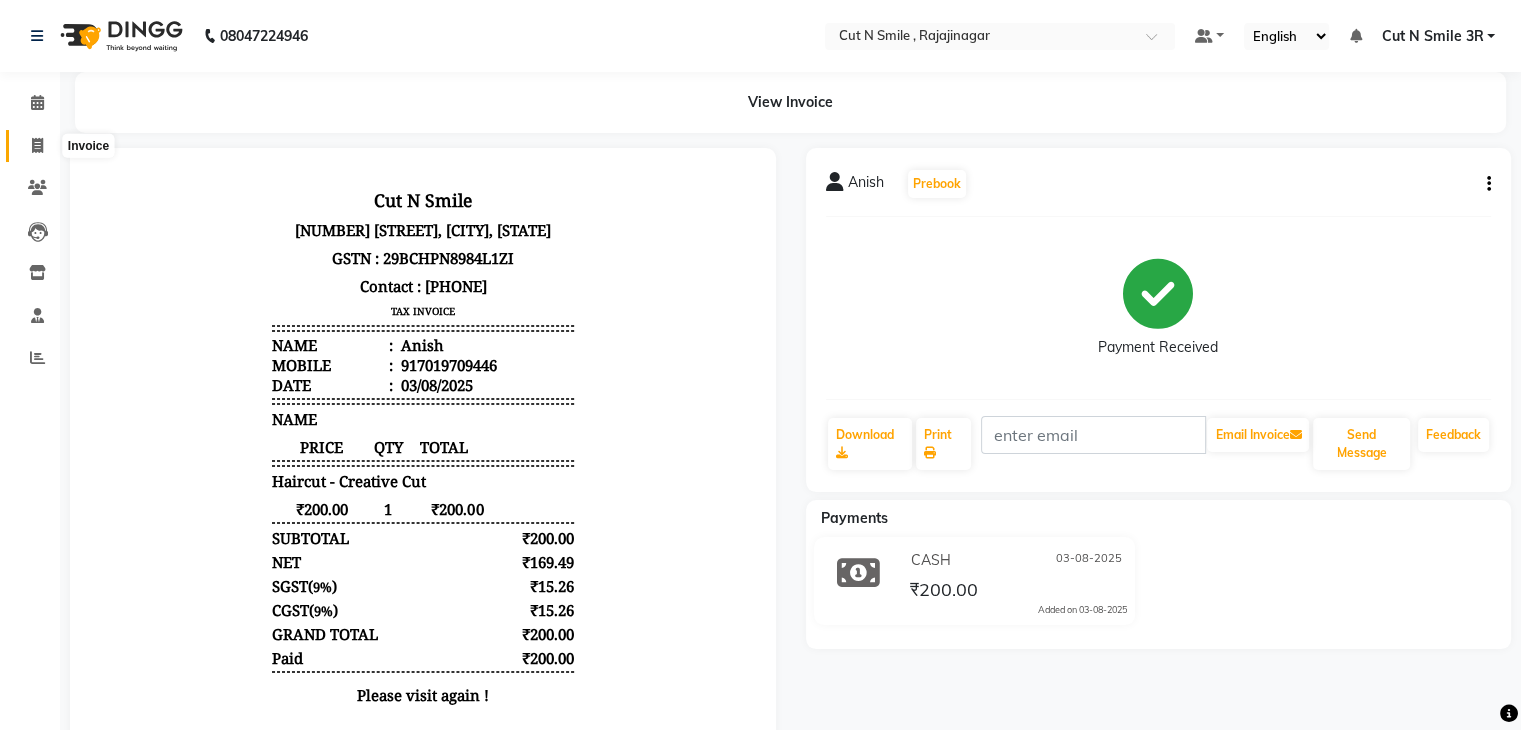 click 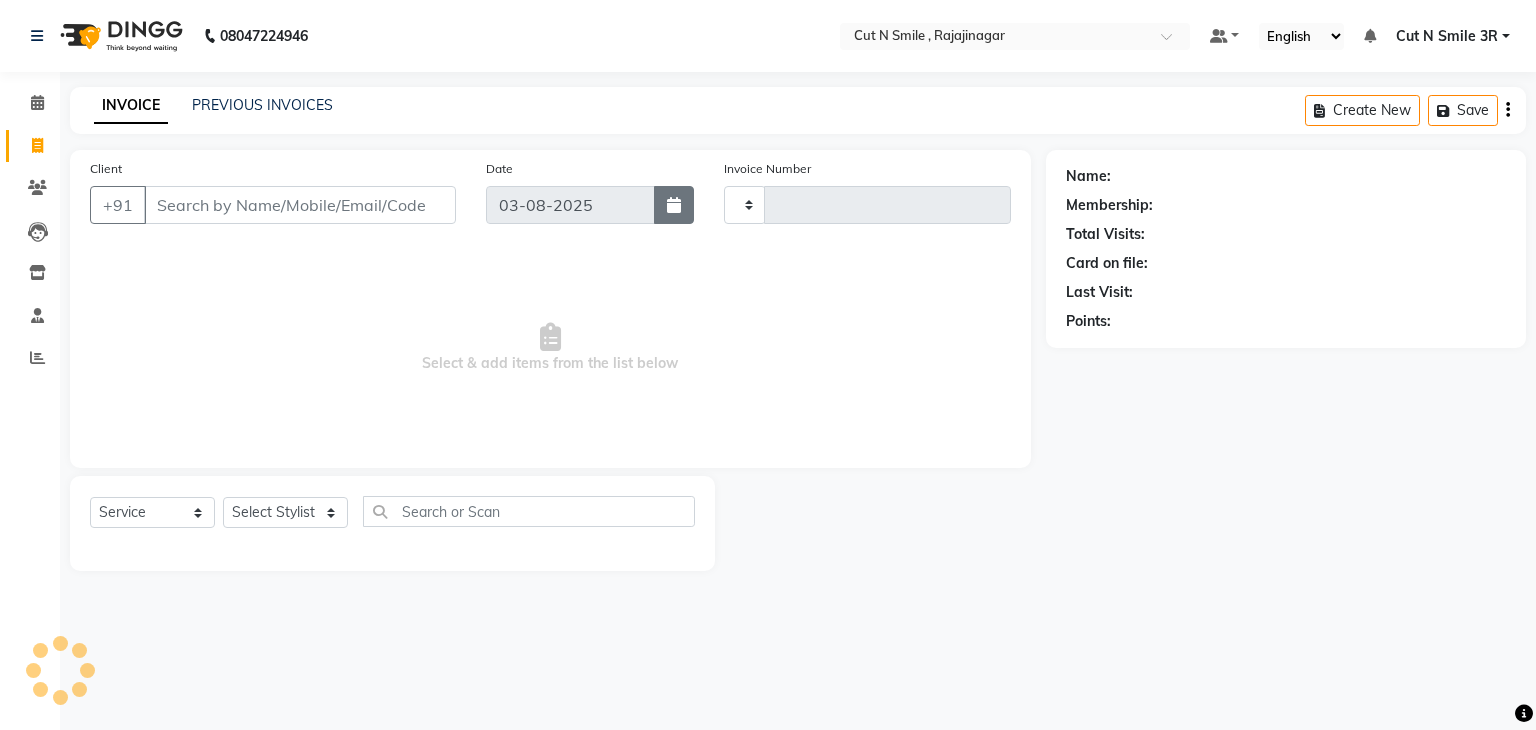 type on "116" 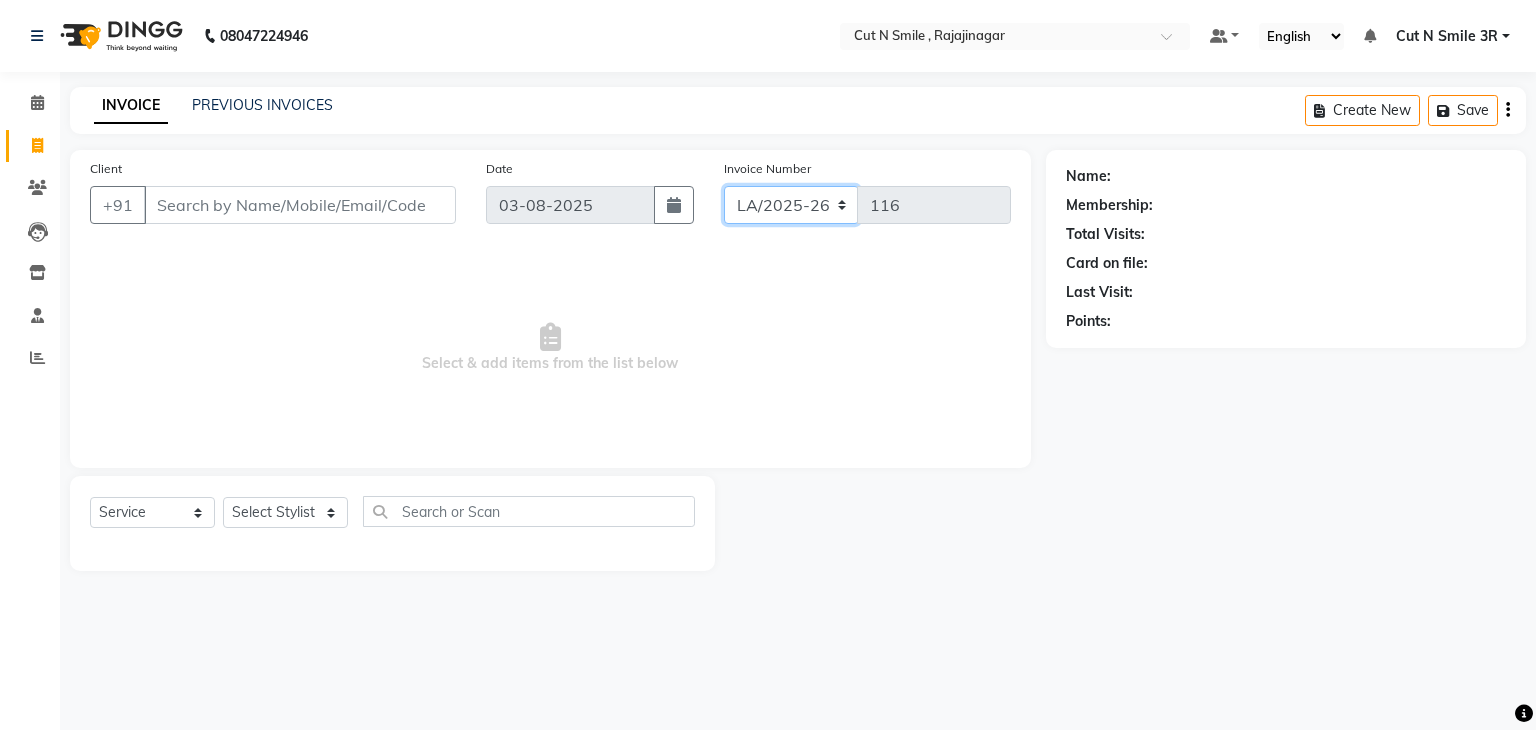 click on "BOB/25-26 LA/2025-26 SH/25 CH/25 SA/25" 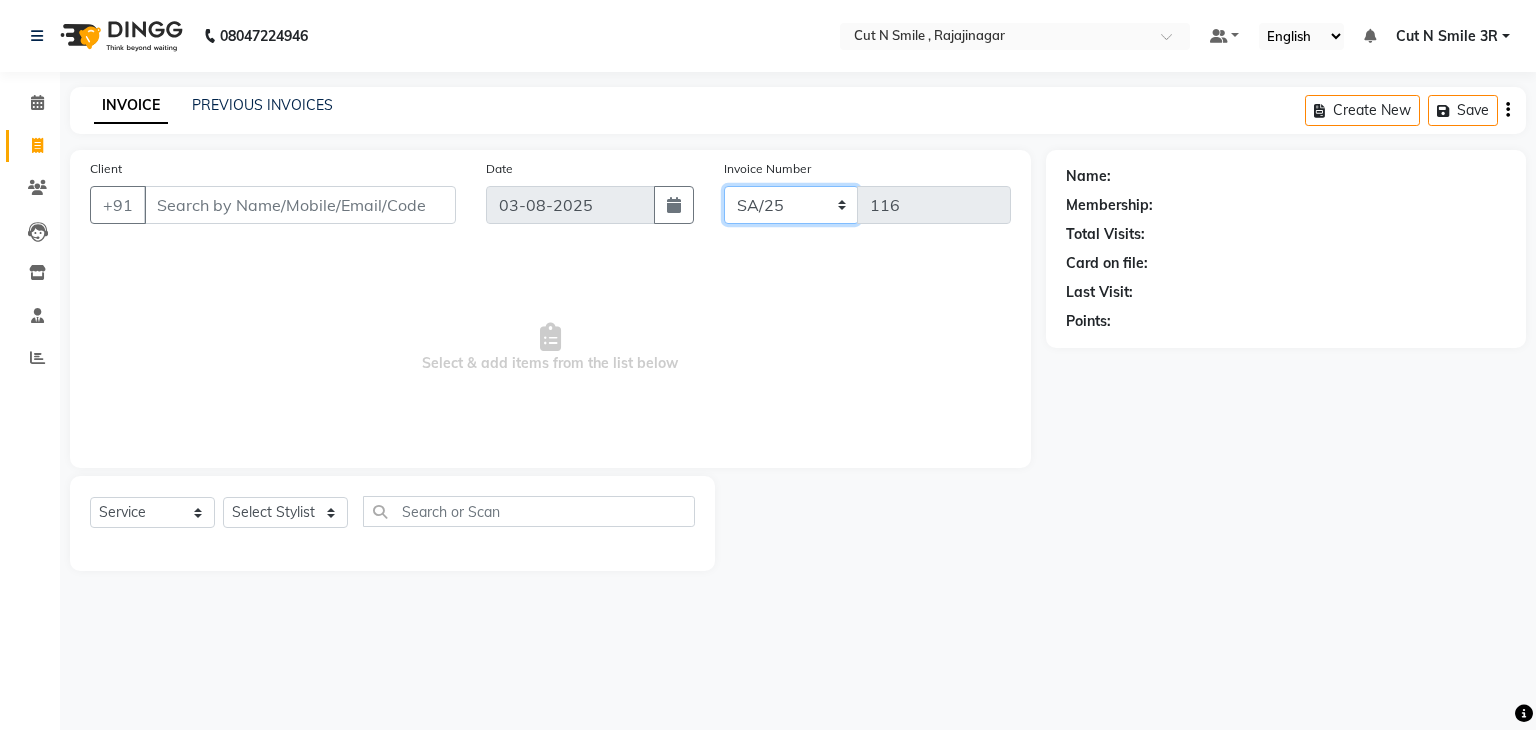 click on "BOB/25-26 LA/2025-26 SH/25 CH/25 SA/25" 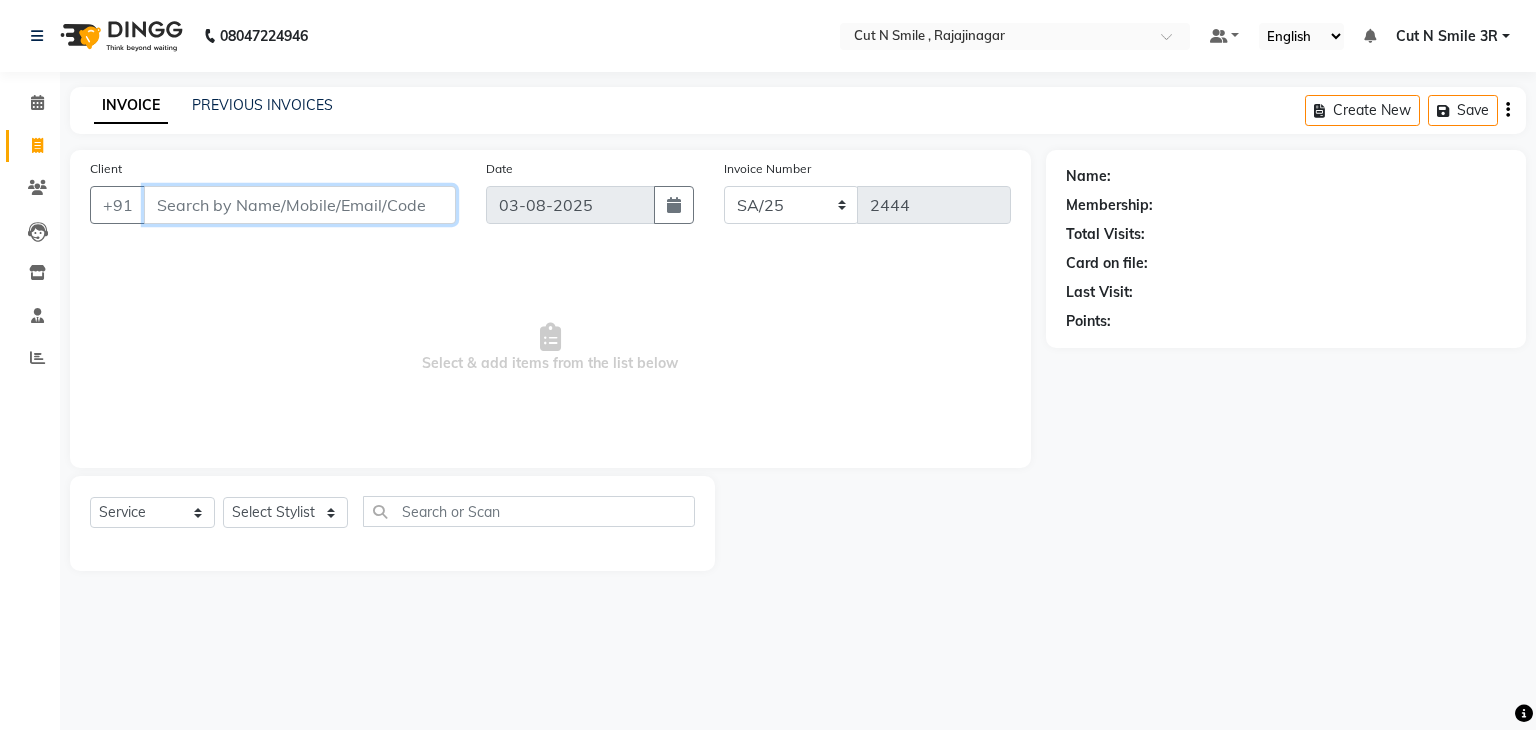 click on "Client" at bounding box center (300, 205) 